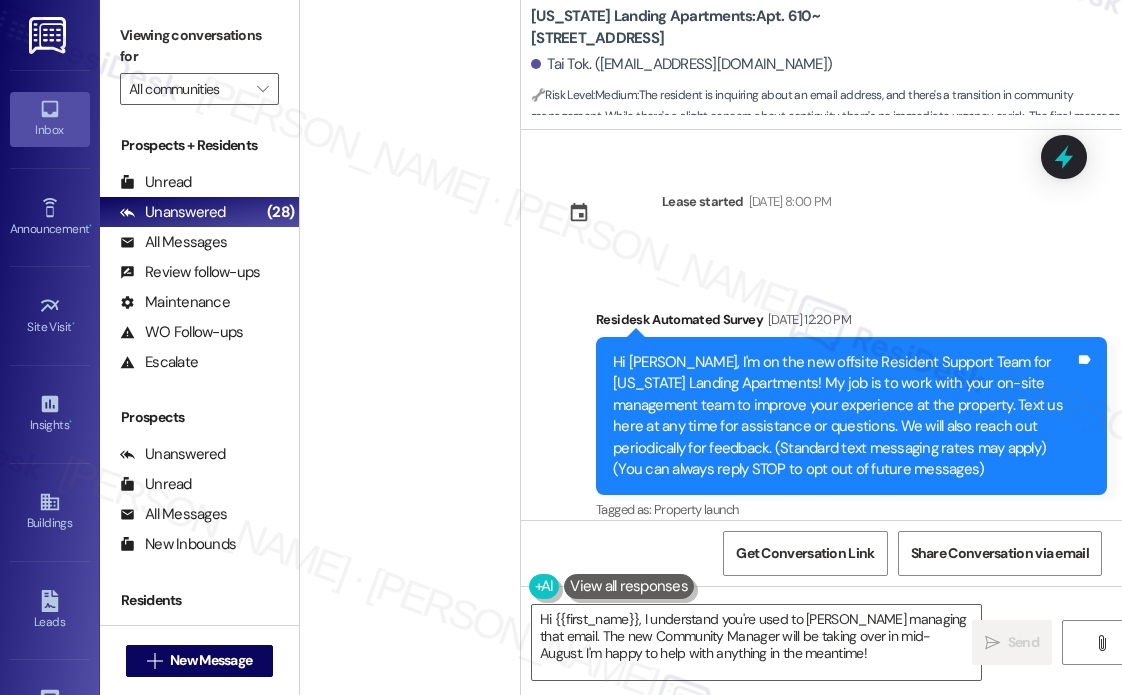 scroll, scrollTop: 0, scrollLeft: 0, axis: both 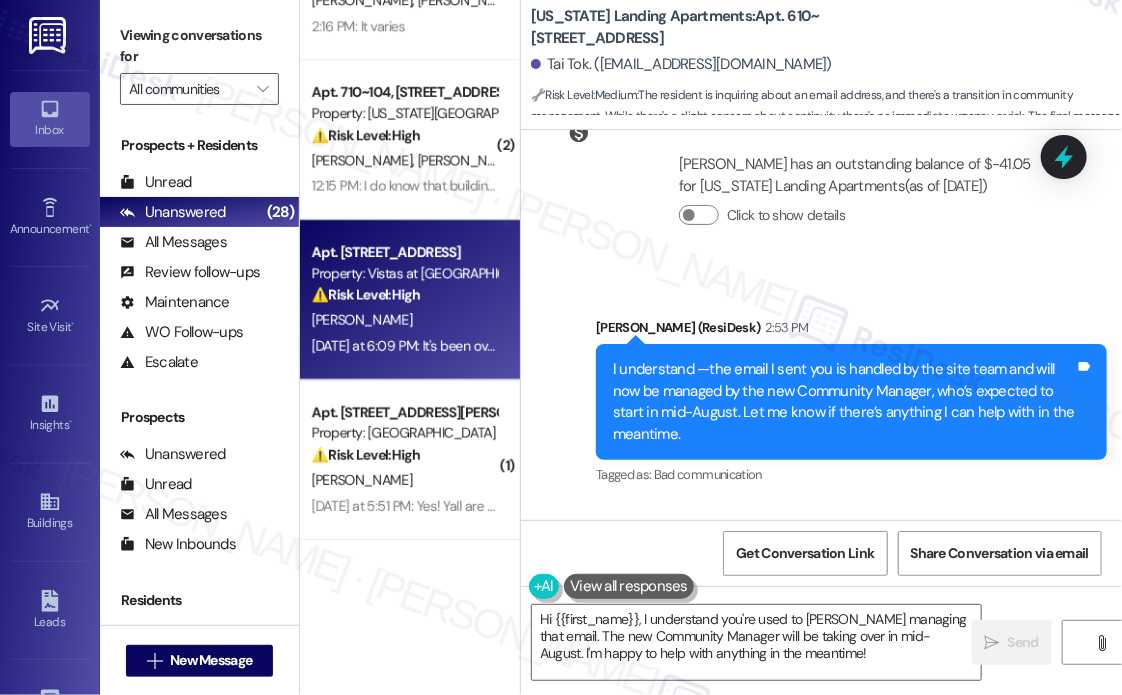click on "[PERSON_NAME]" at bounding box center (404, 320) 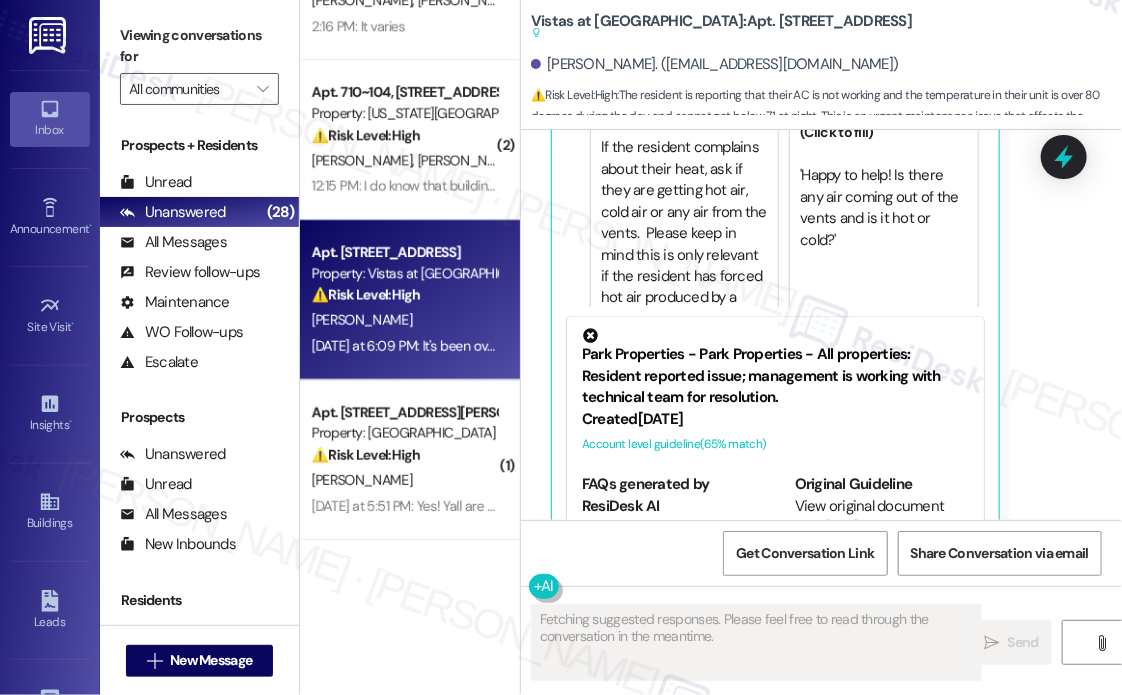 scroll, scrollTop: 7016, scrollLeft: 0, axis: vertical 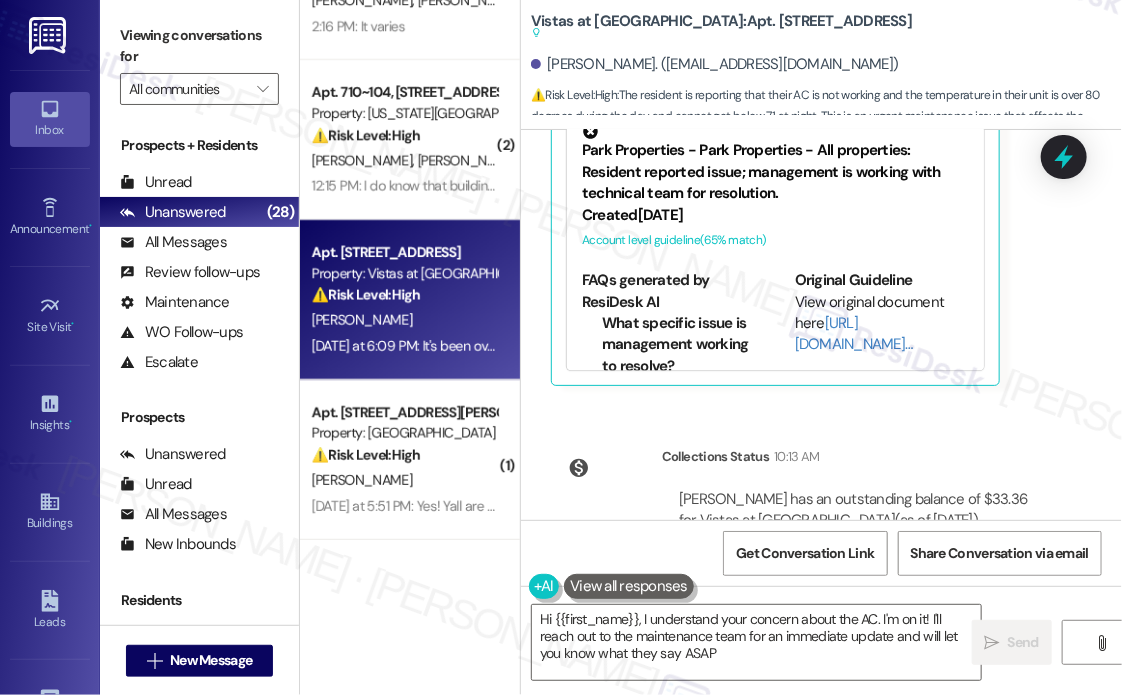 type on "Hi {{first_name}}, I understand your concern about the AC. I'm on it! I'll reach out to the maintenance team for an immediate update and will let you know what they say ASAP." 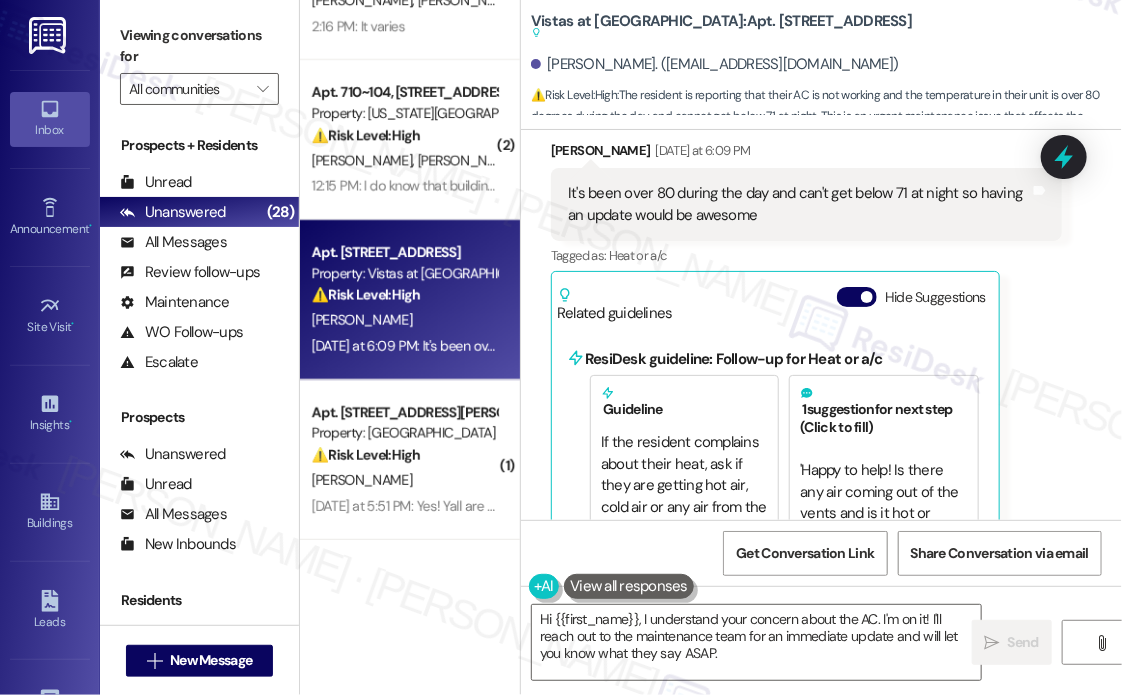 scroll, scrollTop: 6423, scrollLeft: 0, axis: vertical 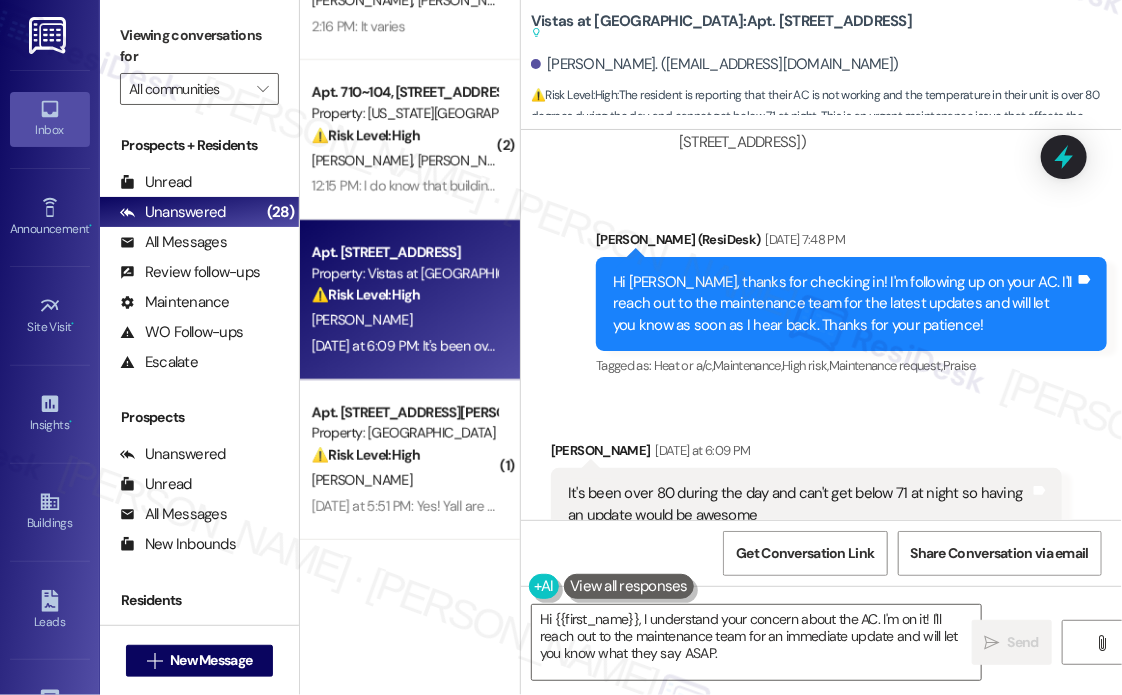 click on "Received via SMS [PERSON_NAME] [DATE] at 6:09 PM It's been over 80 during the day and can't get below 71 at night so having an update would be awesome  Tags and notes Tagged as:   Heat or a/c Click to highlight conversations about Heat or a/c  Related guidelines Hide Suggestions ResiDesk guideline: Follow-up for Heat or a/c   Guideline If the resident complains about their heat, ask if they are getting hot air, cold air or any air from the vents.  Please keep in mind this is only relevant if the resident has forced hot air produced by a furnace.   1  suggestion  for next step (Click to fill) ' Happy to help! Is there any air coming out of the vents and is it hot or cold? ' Click to use this message in your reply Park Properties - Park Properties - All properties: Resident reported issue; management is working with technical team for resolution.
Created  [DATE] Account level guideline  ( 65 % match) FAQs generated by ResiDesk AI What specific issue is management working to resolve?" at bounding box center [821, 798] 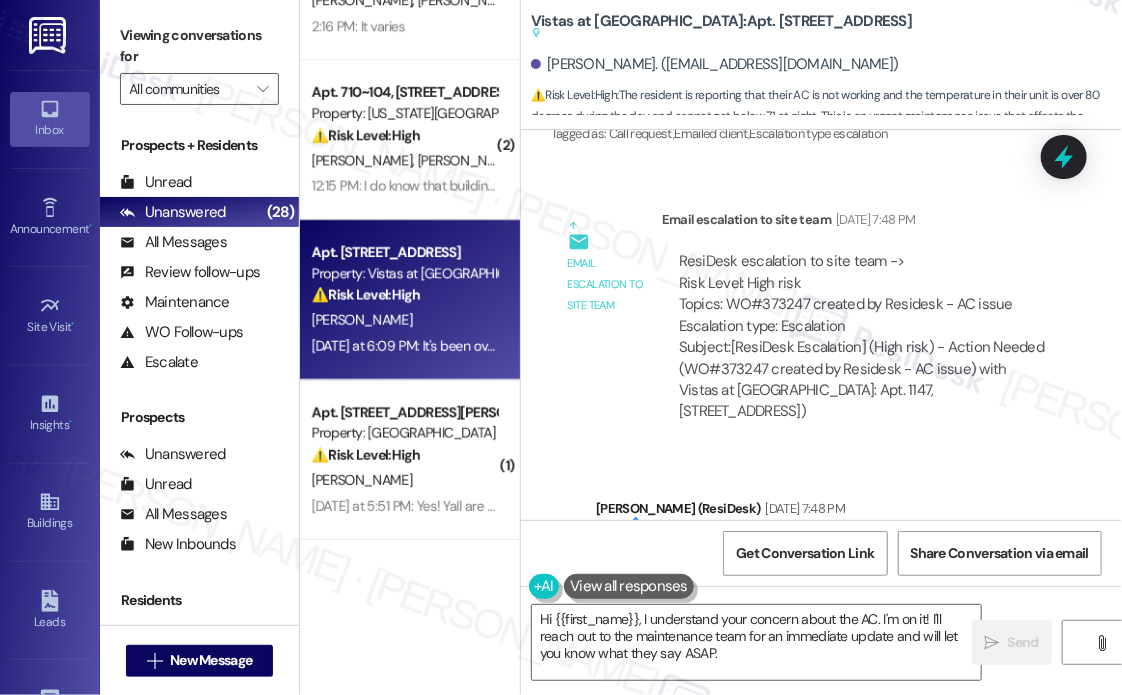 scroll, scrollTop: 6123, scrollLeft: 0, axis: vertical 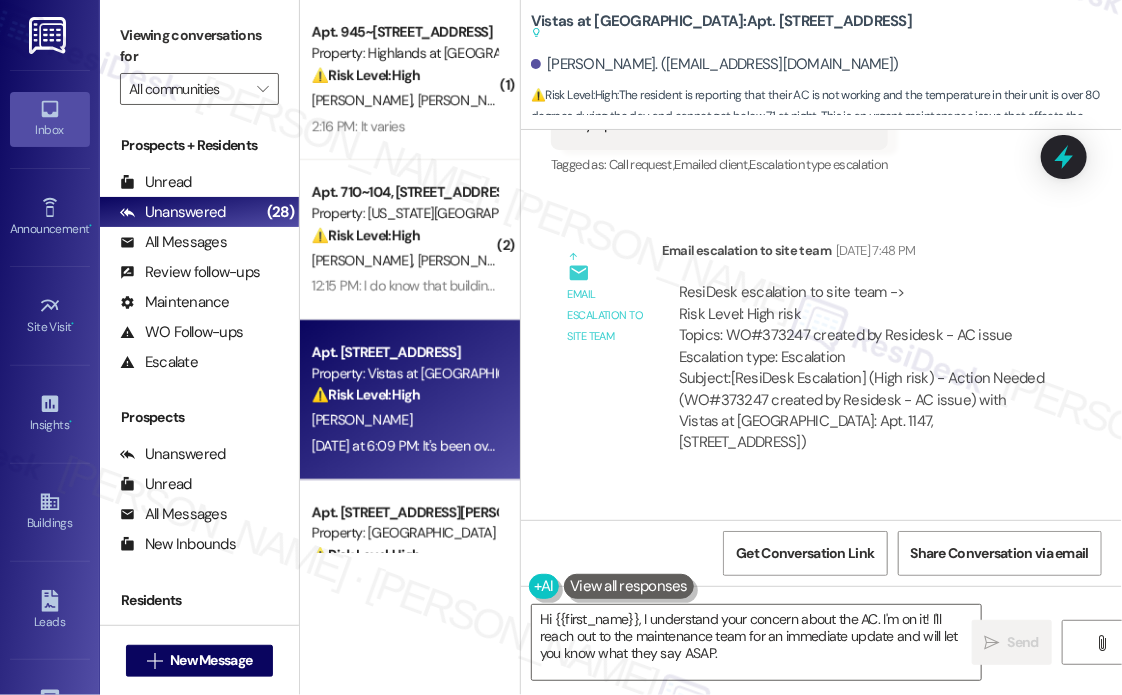 click on "Sent via SMS [PERSON_NAME]   (ResiDesk) [DATE] 7:48 PM Hi [PERSON_NAME], thanks for checking in! I'm following up on your AC. I'll reach out to the maintenance team for the latest updates and will let you know as soon as I hear back. Thanks for your patience! Tags and notes Tagged as:   Heat or a/c ,  Click to highlight conversations about Heat or a/c Maintenance ,  Click to highlight conversations about Maintenance High risk ,  Click to highlight conversations about High risk Maintenance request ,  Click to highlight conversations about Maintenance request Praise Click to highlight conversations about Praise" at bounding box center [821, 590] 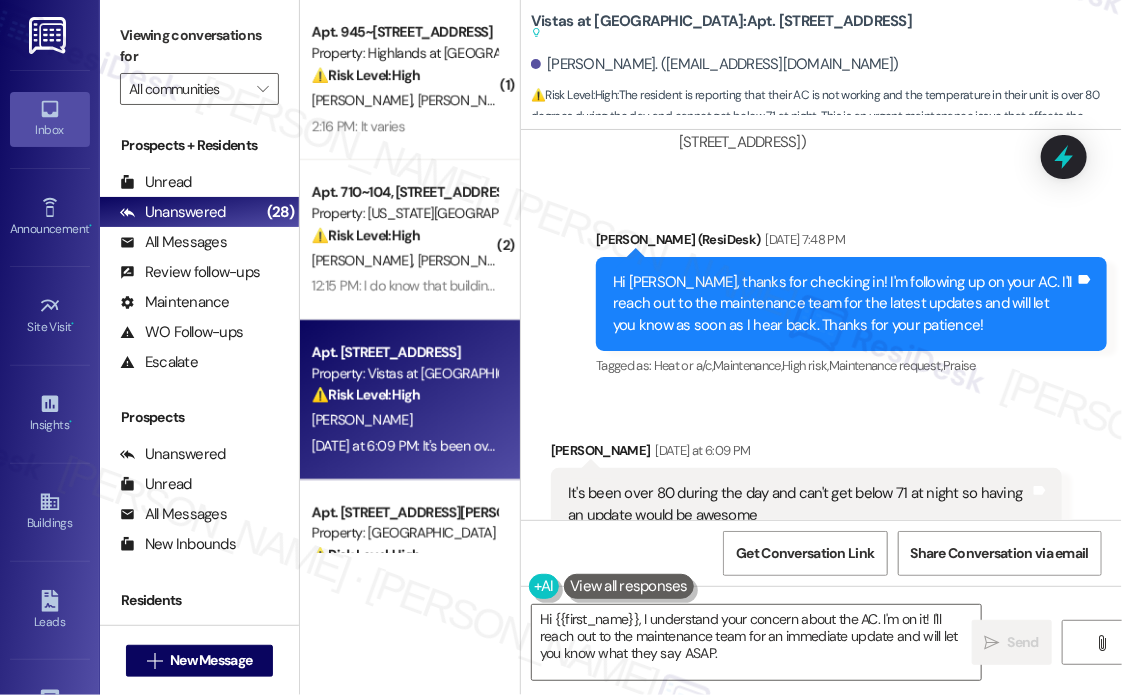 scroll, scrollTop: 6123, scrollLeft: 0, axis: vertical 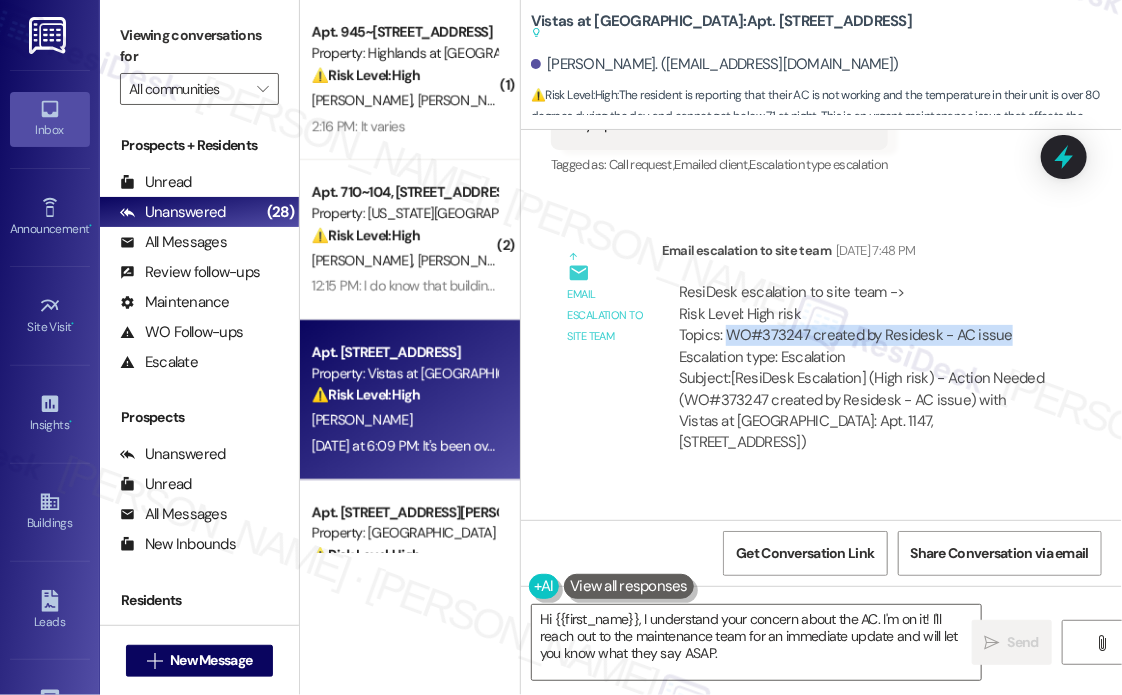 drag, startPoint x: 1011, startPoint y: 249, endPoint x: 727, endPoint y: 243, distance: 284.0634 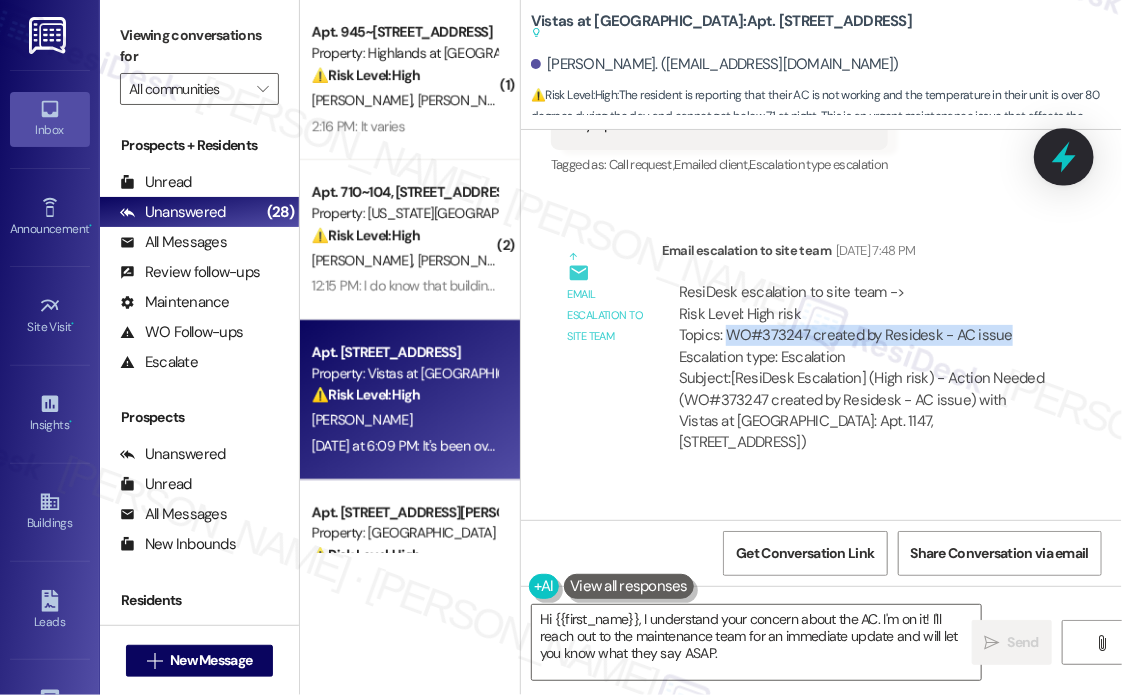 click 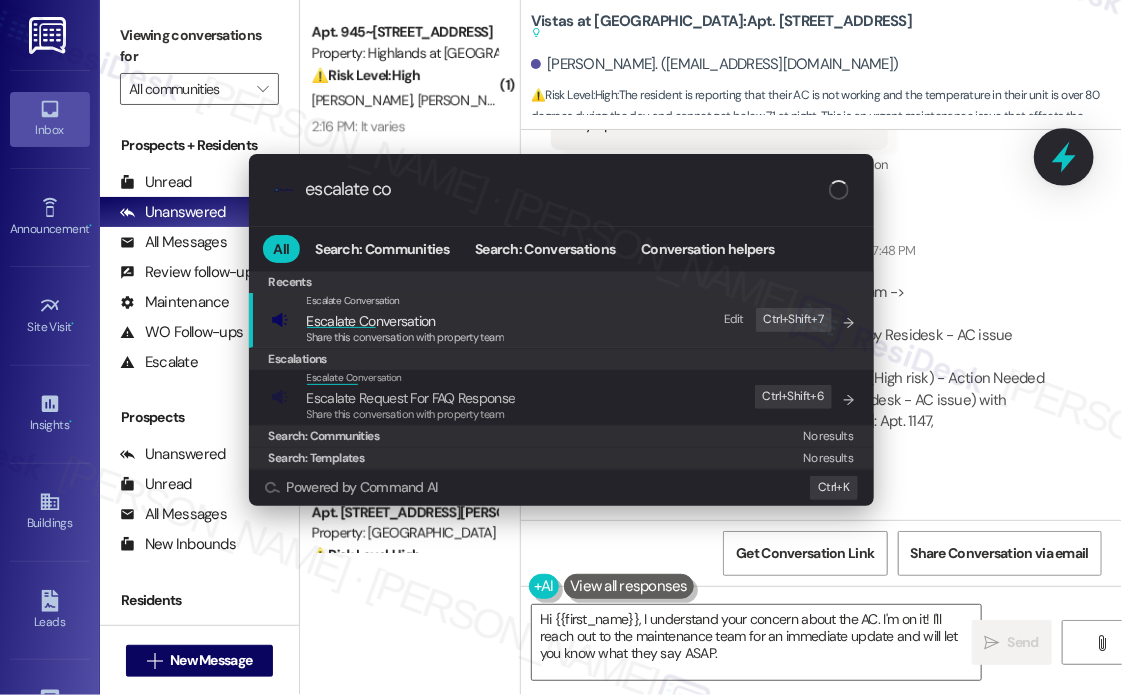 type on "escalate con" 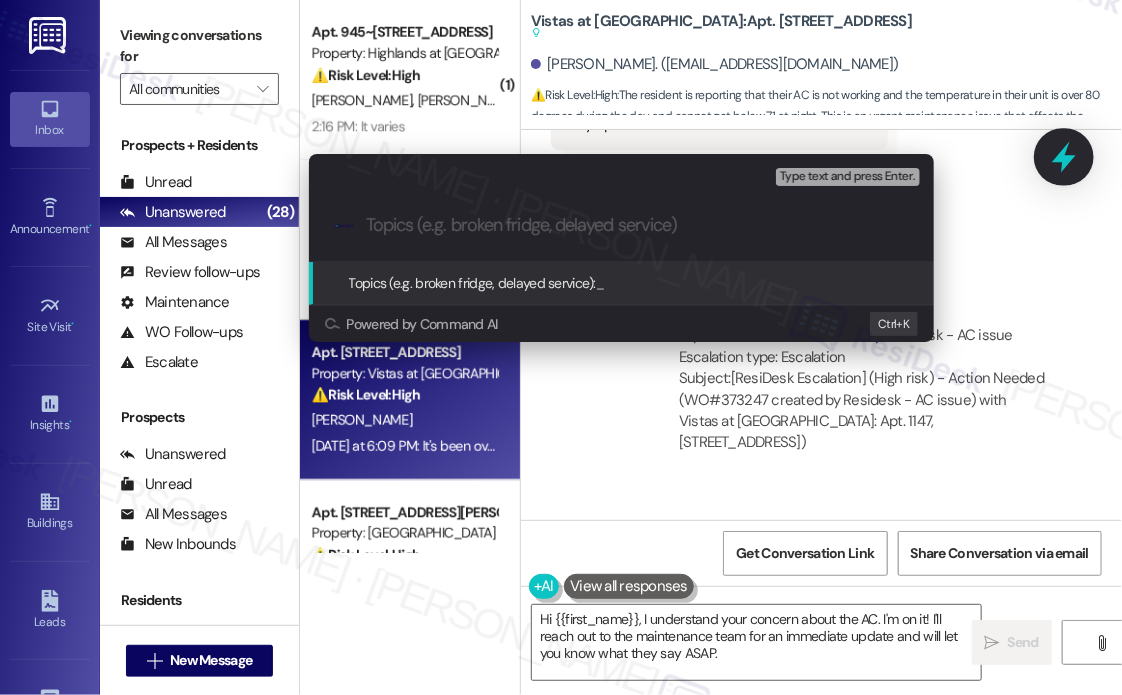type on "WO#373247 created by Residesk - AC issue" 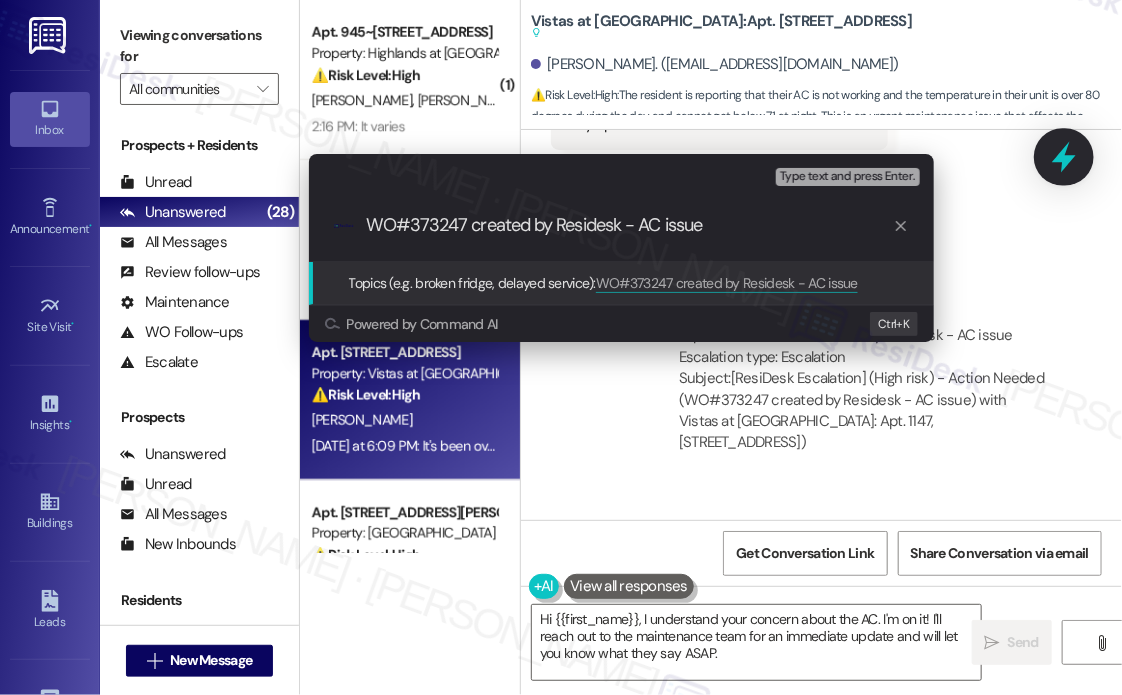 type 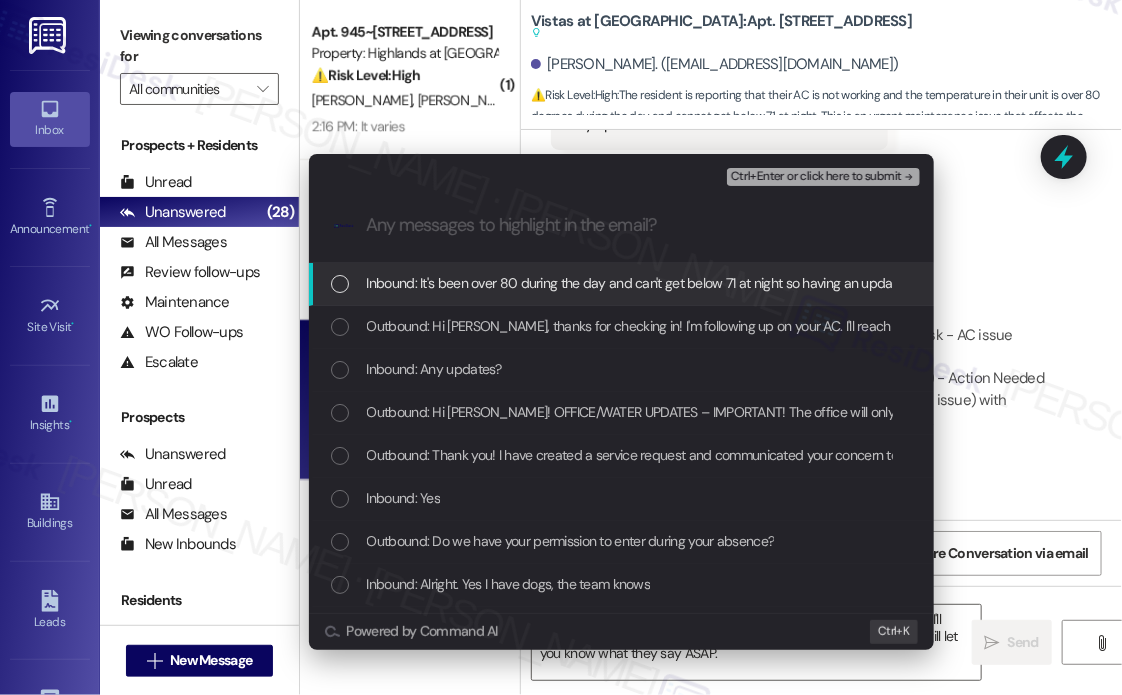 click on "Inbound: It's been over 80 during the day and can't get below 71 at night so having an update would be awesome" at bounding box center [695, 283] 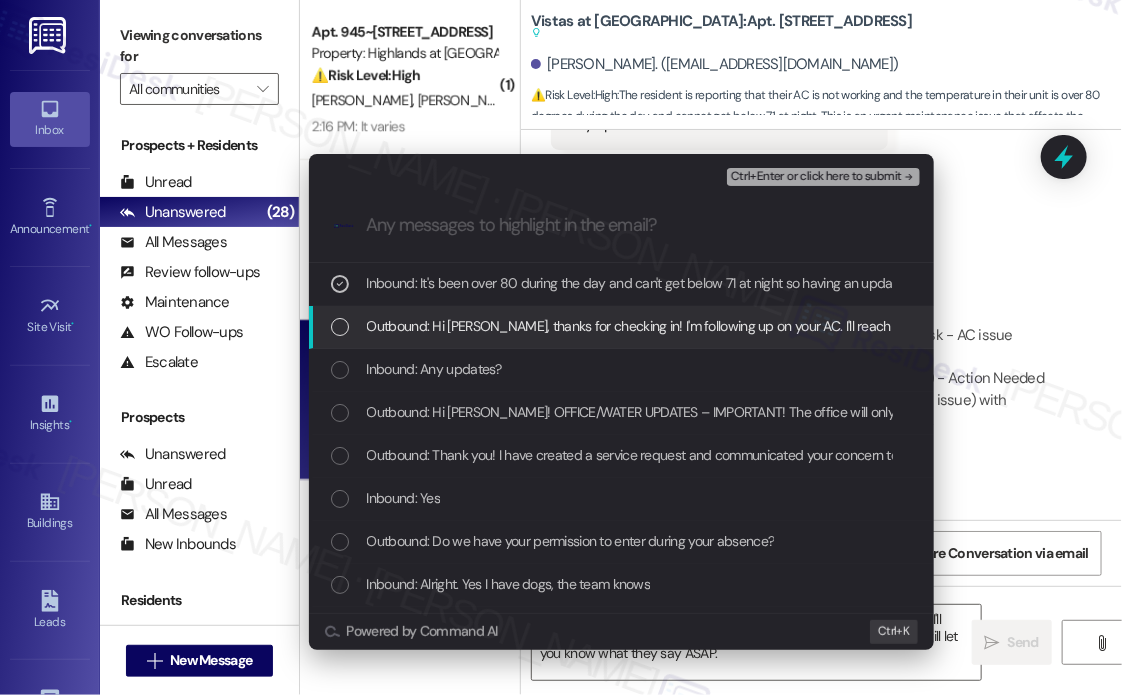 click on "Outbound: Hi [PERSON_NAME], thanks for checking in! I'm following up on your AC. I'll reach out to the maintenance team for the latest updates and will let you know as soon as I hear back. Thanks for your patience!" at bounding box center [984, 326] 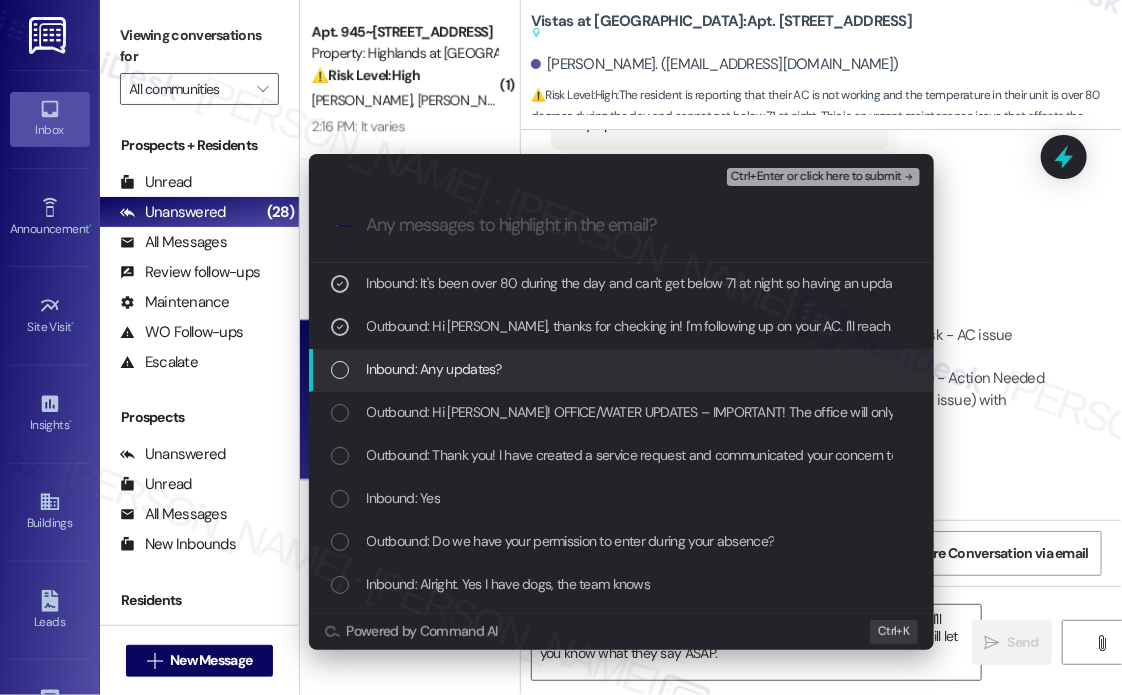 click on "Inbound: Any updates?" at bounding box center (623, 369) 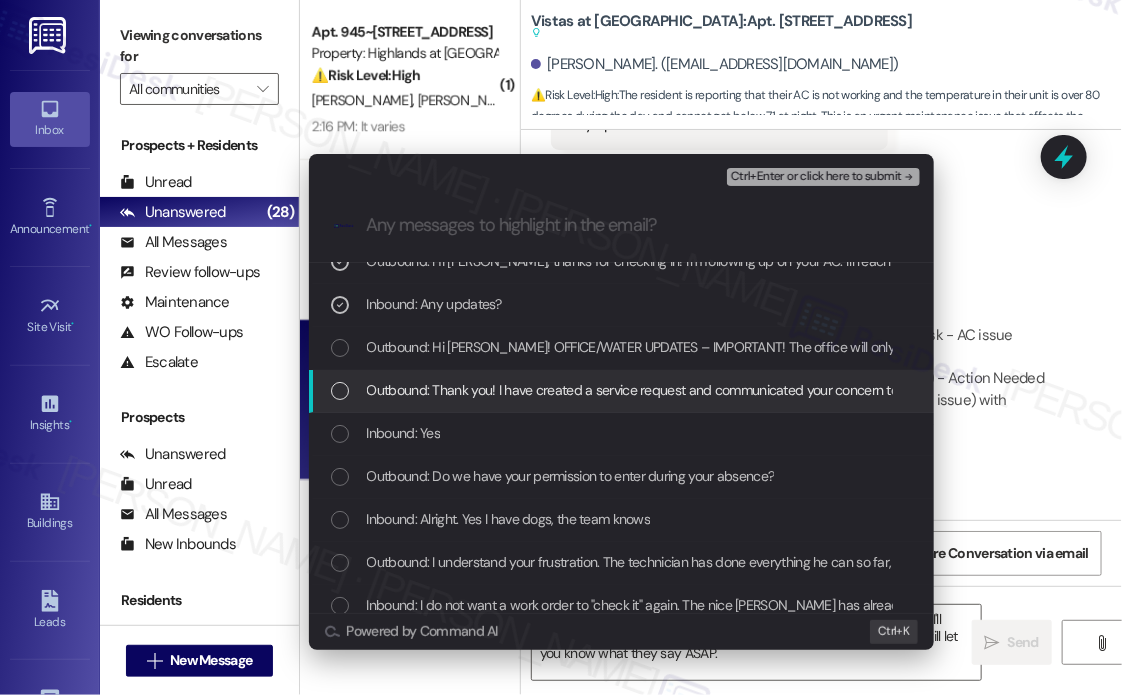 scroll, scrollTop: 100, scrollLeft: 0, axis: vertical 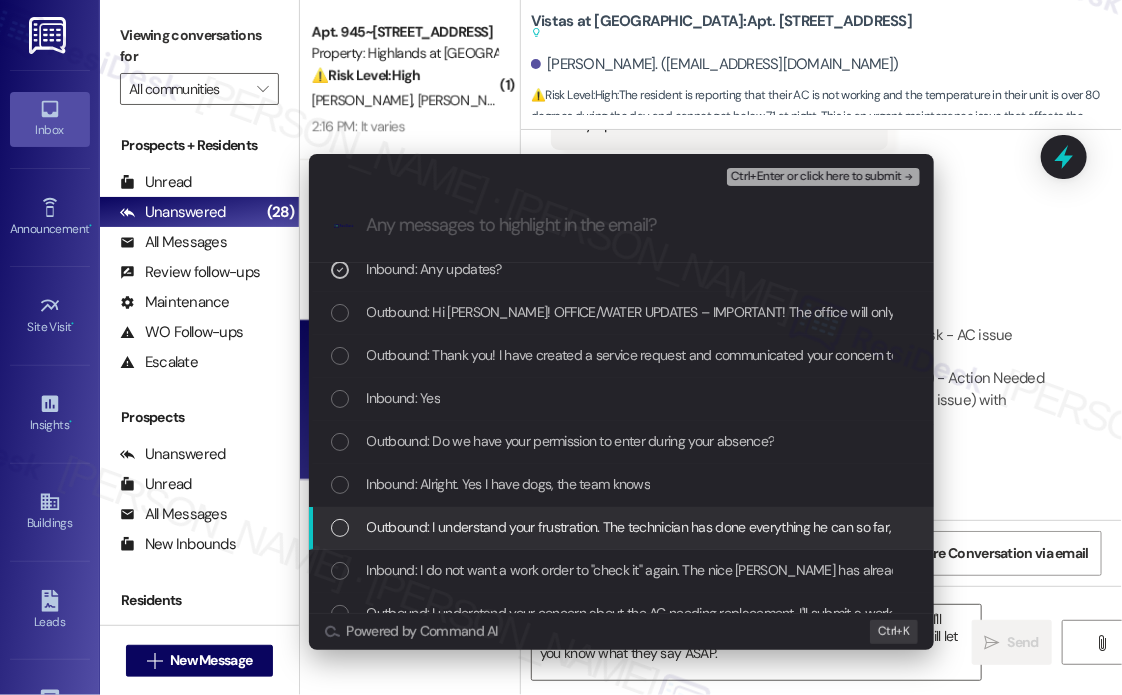 click on "Outbound: I understand your frustration. The technician has done everything he can so far, including adding Freon. At this point, another check is needed to assess the system and help determine what options might be available." at bounding box center (1026, 527) 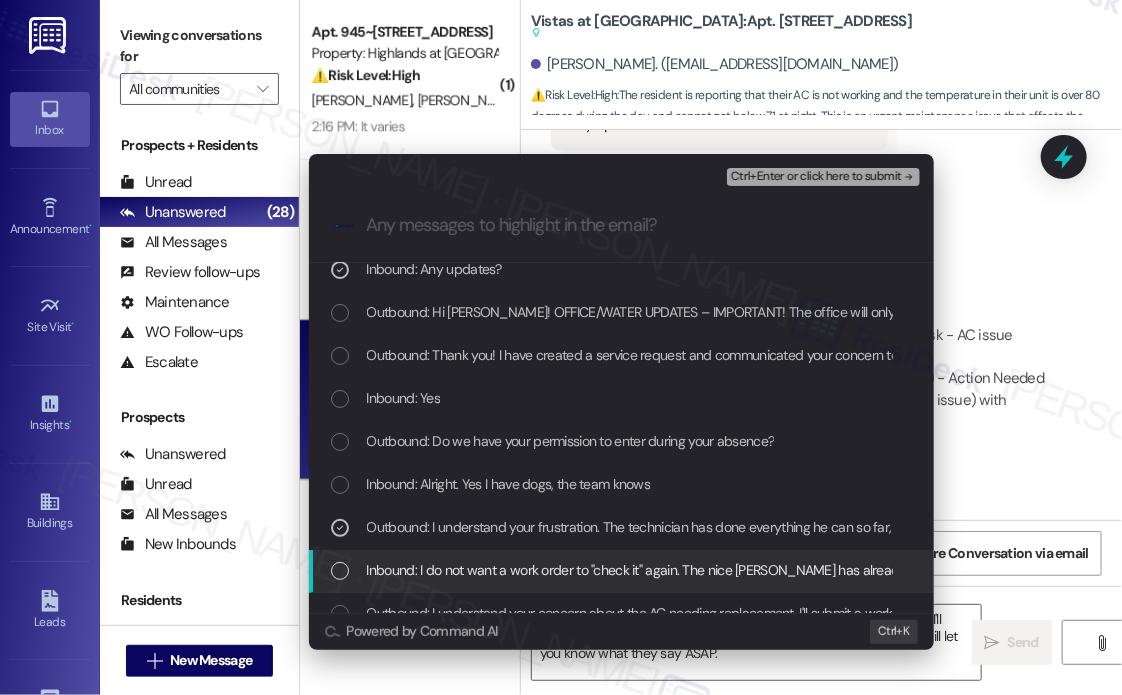click on "Inbound: I do not want a work order to "check it" again. The nice [PERSON_NAME] has already checked it so many times and filled the Freon as much as he can" at bounding box center (827, 570) 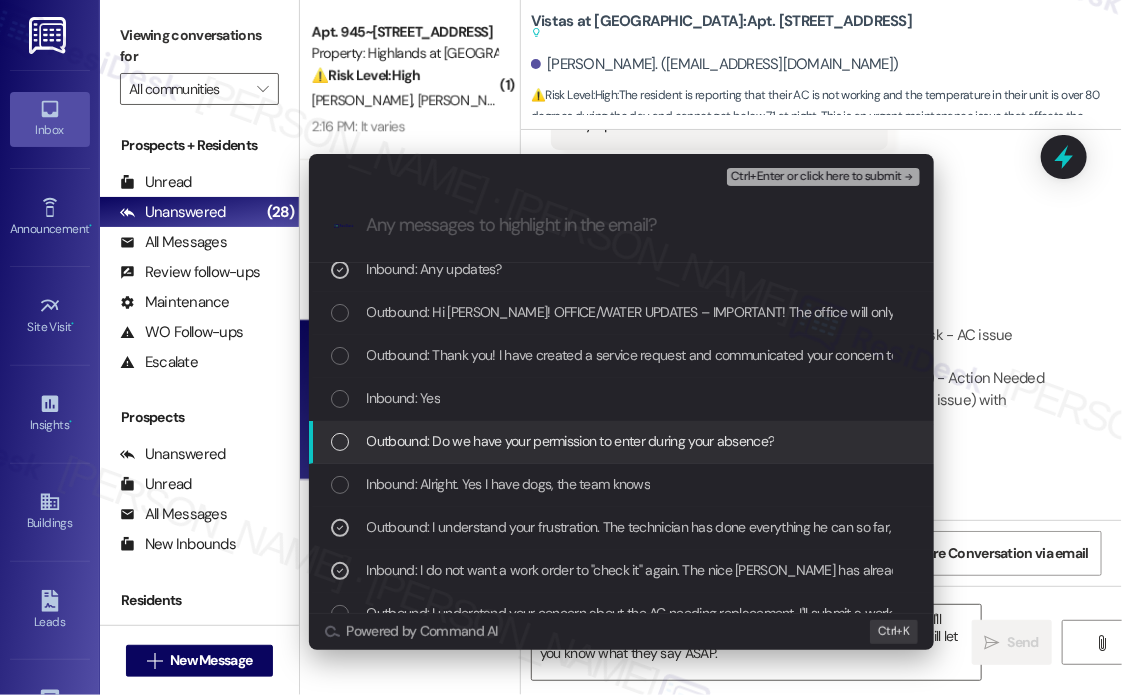 click on "Outbound: Do we have your permission to enter during your absence?" at bounding box center [571, 441] 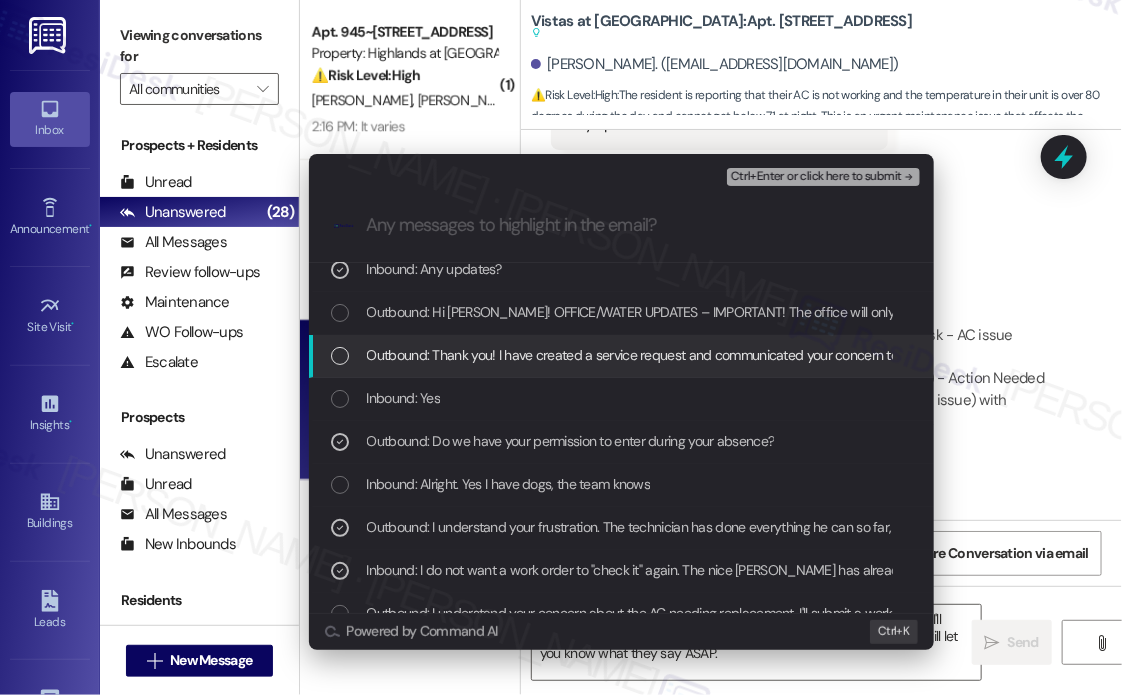 click on "Outbound: Thank you! I have created a service request and communicated your concern to the team. I'll let you know once I have more information. We appreciate your patience." at bounding box center [880, 355] 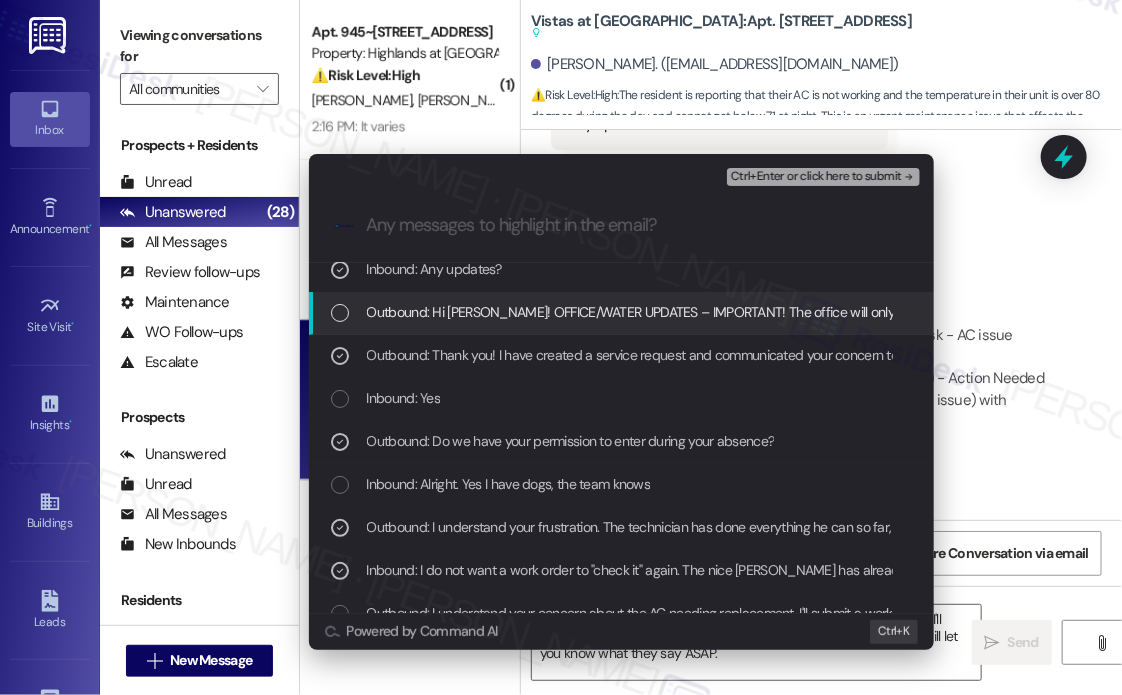 click on "Ctrl+Enter or click here to submit" at bounding box center [816, 177] 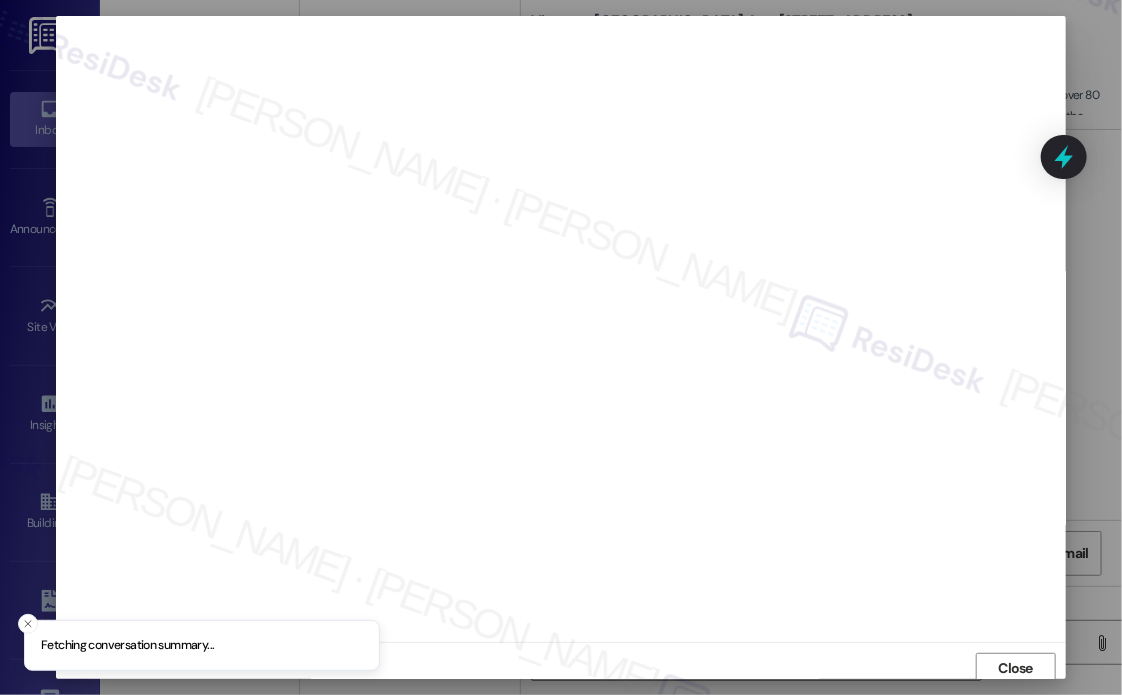 scroll, scrollTop: 5, scrollLeft: 0, axis: vertical 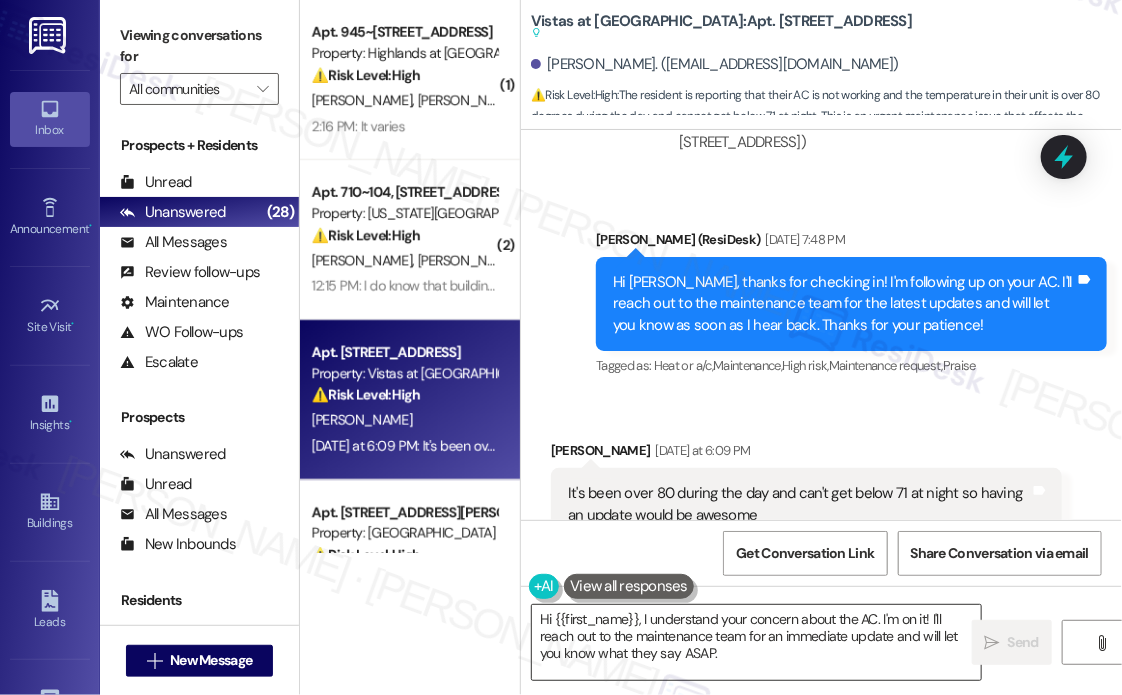 click on "Hi {{first_name}}, I understand your concern about the AC. I'm on it! I'll reach out to the maintenance team for an immediate update and will let you know what they say ASAP." at bounding box center (756, 642) 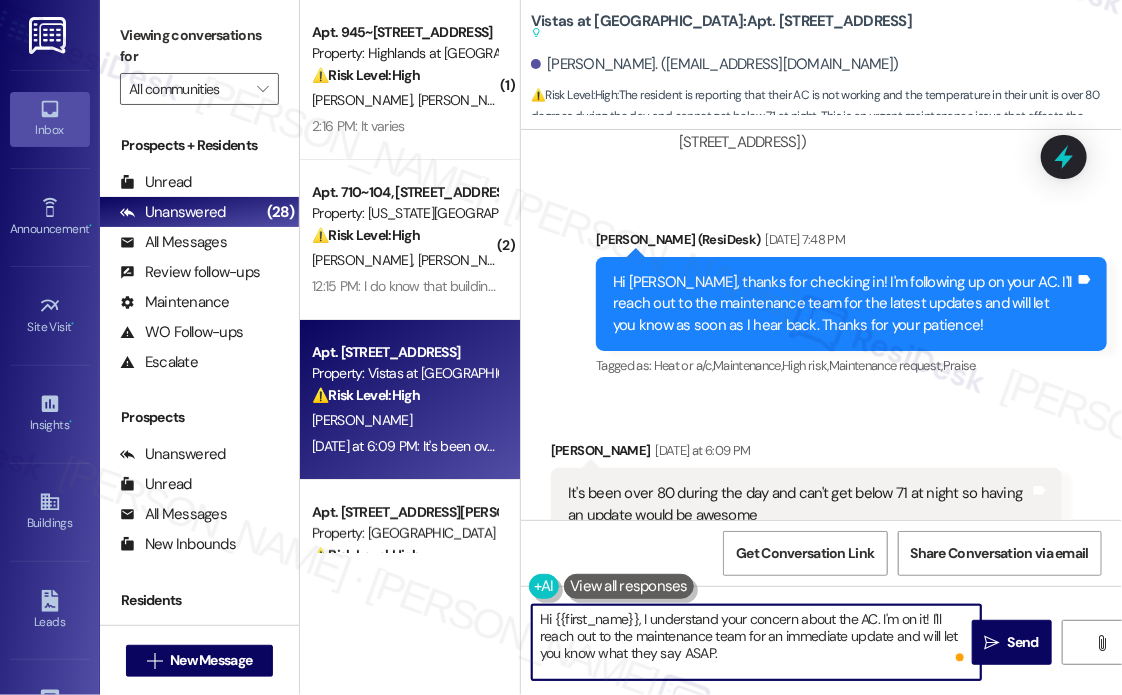 click on "Hi {{first_name}}, I understand your concern about the AC. I'm on it! I'll reach out to the maintenance team for an immediate update and will let you know what they say ASAP." at bounding box center [756, 642] 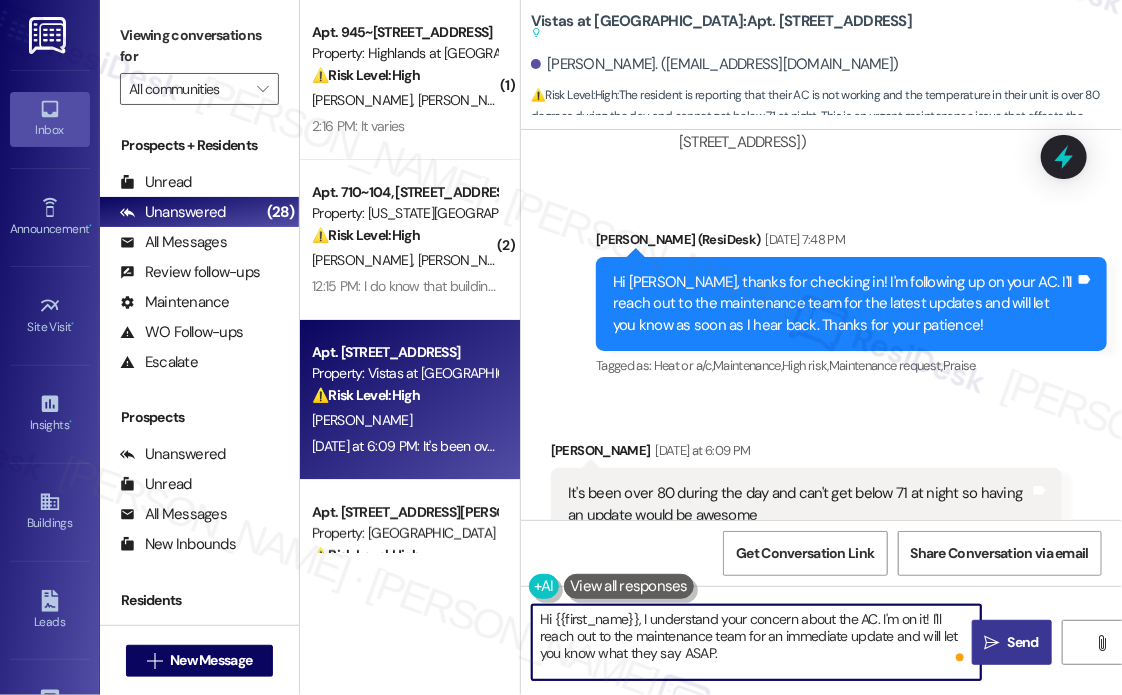 click on "" at bounding box center (992, 643) 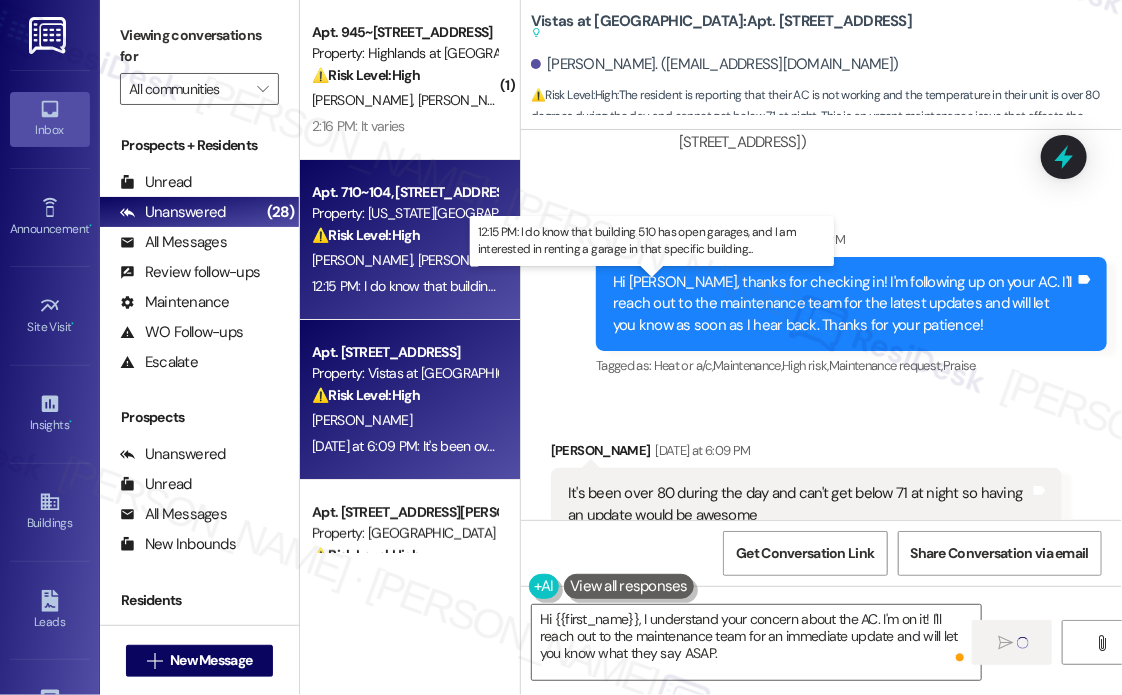 type 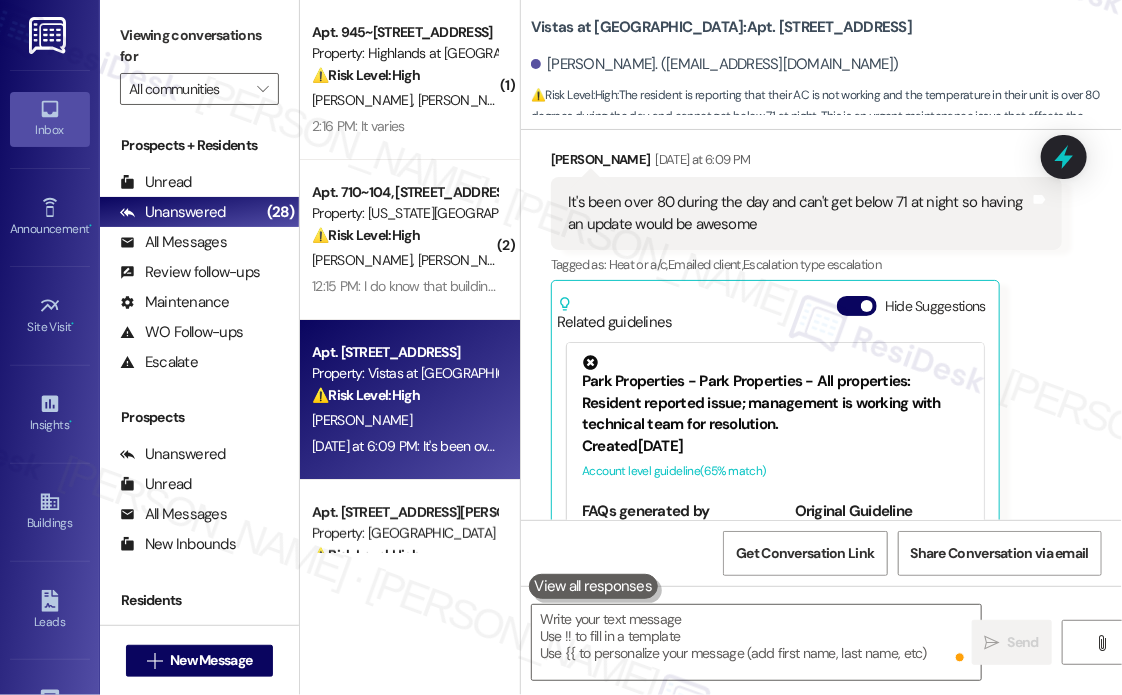 scroll, scrollTop: 6738, scrollLeft: 0, axis: vertical 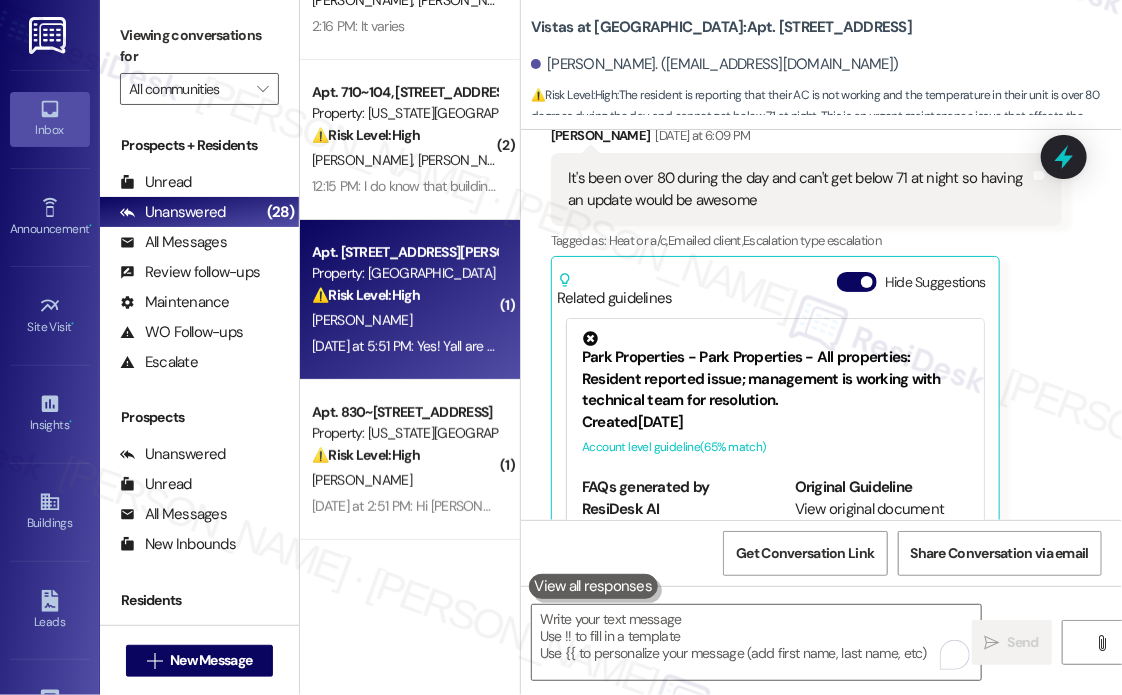 click on "⚠️  Risk Level:  High The resident reports a recurring mold problem that is impacting their health and property. The resident has small children experiencing symptoms, and the mold is spreading, indicating a potential health and safety issue that requires urgent attention and risk mitigation." at bounding box center [404, 295] 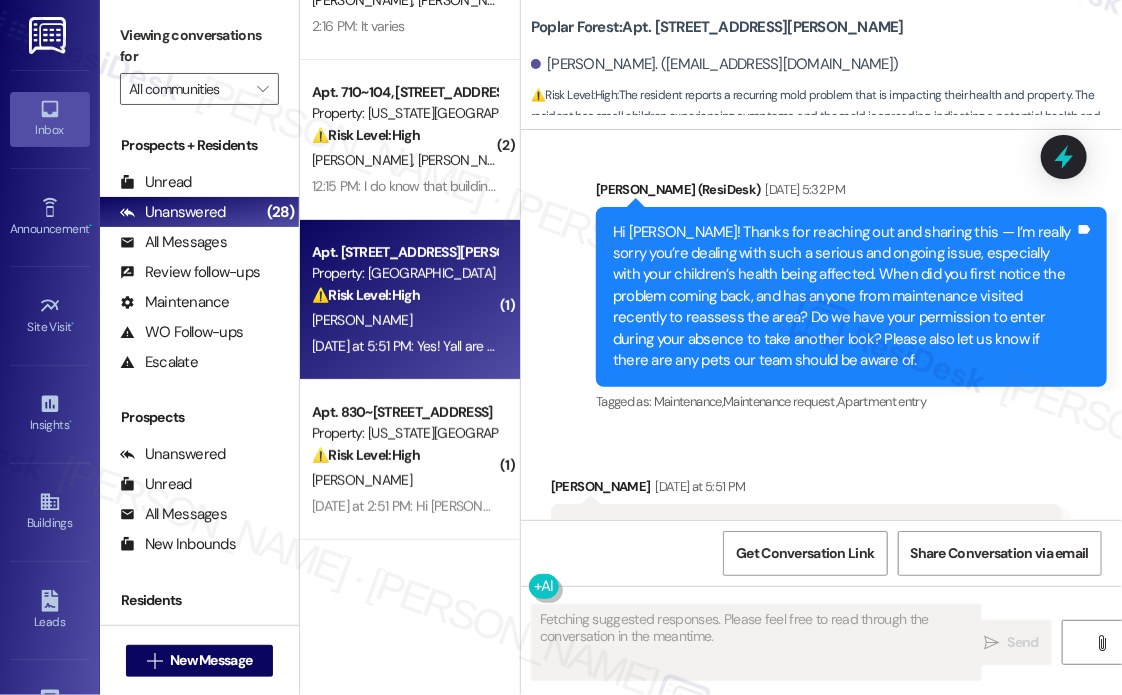 scroll, scrollTop: 2826, scrollLeft: 0, axis: vertical 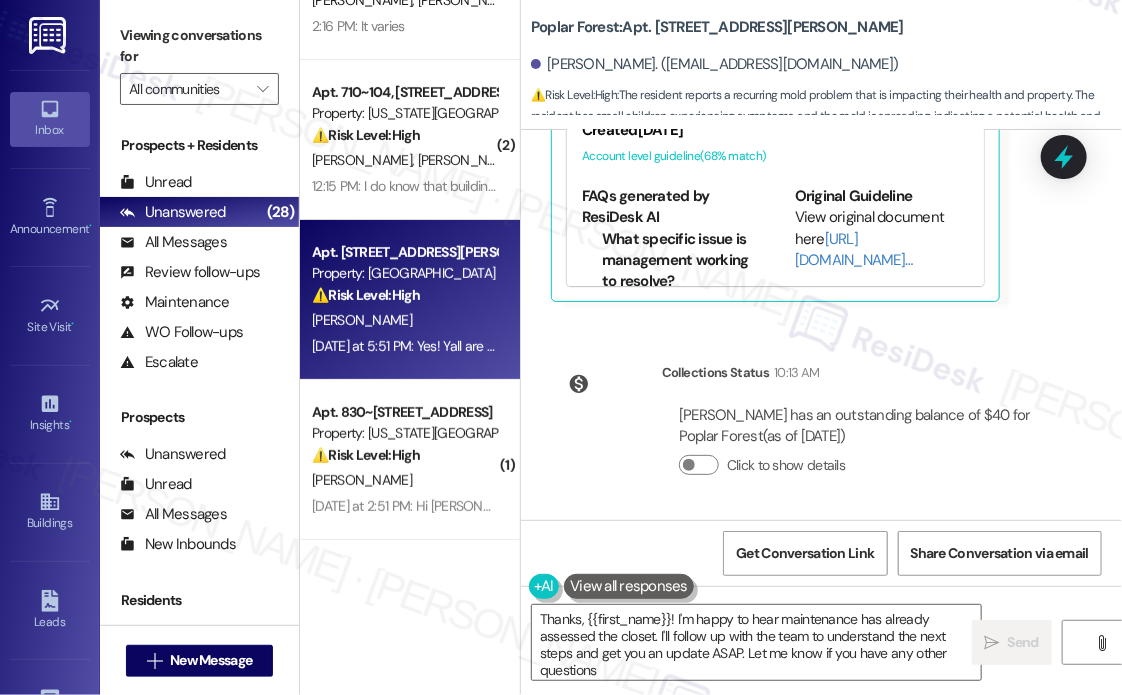 type on "Thanks, {{first_name}}! I'm happy to hear maintenance has already assessed the closet. I'll follow up with the team to understand the next steps and get you an update ASAP. Let me know if you have any other questions!" 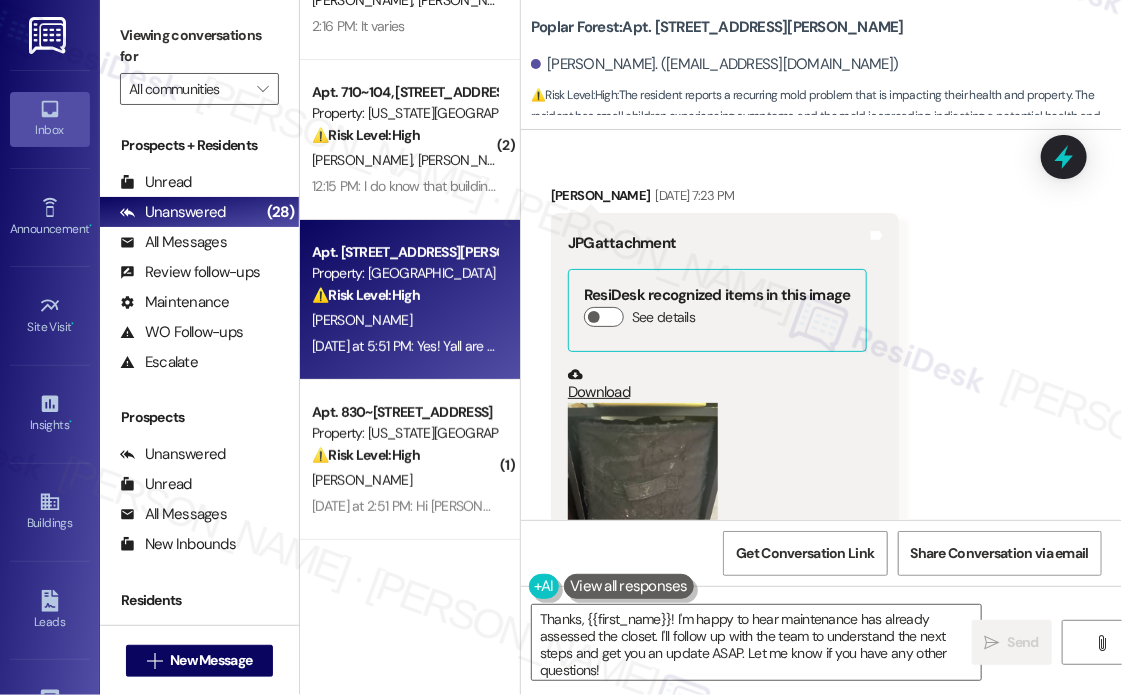 scroll, scrollTop: 600, scrollLeft: 0, axis: vertical 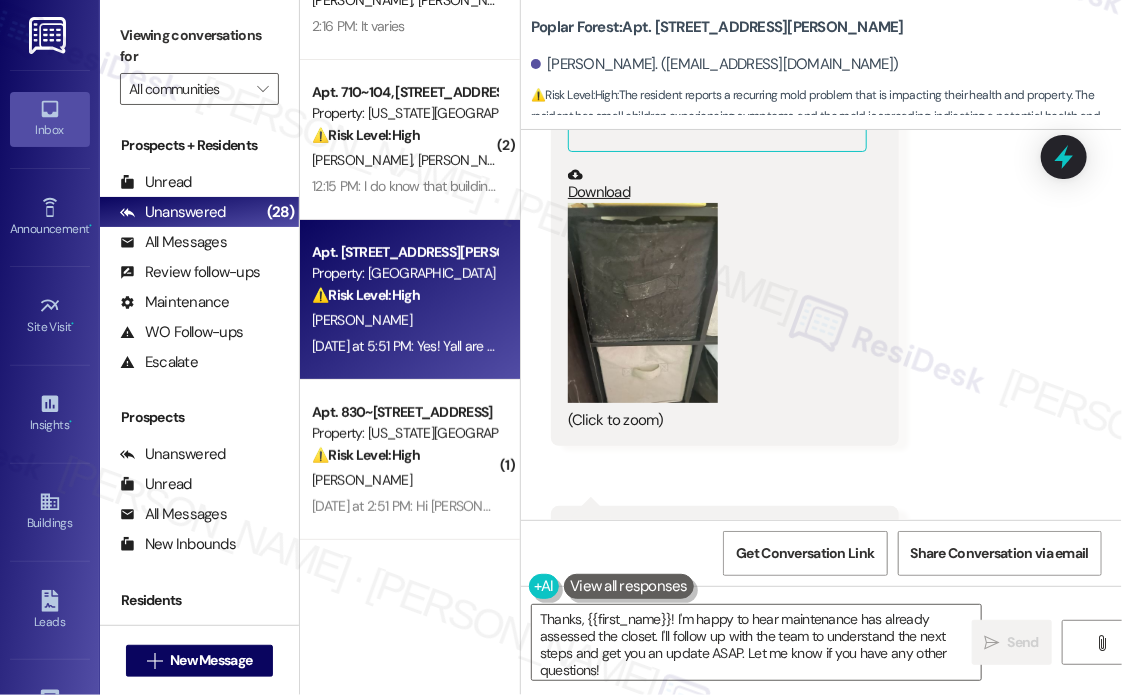 click at bounding box center [643, 303] 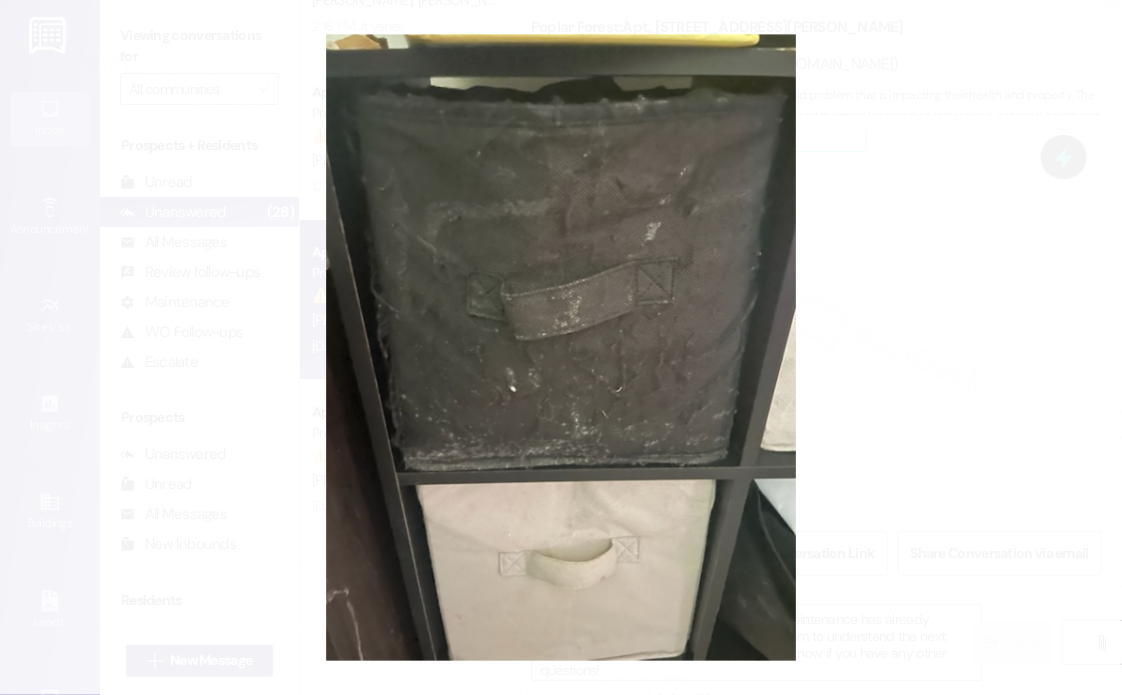 click at bounding box center [561, 347] 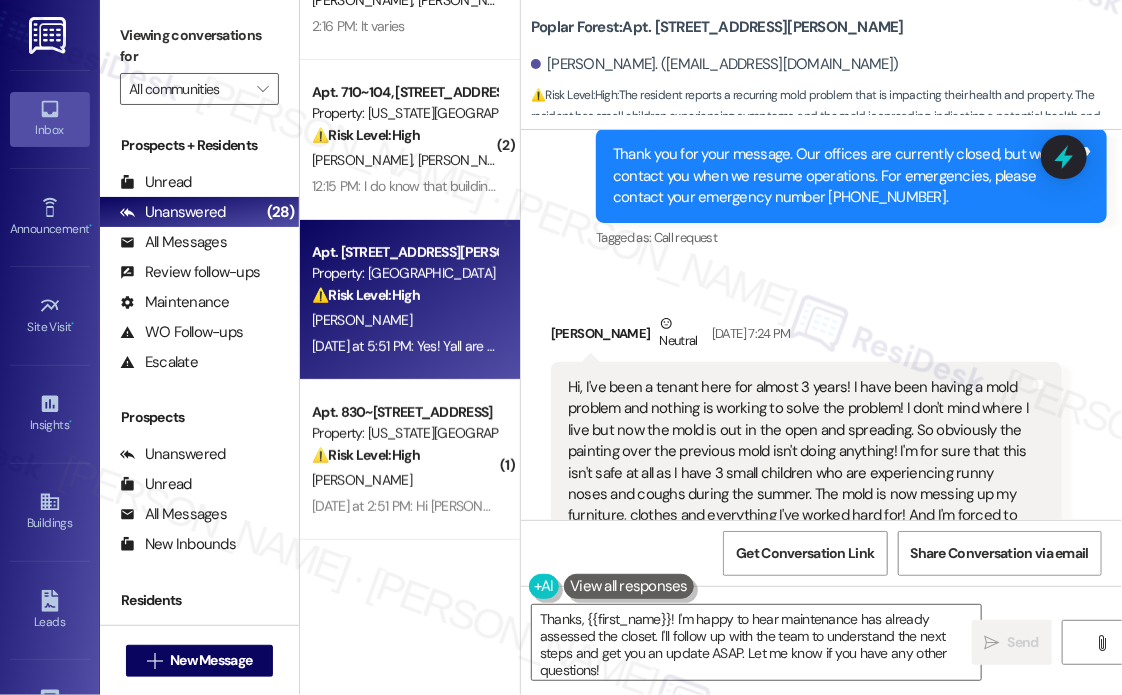 scroll, scrollTop: 1600, scrollLeft: 0, axis: vertical 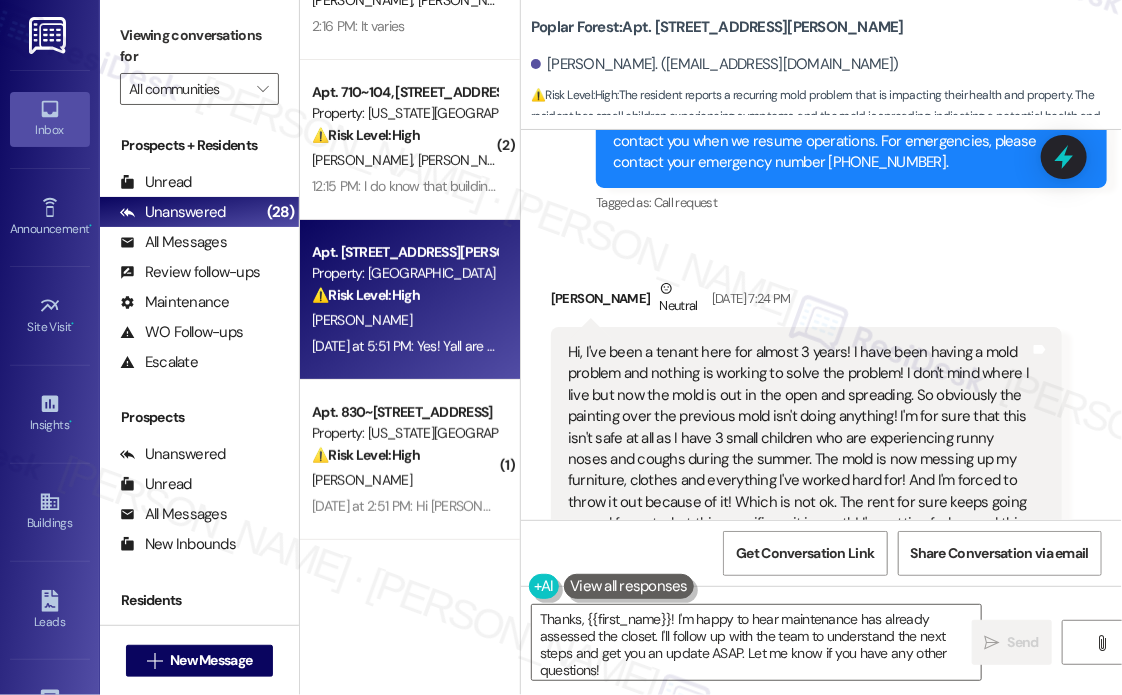 click on "Received via SMS [PERSON_NAME]   Neutral [DATE] 7:24 PM Hi, I've been a tenant here for almost 3 years! I have been having a mold problem and nothing is working to solve the problem! I don't mind where I live but now the mold is out in the open and spreading. So obviously the painting over the previous mold isn't doing anything! I'm for sure that this isn't safe at all as I have 3 small children who are experiencing runny noses and coughs during the summer. The mold is now messing up my furniture, clothes and everything I've worked hard for! And I'm forced to throw it out because of it! Which is not ok. The rent for sure keeps going up and for not what this specific unit is worth! I'm getting fed up and this is just ridiculous at this point. I contacted corporate and never get a straight answer to a solution. I pay too much for this!!!  Tags and notes Tagged as:   Rent/payments ,  Click to highlight conversations about Rent/payments High risk ,  Click to highlight conversations about High risk ,  ," at bounding box center [821, 475] 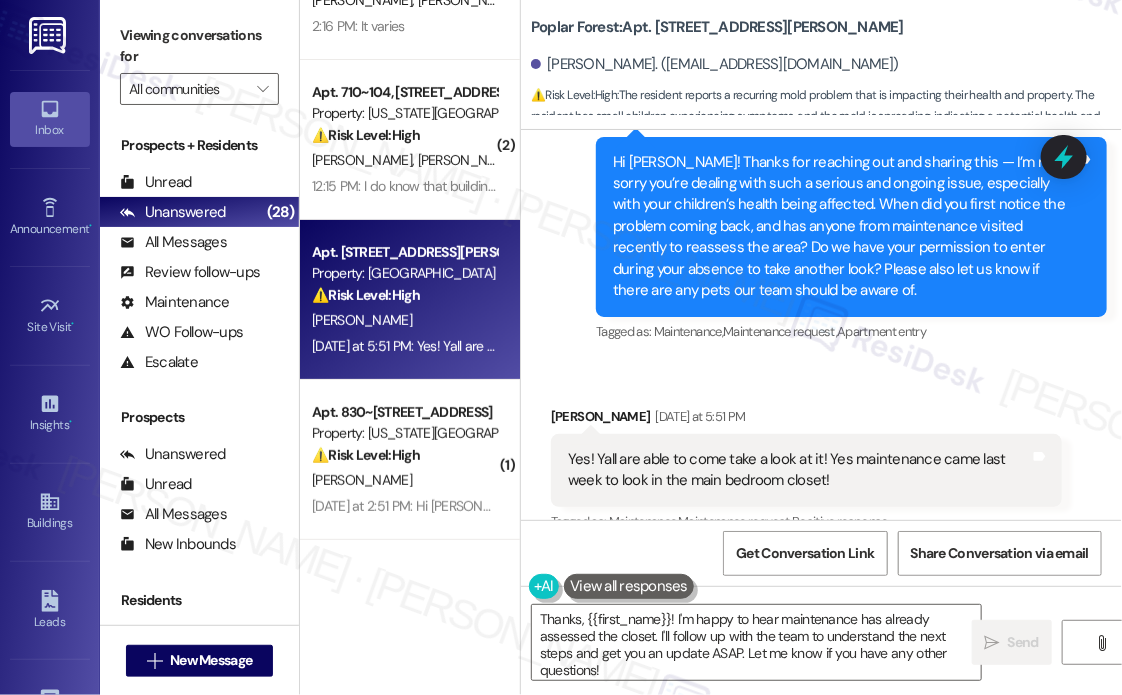 scroll, scrollTop: 2300, scrollLeft: 0, axis: vertical 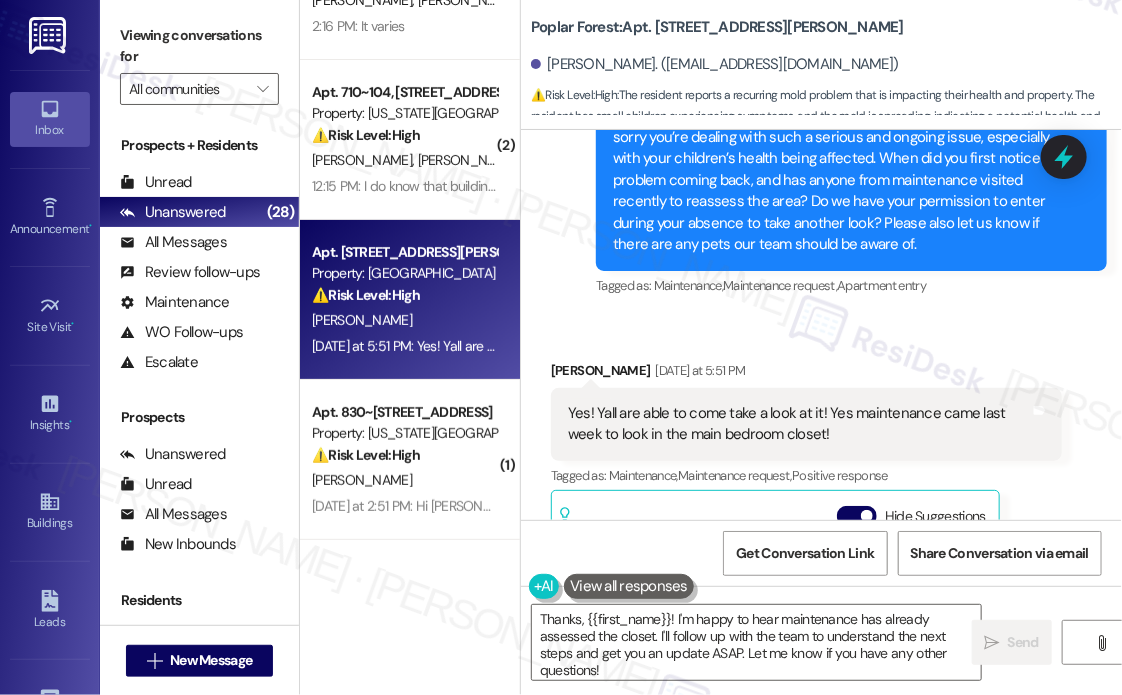 click on "Received via SMS [PERSON_NAME] [DATE] at 5:51 PM Yes! Yall are able to come take a look at it! Yes maintenance came last week to look in the main bedroom closet!  Tags and notes Tagged as:   Maintenance ,  Click to highlight conversations about Maintenance Maintenance request ,  Click to highlight conversations about Maintenance request Positive response Click to highlight conversations about Positive response  Related guidelines Hide Suggestions Park Properties - Park Properties - All properties: Resident reported issue; management is working with technical team for resolution.
Created  [DATE] Account level guideline  ( 68 % match) FAQs generated by ResiDesk AI What specific issue is management working to resolve? The document doesn't specify the exact issue. Management is aware of a problem and is working with their technical team to resolve it. How long will it take to resolve the issue? Who can I contact for more information about the issue? Original Guideline View original document here" at bounding box center (821, 579) 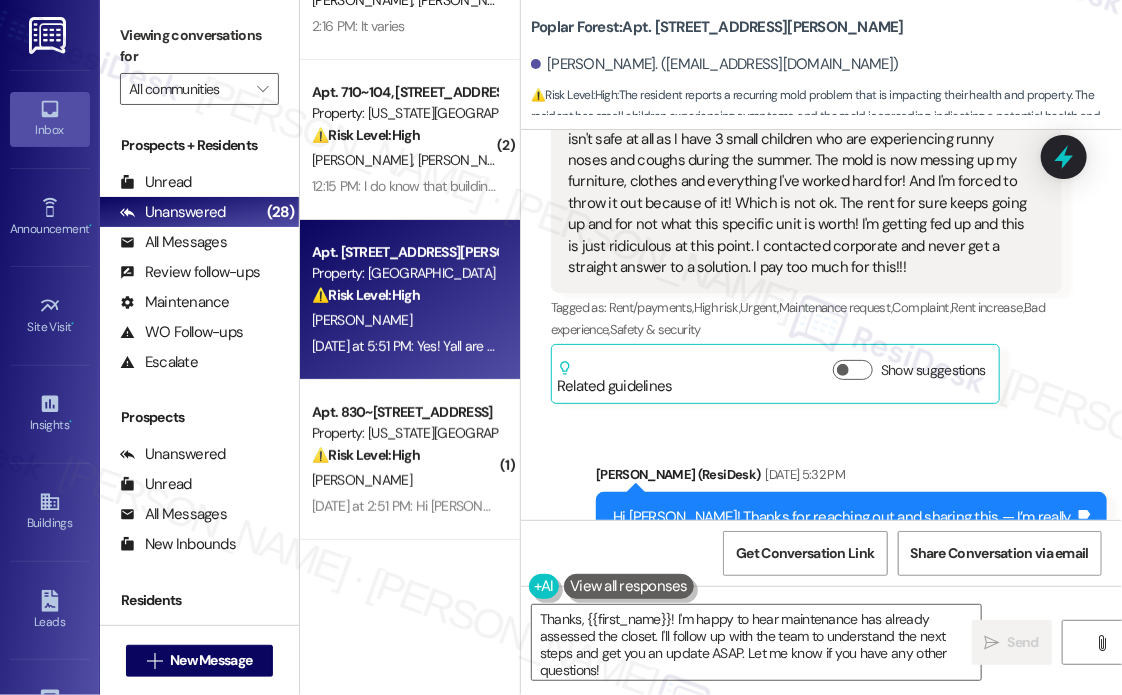 scroll, scrollTop: 1900, scrollLeft: 0, axis: vertical 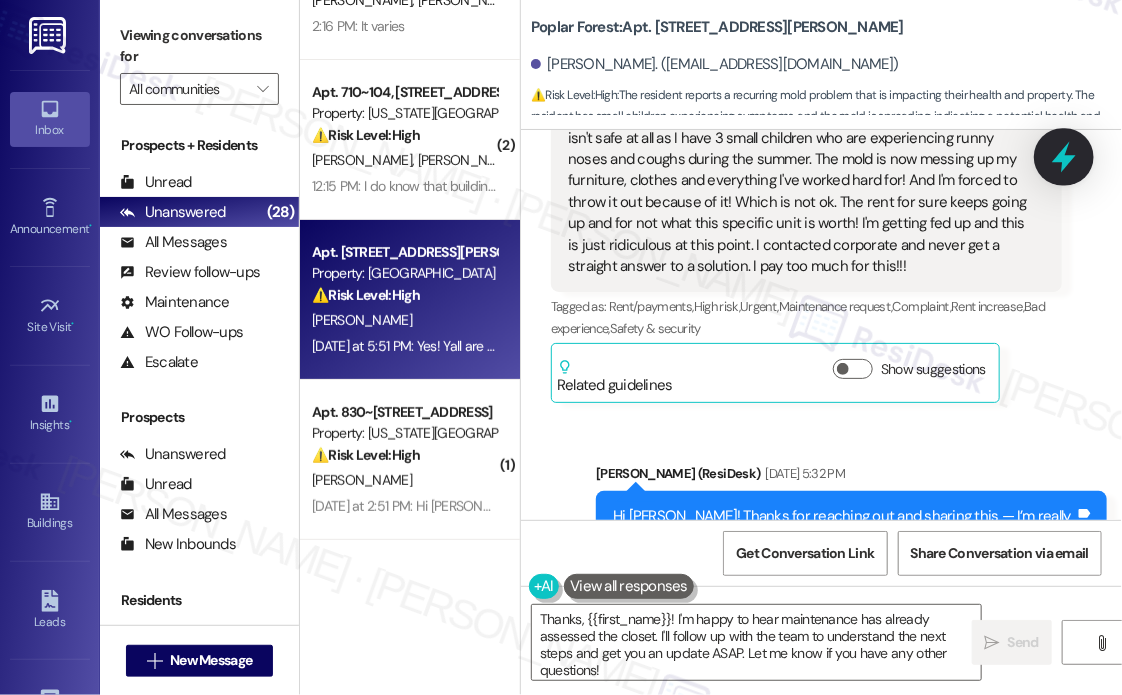 click 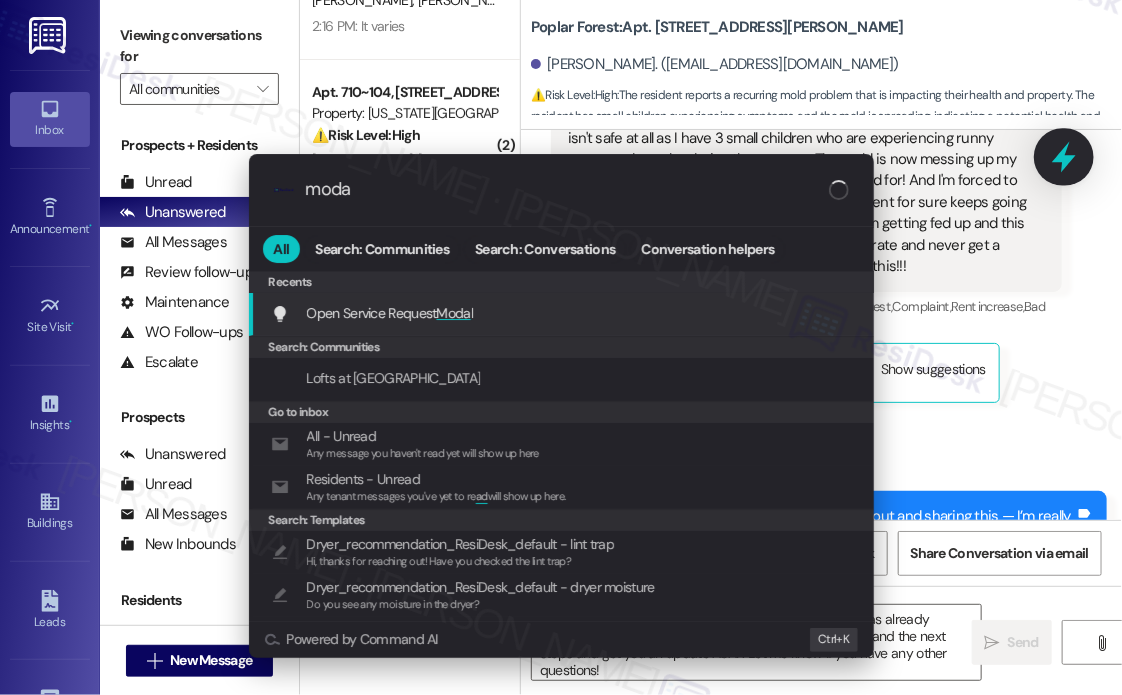 type on "modal" 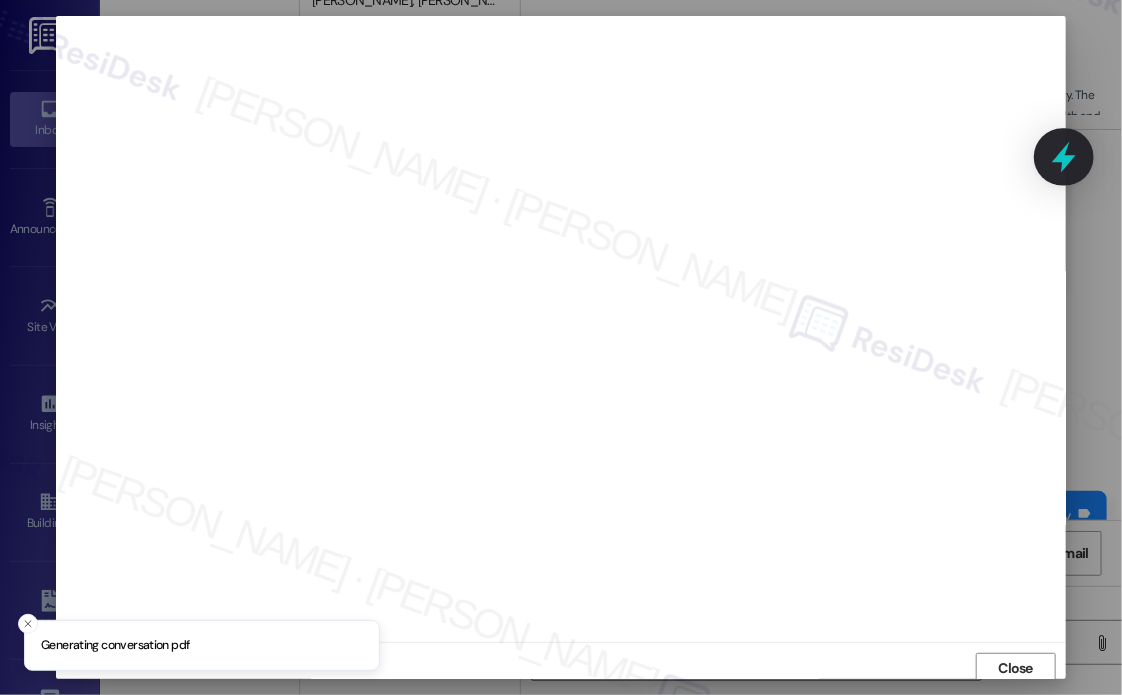 scroll, scrollTop: 5, scrollLeft: 0, axis: vertical 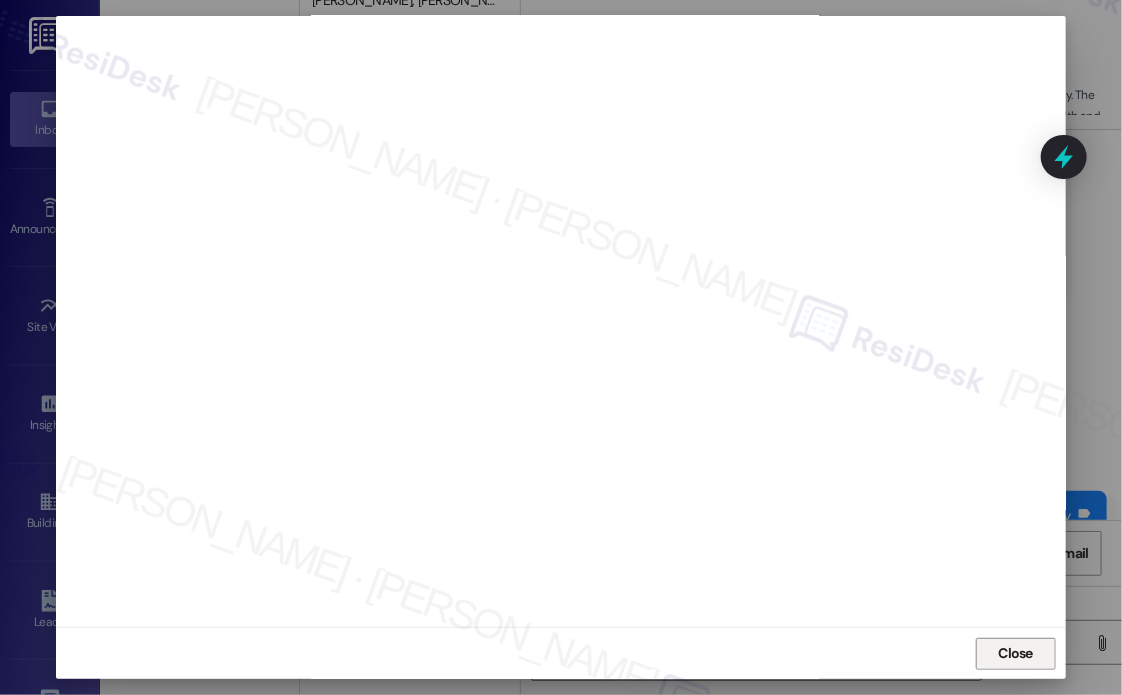 click on "Close" at bounding box center (1016, 653) 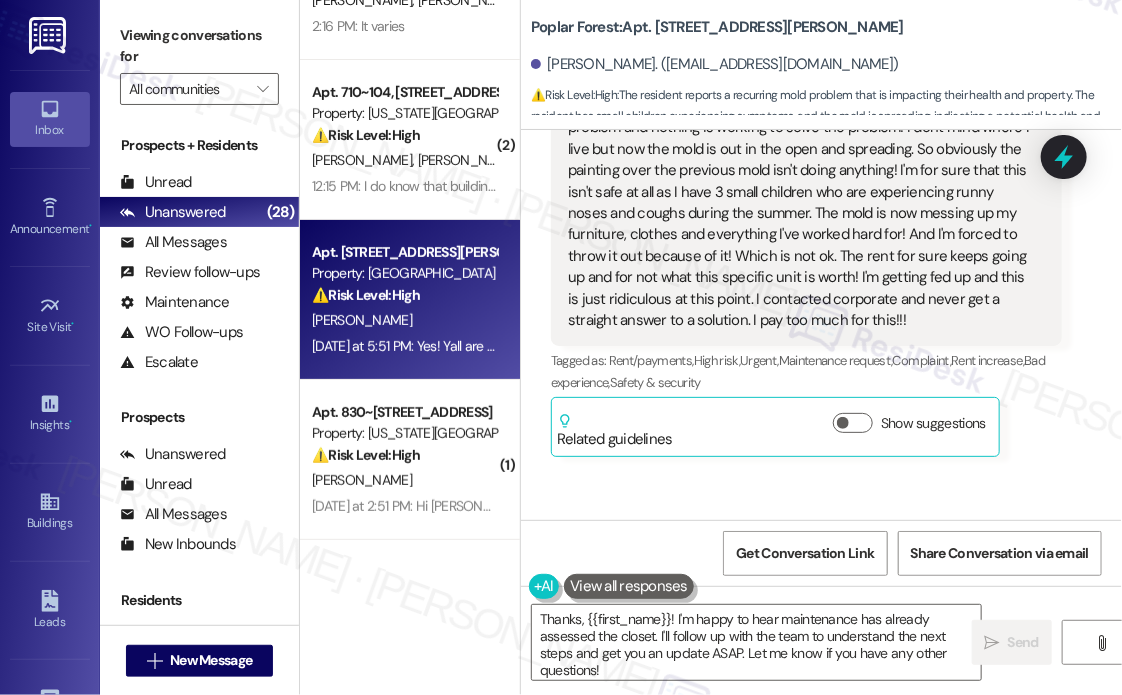 scroll, scrollTop: 1800, scrollLeft: 0, axis: vertical 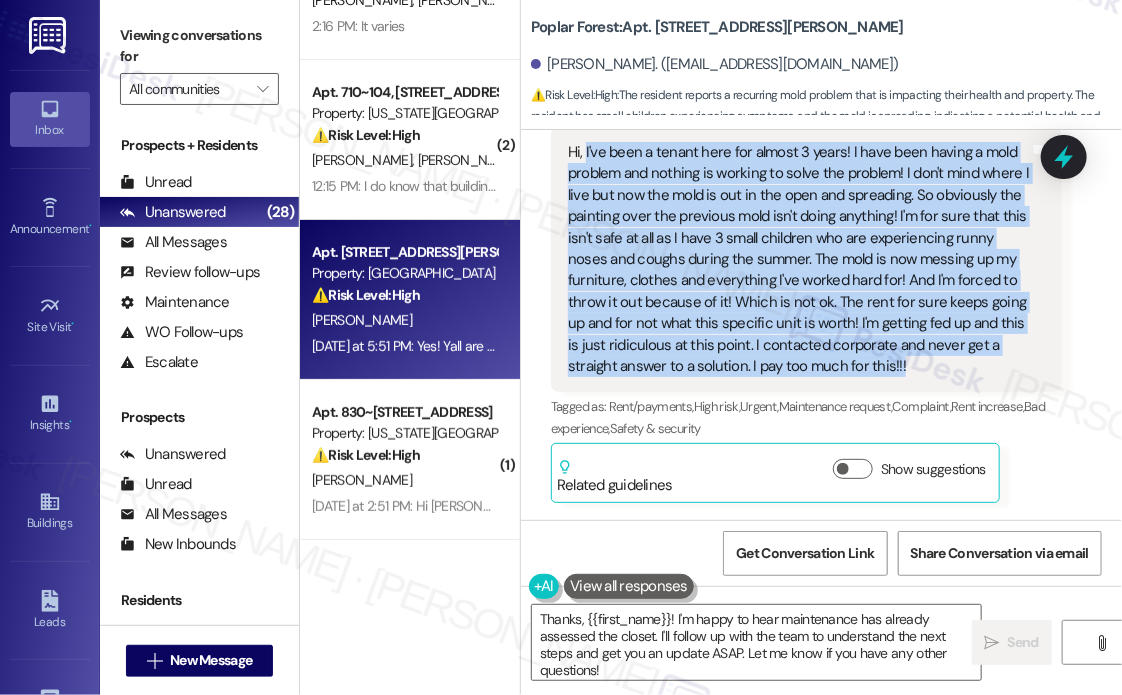 drag, startPoint x: 931, startPoint y: 363, endPoint x: 585, endPoint y: 162, distance: 400.1462 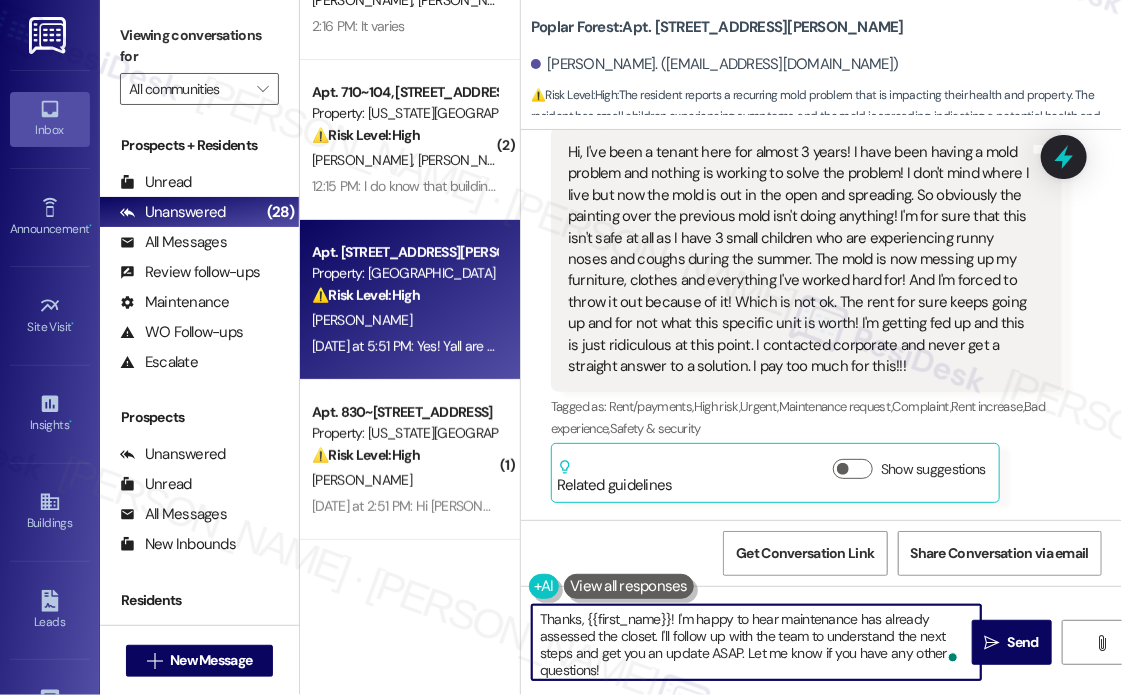 drag, startPoint x: 736, startPoint y: 668, endPoint x: 527, endPoint y: 611, distance: 216.63333 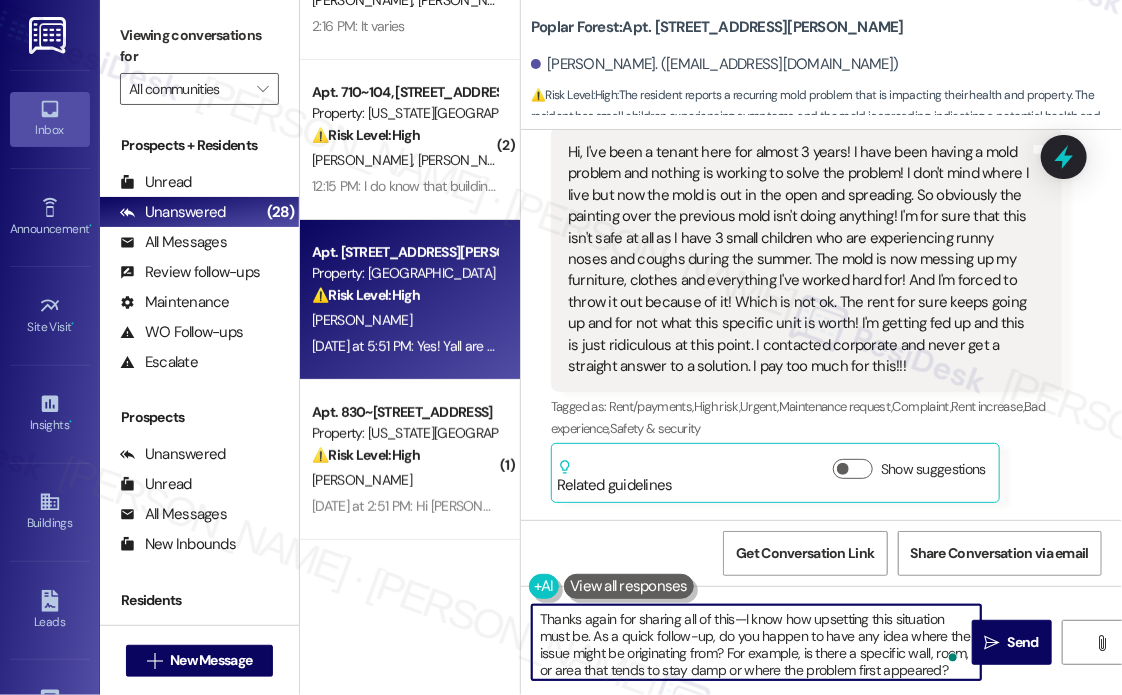 scroll, scrollTop: 16, scrollLeft: 0, axis: vertical 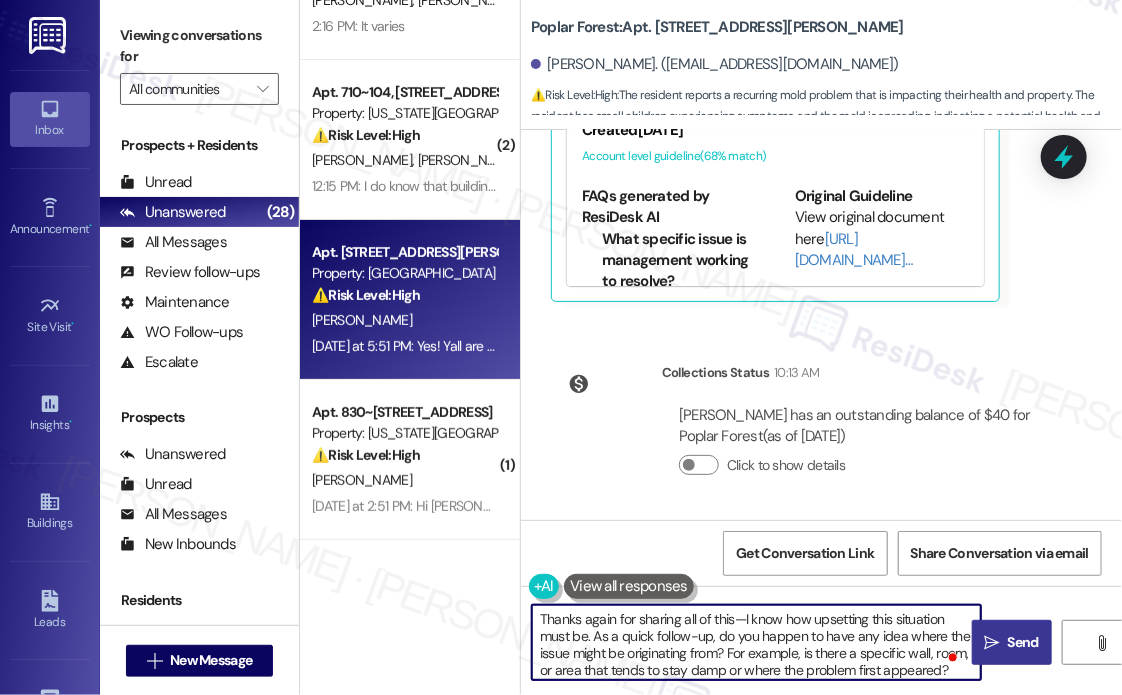 type on "Thanks again for sharing all of this—I know how upsetting this situation must be. As a quick follow-up, do you happen to have any idea where the issue might be originating from? For example, is there a specific wall, room, or area that tends to stay damp or where the problem first appeared? This info could really help the team investigate further." 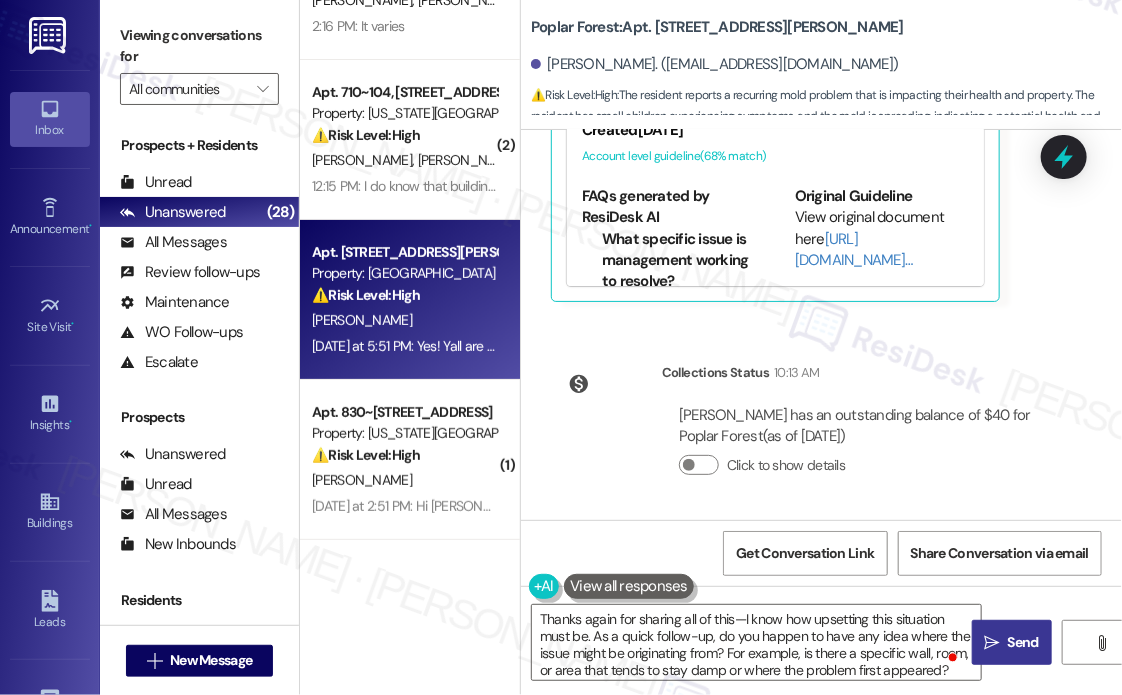 click on "" at bounding box center [992, 643] 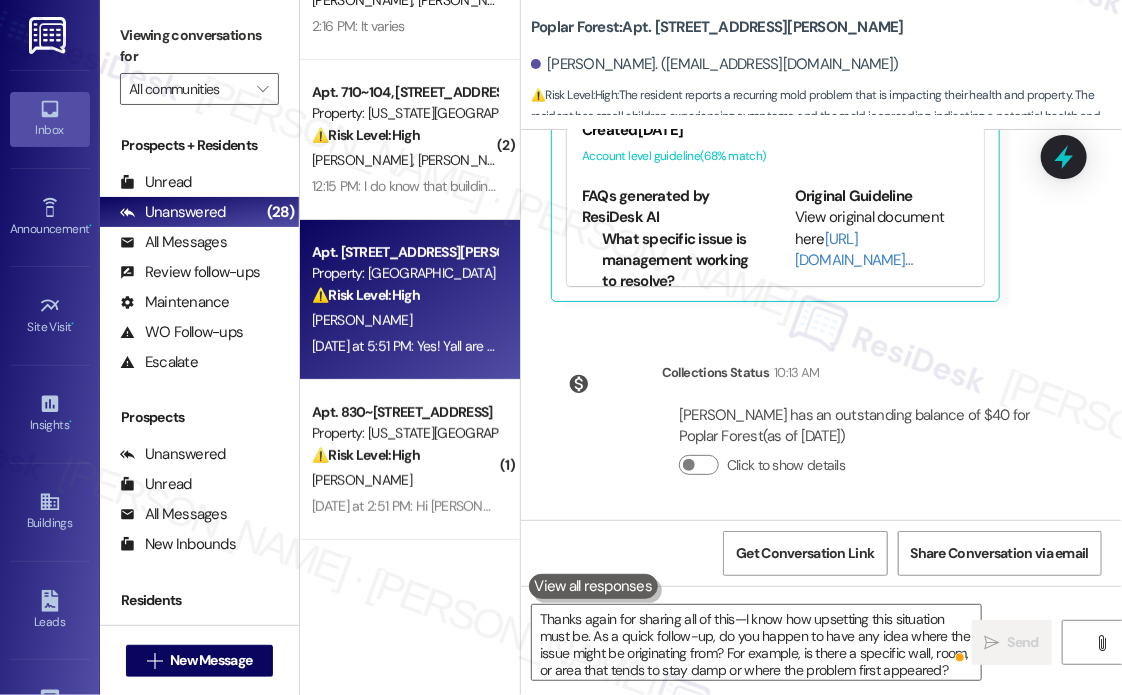 type 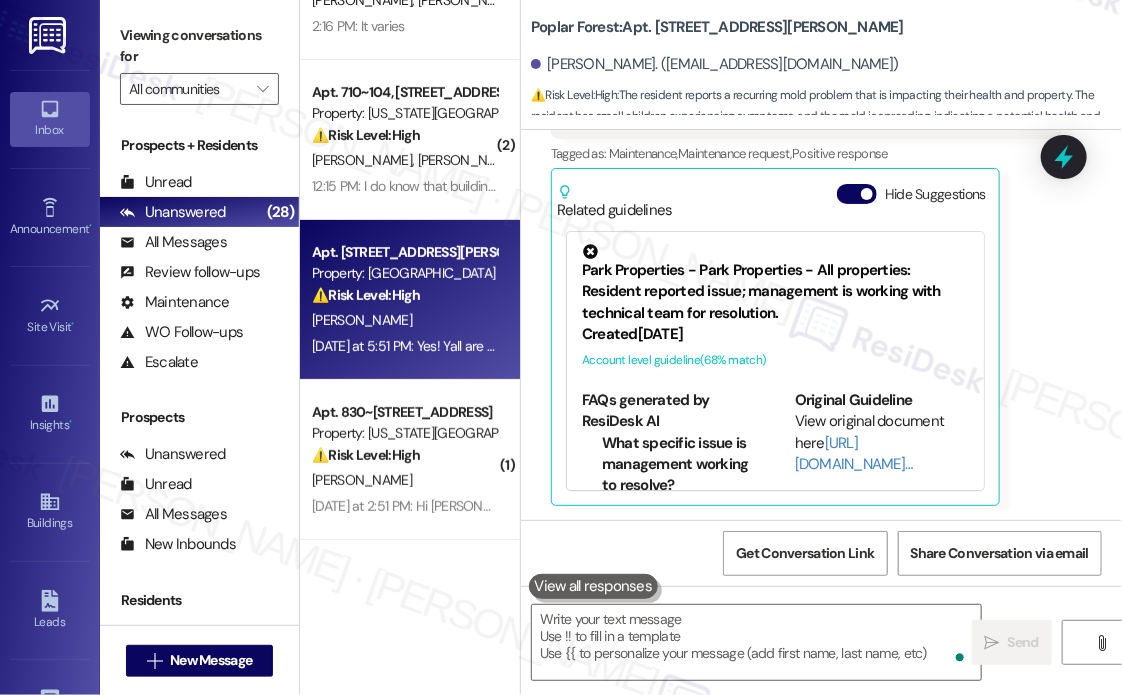 scroll, scrollTop: 2620, scrollLeft: 0, axis: vertical 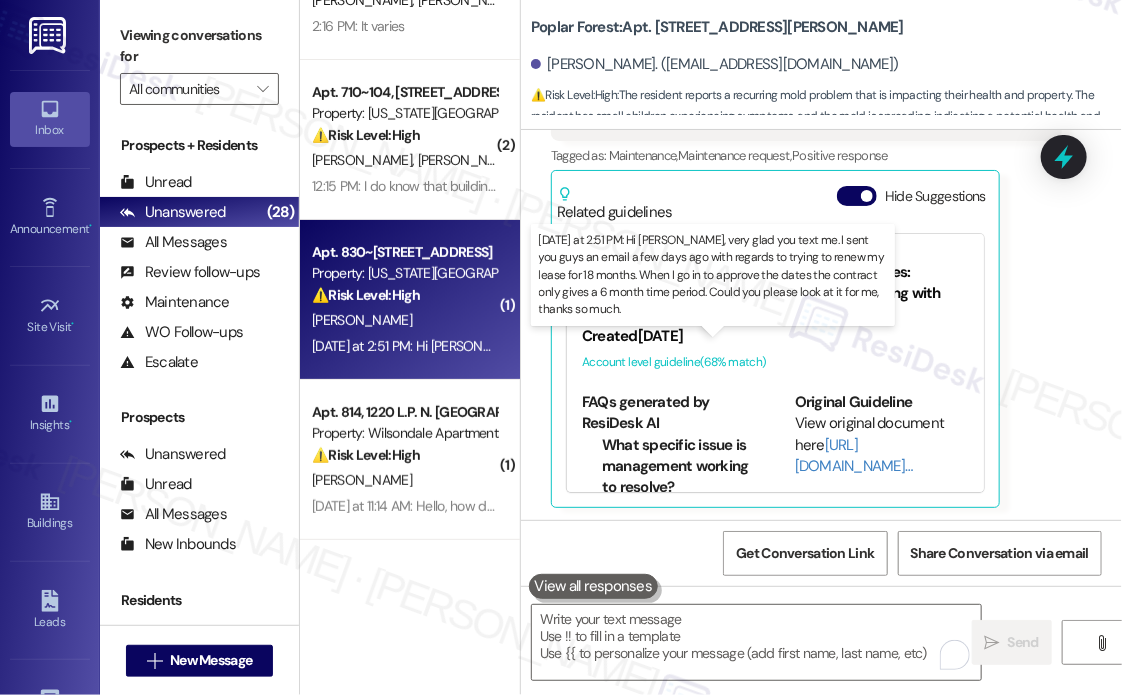 click on "[DATE] at 2:51 PM: Hi [PERSON_NAME], very glad you text me. I sent you guys an email a few days ago with regards to trying to renew my lease for 18 months. When I go in to approve the dates the contract only gives a 6 month time period. Could you please look at it for me, thanks so much.  [DATE] at 2:51 PM: Hi [PERSON_NAME], very glad you text me. I sent you guys an email a few days ago with regards to trying to renew my lease for 18 months. When I go in to approve the dates the contract only gives a 6 month time period. Could you please look at it for me, thanks so much." at bounding box center (1149, 346) 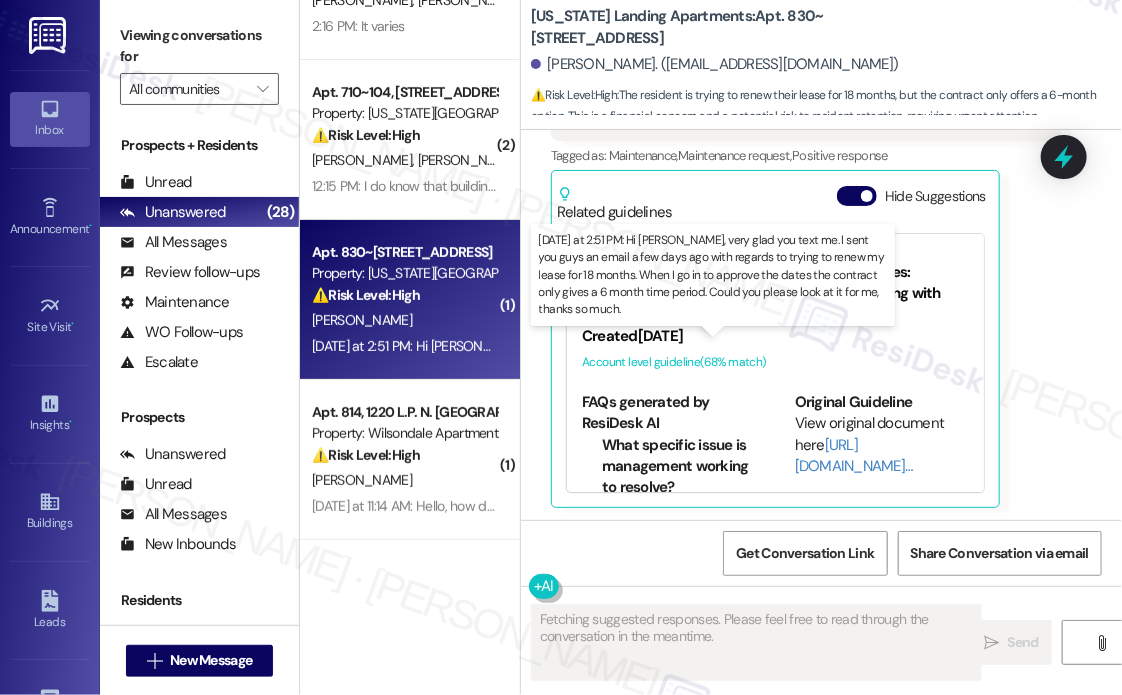 scroll, scrollTop: 1237, scrollLeft: 0, axis: vertical 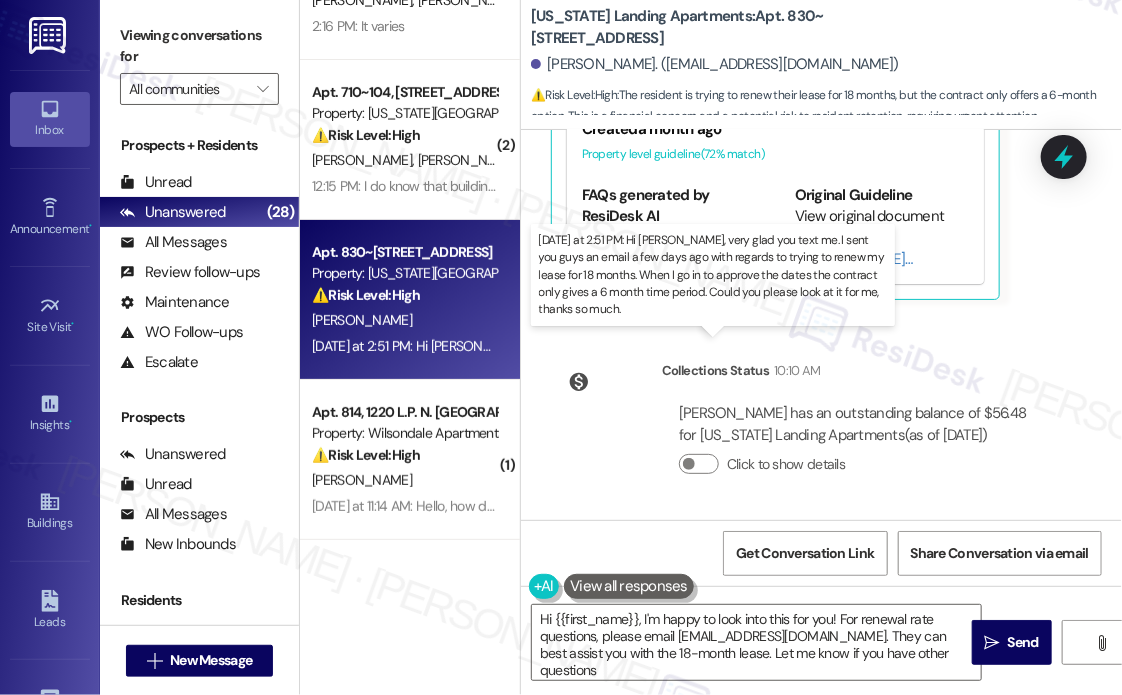 type on "Hi {{first_name}}, I'm happy to look into this for you! For renewal rate questions, please email [EMAIL_ADDRESS][DOMAIN_NAME]. They can best assist you with the 18-month lease. Let me know if you have other questions!" 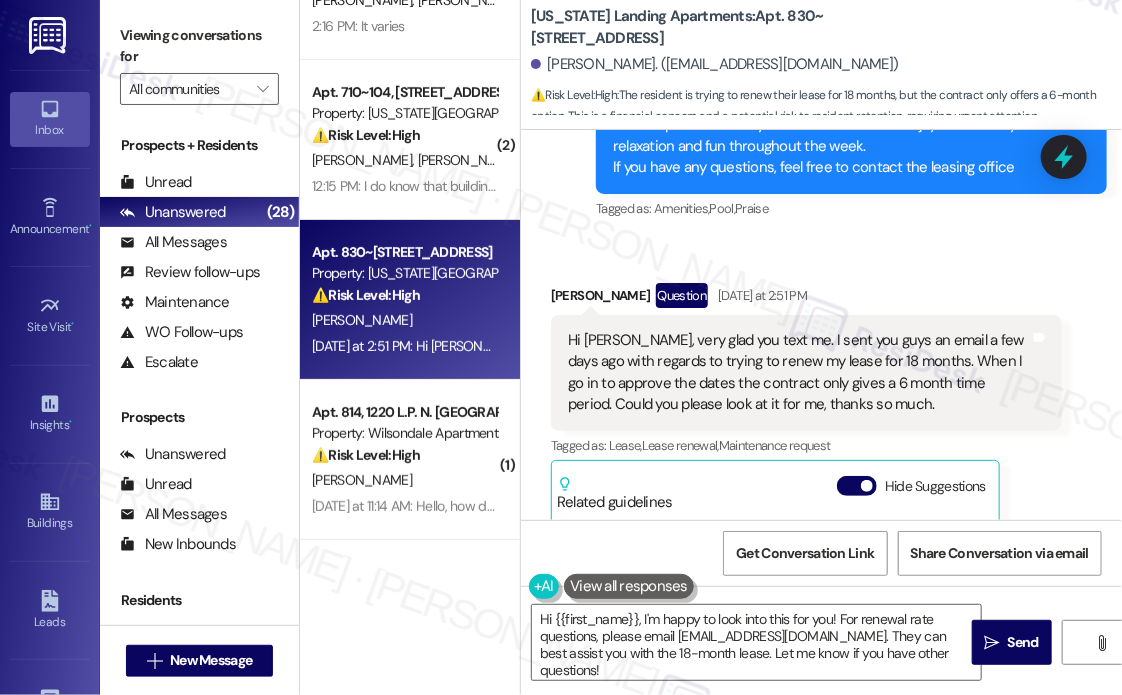 scroll, scrollTop: 738, scrollLeft: 0, axis: vertical 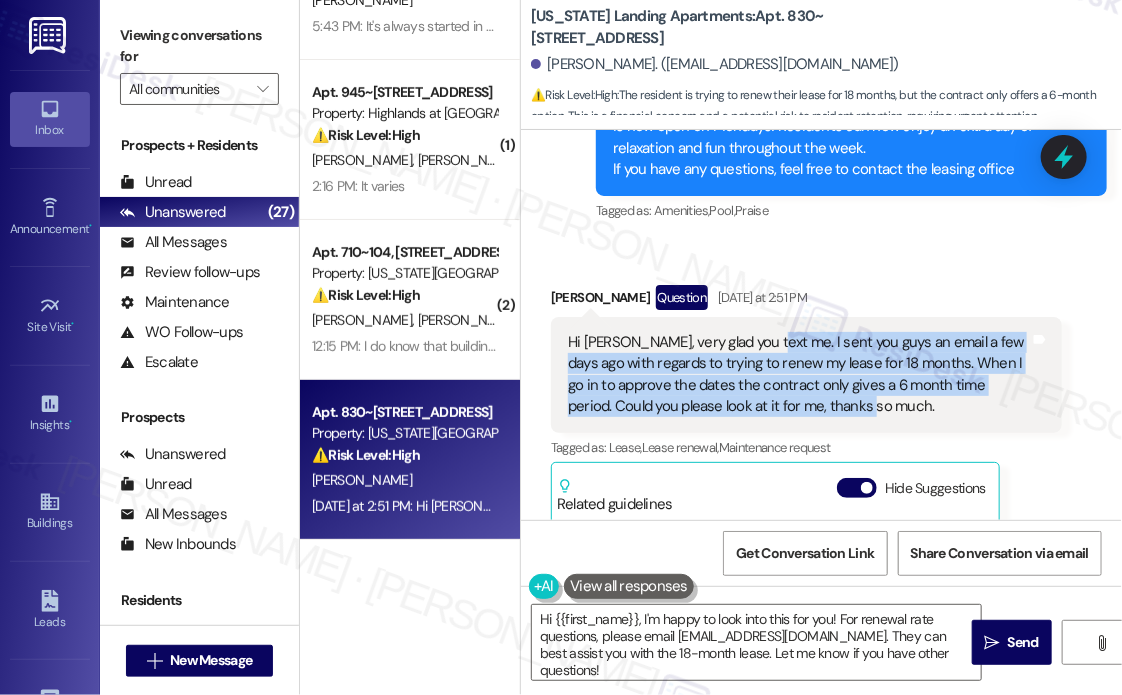drag, startPoint x: 871, startPoint y: 402, endPoint x: 761, endPoint y: 343, distance: 124.823875 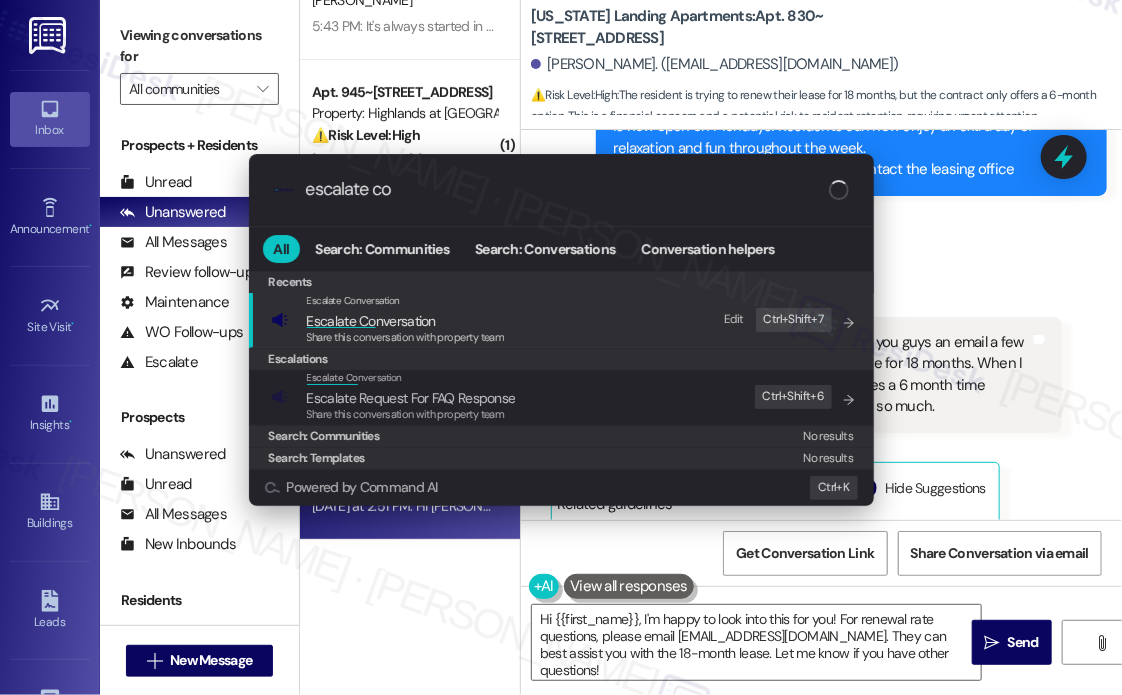 type on "escalate con" 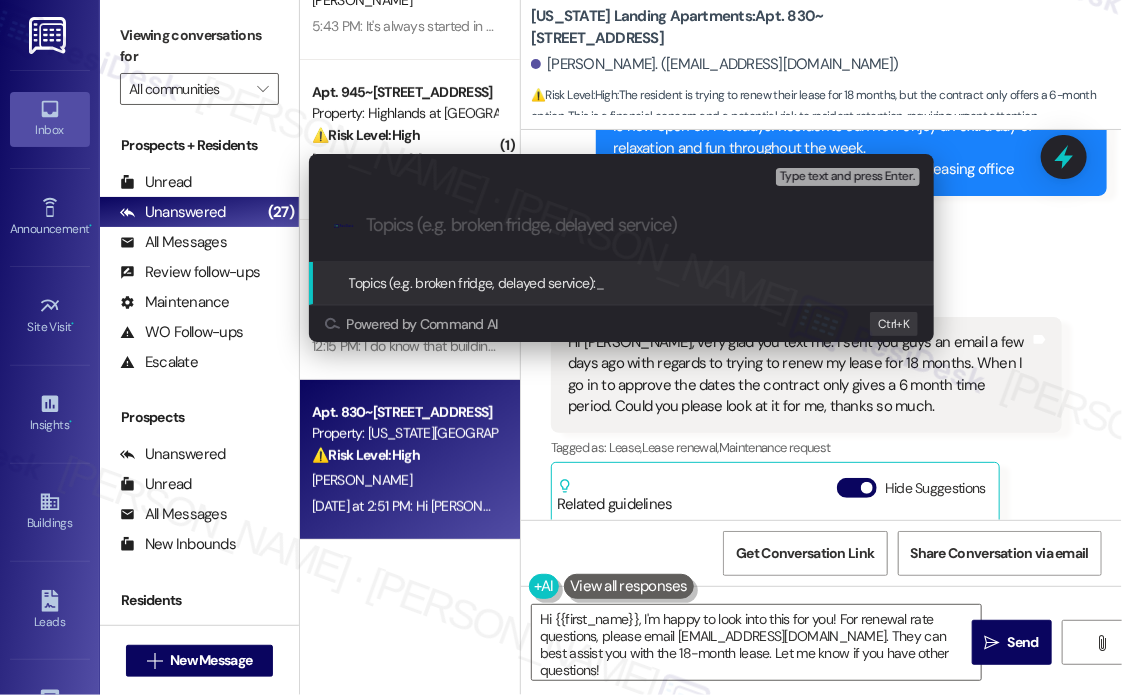 paste on "Follow-Up on 18-Month Lease Renewal Request – Portal Only Showing 6-Month Option" 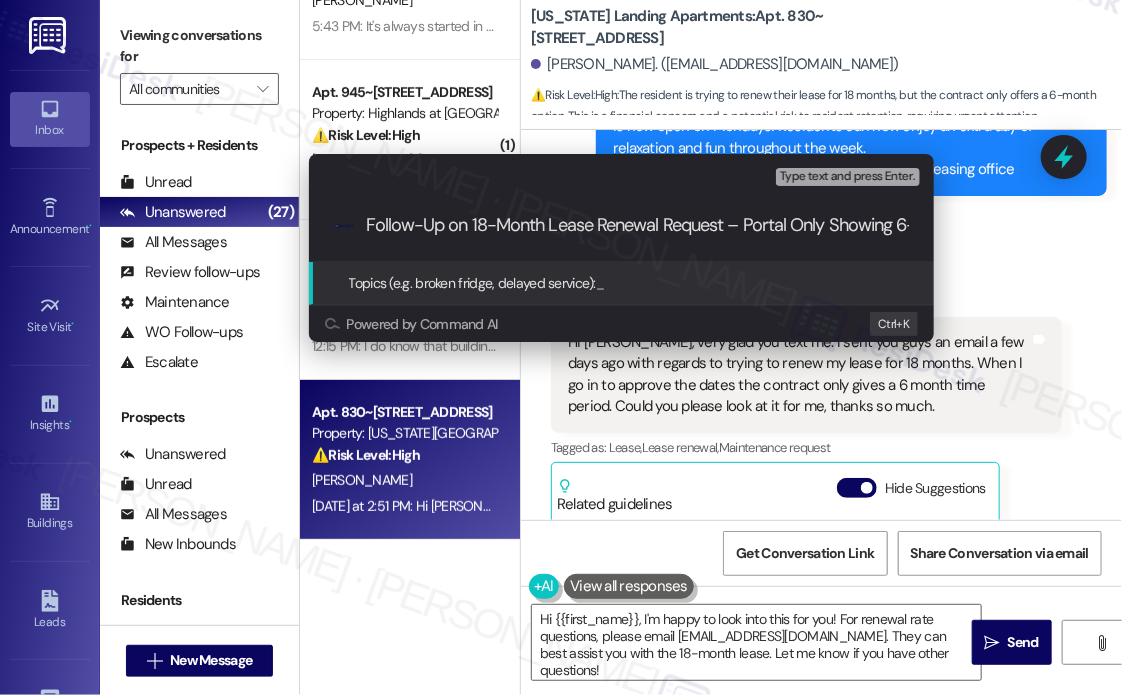 scroll, scrollTop: 0, scrollLeft: 130, axis: horizontal 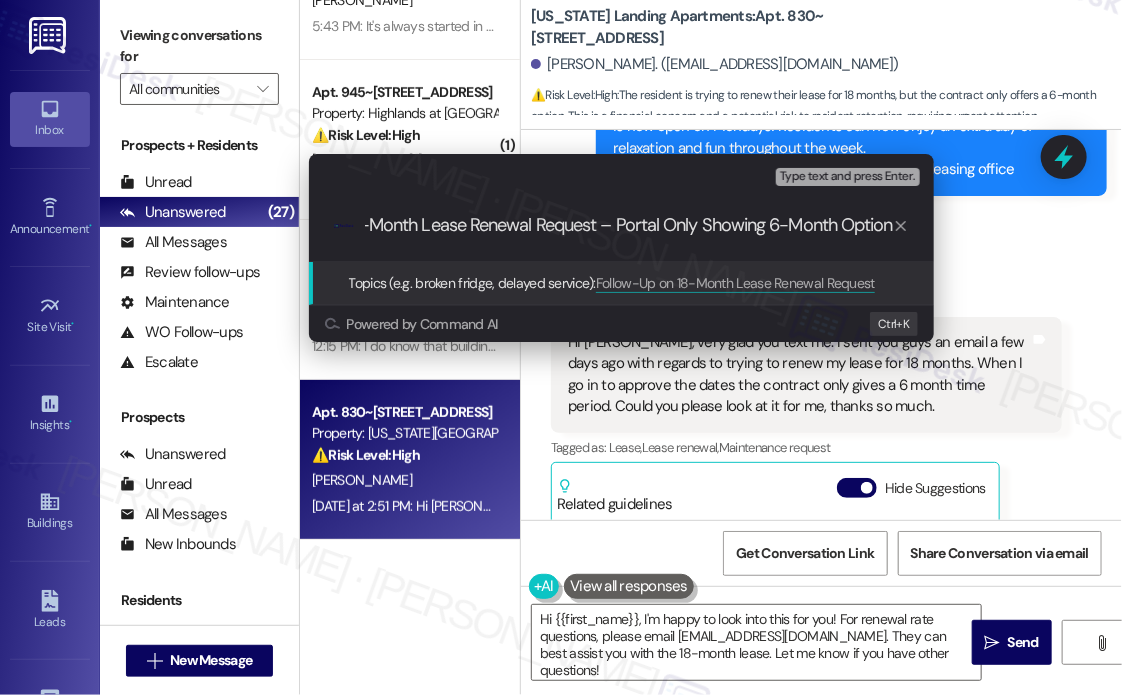 type 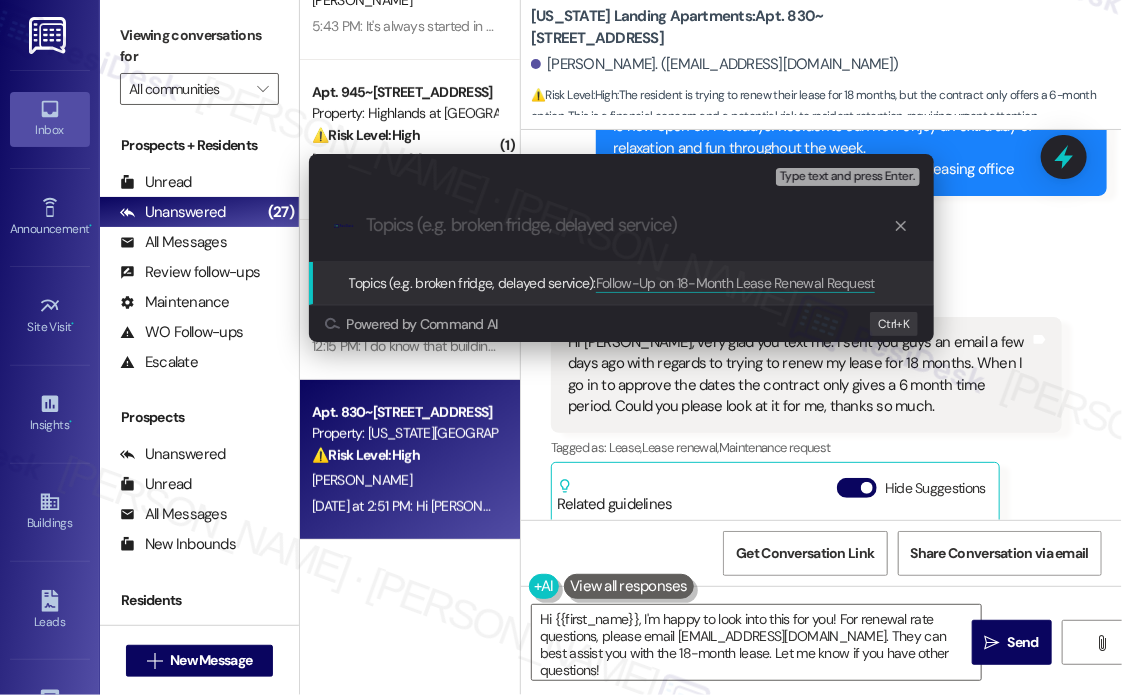scroll, scrollTop: 0, scrollLeft: 0, axis: both 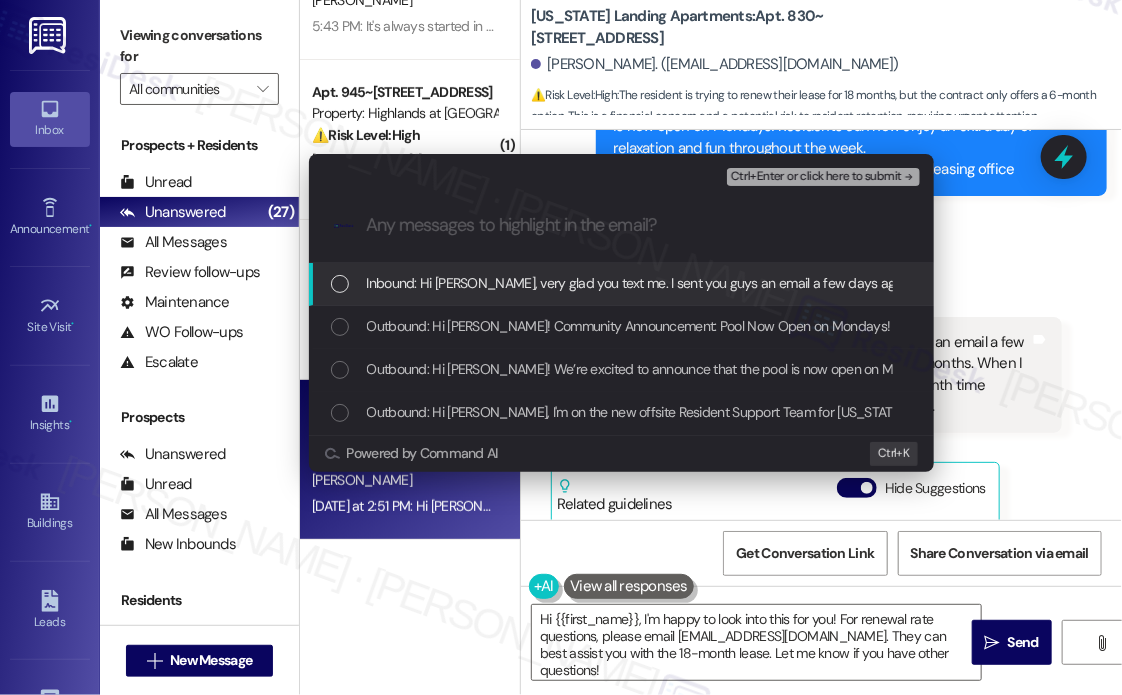 click on "Inbound: Hi [PERSON_NAME], very glad you text me. I sent you guys an email a few days ago with regards to trying to renew my lease for 18 months. When I go in to approve the dates the contract only gives a 6 month time period. Could you please look at it for me, thanks so much." at bounding box center (1179, 283) 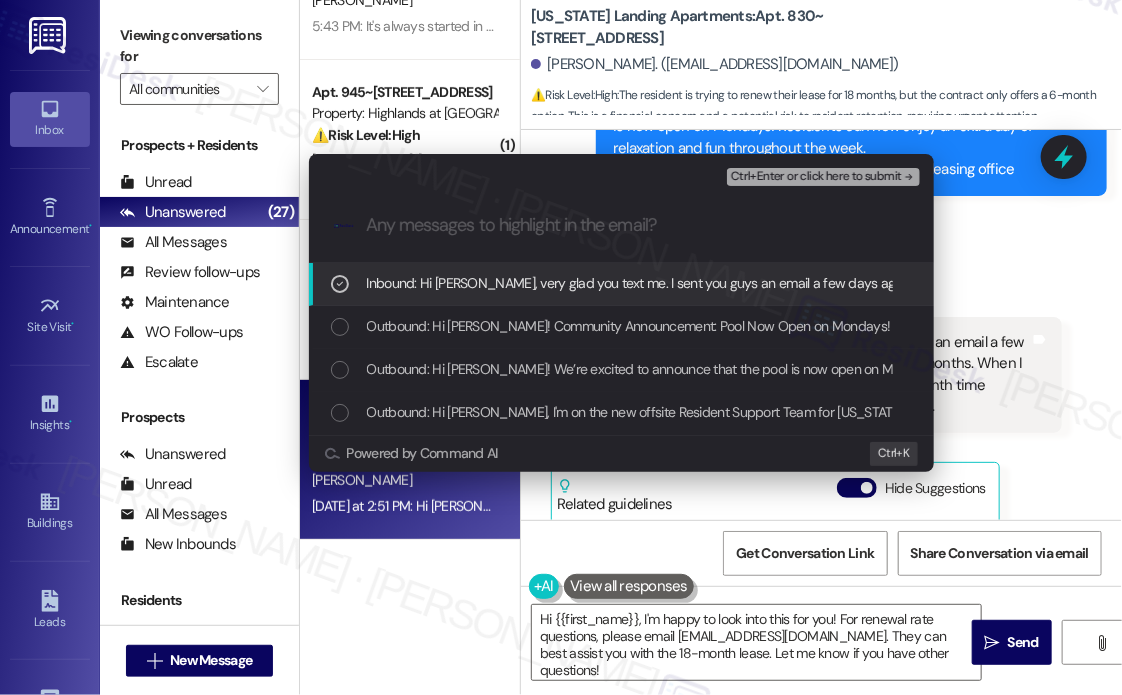 click on "Ctrl+Enter or click here to submit" at bounding box center [816, 177] 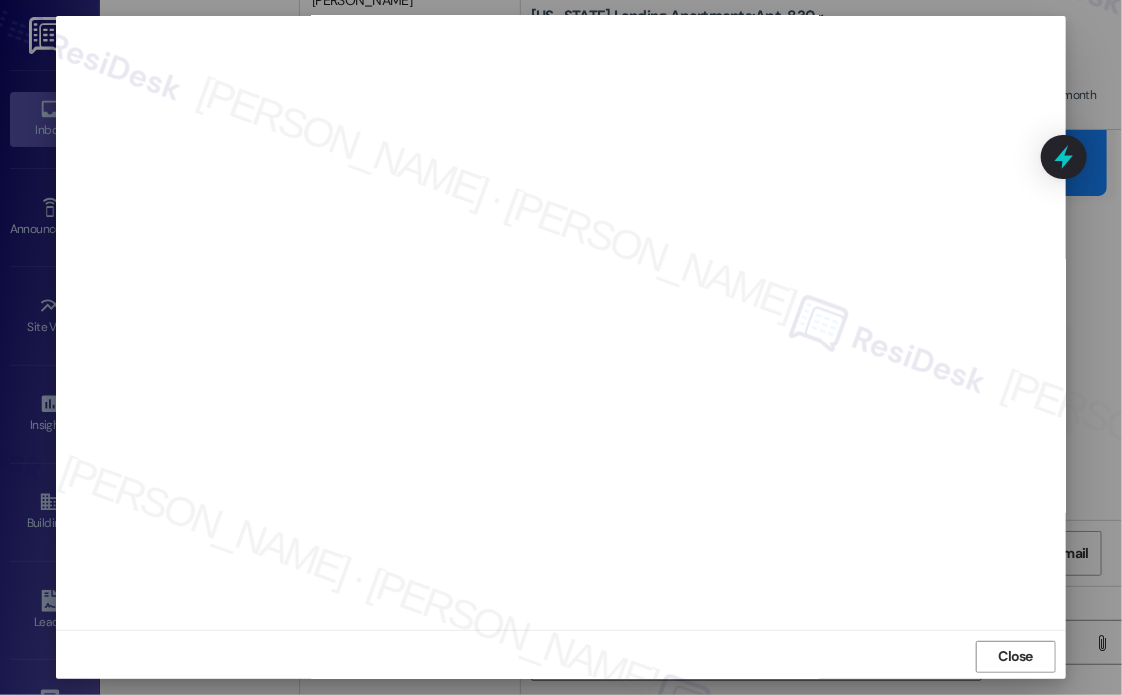 scroll, scrollTop: 15, scrollLeft: 0, axis: vertical 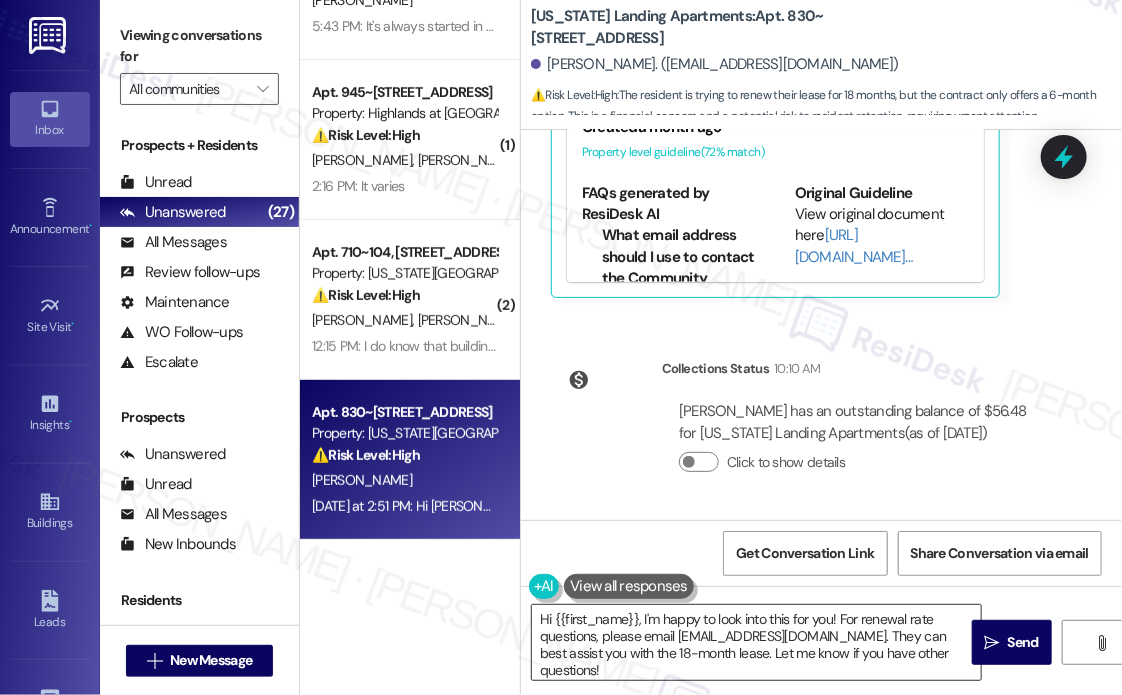click on "Hi {{first_name}}, I'm happy to look into this for you! For renewal rate questions, please email [EMAIL_ADDRESS][DOMAIN_NAME]. They can best assist you with the 18-month lease. Let me know if you have other questions!" at bounding box center [756, 642] 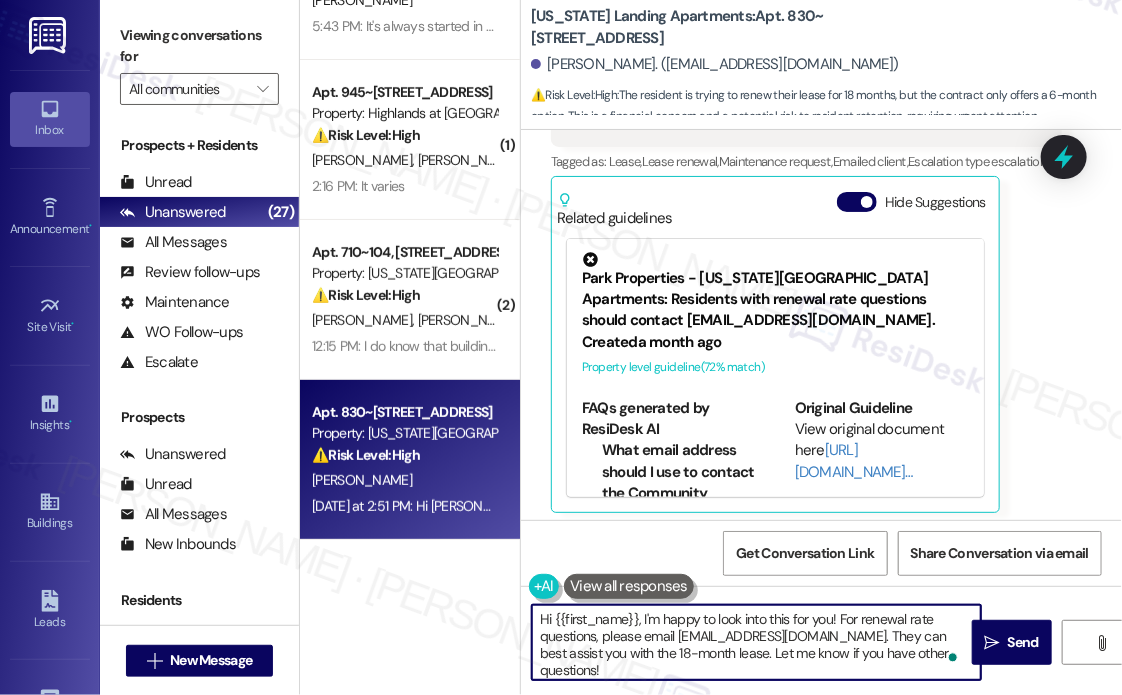 scroll, scrollTop: 959, scrollLeft: 0, axis: vertical 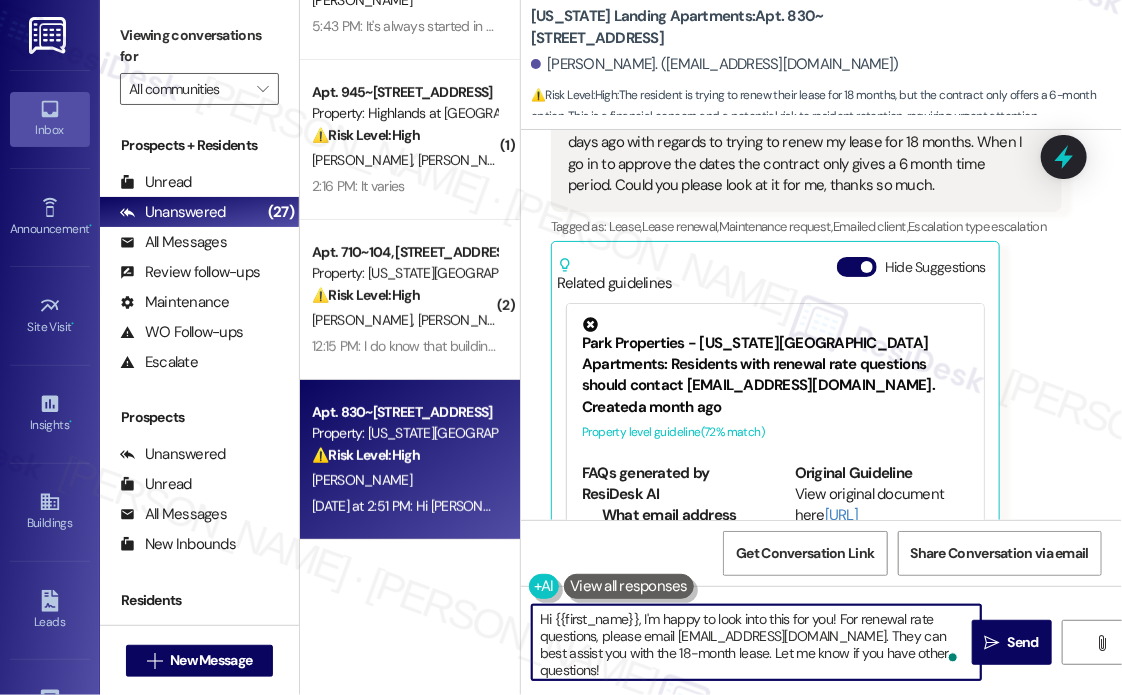 drag, startPoint x: 647, startPoint y: 667, endPoint x: 511, endPoint y: 607, distance: 148.64723 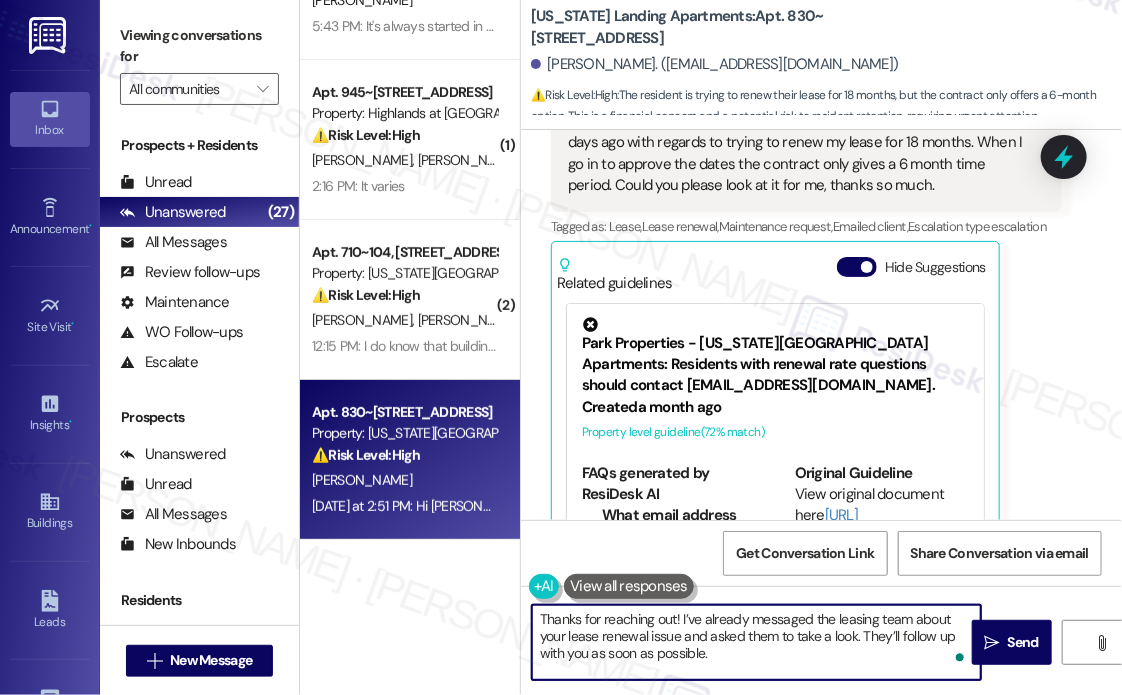 click on "Thanks for reaching out! I’ve already messaged the leasing team about your lease renewal issue and asked them to take a look. They’ll follow up with you as soon as possible." at bounding box center [756, 642] 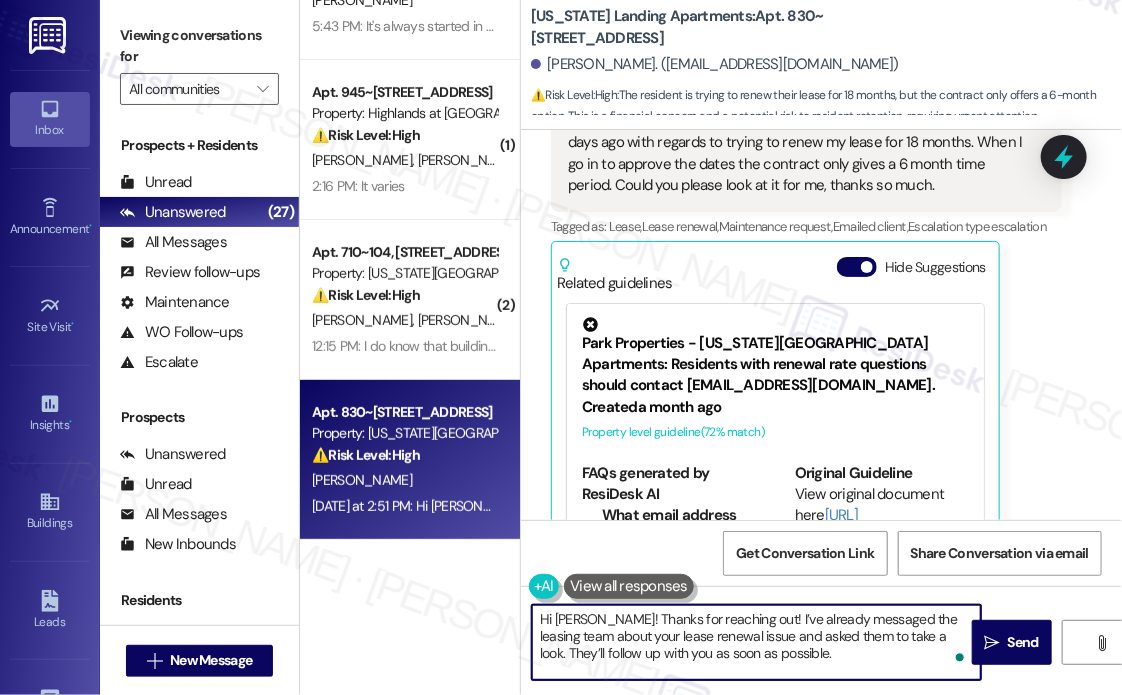 click on "Hi [PERSON_NAME]! Thanks for reaching out! I’ve already messaged the leasing team about your lease renewal issue and asked them to take a look. They’ll follow up with you as soon as possible." at bounding box center (756, 642) 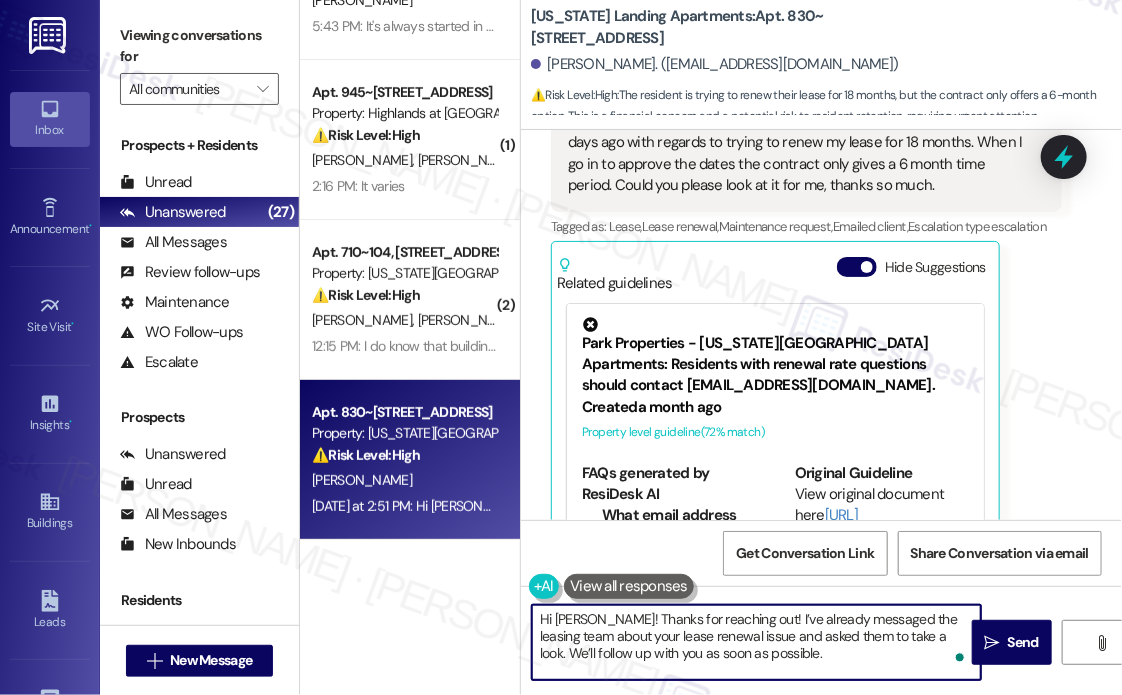click on "Hi [PERSON_NAME]! Thanks for reaching out! I’ve already messaged the leasing team about your lease renewal issue and asked them to take a look. We’ll follow up with you as soon as possible." at bounding box center (756, 642) 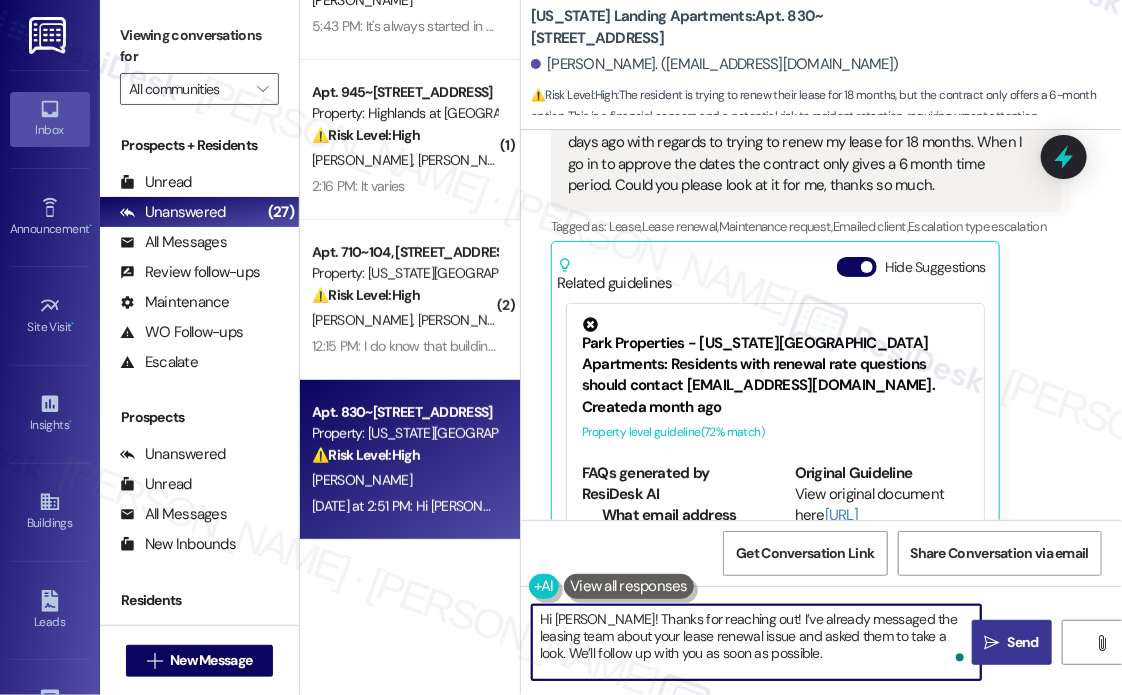type on "Hi [PERSON_NAME]! Thanks for reaching out! I’ve already messaged the leasing team about your lease renewal issue and asked them to take a look. We’ll follow up with you as soon as possible." 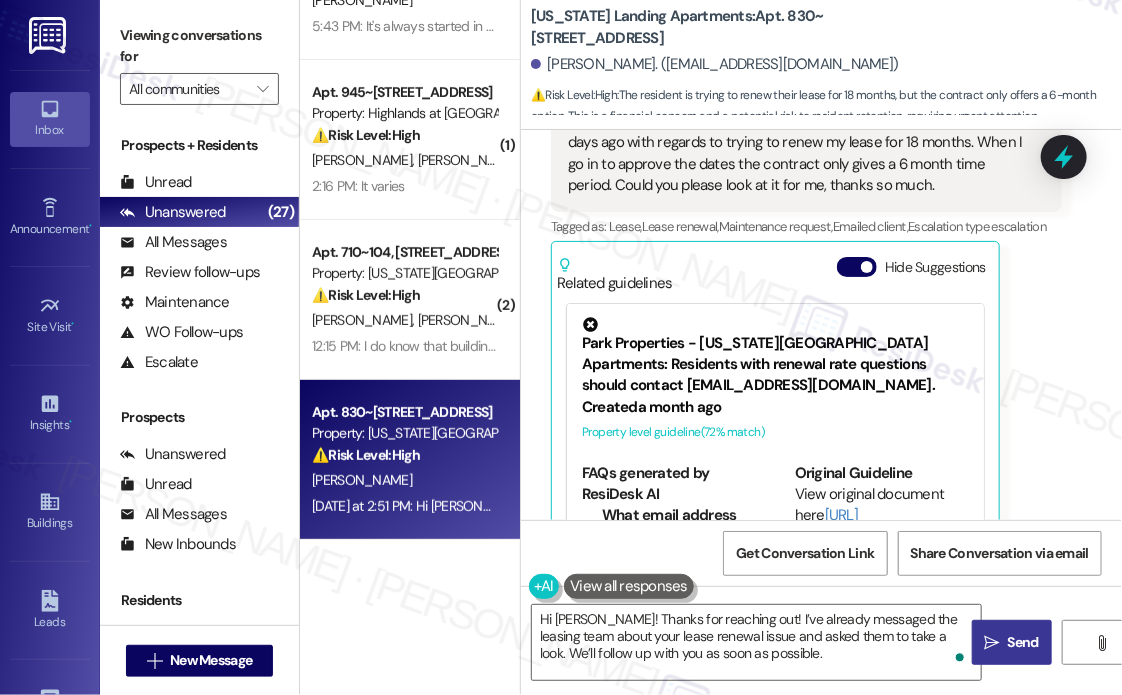 click on "Send" at bounding box center (1023, 642) 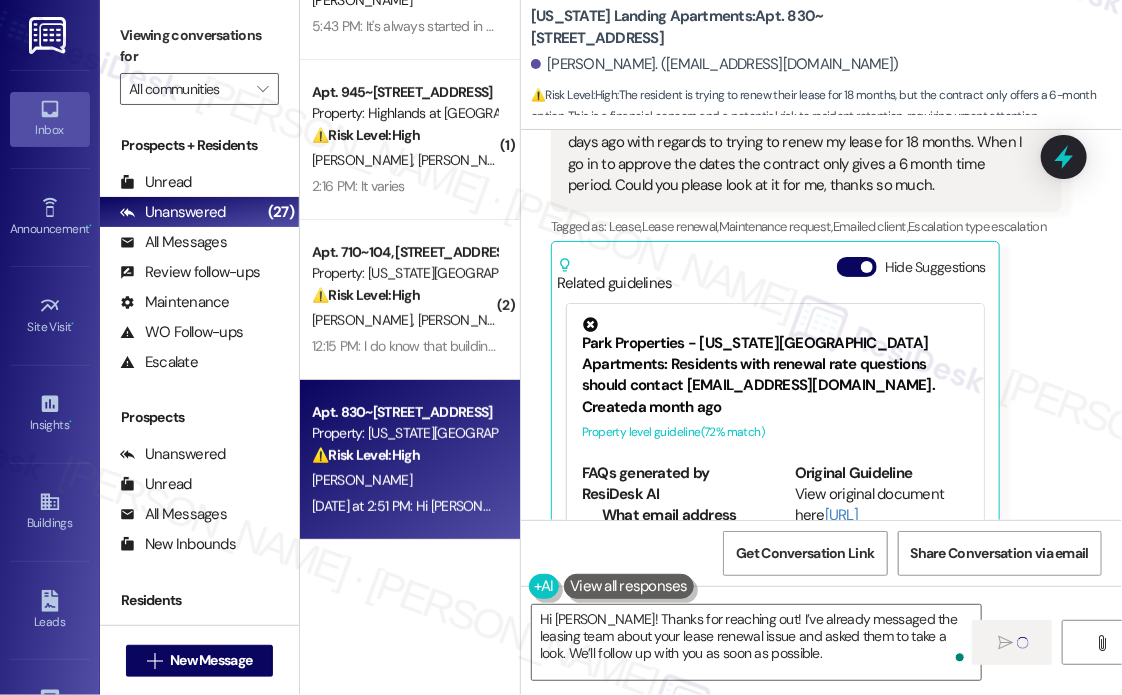 type 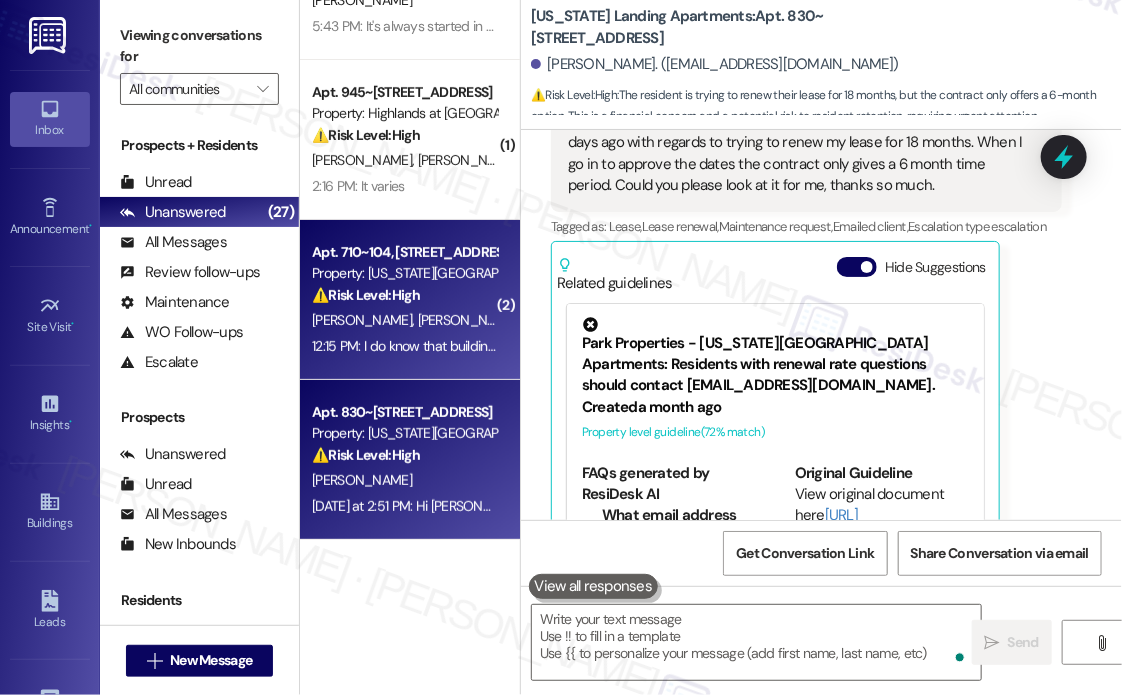 scroll, scrollTop: 1053, scrollLeft: 0, axis: vertical 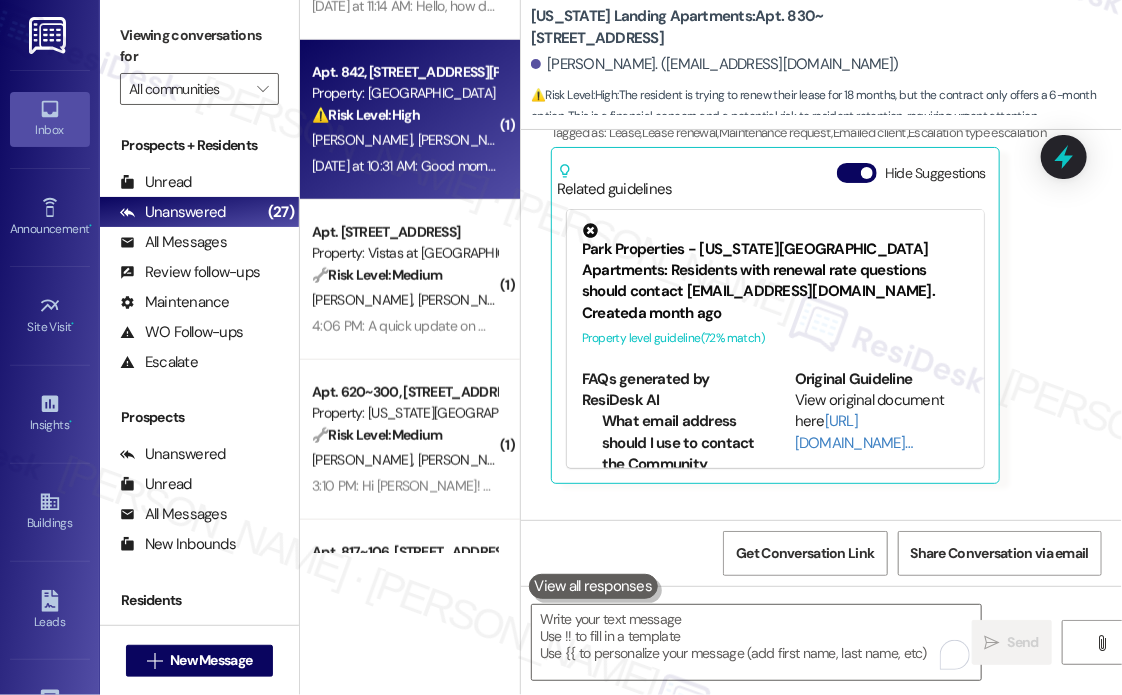 click on "[PERSON_NAME]" at bounding box center [468, 140] 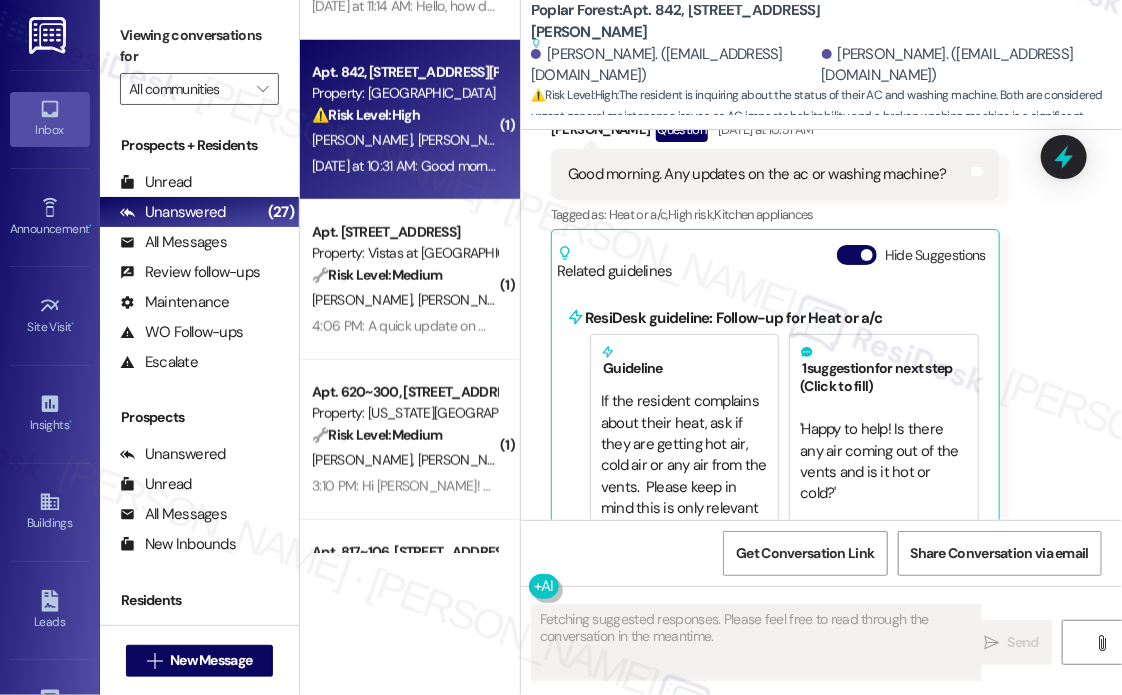 scroll, scrollTop: 2348, scrollLeft: 0, axis: vertical 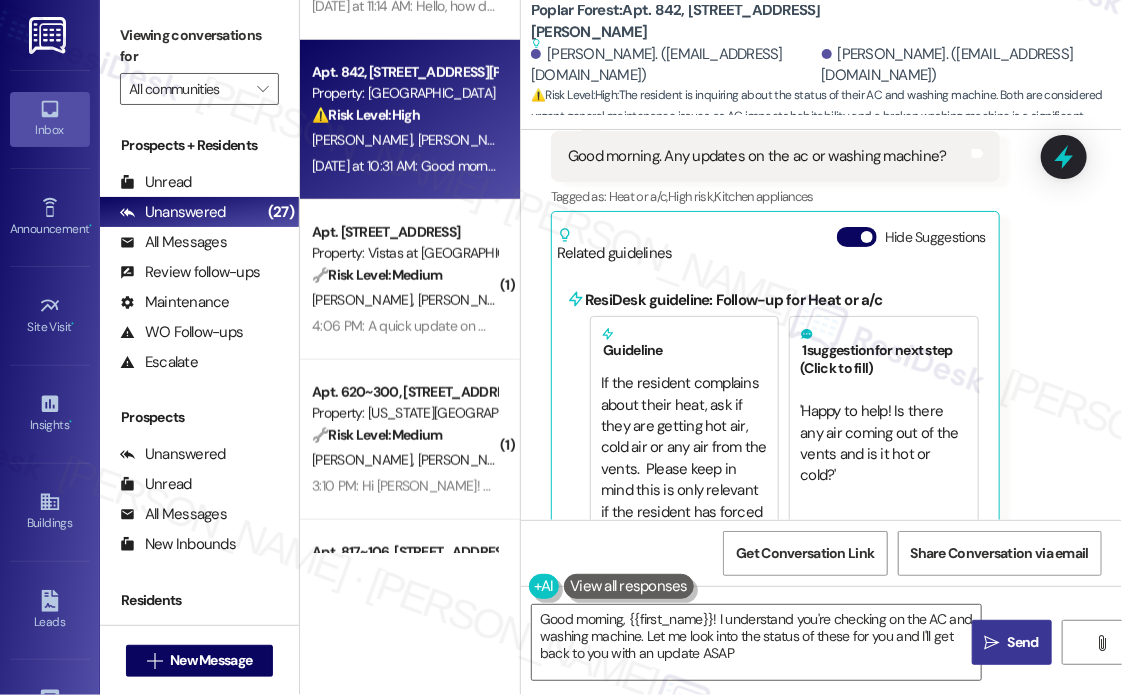 type on "Good morning, {{first_name}}! I understand you're checking on the AC and washing machine. Let me look into the status of these for you and I'll get back to you with an update ASAP!" 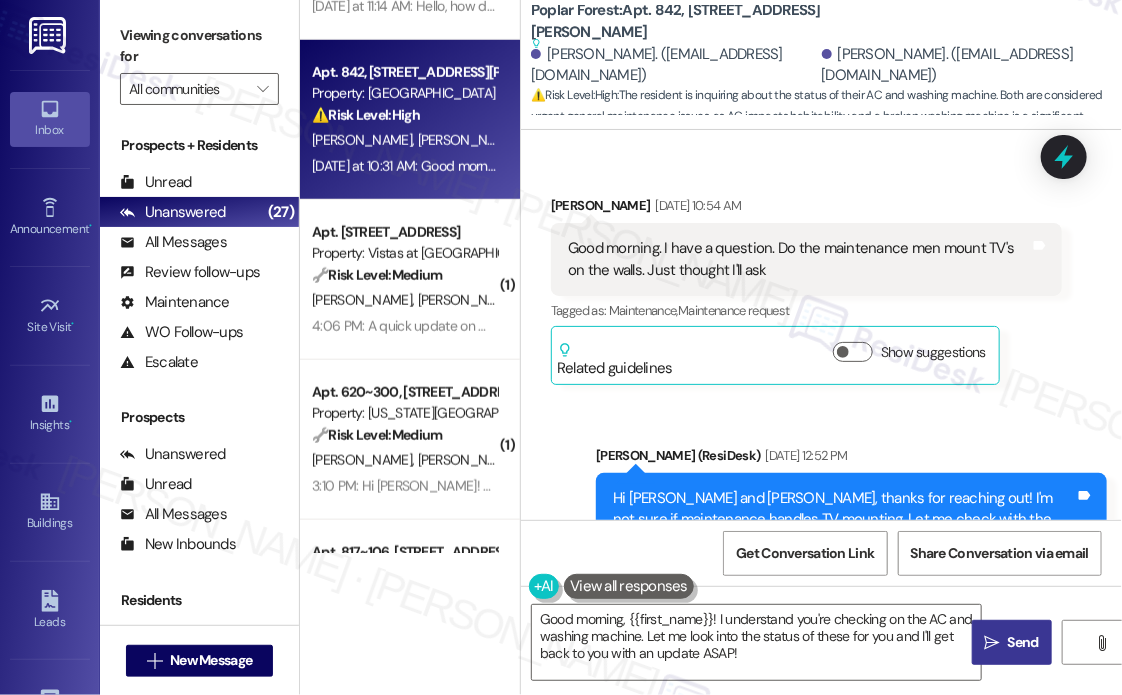 scroll, scrollTop: 548, scrollLeft: 0, axis: vertical 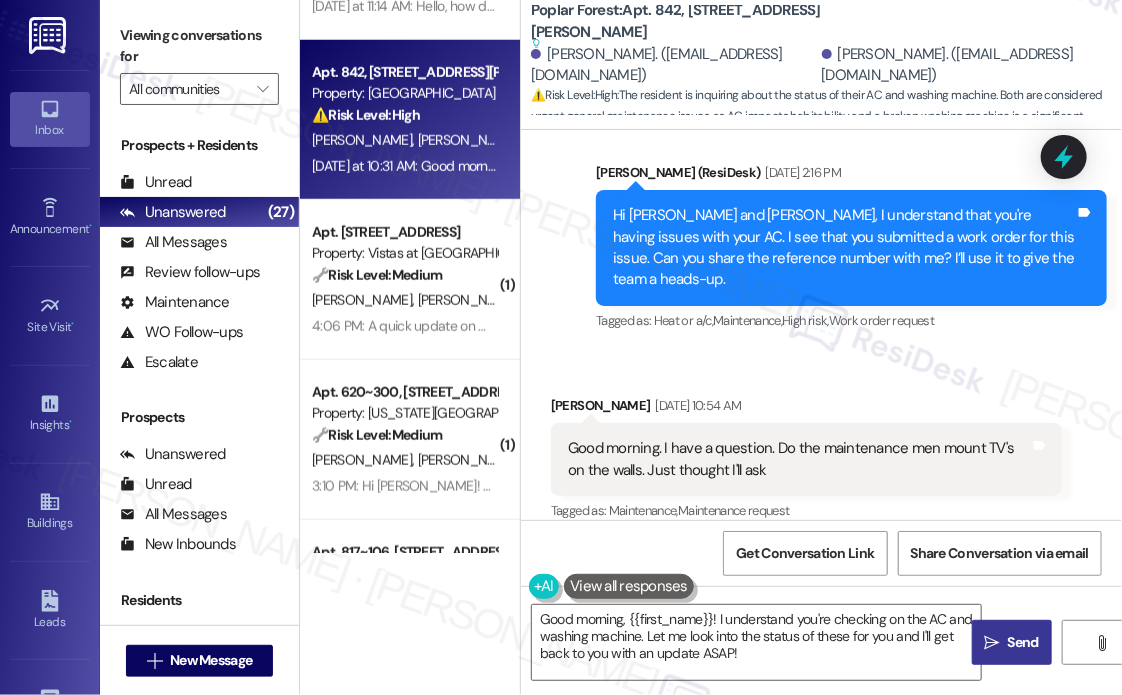 click on "Received via SMS [PERSON_NAME] [DATE] 10:54 AM Good morning. I have a question. Do the maintenance men mount TV's on the walls. Just thought I'll ask Tags and notes Tagged as:   Maintenance ,  Click to highlight conversations about Maintenance Maintenance request Click to highlight conversations about Maintenance request  Related guidelines Show suggestions" at bounding box center (821, 475) 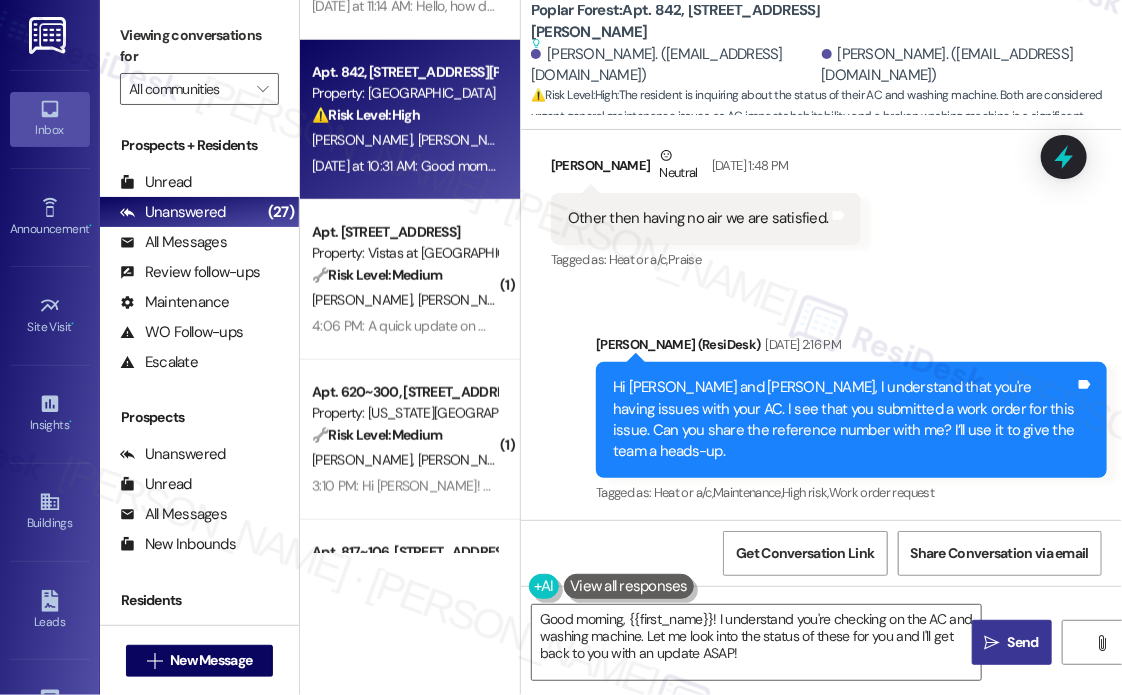 scroll, scrollTop: 500, scrollLeft: 0, axis: vertical 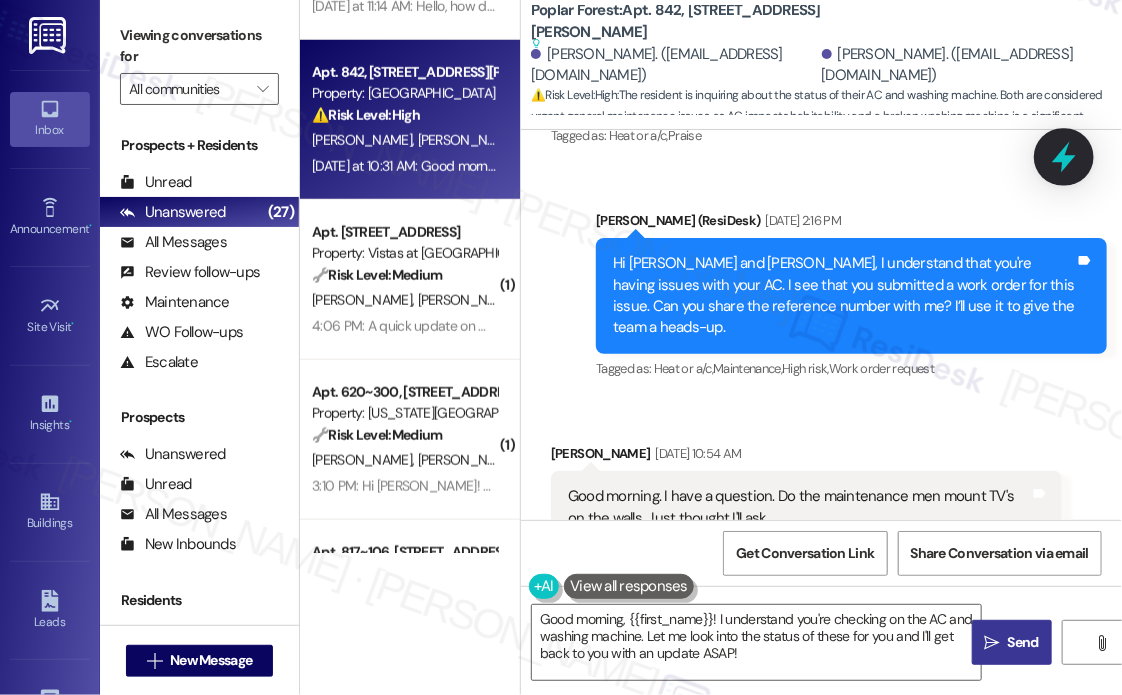click 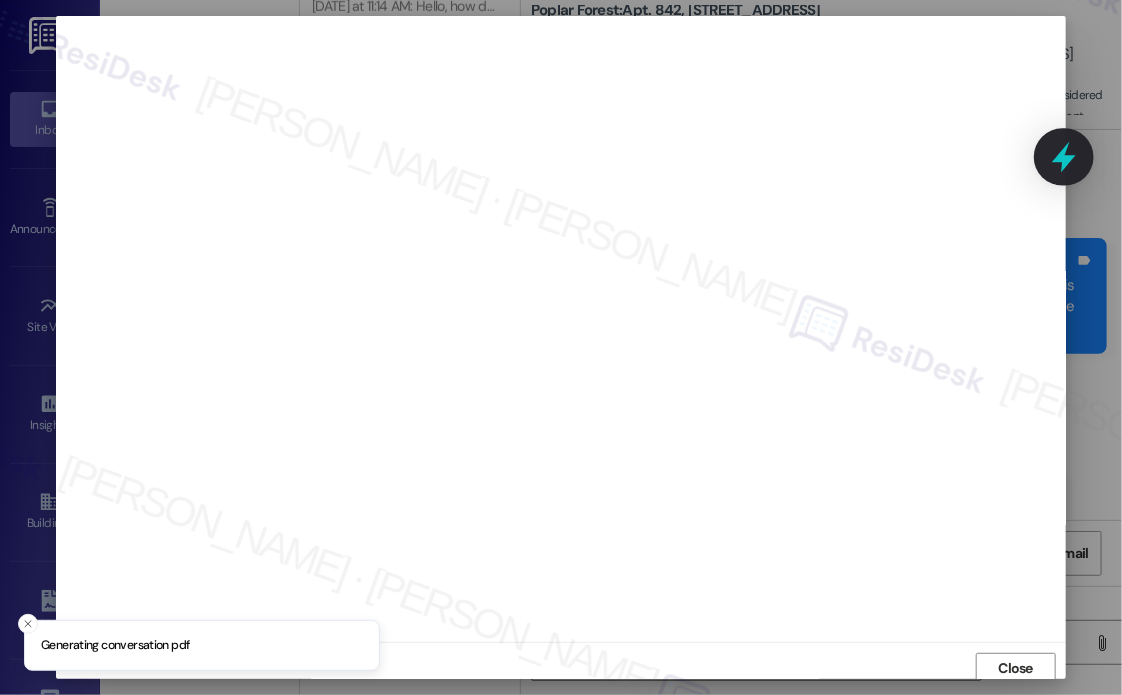 scroll, scrollTop: 5, scrollLeft: 0, axis: vertical 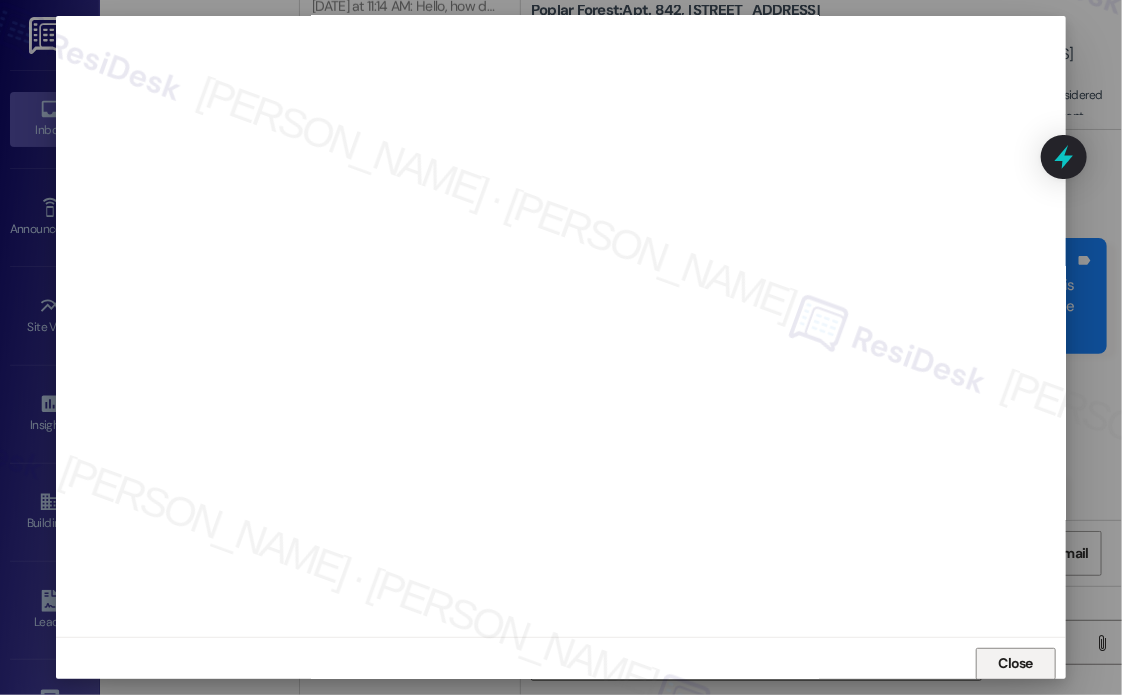 click on "Close" at bounding box center (1016, 663) 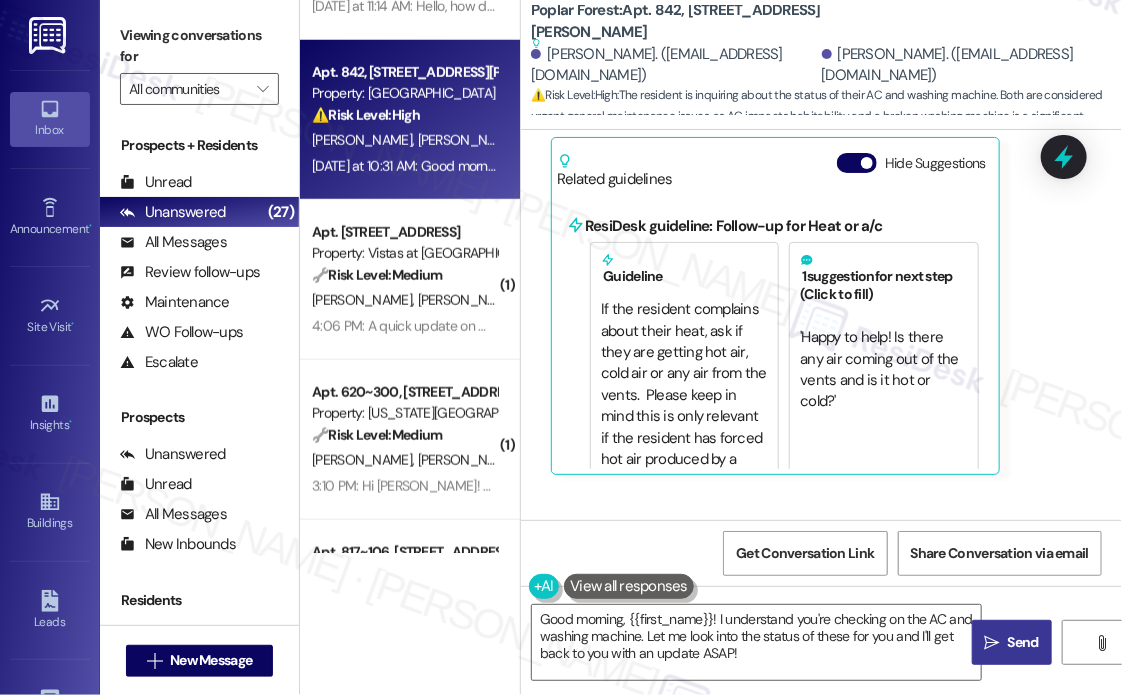 scroll, scrollTop: 2154, scrollLeft: 0, axis: vertical 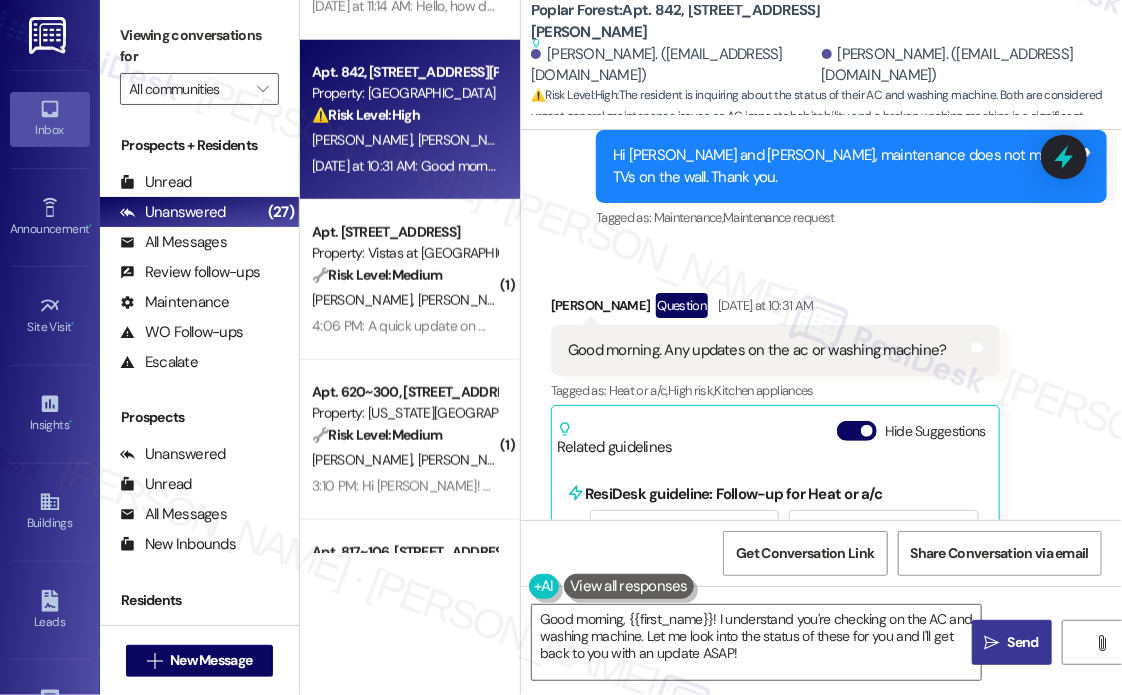 click on "Good morning. Any updates on the ac or washing machine?" at bounding box center (757, 350) 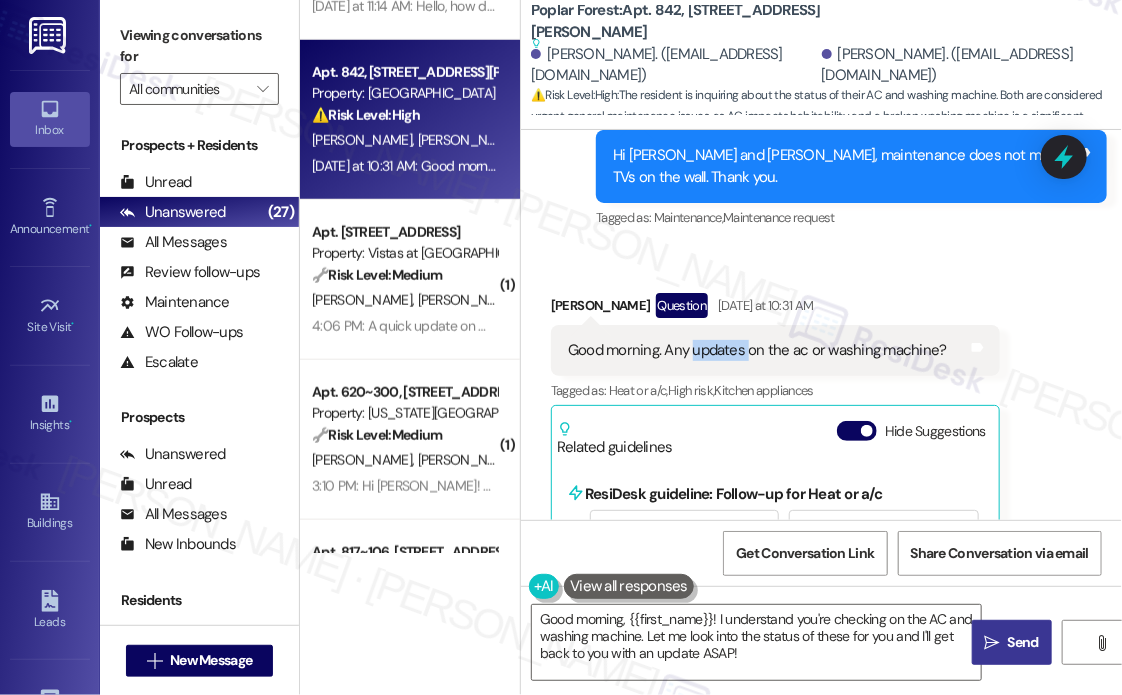 click on "Good morning. Any updates on the ac or washing machine?" at bounding box center [757, 350] 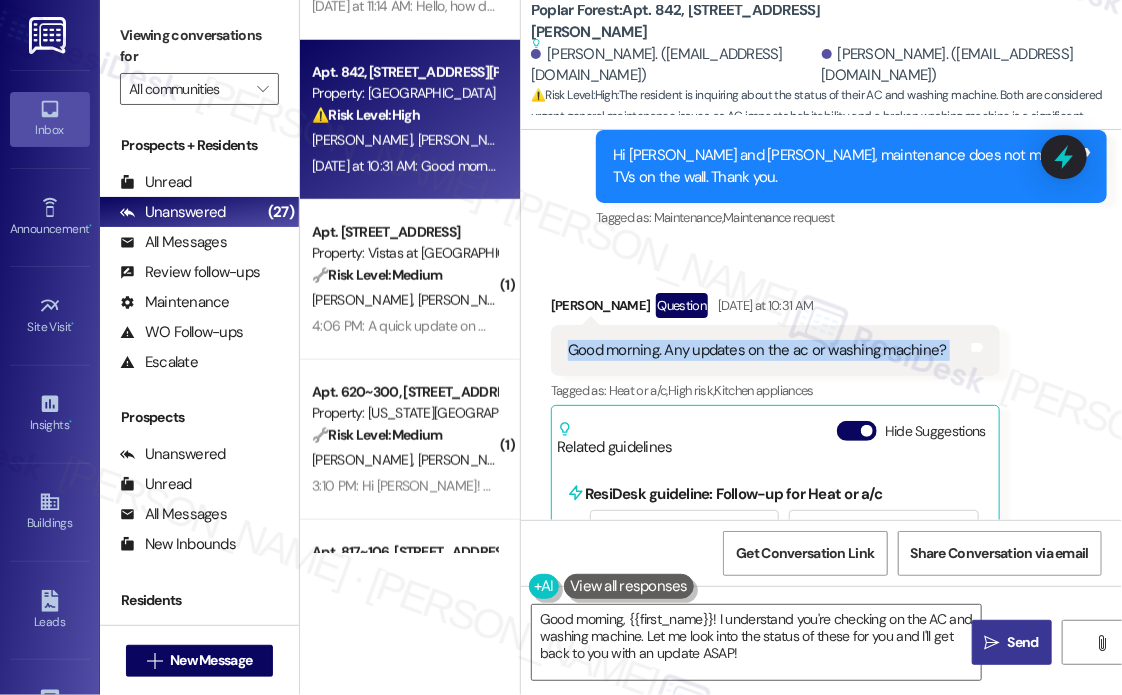 click on "Good morning. Any updates on the ac or washing machine?" at bounding box center (757, 350) 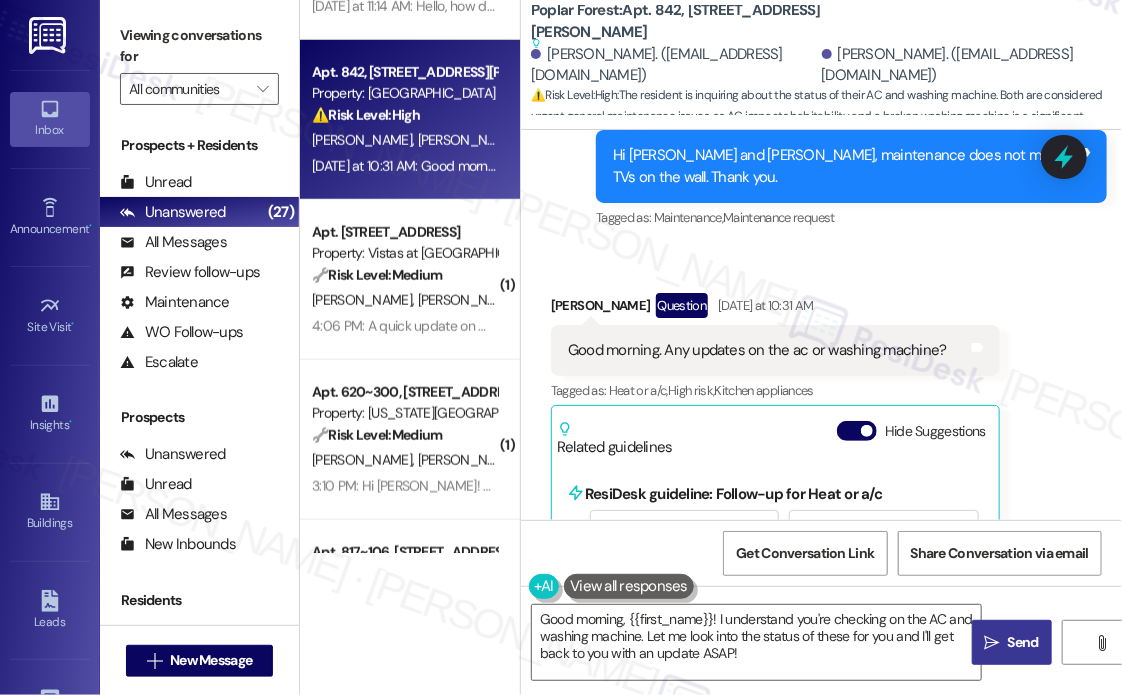 click on "Received via SMS [PERSON_NAME] Question [DATE] at 10:31 AM Good morning. Any updates on the ac or washing machine?  Tags and notes Tagged as:   Heat or a/c ,  Click to highlight conversations about Heat or a/c High risk ,  Click to highlight conversations about High risk Kitchen appliances Click to highlight conversations about Kitchen appliances  Related guidelines Hide Suggestions ResiDesk guideline: Follow-up for Heat or a/c   Guideline If the resident complains about their heat, ask if they are getting hot air, cold air or any air from the vents.  Please keep in mind this is only relevant if the resident has forced hot air produced by a furnace.   1  suggestion  for next step (Click to fill) ' Happy to help! Is there any air coming out of the vents and is it hot or cold? ' Click to use this message in your reply" at bounding box center [821, 503] 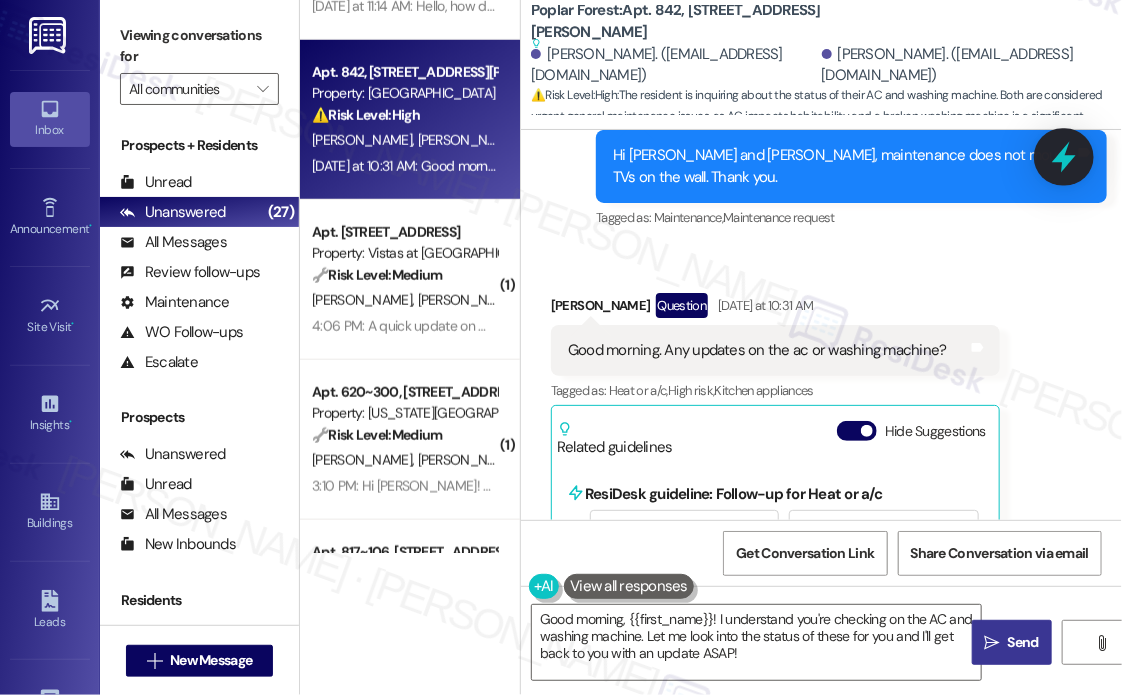 click 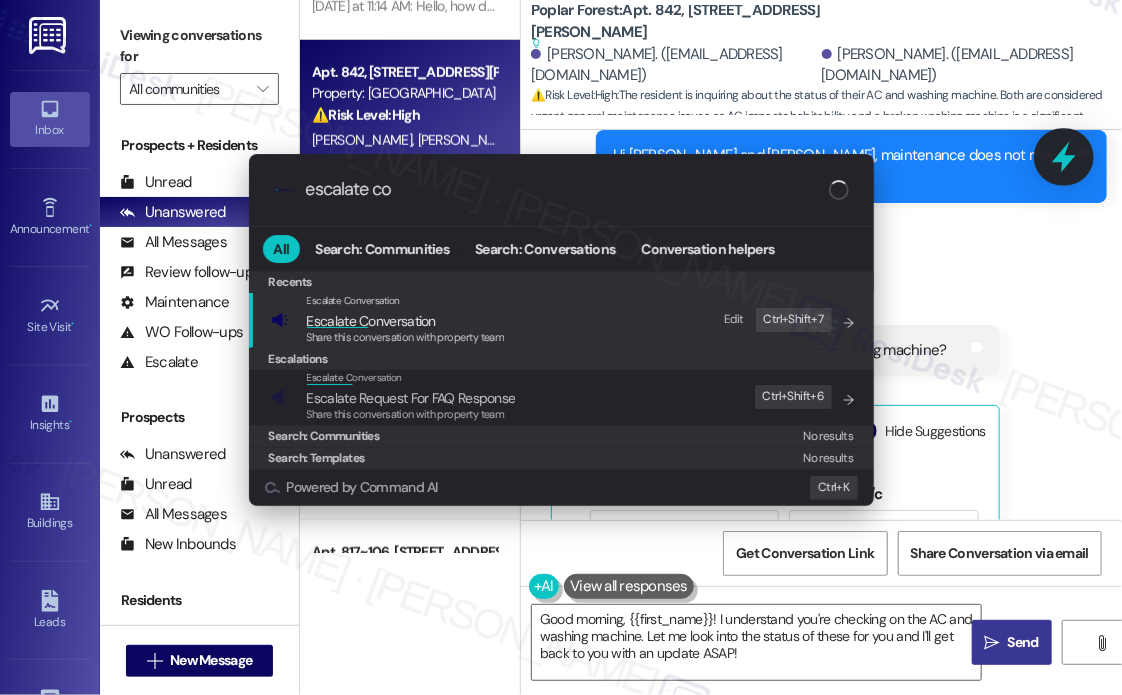 type on "escalate con" 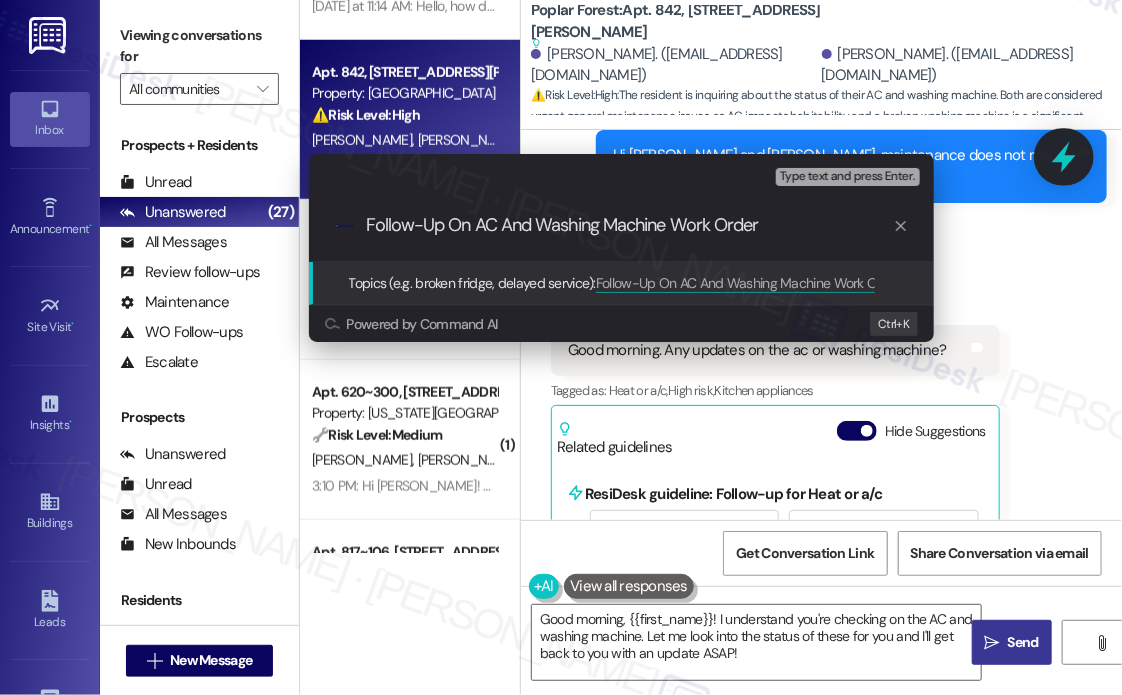 type on "Follow-Up On AC And Washing Machine Work Orders" 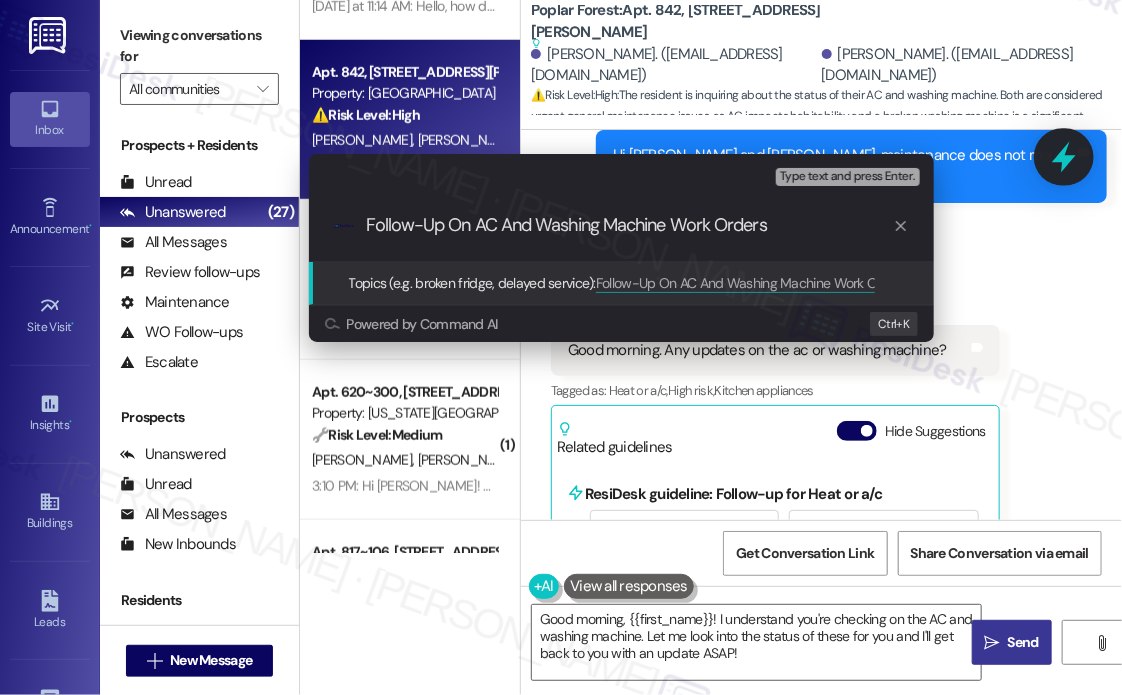 type 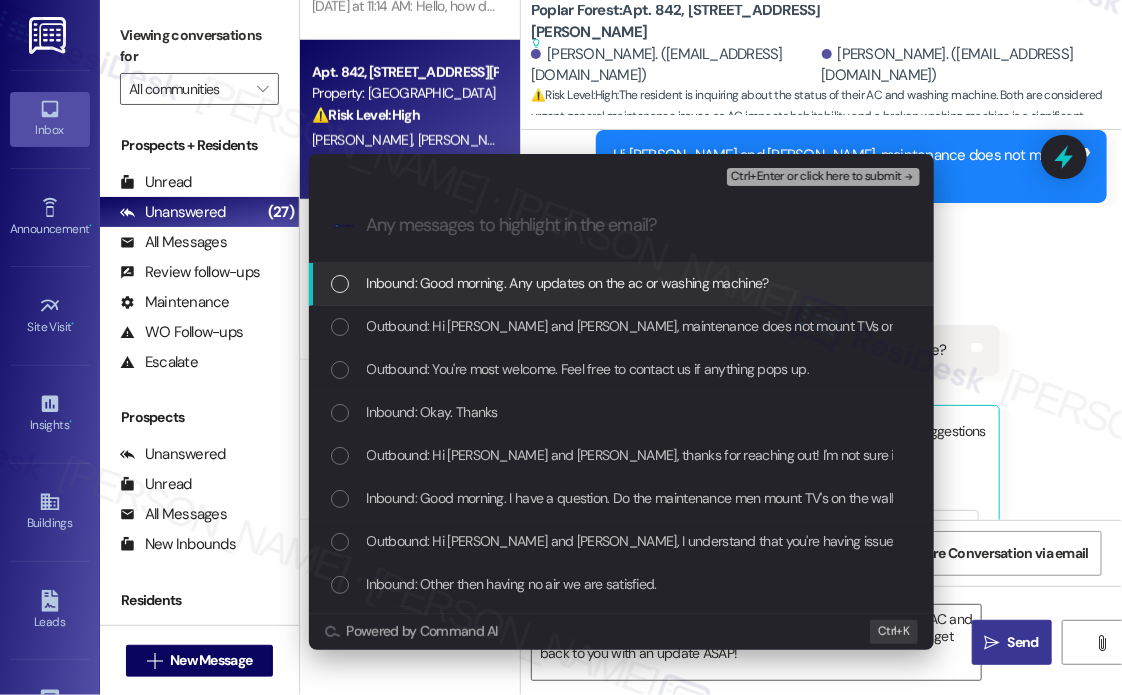 click on "Inbound: Good morning. Any updates on the ac or washing machine?" at bounding box center (568, 283) 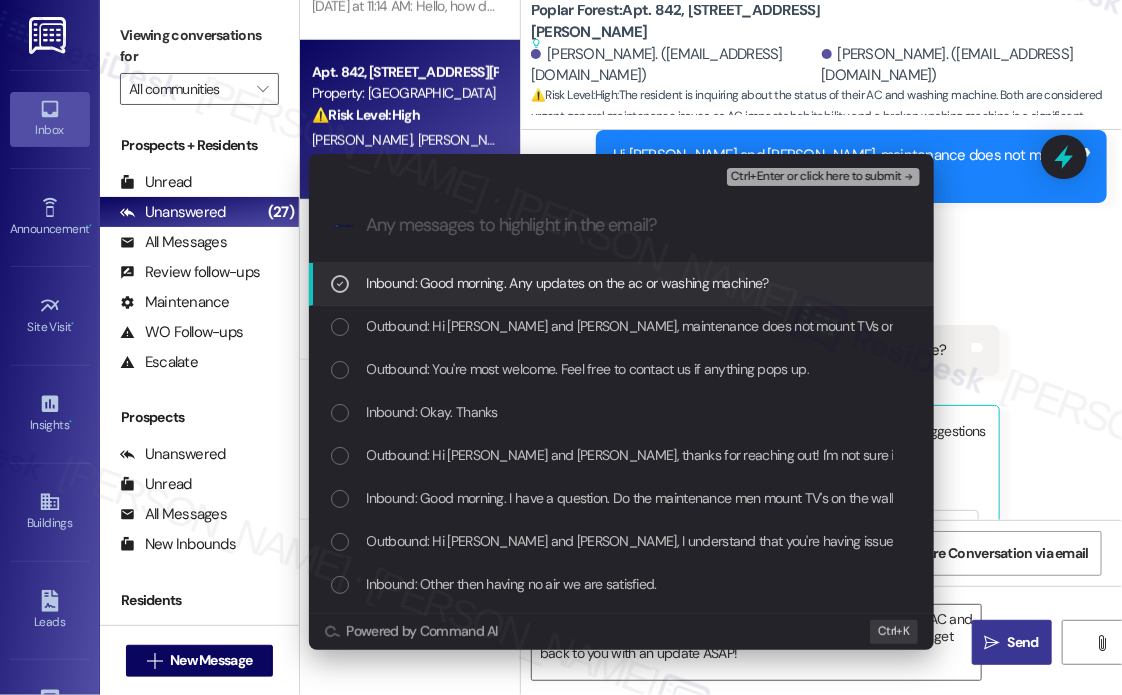 click on "Ctrl+Enter or click here to submit" at bounding box center [816, 177] 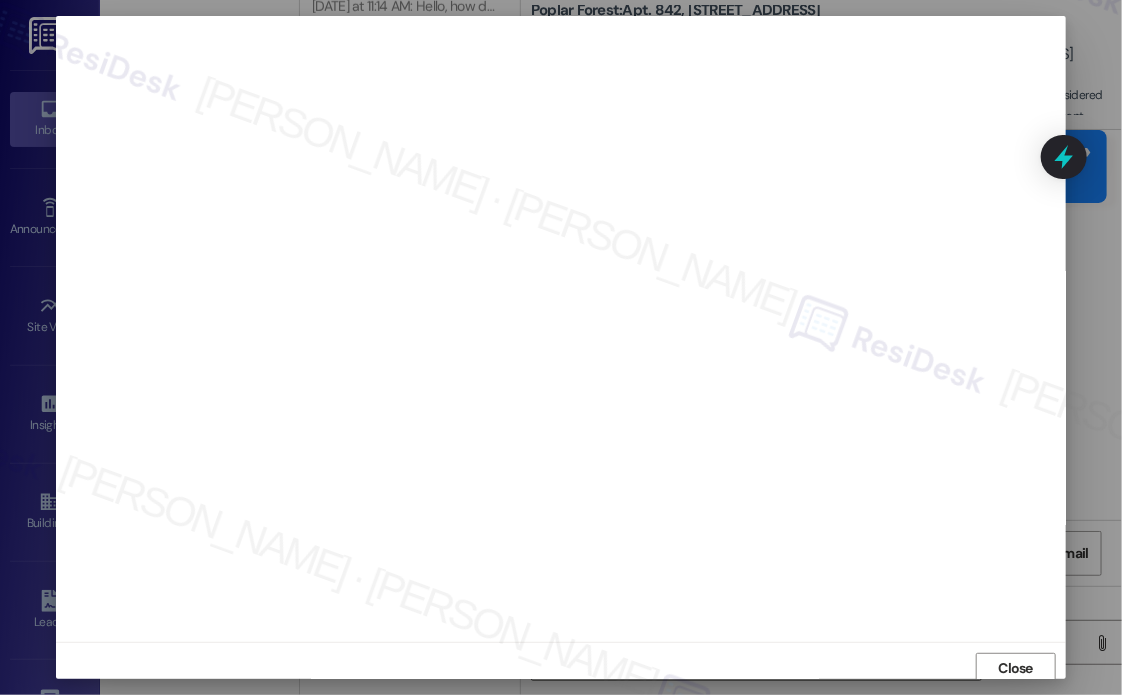 scroll, scrollTop: 5, scrollLeft: 0, axis: vertical 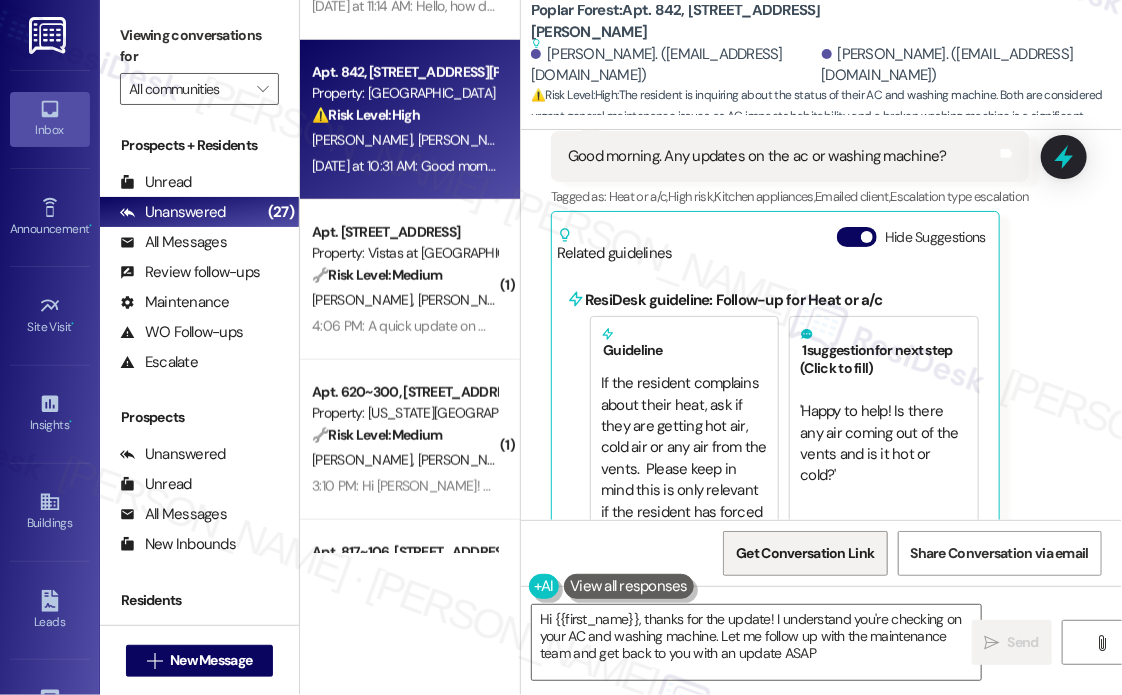 type on "Hi {{first_name}}, thanks for the update! I understand you're checking on your AC and washing machine. Let me follow up with the maintenance team and get back to you with an update ASAP!" 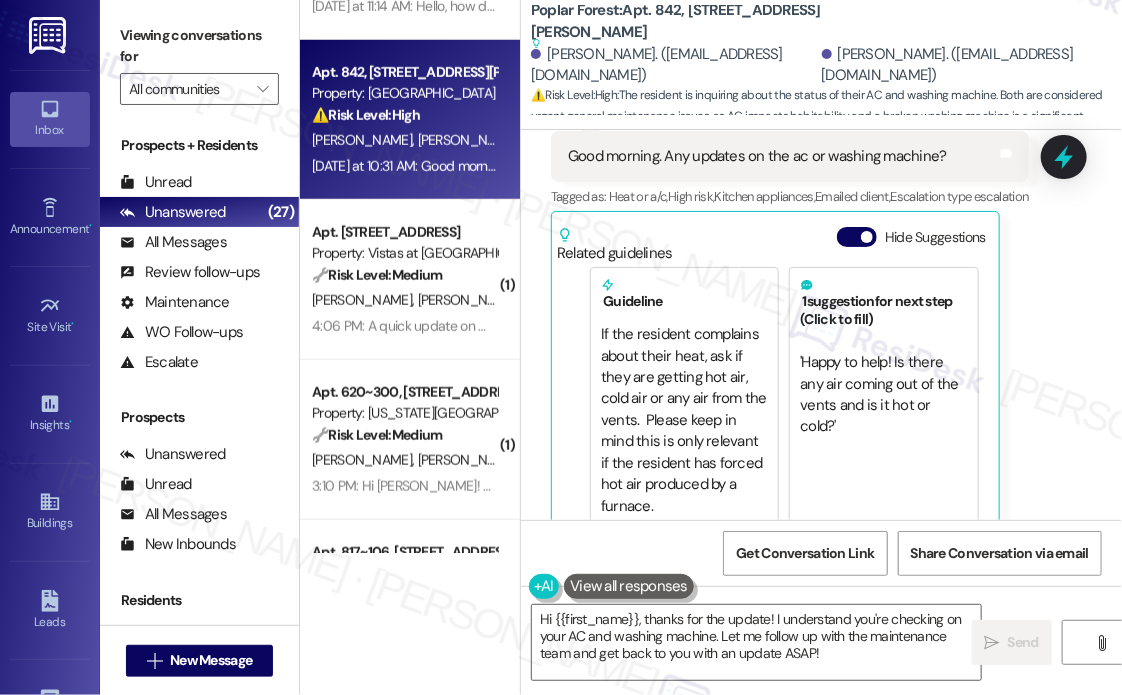 scroll, scrollTop: 63, scrollLeft: 0, axis: vertical 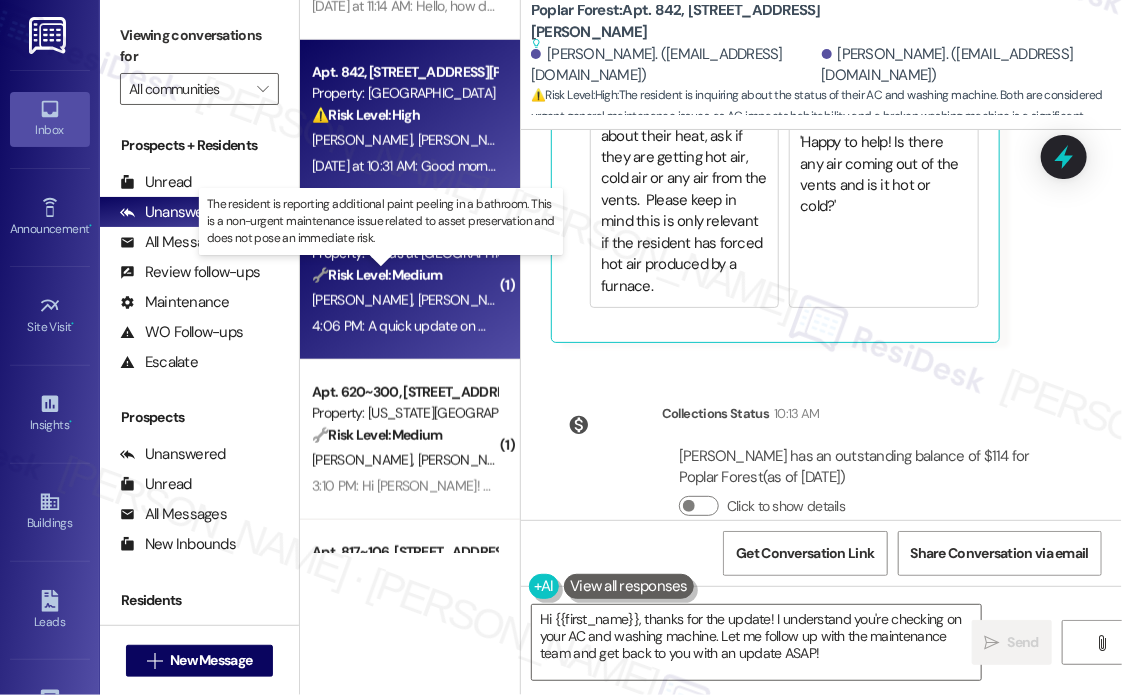 click on "🔧  Risk Level:  Medium" at bounding box center (377, 275) 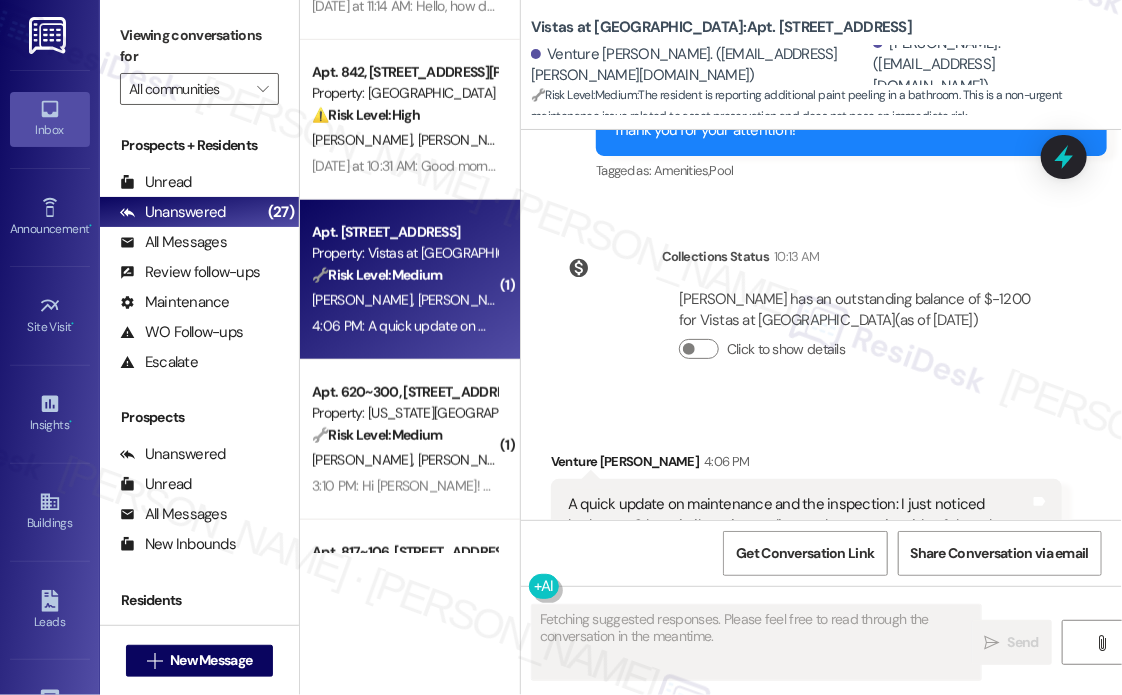 scroll, scrollTop: 2992, scrollLeft: 0, axis: vertical 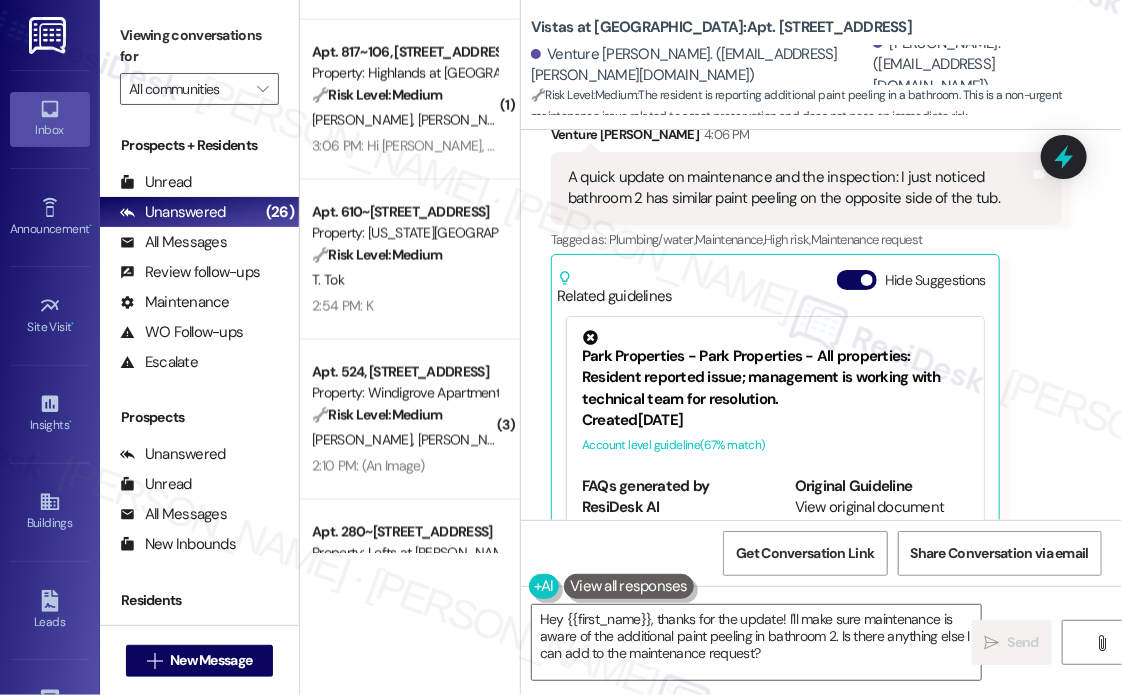 click on "Venture [PERSON_NAME] 4:06 PM A quick update on maintenance and the inspection: I just noticed bathroom 2 has similar paint peeling on the opposite side of the tub. Tags and notes Tagged as:   Plumbing/water ,  Click to highlight conversations about Plumbing/water Maintenance ,  Click to highlight conversations about Maintenance High risk ,  Click to highlight conversations about High risk Maintenance request Click to highlight conversations about Maintenance request  Related guidelines Hide Suggestions Park Properties - Park Properties - All properties: Resident reported issue; management is working with technical team for resolution.
Created  [DATE] Account level guideline  ( 67 % match) FAQs generated by ResiDesk AI What specific issue is management working to resolve? The document doesn't specify the exact issue. Management is aware of a problem and is working with their technical team to resolve it. How long will it take to resolve the issue? Who can I contact for more information about the issue?" at bounding box center [806, 358] 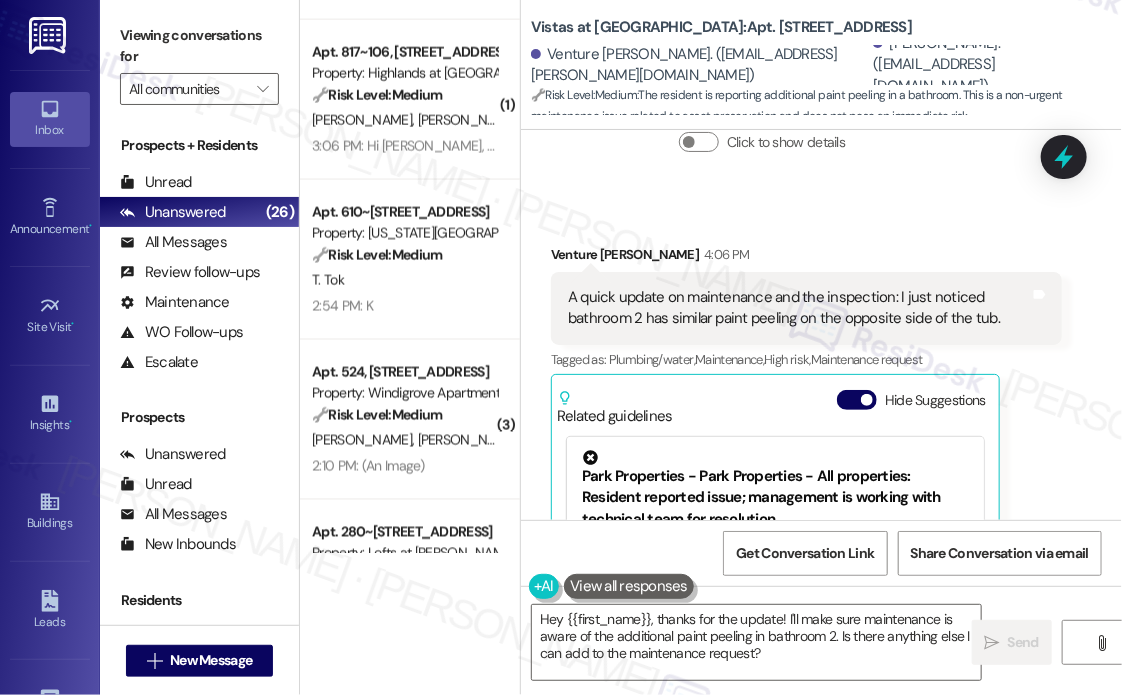 scroll, scrollTop: 2692, scrollLeft: 0, axis: vertical 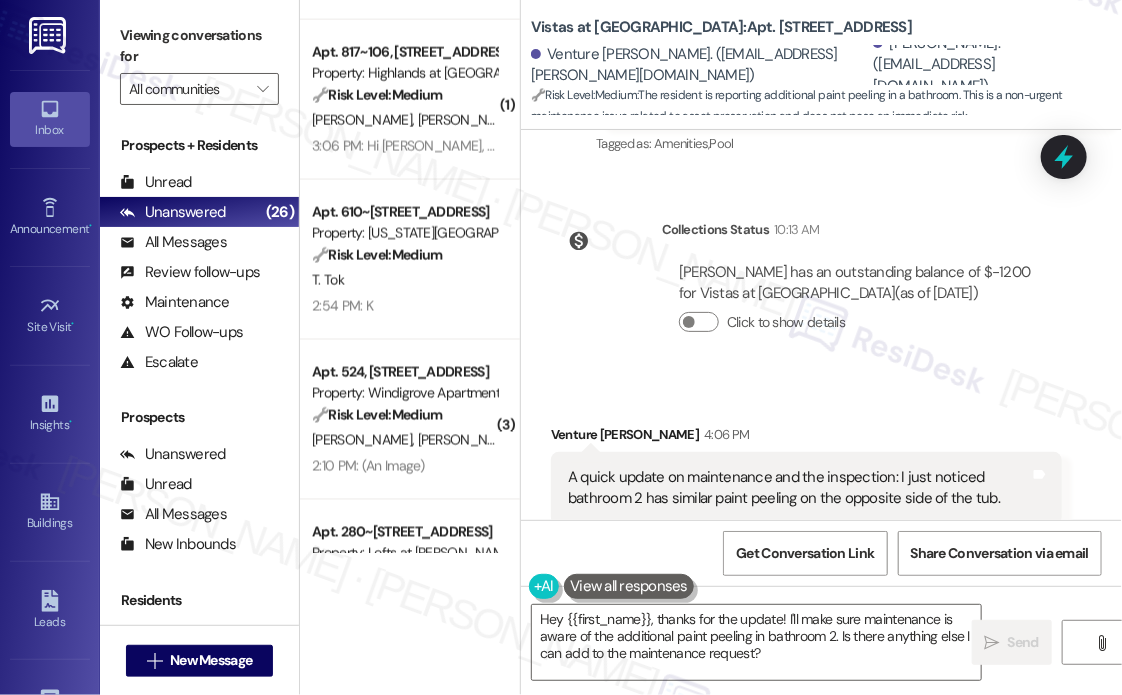 click on "A quick update on maintenance and the inspection: I just noticed bathroom 2 has similar paint peeling on the opposite side of the tub." at bounding box center [799, 488] 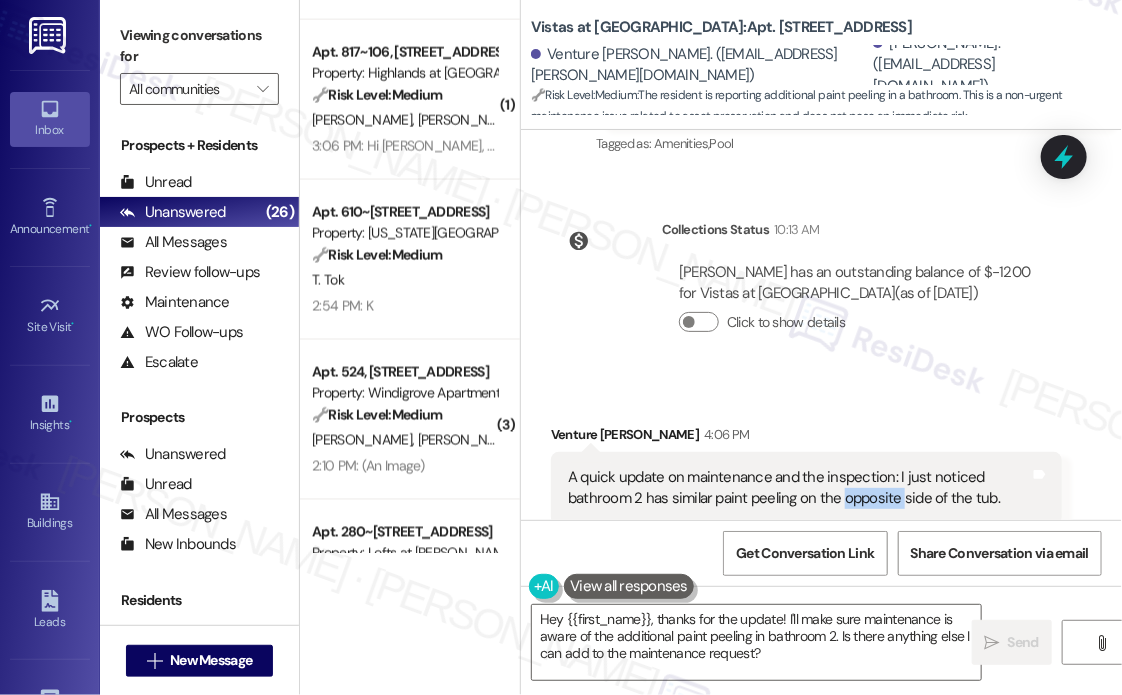 click on "A quick update on maintenance and the inspection: I just noticed bathroom 2 has similar paint peeling on the opposite side of the tub." at bounding box center (799, 488) 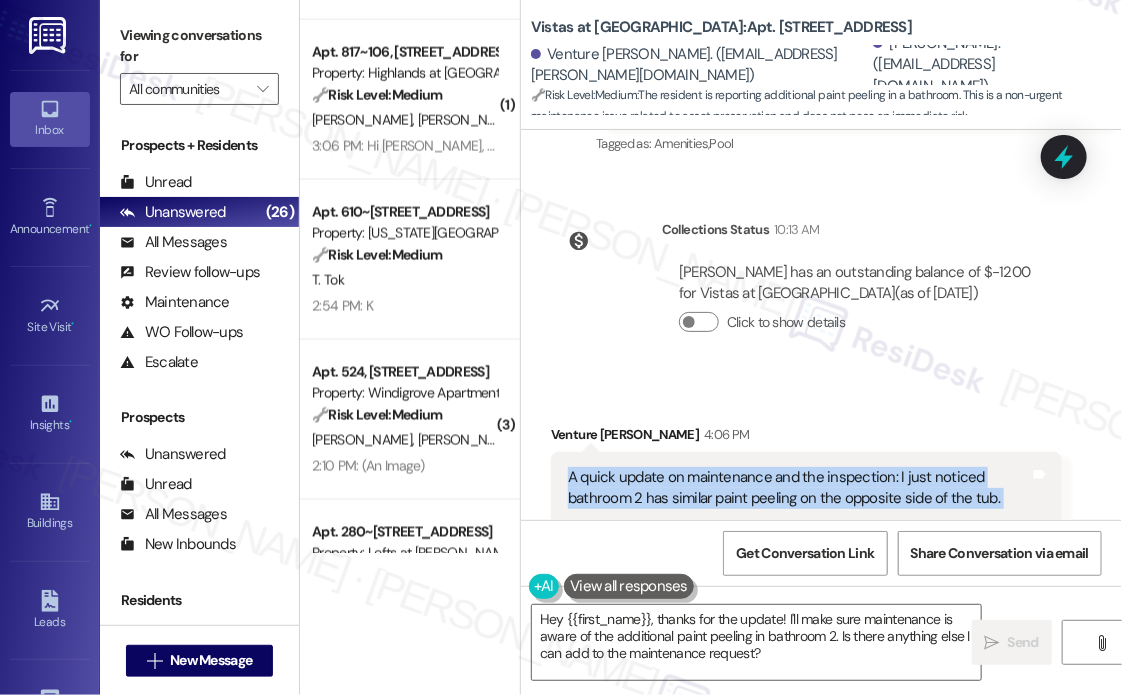 click on "A quick update on maintenance and the inspection: I just noticed bathroom 2 has similar paint peeling on the opposite side of the tub." at bounding box center [799, 488] 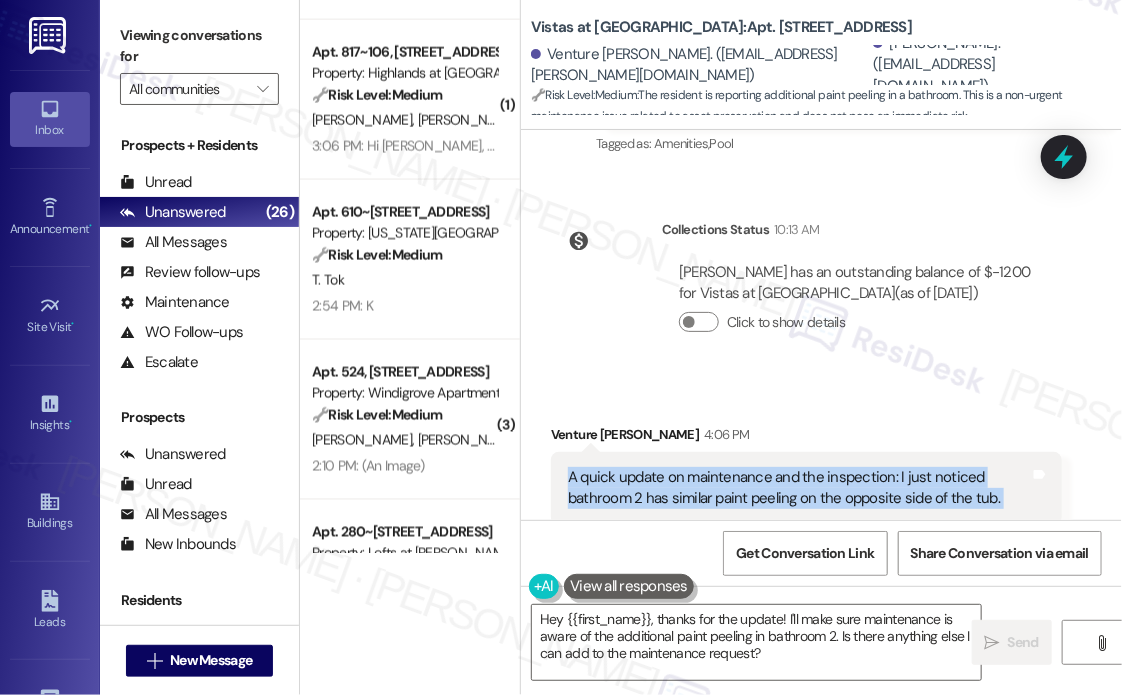 copy on "A quick update on maintenance and the inspection: I just noticed bathroom 2 has similar paint peeling on the opposite side of the tub. Tags and notes" 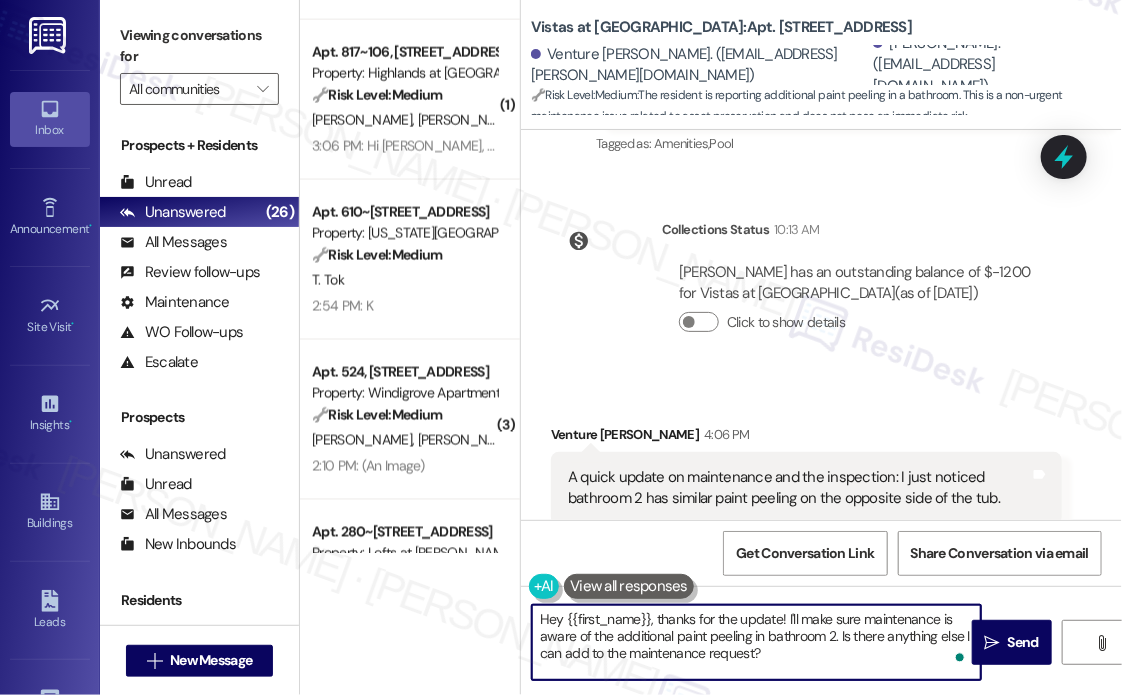 drag, startPoint x: 820, startPoint y: 644, endPoint x: 712, endPoint y: 647, distance: 108.04166 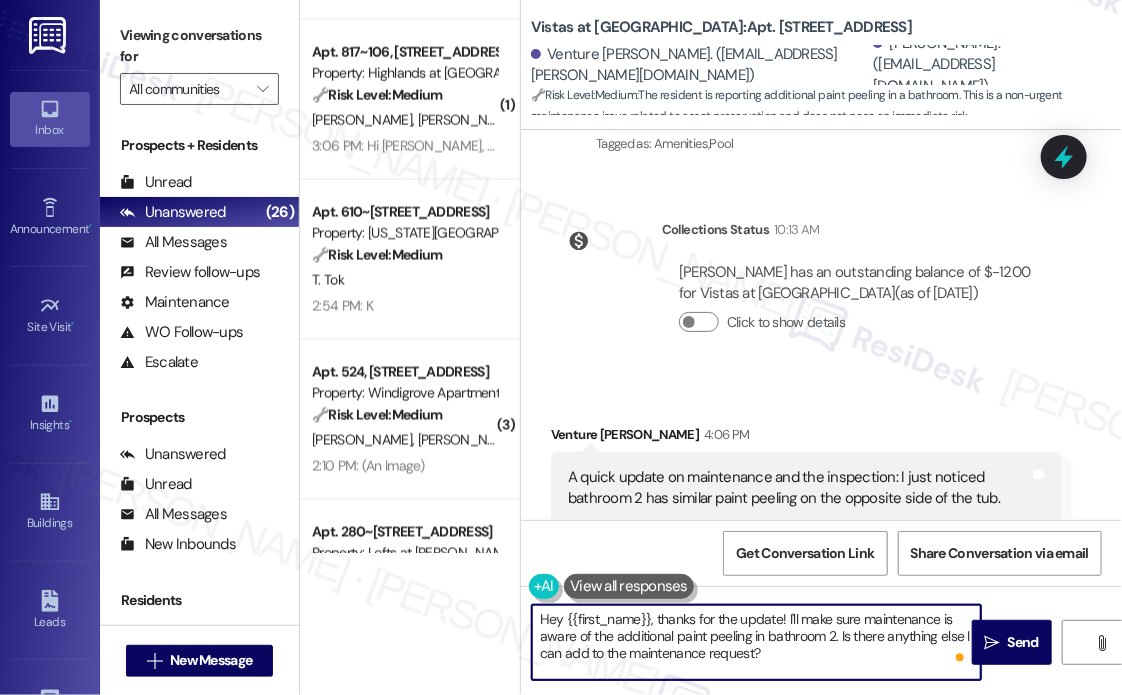 drag, startPoint x: 786, startPoint y: 655, endPoint x: 564, endPoint y: 619, distance: 224.89998 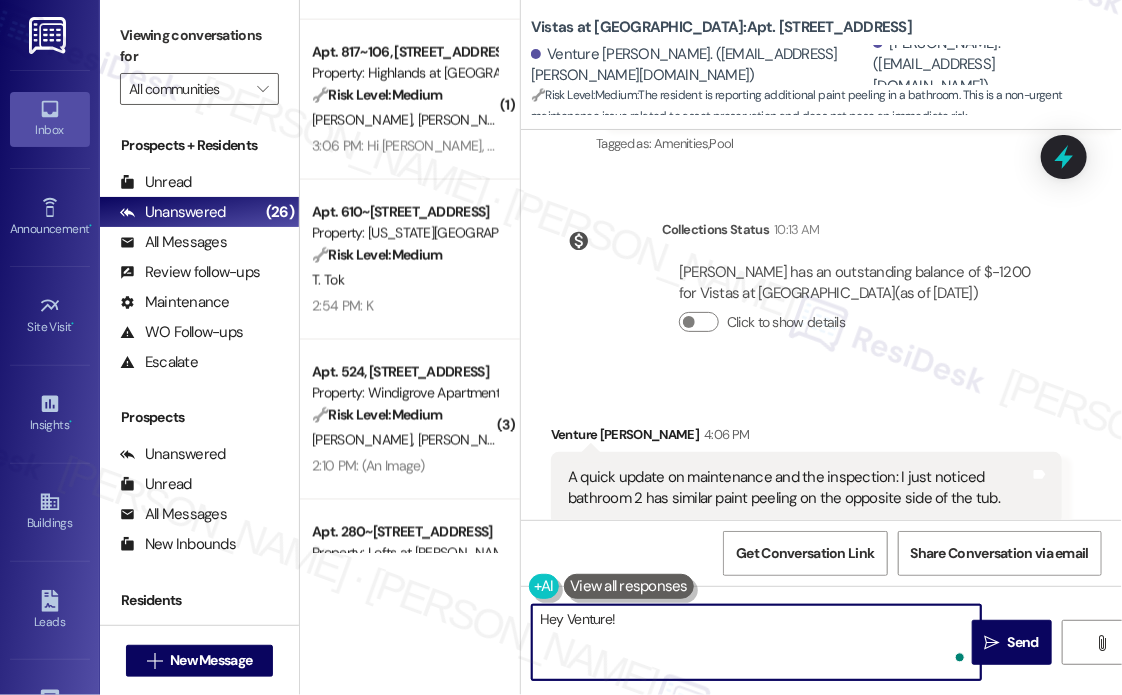 paste on "Thanks for the update. Do you recall when the peeling in bathroom 2 first started, or has it just recently become noticeable? I’ll make sure this gets noted with the maintenance and inspection follow-up." 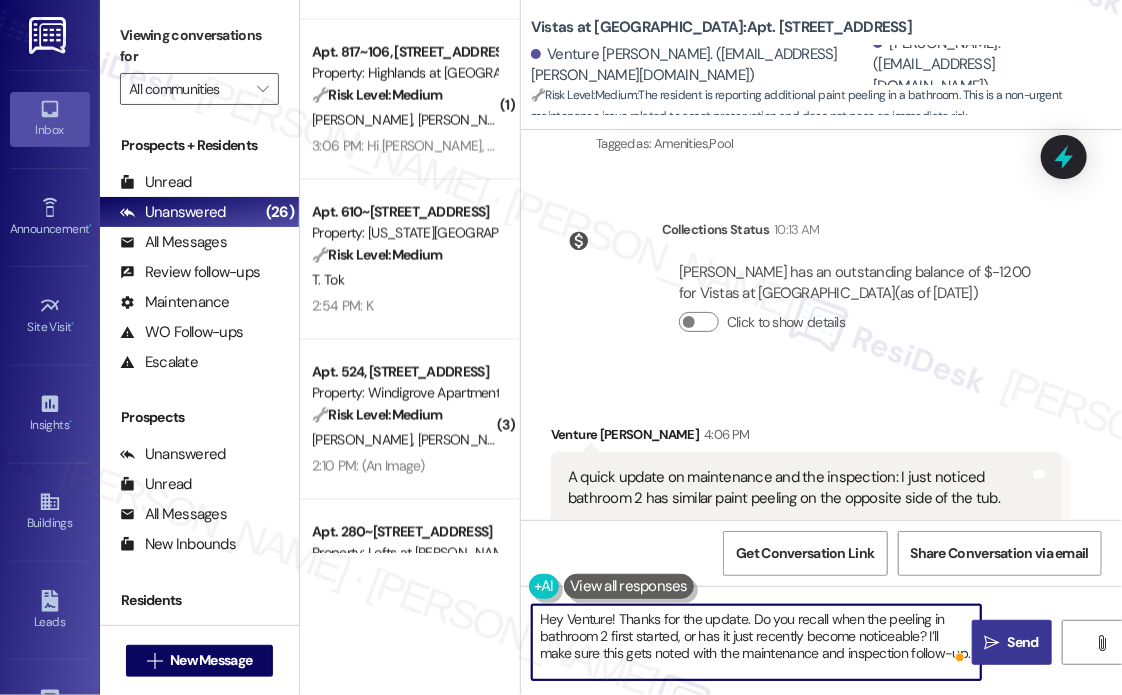 type on "Hey Venture! Thanks for the update. Do you recall when the peeling in bathroom 2 first started, or has it just recently become noticeable? I’ll make sure this gets noted with the maintenance and inspection follow-up." 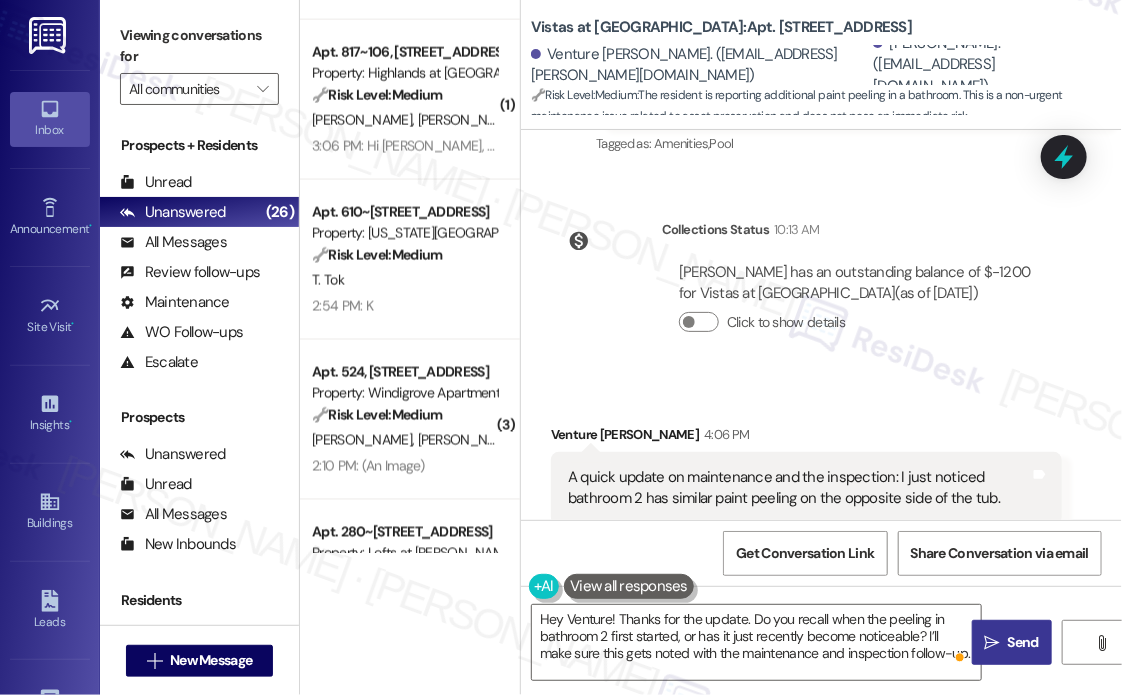 click on " Send" at bounding box center (1012, 642) 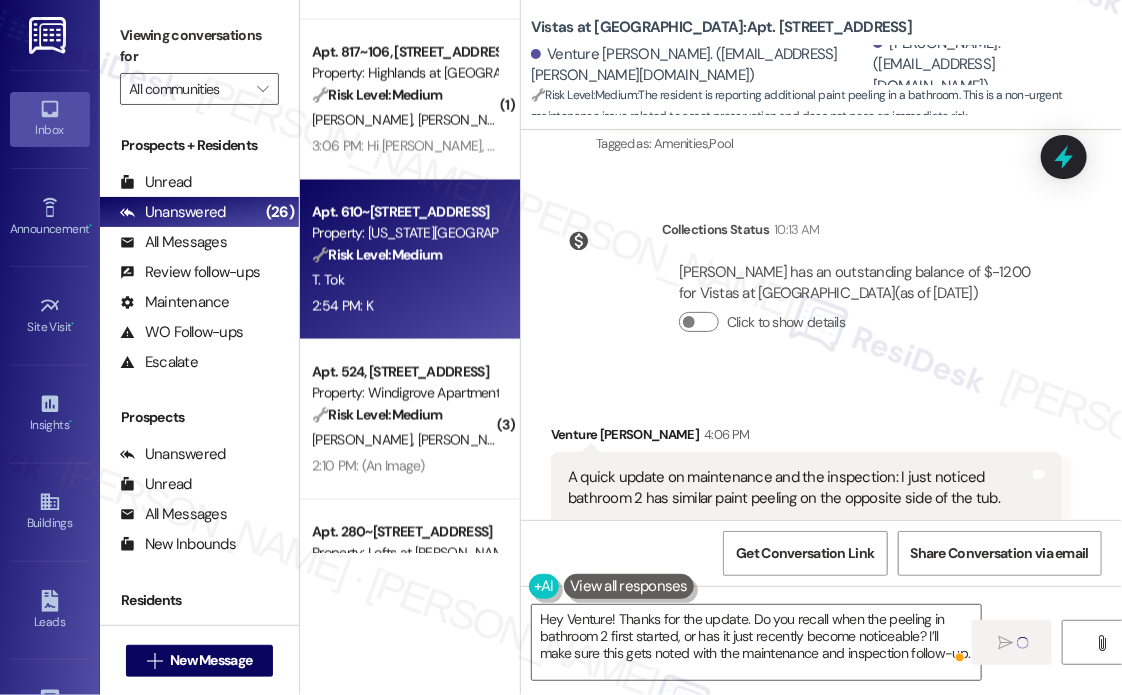 type 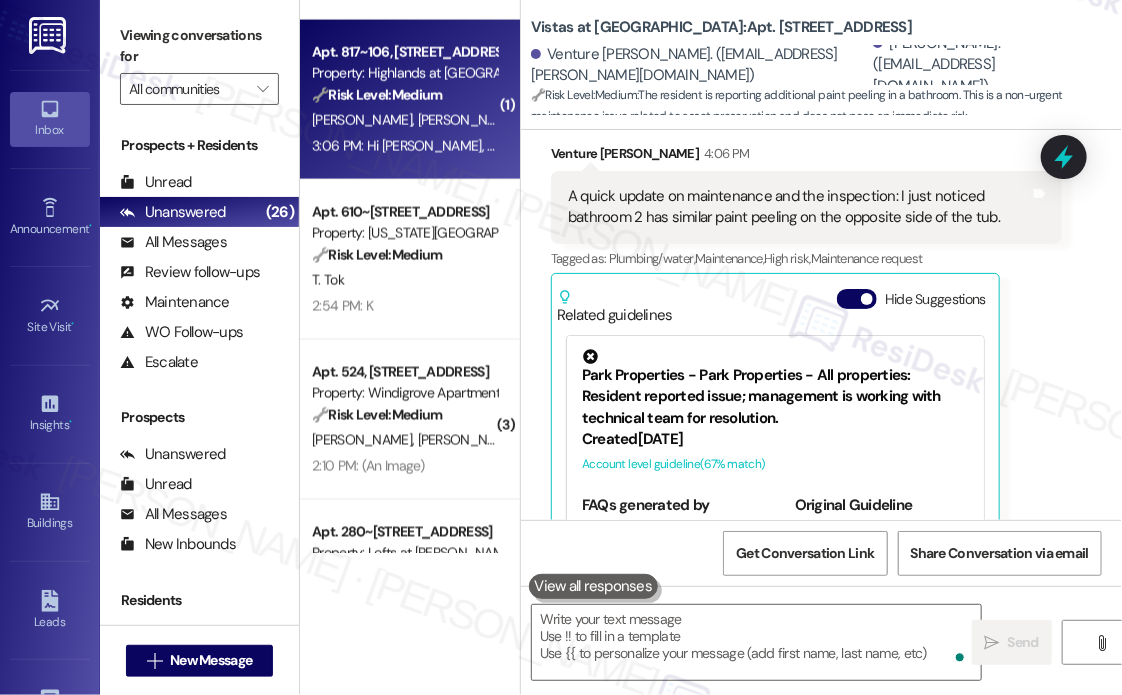 scroll, scrollTop: 2992, scrollLeft: 0, axis: vertical 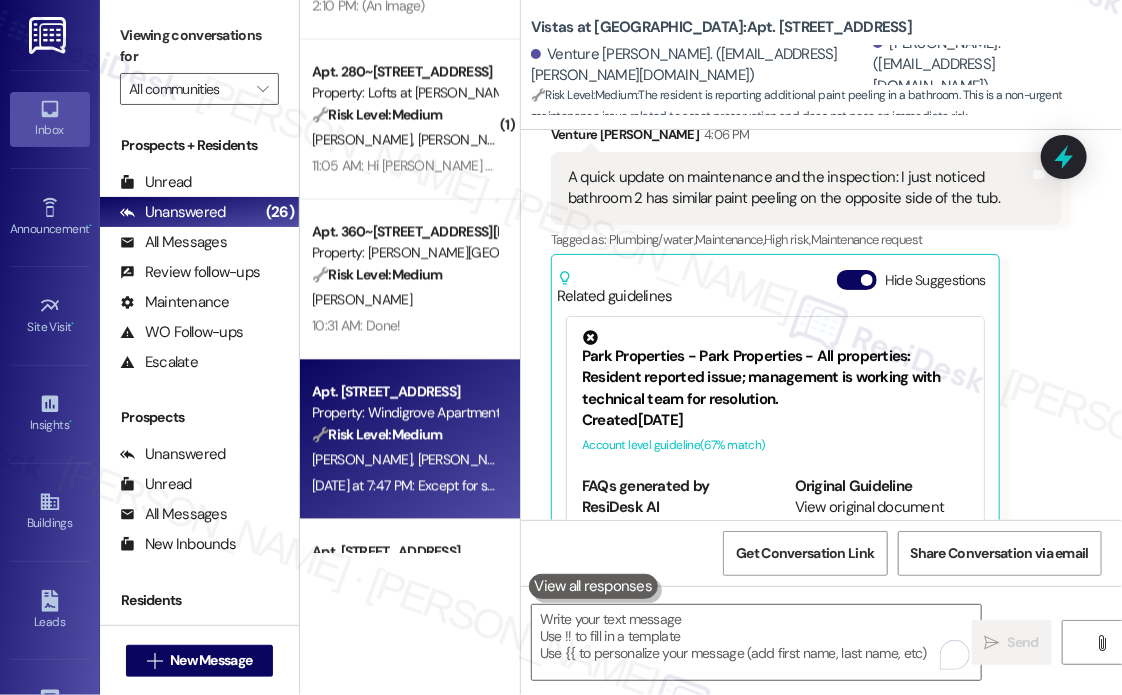 click on "[PERSON_NAME] [PERSON_NAME]" at bounding box center [404, 460] 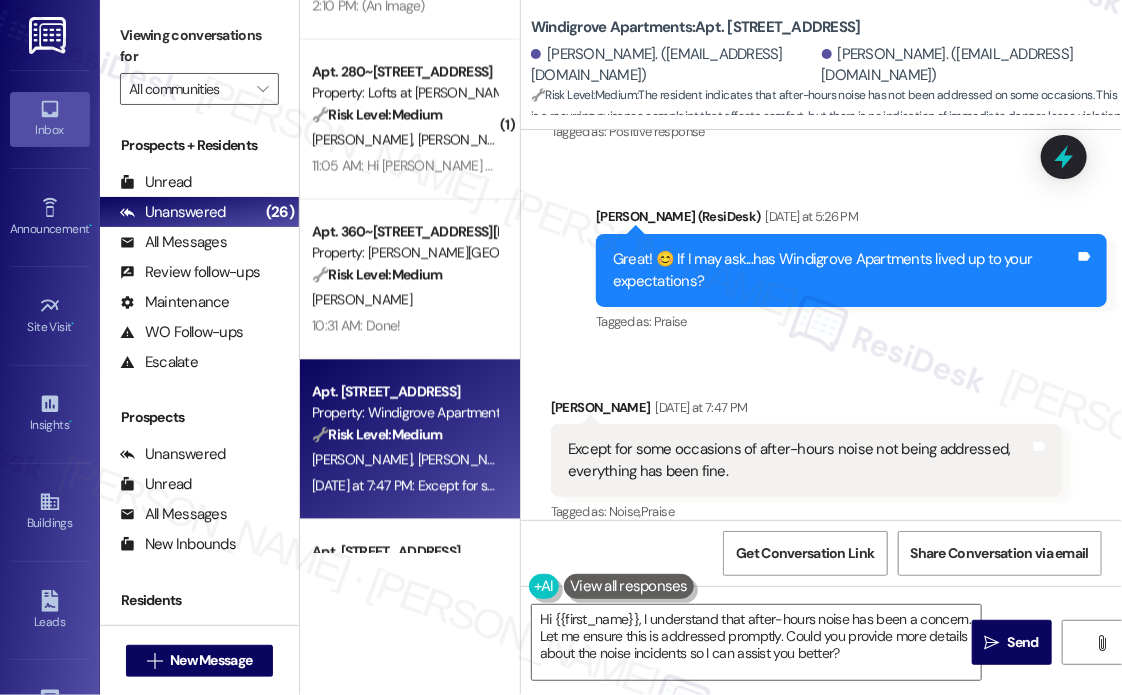 scroll, scrollTop: 964, scrollLeft: 0, axis: vertical 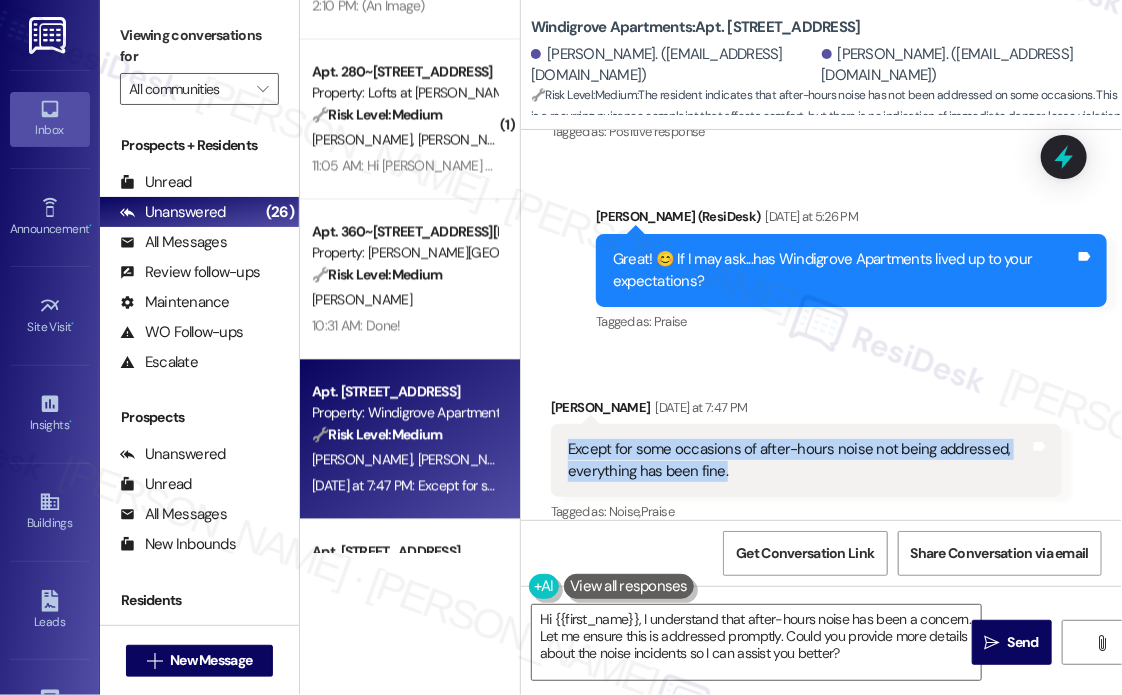 drag, startPoint x: 779, startPoint y: 455, endPoint x: 564, endPoint y: 427, distance: 216.81558 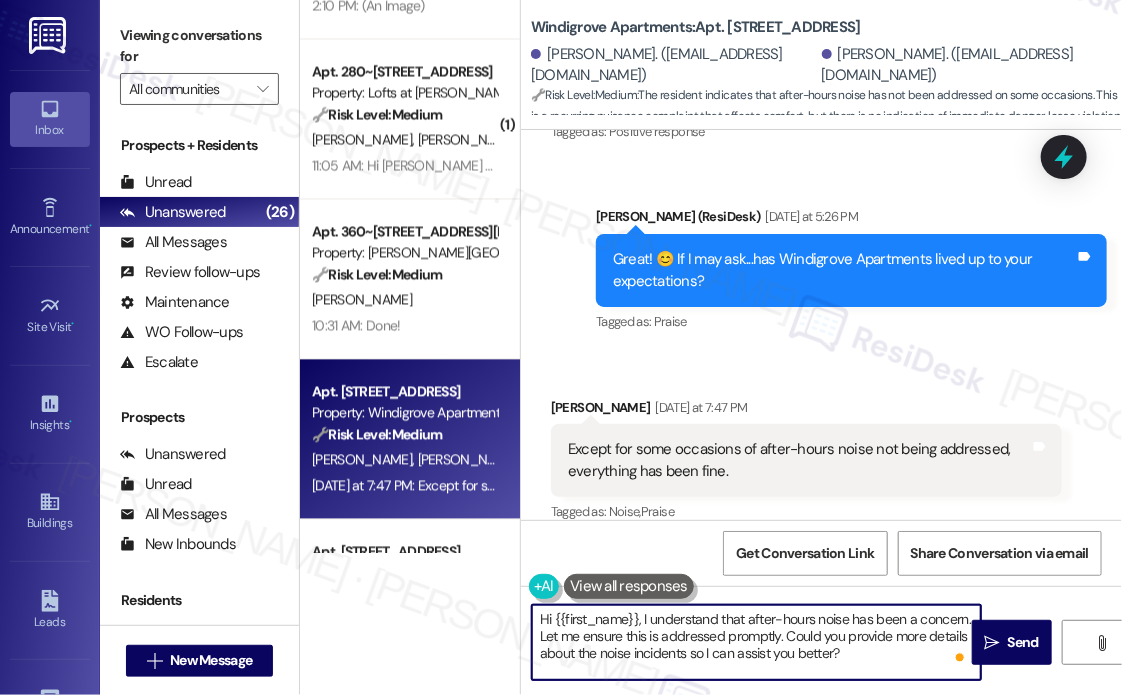 drag, startPoint x: 870, startPoint y: 655, endPoint x: 555, endPoint y: 611, distance: 318.05817 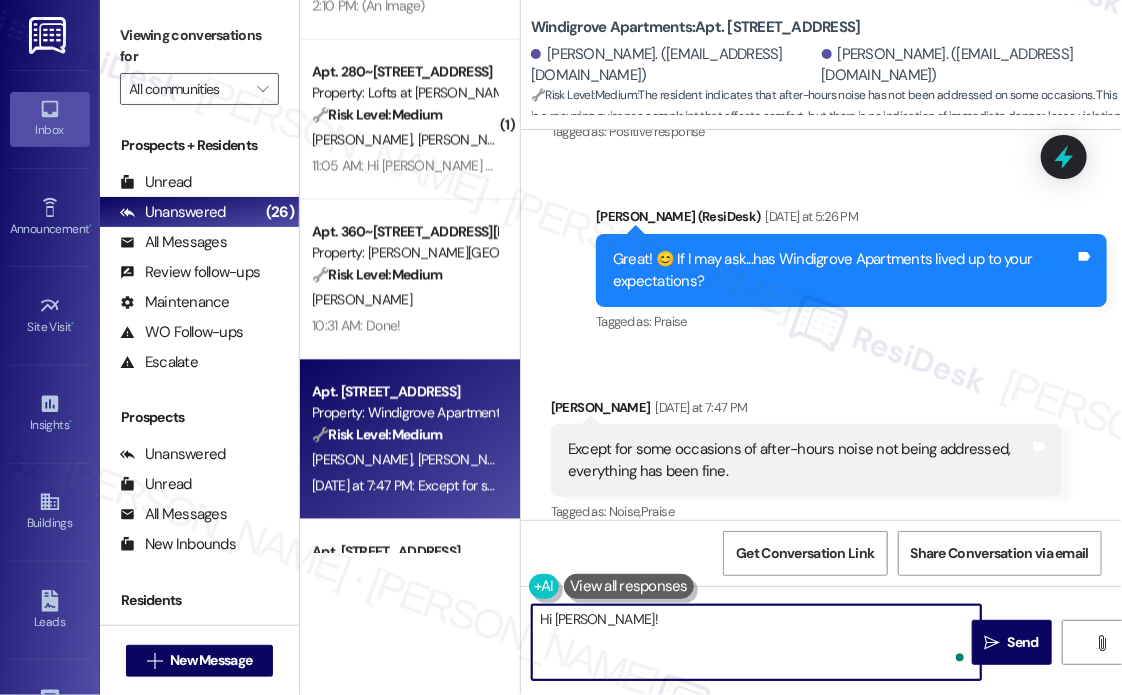 paste on "Thanks for the feedback—glad to hear most things have been going well. Regarding the after-hours noise, has it been coming from the same area or unit, and around what time does it usually happen? I’d like to help get this addressed for you." 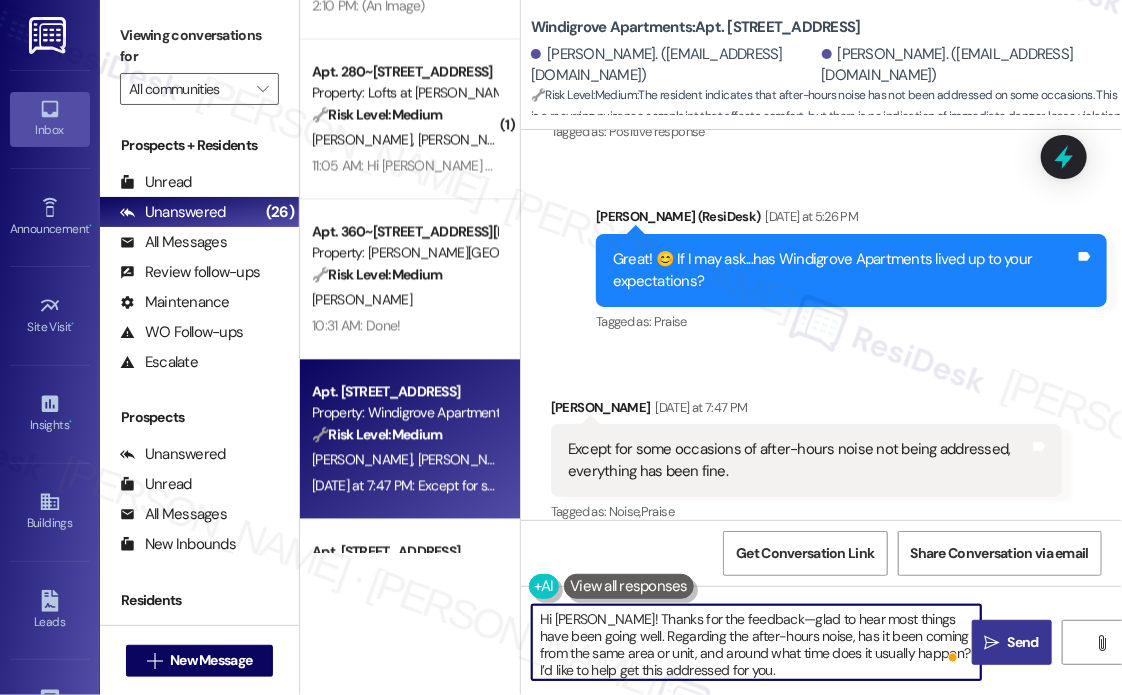 type on "Hi [PERSON_NAME]! Thanks for the feedback—glad to hear most things have been going well. Regarding the after-hours noise, has it been coming from the same area or unit, and around what time does it usually happen? I’d like to help get this addressed for you." 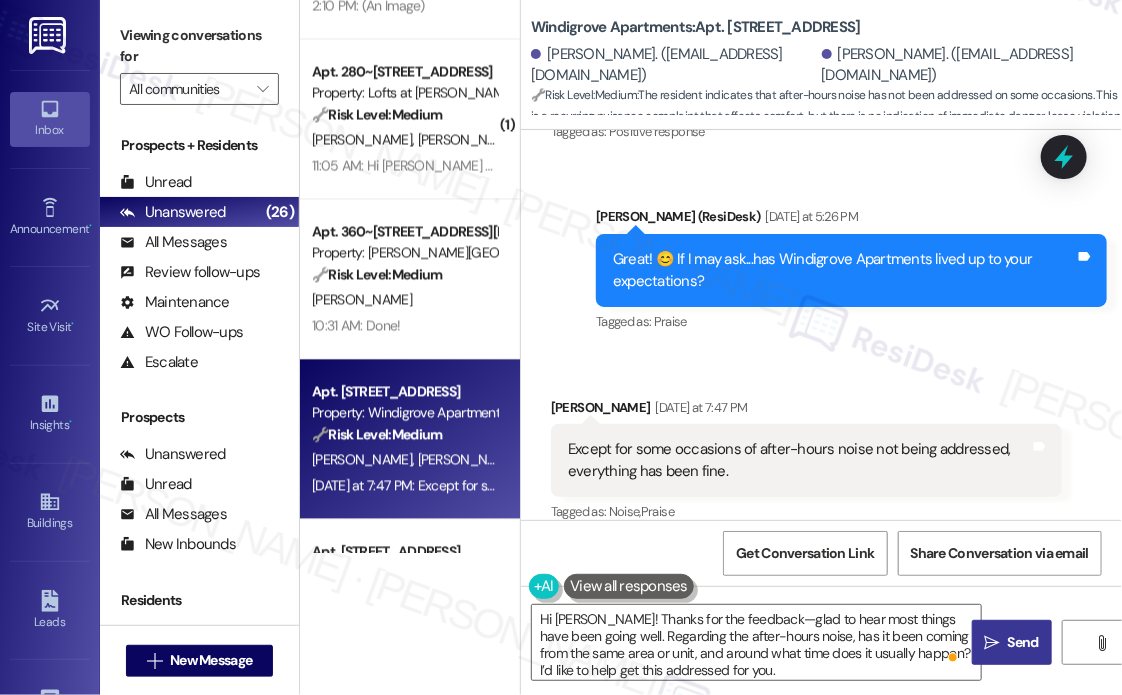 click on "" at bounding box center (992, 643) 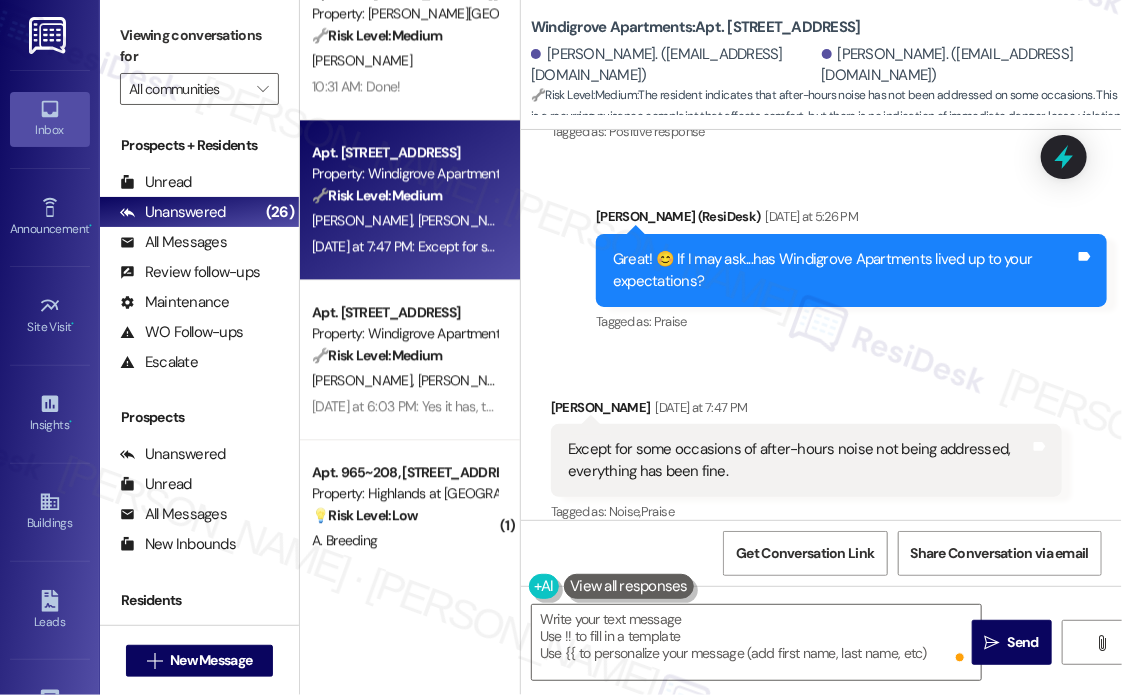 scroll, scrollTop: 1700, scrollLeft: 0, axis: vertical 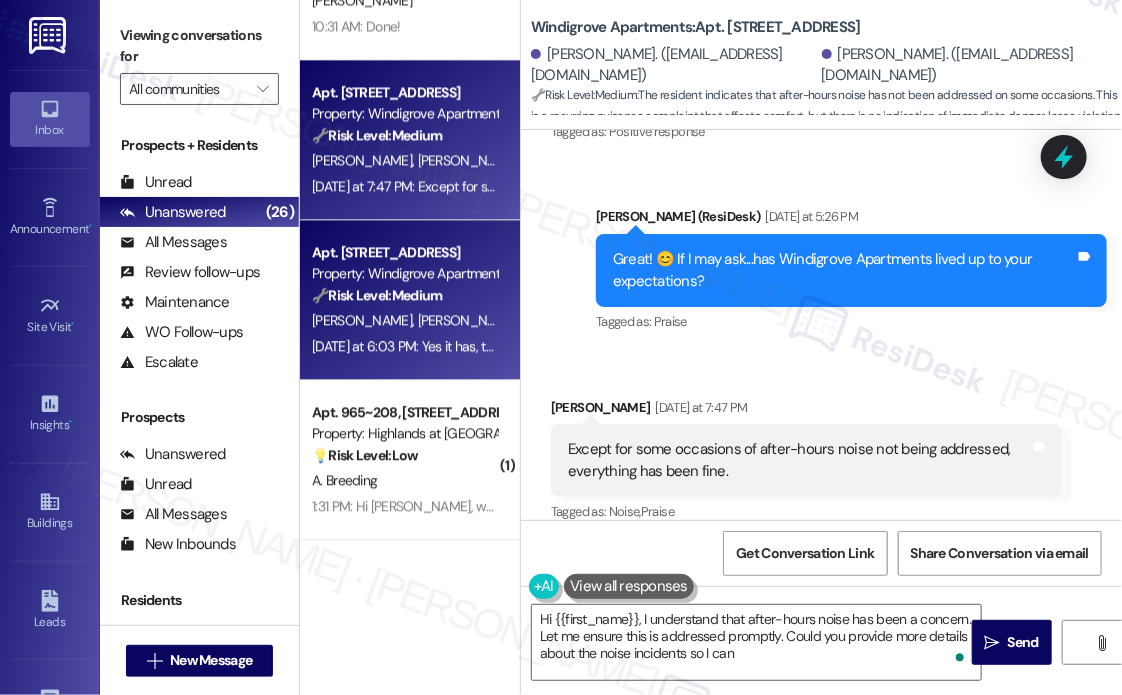 type on "Hi {{first_name}}, I understand that after-hours noise has been a concern. Let me ensure this is addressed promptly. Could you provide more details about the noise incidents so I can" 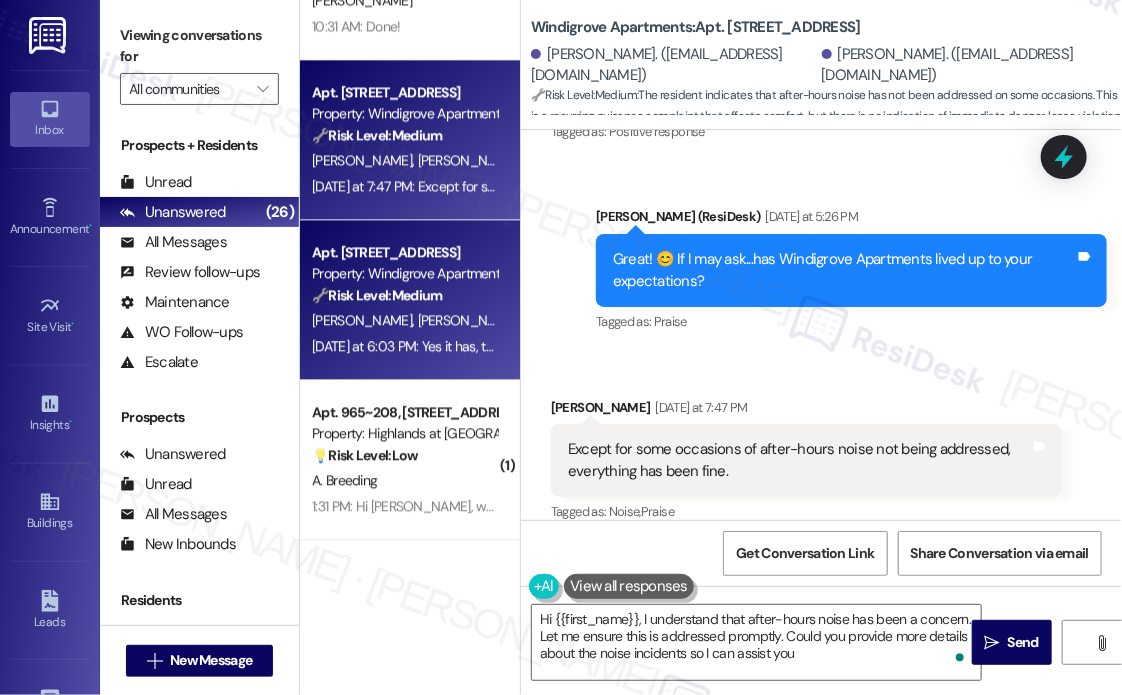 click on "[PERSON_NAME]" at bounding box center [468, 320] 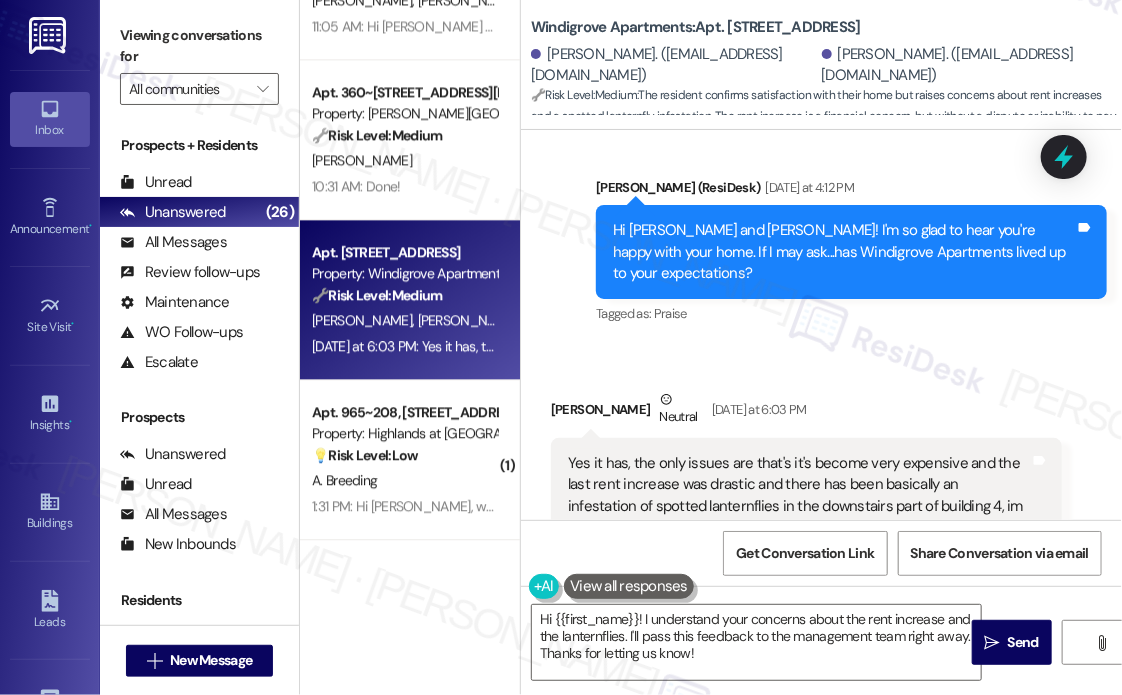 scroll, scrollTop: 888, scrollLeft: 0, axis: vertical 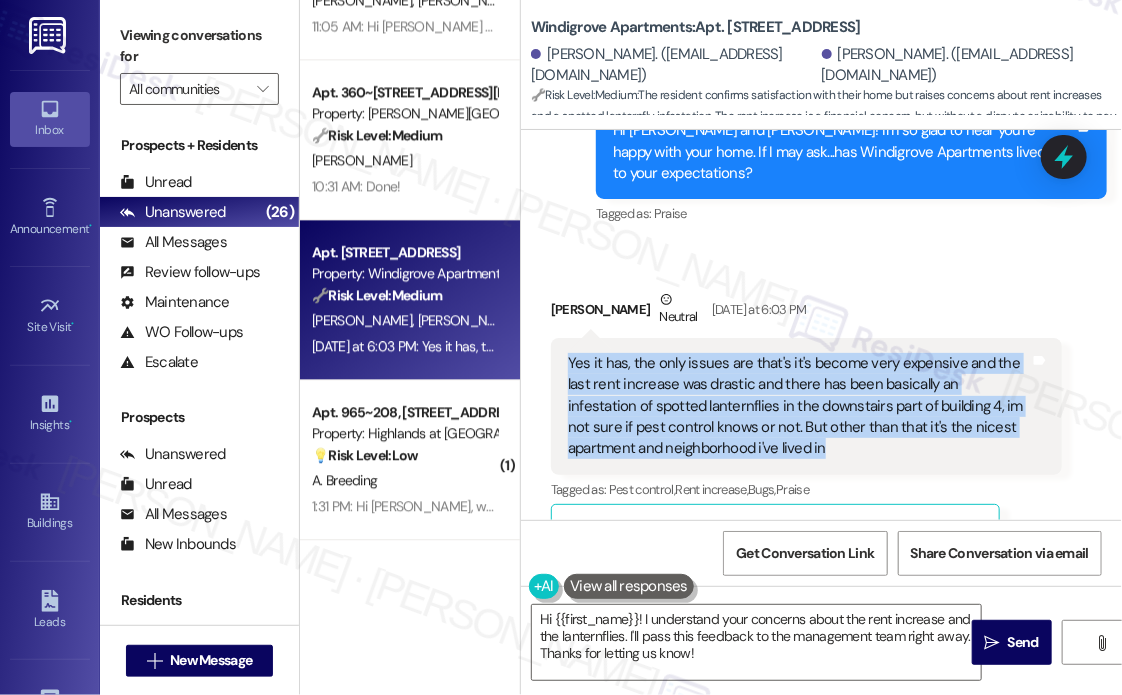 drag, startPoint x: 784, startPoint y: 411, endPoint x: 565, endPoint y: 316, distance: 238.7174 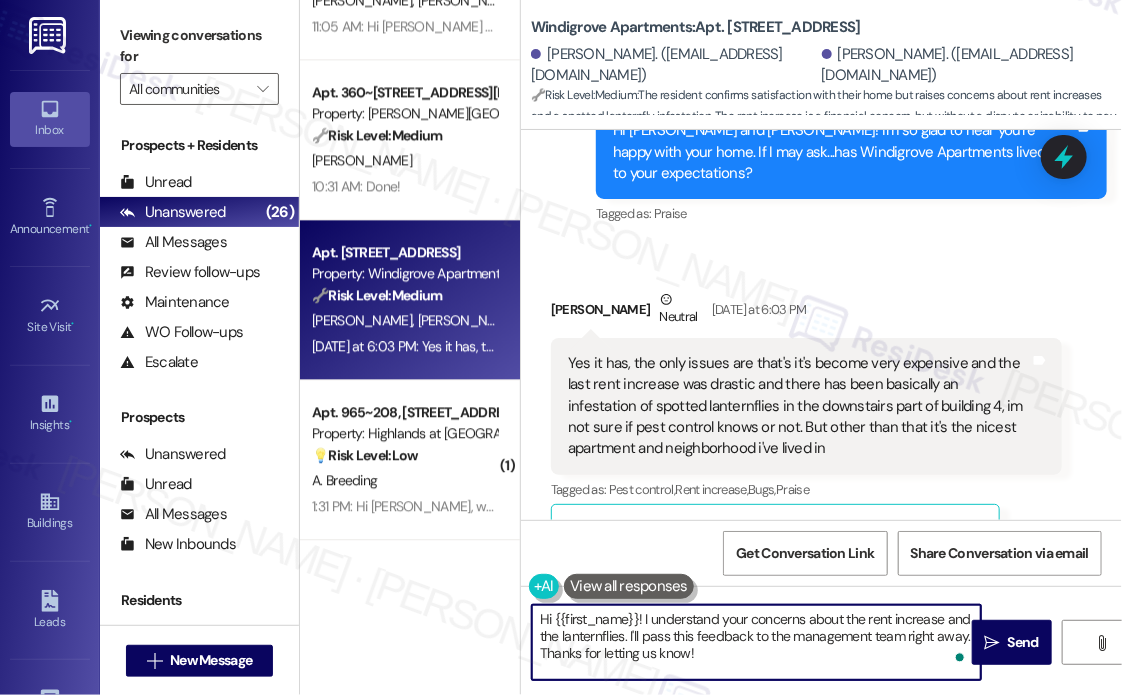 drag, startPoint x: 772, startPoint y: 654, endPoint x: 556, endPoint y: 625, distance: 217.93806 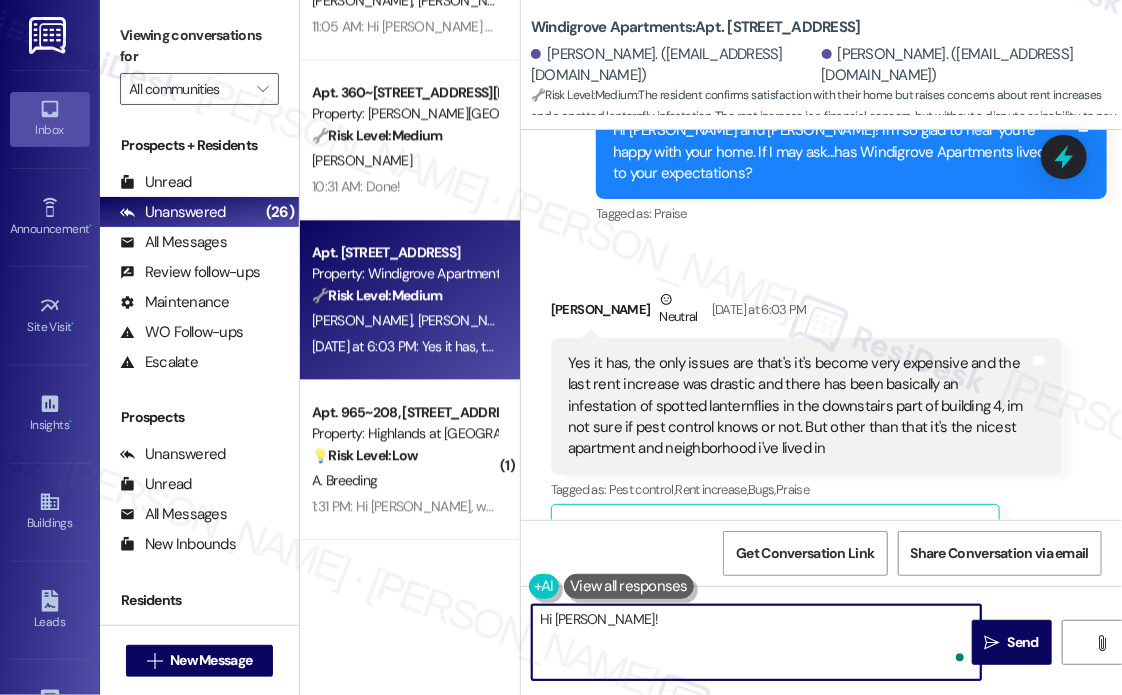paste on "Thanks for sharing that—it’s great to hear you’re enjoying the apartment and neighborhood overall. About the lanternflies, do you know how long they’ve been an issue in the downstairs area of Building 4? Have you seen any pest control visits recently, or would you like me to check if the team is aware?" 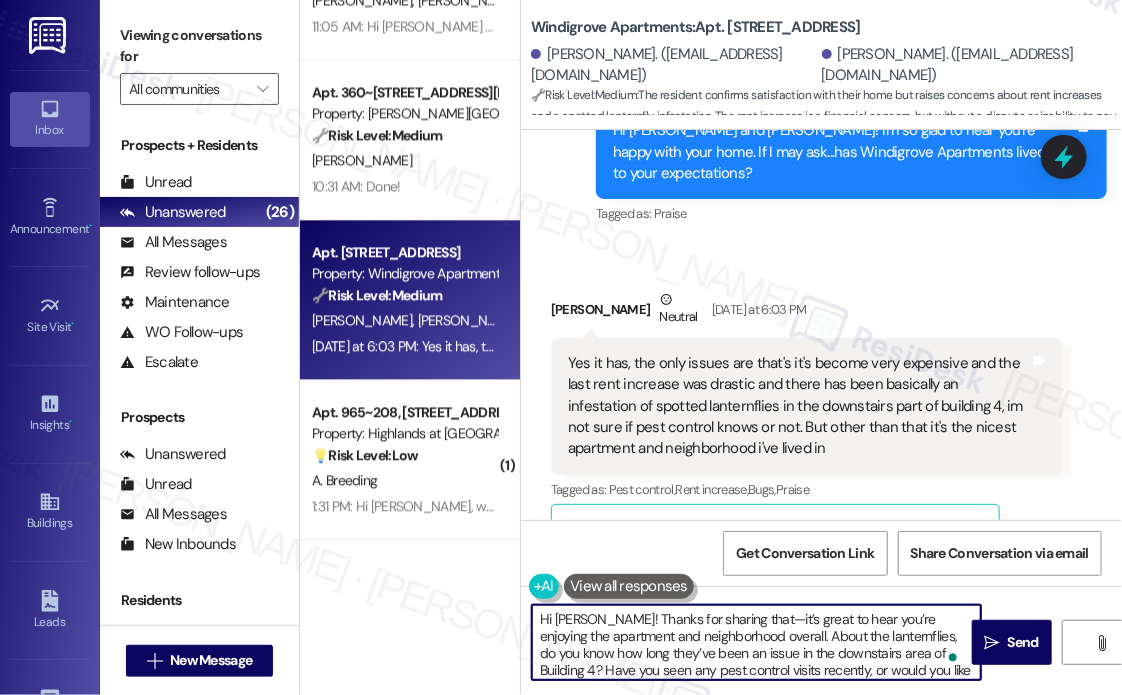 scroll, scrollTop: 16, scrollLeft: 0, axis: vertical 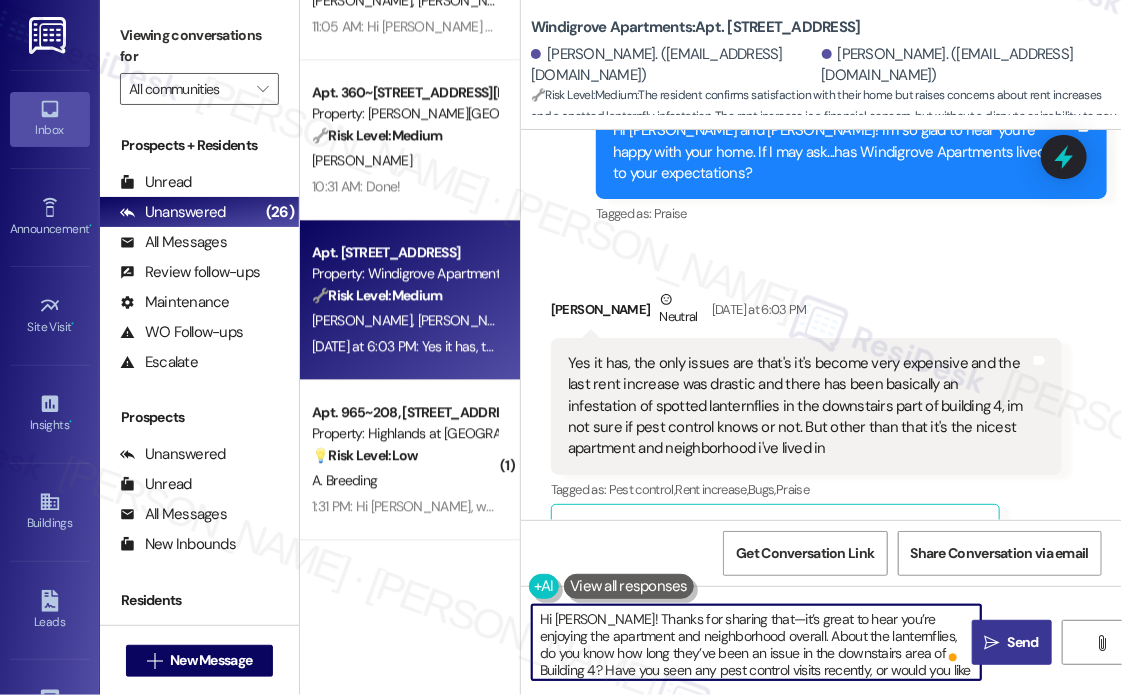 click on "" at bounding box center (992, 643) 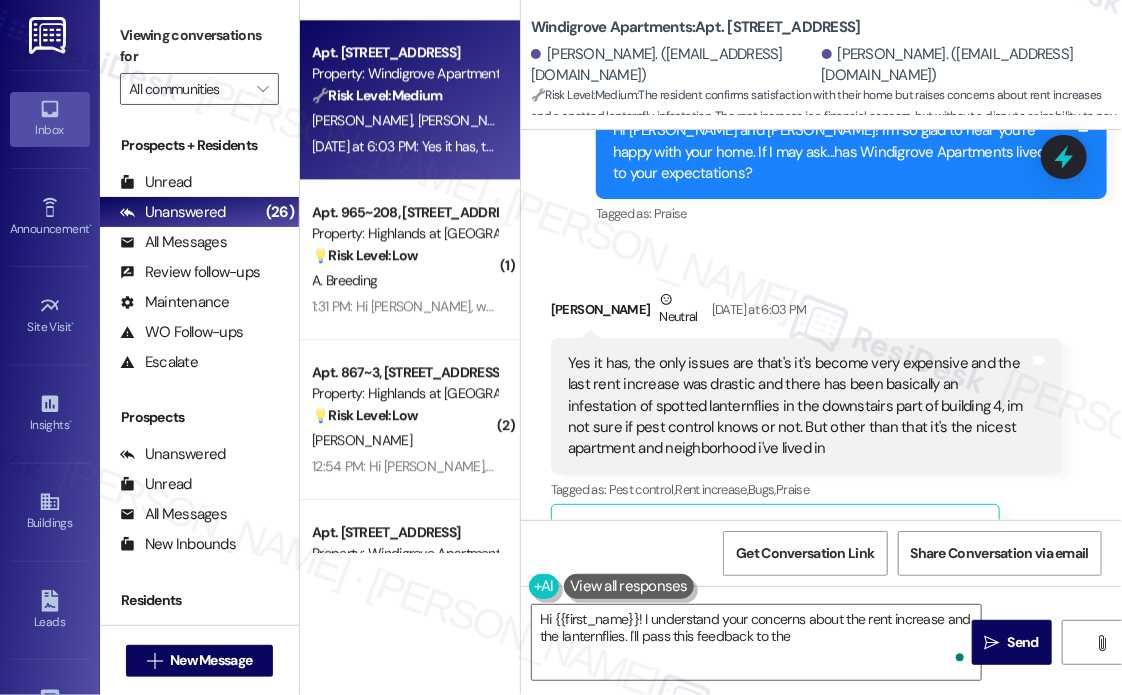 scroll, scrollTop: 2000, scrollLeft: 0, axis: vertical 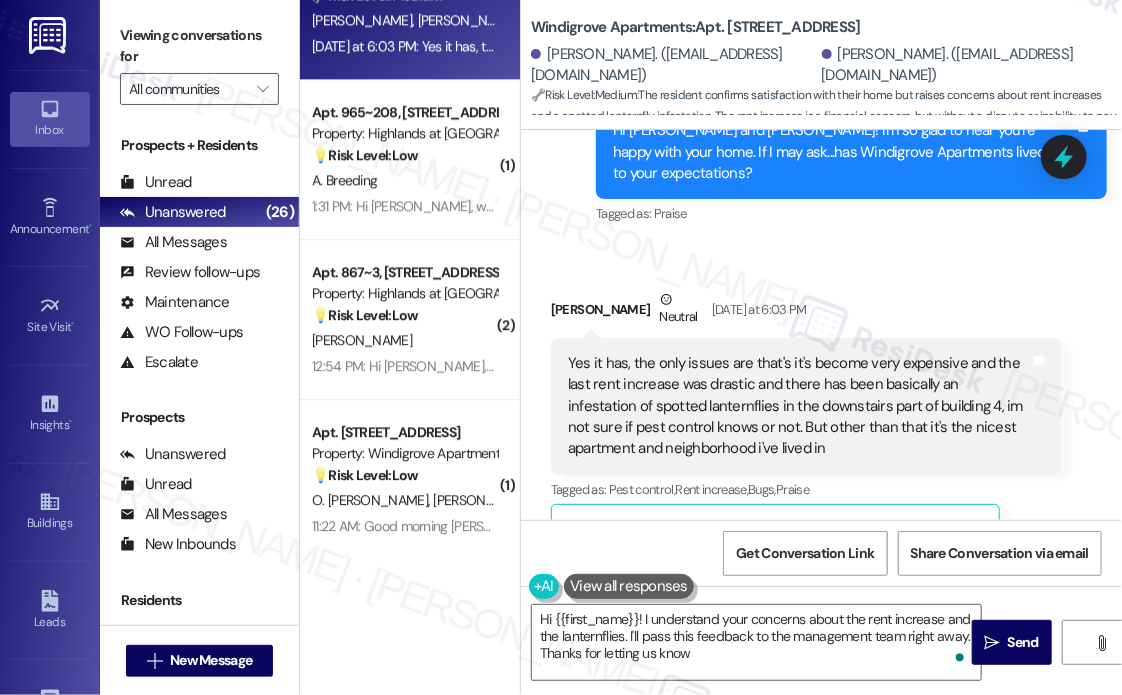 type on "Hi {{first_name}}! I understand your concerns about the rent increase and the lanternflies. I'll pass this feedback to the management team right away. Thanks for letting us know!" 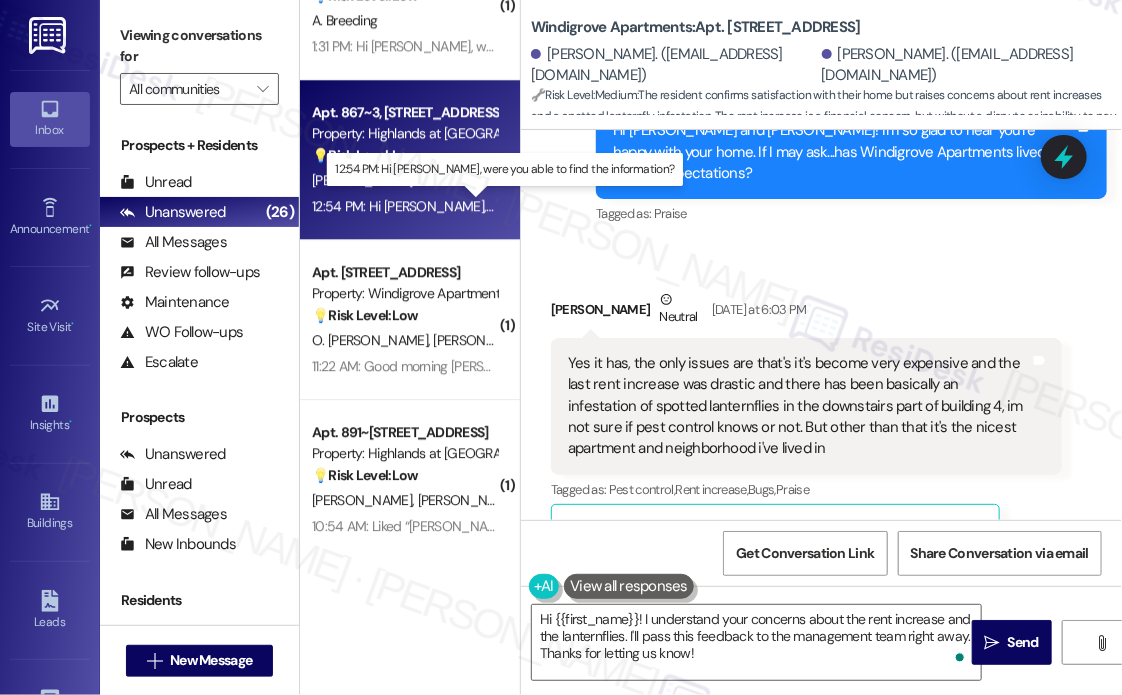 click on "12:54 PM: Hi [PERSON_NAME], were you able to find the information? 12:54 PM: Hi [PERSON_NAME], were you able to find the information?" at bounding box center [510, 206] 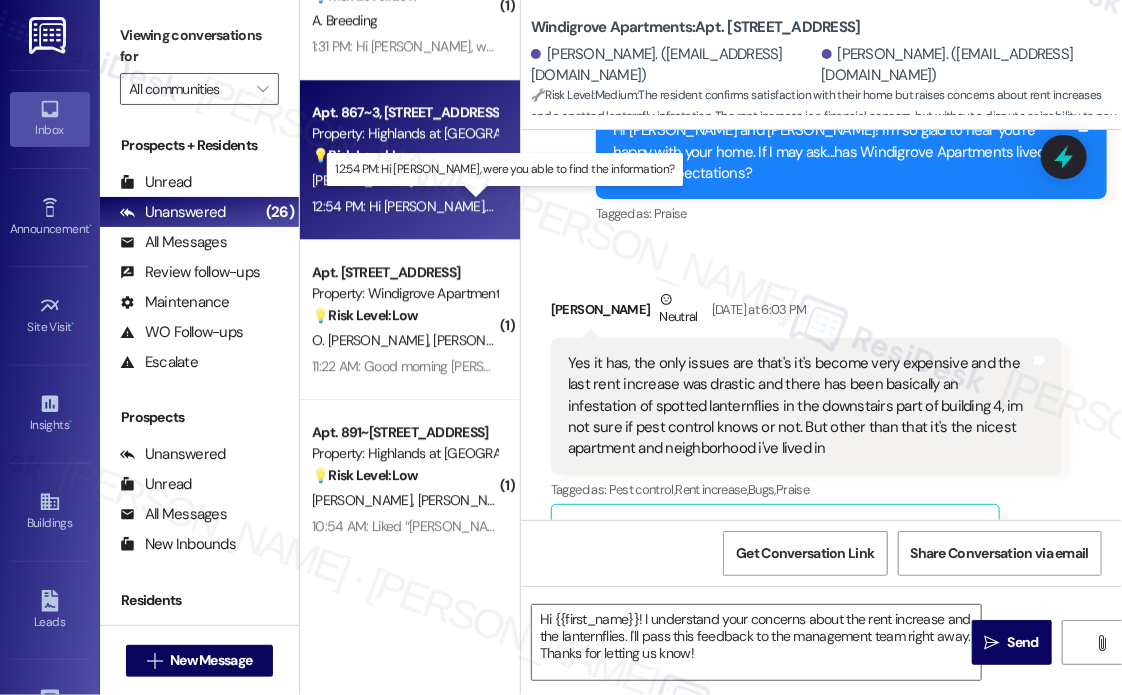 type on "Fetching suggested responses. Please feel free to read through the conversation in the meantime." 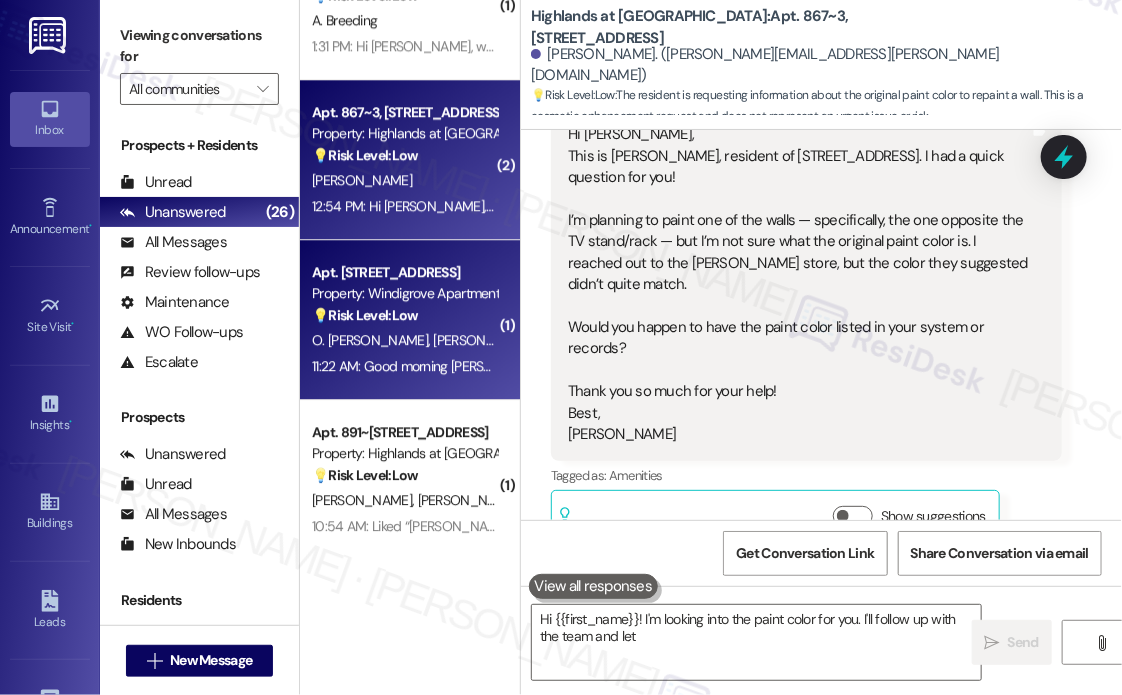 scroll, scrollTop: 1059, scrollLeft: 0, axis: vertical 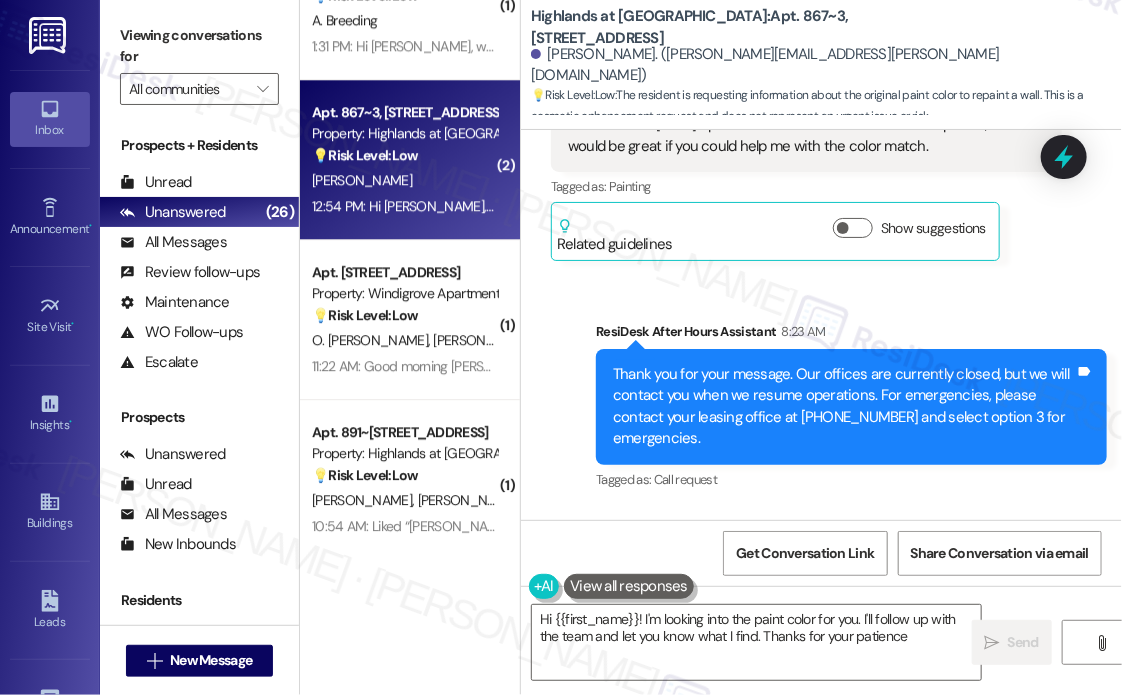 type on "Hi {{first_name}}! I'm looking into the paint color for you. I'll follow up with the team and let you know what I find. Thanks for your patience!" 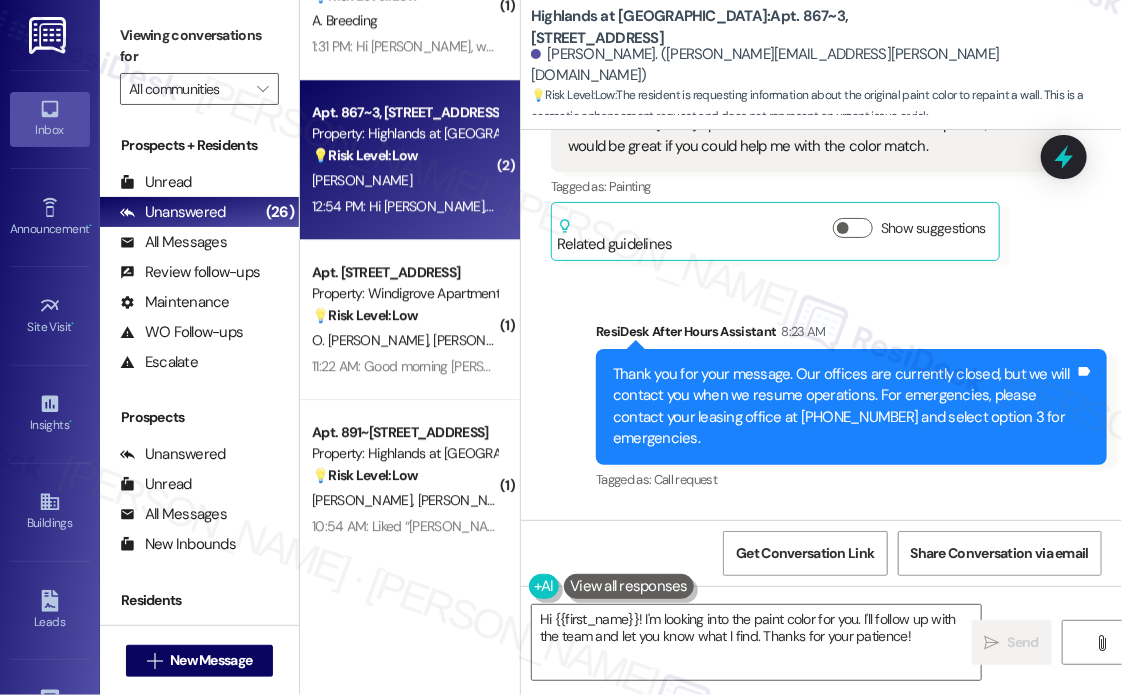 scroll, scrollTop: 2100, scrollLeft: 0, axis: vertical 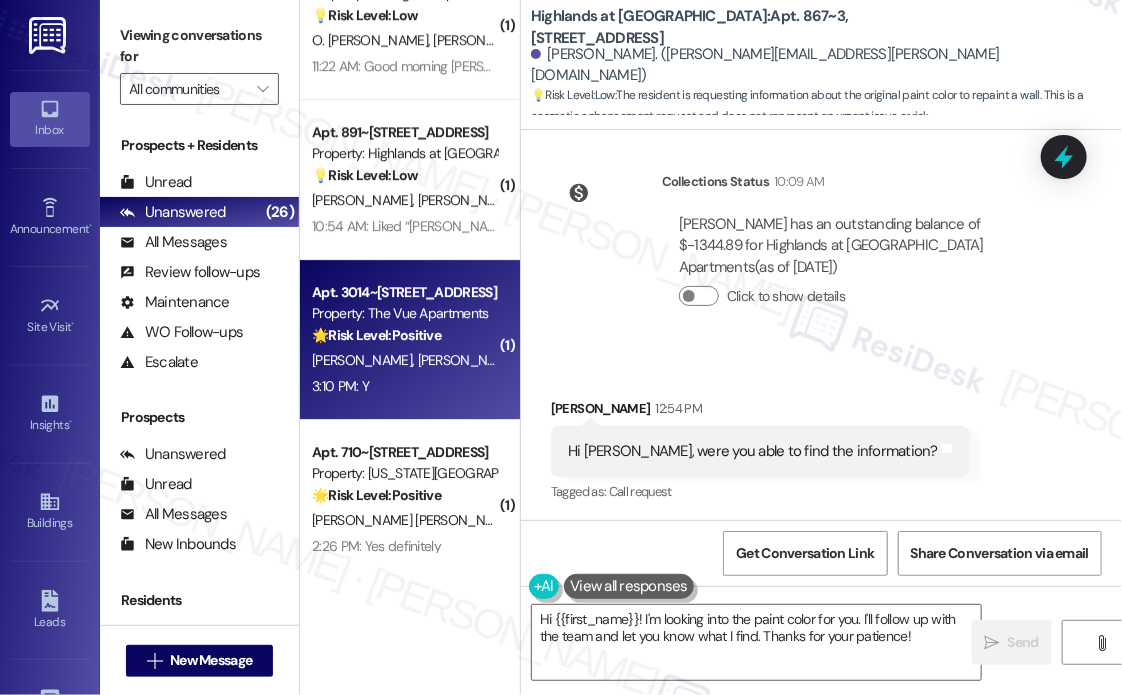 click on "Property: The Vue Apartments" at bounding box center [404, 313] 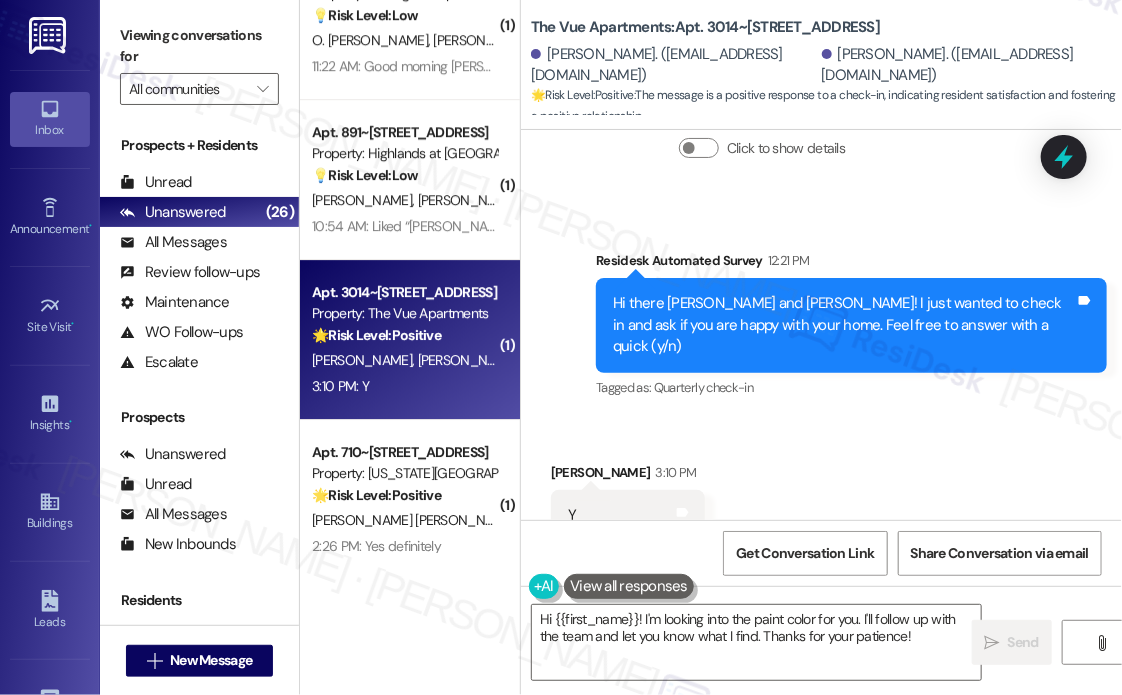 scroll, scrollTop: 1535, scrollLeft: 0, axis: vertical 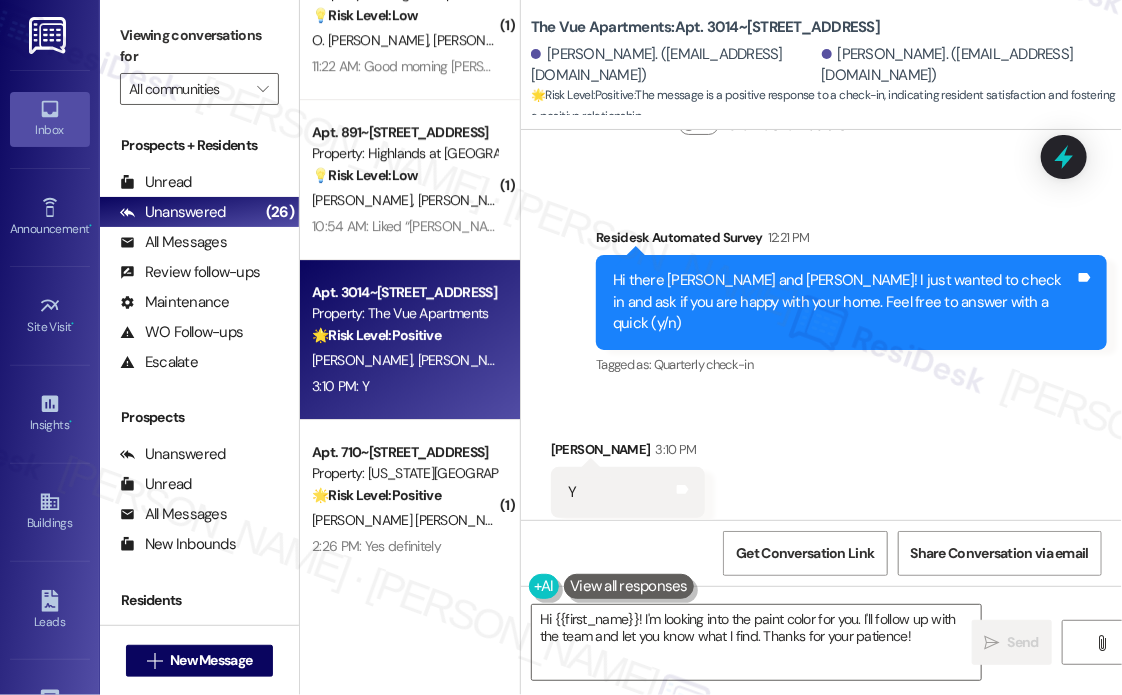 click on "Received via SMS [PERSON_NAME] 3:10 PM Y Tags and notes Tagged as:   Positive response Click to highlight conversations about Positive response" at bounding box center [821, 478] 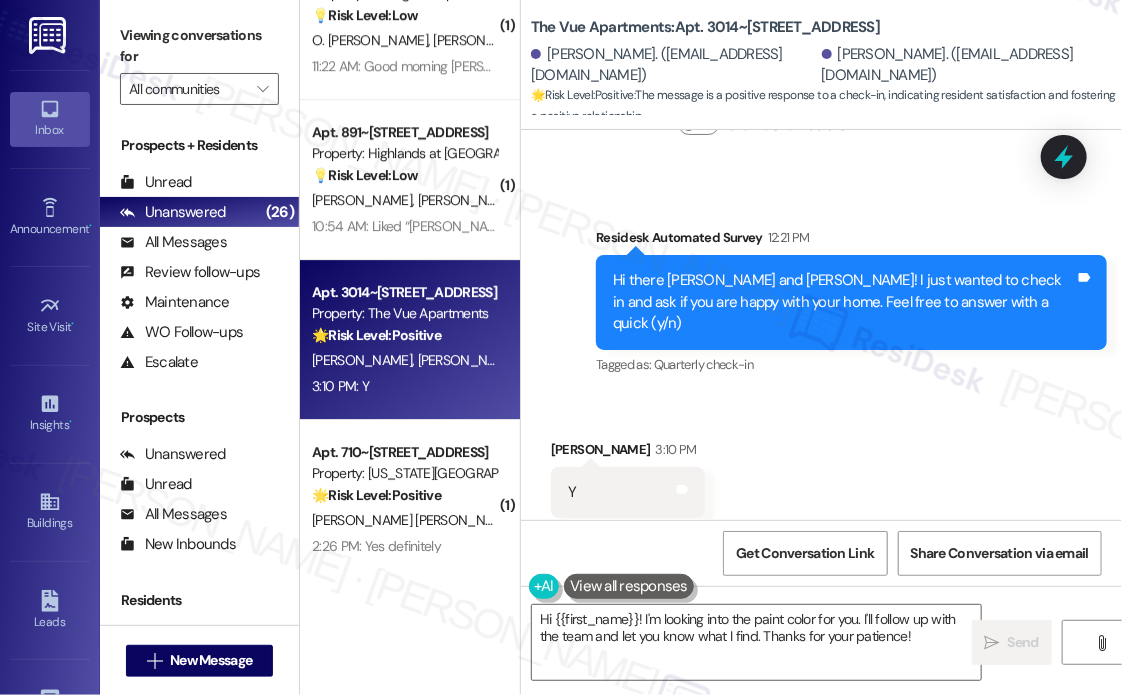click on "Received via SMS [PERSON_NAME] 3:10 PM Y Tags and notes Tagged as:   Positive response Click to highlight conversations about Positive response" at bounding box center [821, 478] 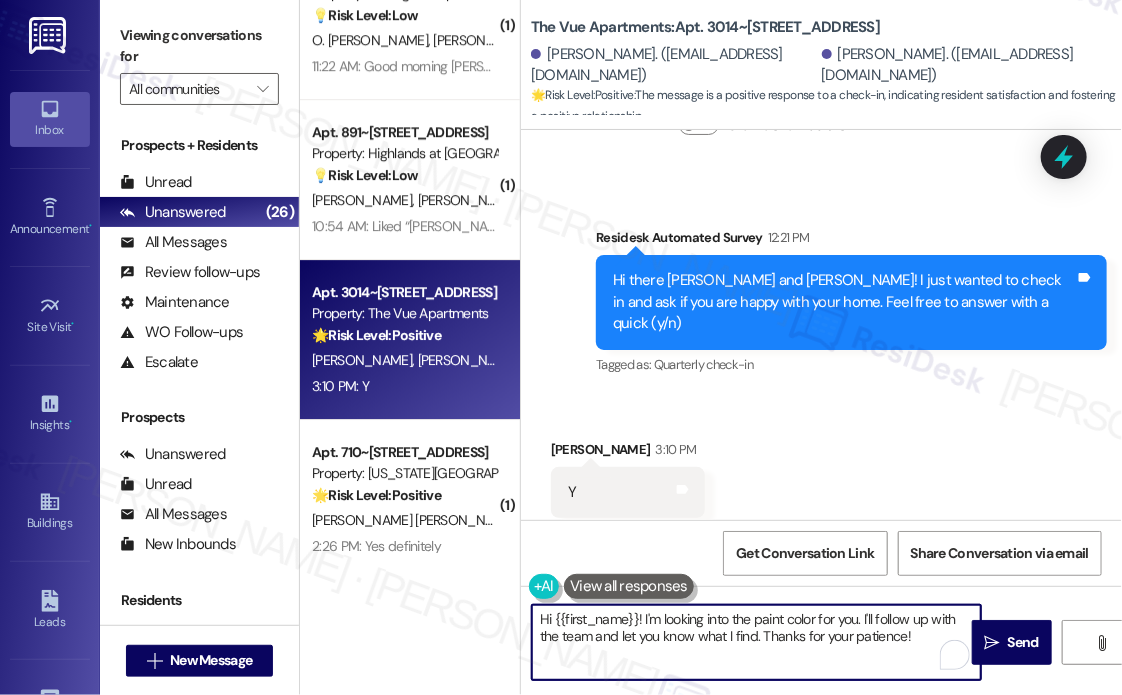 drag, startPoint x: 935, startPoint y: 643, endPoint x: 868, endPoint y: 635, distance: 67.47592 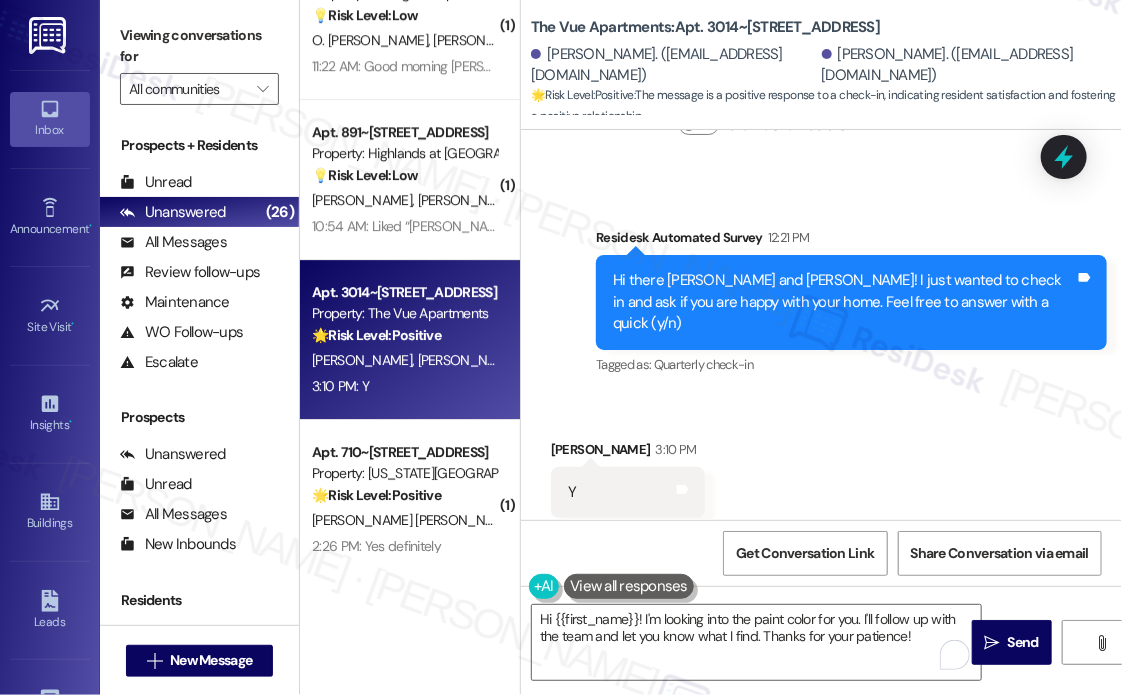 click on "Survey, sent via SMS Residesk Automated Survey 12:21 PM Hi there [PERSON_NAME] and [PERSON_NAME]! I just wanted to check in and ask if you are happy with your home.  Feel free to answer with a quick (y/n) Tags and notes Tagged as:   Quarterly check-in Click to highlight conversations about Quarterly check-in" at bounding box center (851, 303) 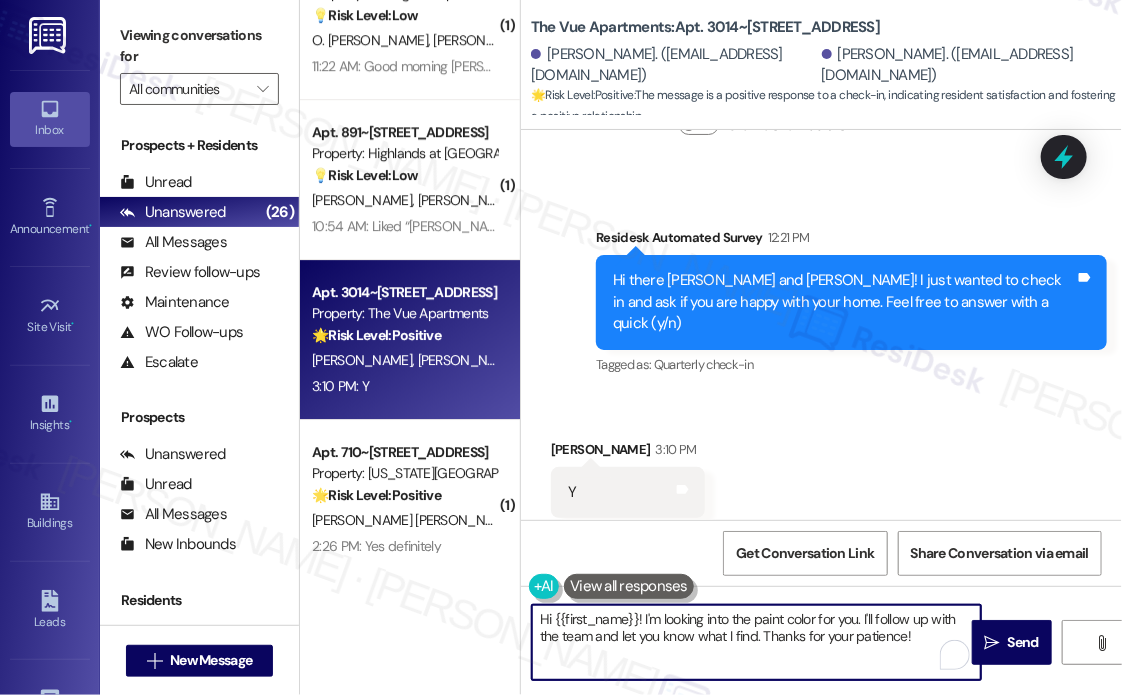 drag, startPoint x: 913, startPoint y: 639, endPoint x: 555, endPoint y: 619, distance: 358.55823 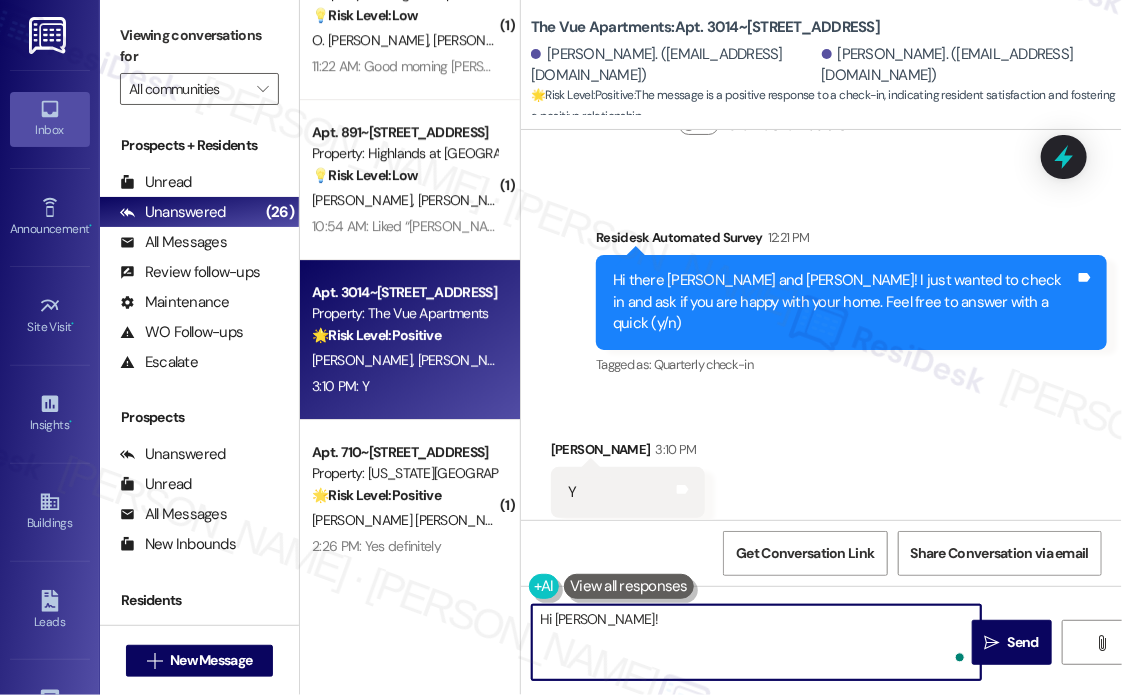 paste on "Great! 😊 If I may ask...has {{property}} lived up to your expectations?" 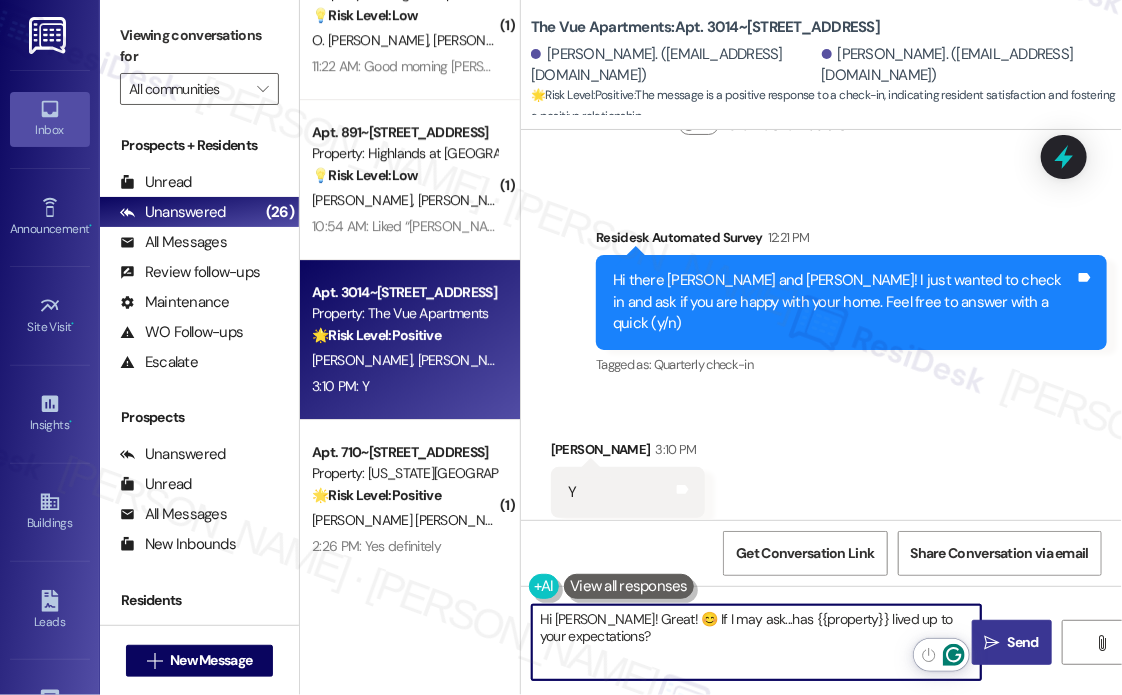 click on "Send" at bounding box center [1023, 642] 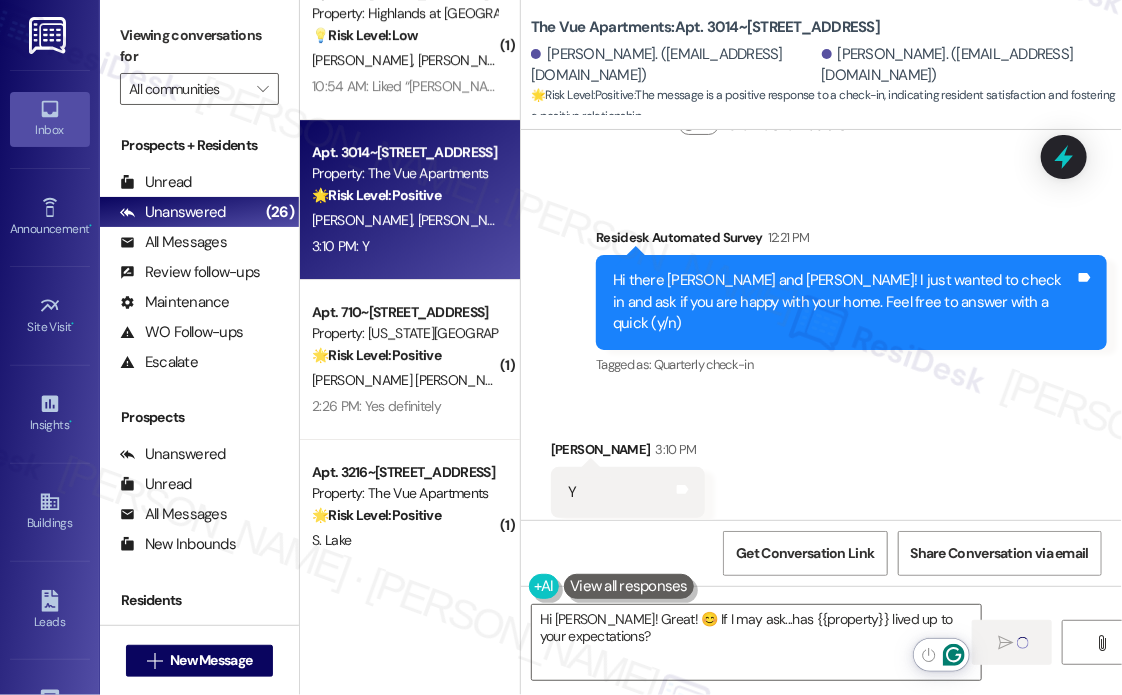 type on "Fetching suggested responses. Please feel free to read through the conversation in the meantime." 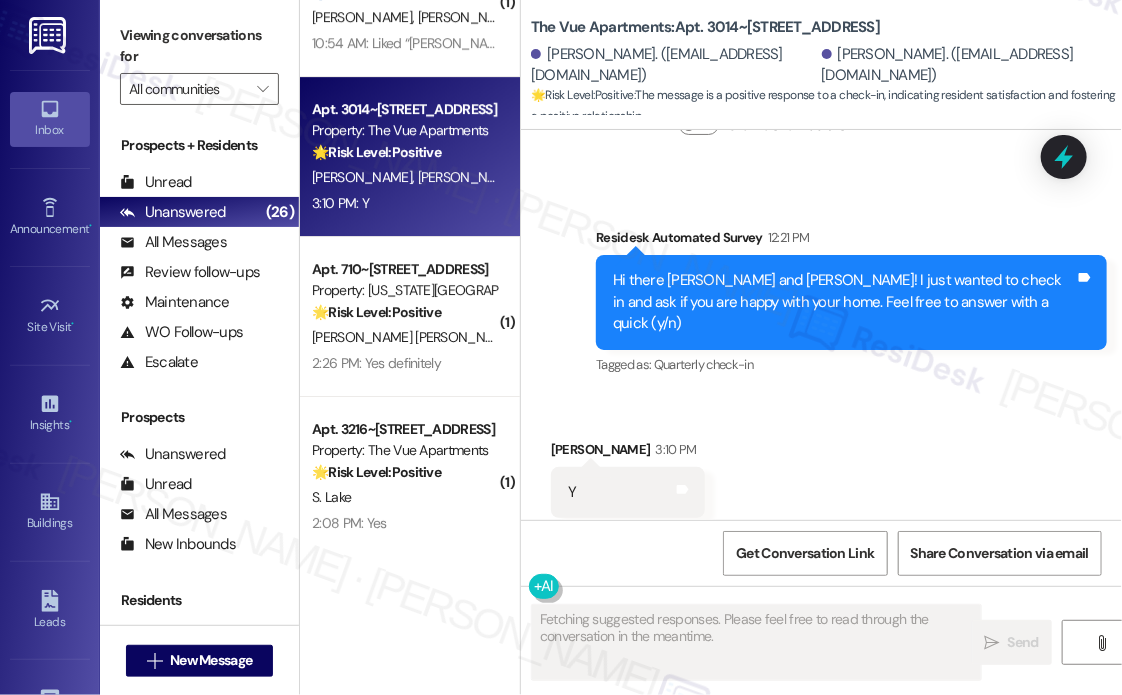 scroll, scrollTop: 2500, scrollLeft: 0, axis: vertical 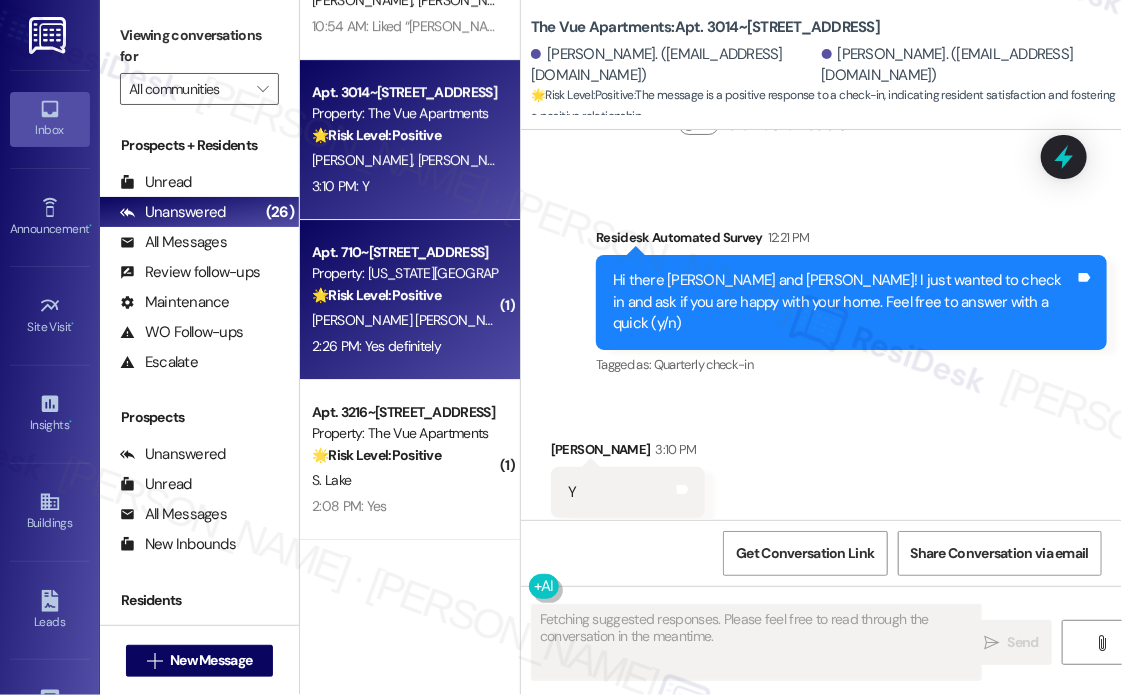 click on "2:26 PM: Yes definitely  2:26 PM: Yes definitely" at bounding box center [376, 346] 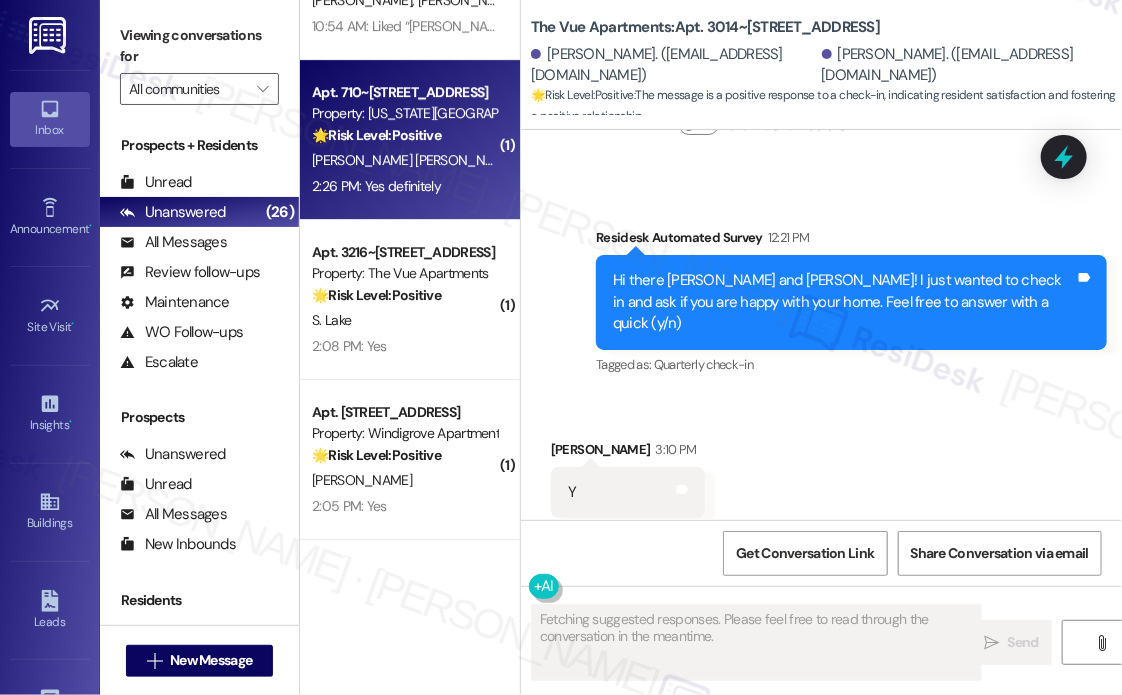 scroll, scrollTop: 1380, scrollLeft: 0, axis: vertical 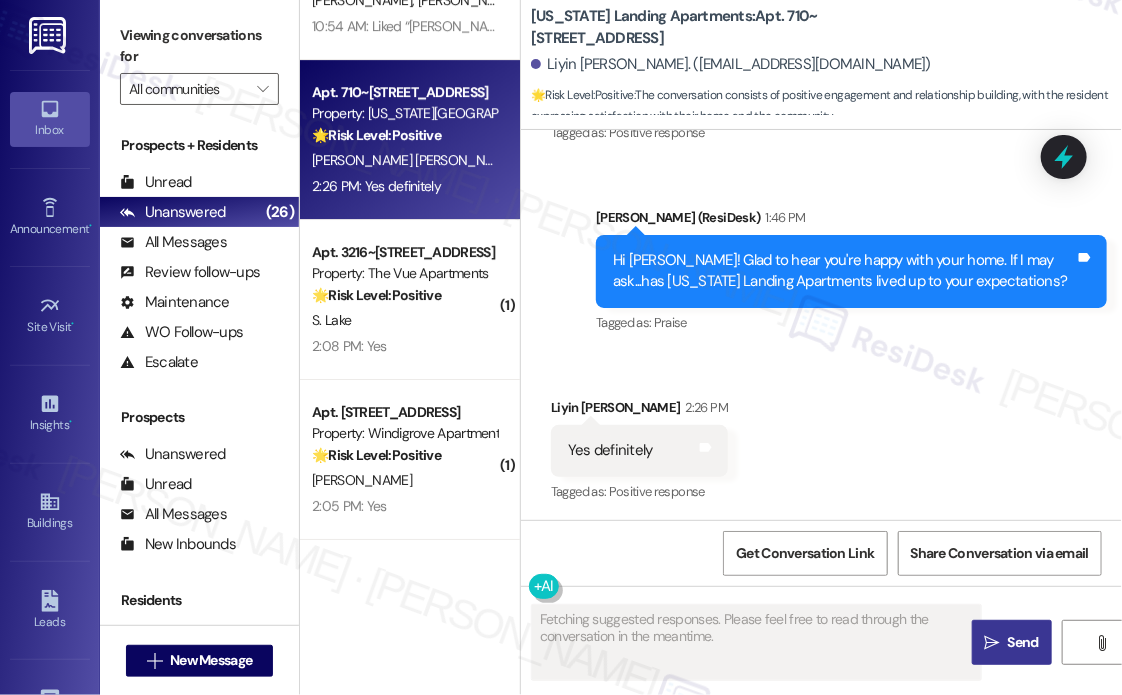 click on "Received via SMS Liyin [PERSON_NAME] 2:26 PM Yes definitely  Tags and notes Tagged as:   Positive response Click to highlight conversations about Positive response" at bounding box center [821, 436] 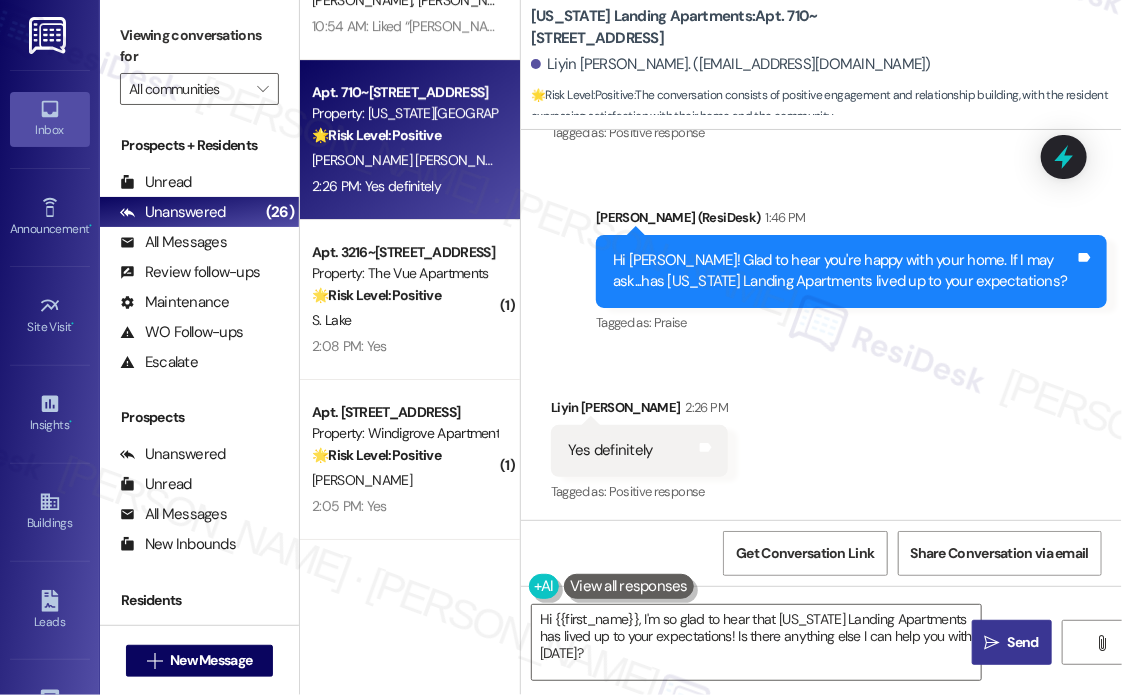 scroll, scrollTop: 1381, scrollLeft: 0, axis: vertical 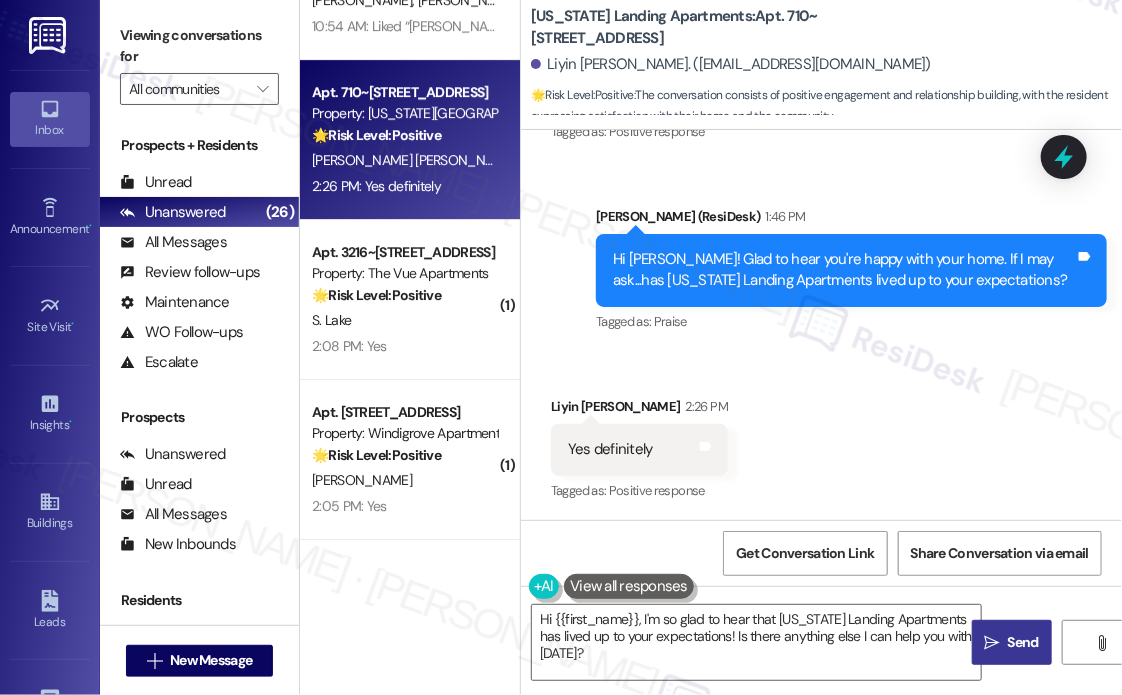 click on "Received via SMS Liyin [PERSON_NAME] 2:26 PM Yes definitely  Tags and notes Tagged as:   Positive response Click to highlight conversations about Positive response" at bounding box center (821, 435) 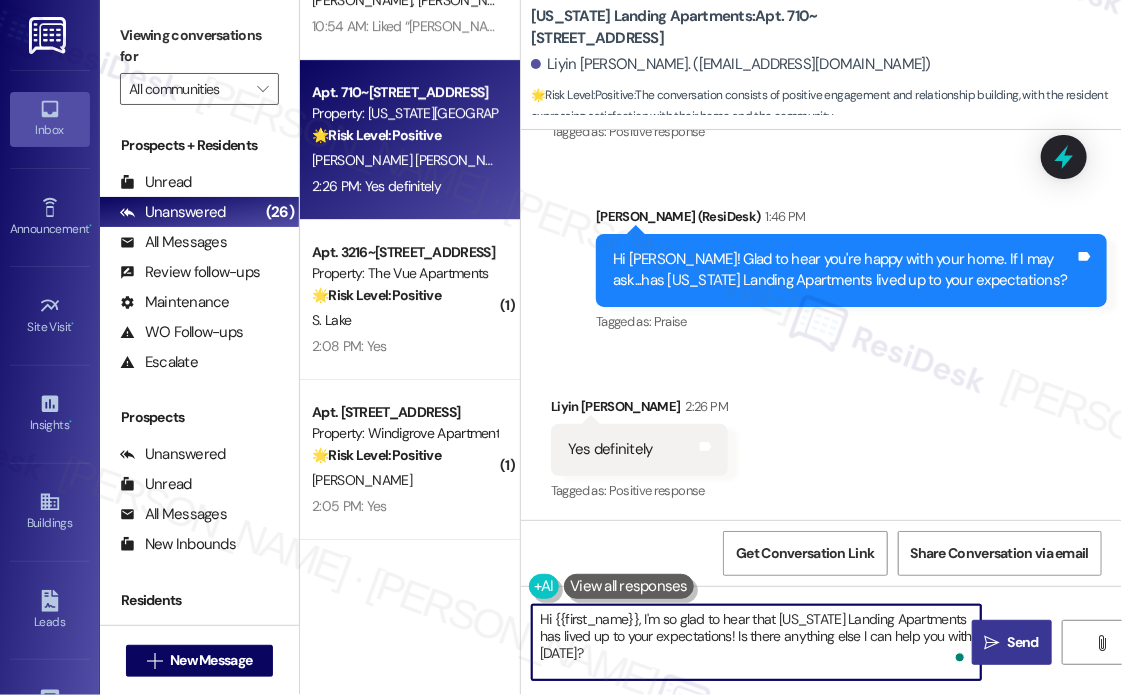 drag, startPoint x: 644, startPoint y: 657, endPoint x: 525, endPoint y: 615, distance: 126.1943 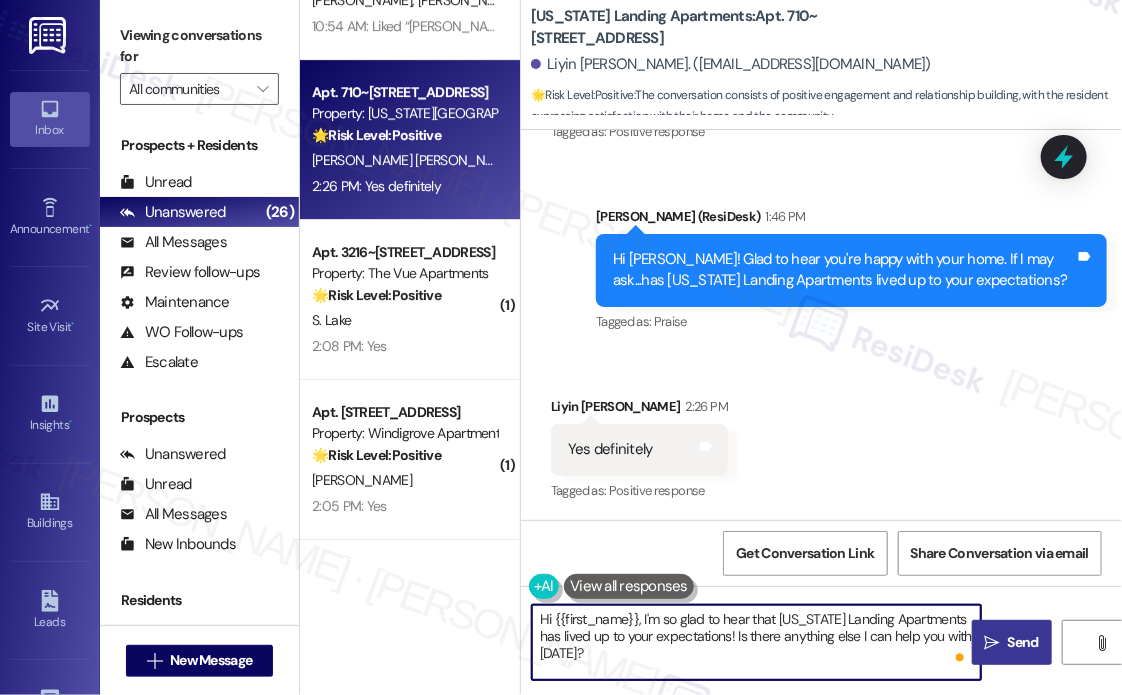 paste on "Awesome! ❤️ Can I ask a quick favor...would you mind writing us a Google review? No worries at all if not.
Here's a quick link {{google_review_link}}. Please let me know once you're done. :)" 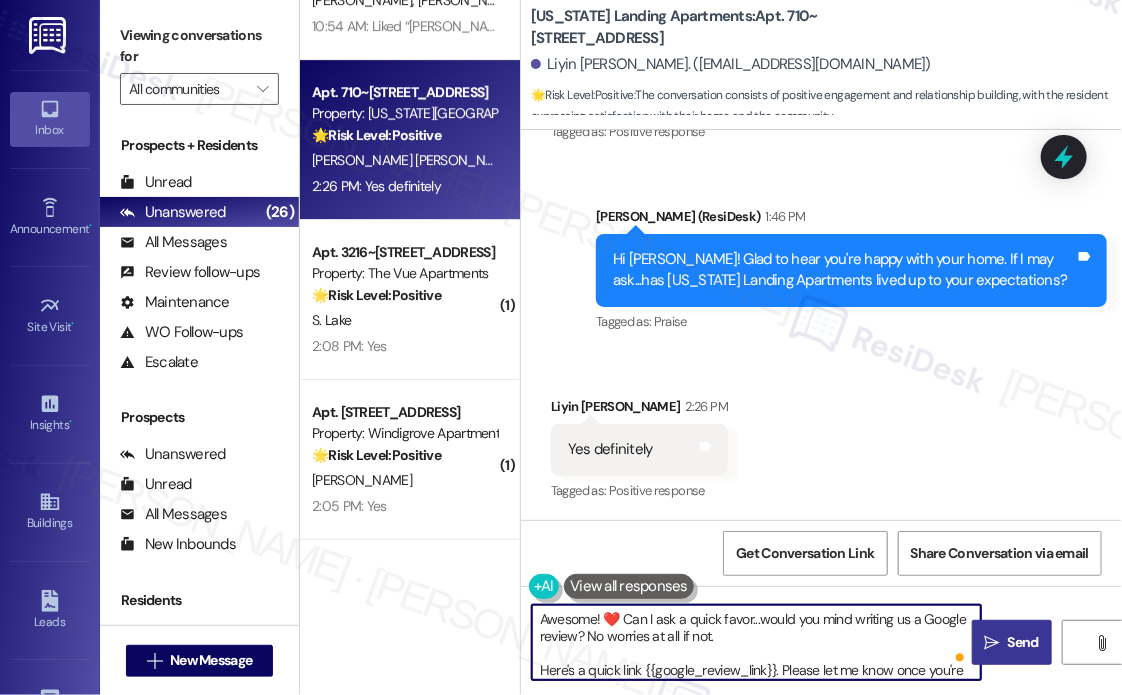 scroll, scrollTop: 16, scrollLeft: 0, axis: vertical 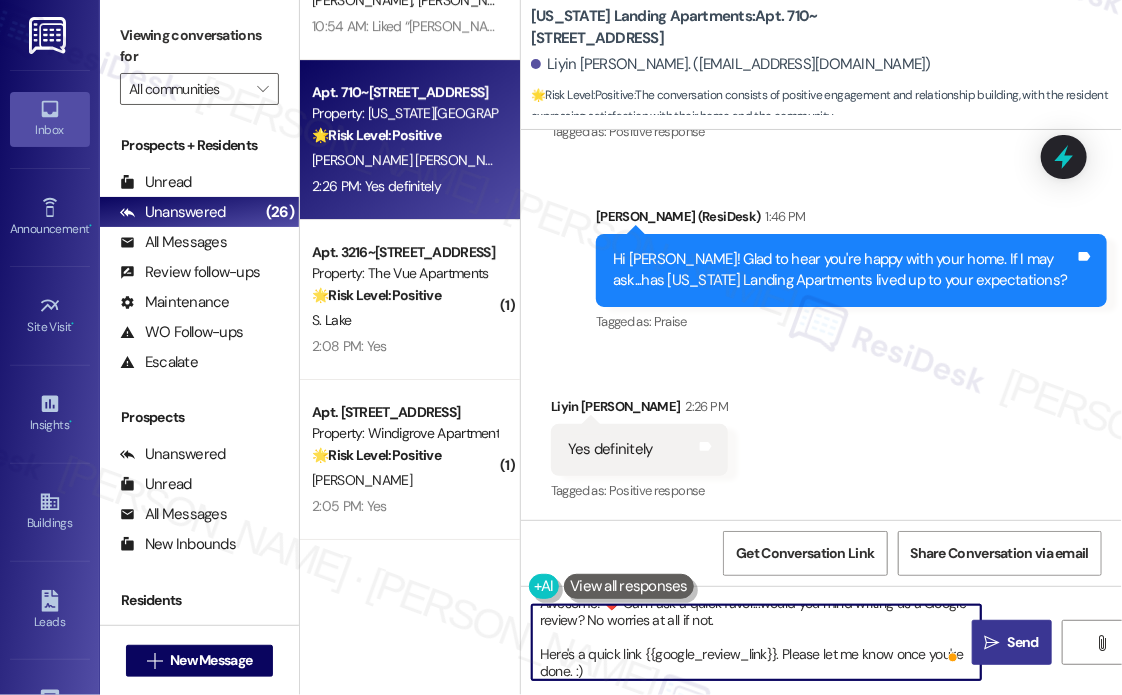 type on "Awesome! ❤️ Can I ask a quick favor...would you mind writing us a Google review? No worries at all if not.
Here's a quick link {{google_review_link}}. Please let me know once you're done. :)" 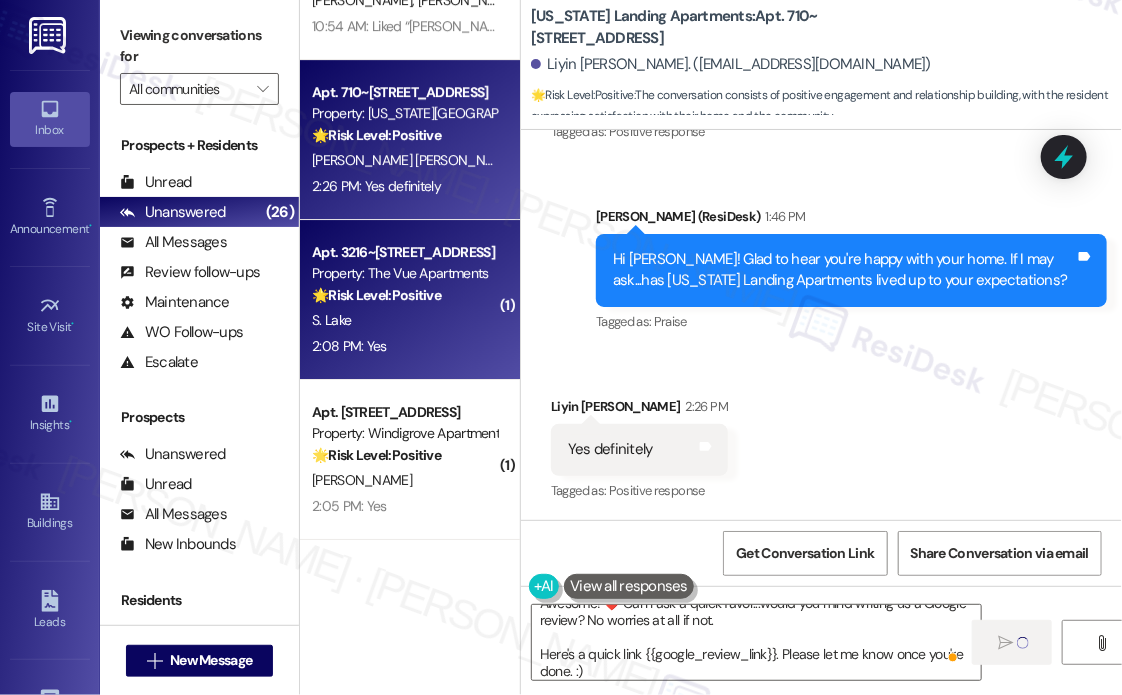 click on "S. Lake" at bounding box center [404, 320] 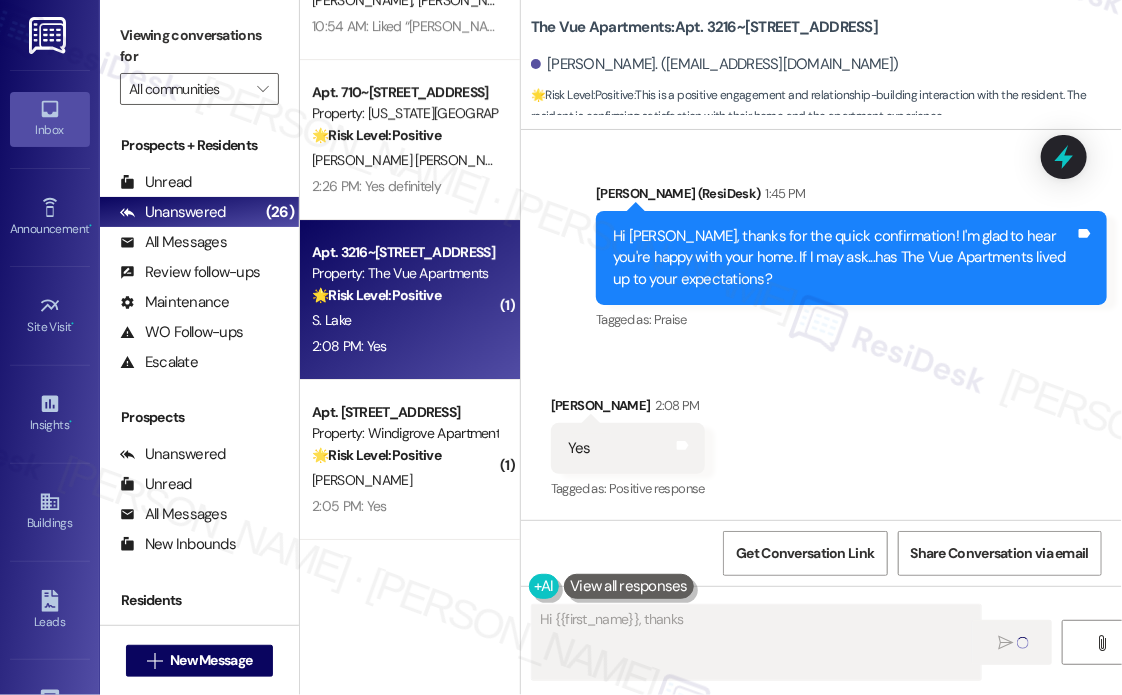 scroll, scrollTop: 1155, scrollLeft: 0, axis: vertical 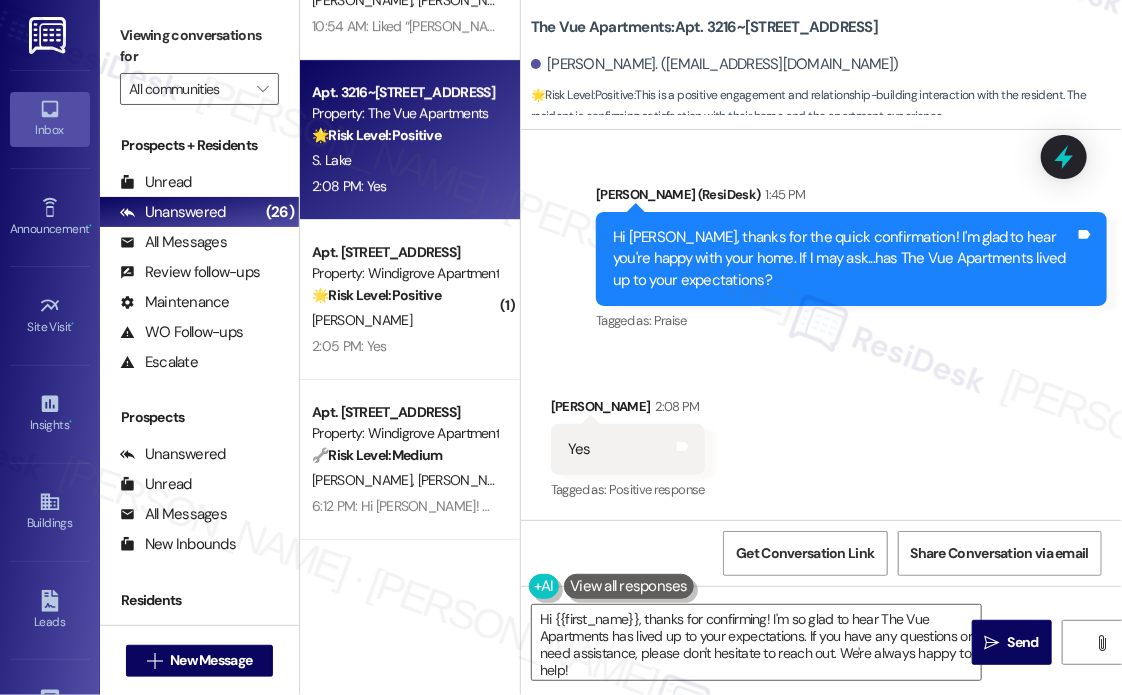 click on "Hi {{first_name}}, thanks for confirming! I'm so glad to hear The Vue Apartments has lived up to your expectations. If you have any questions or need assistance, please don't hesitate to reach out. We're always happy to help!  Send " at bounding box center [821, 661] 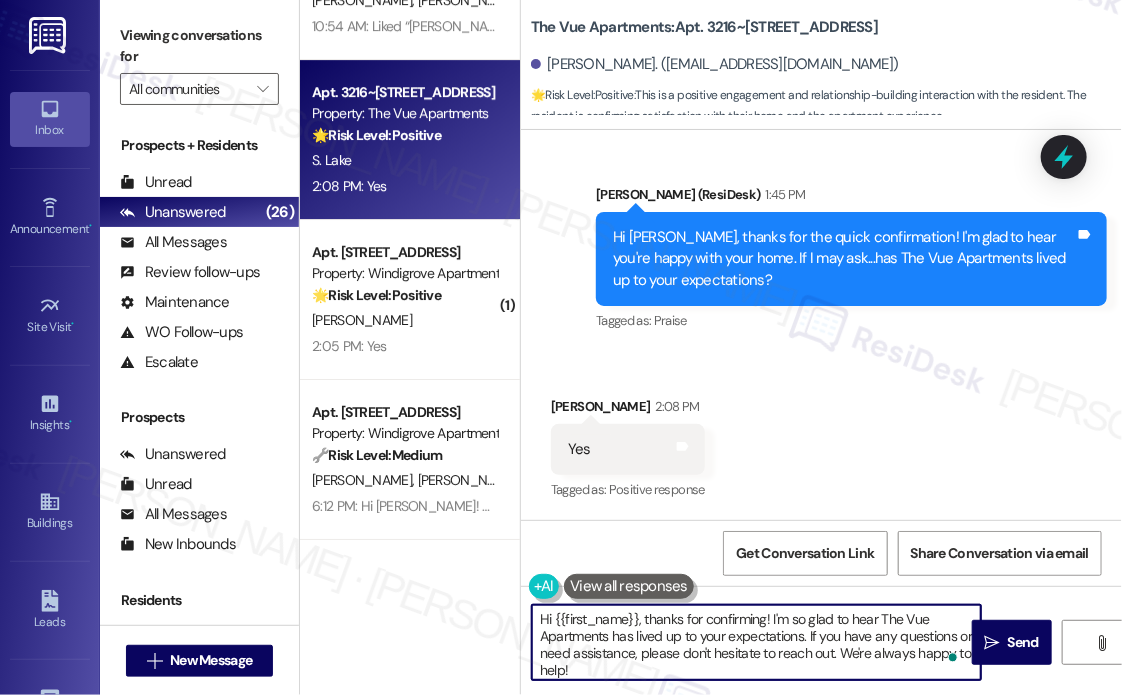 drag, startPoint x: 668, startPoint y: 666, endPoint x: 527, endPoint y: 613, distance: 150.632 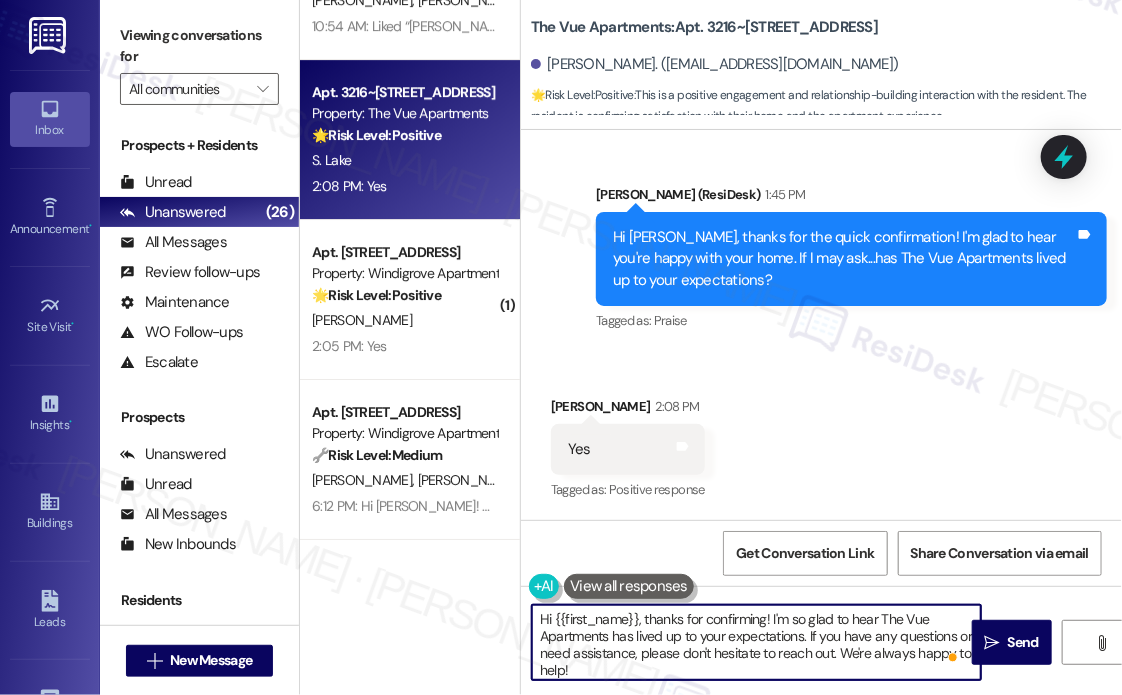 paste on "Awesome! ❤️ Can I ask a quick favor...would you mind writing us a Google review? No worries at all if not.
Here's a quick link {{google_review_link}}. Please let me know once you're done. :)" 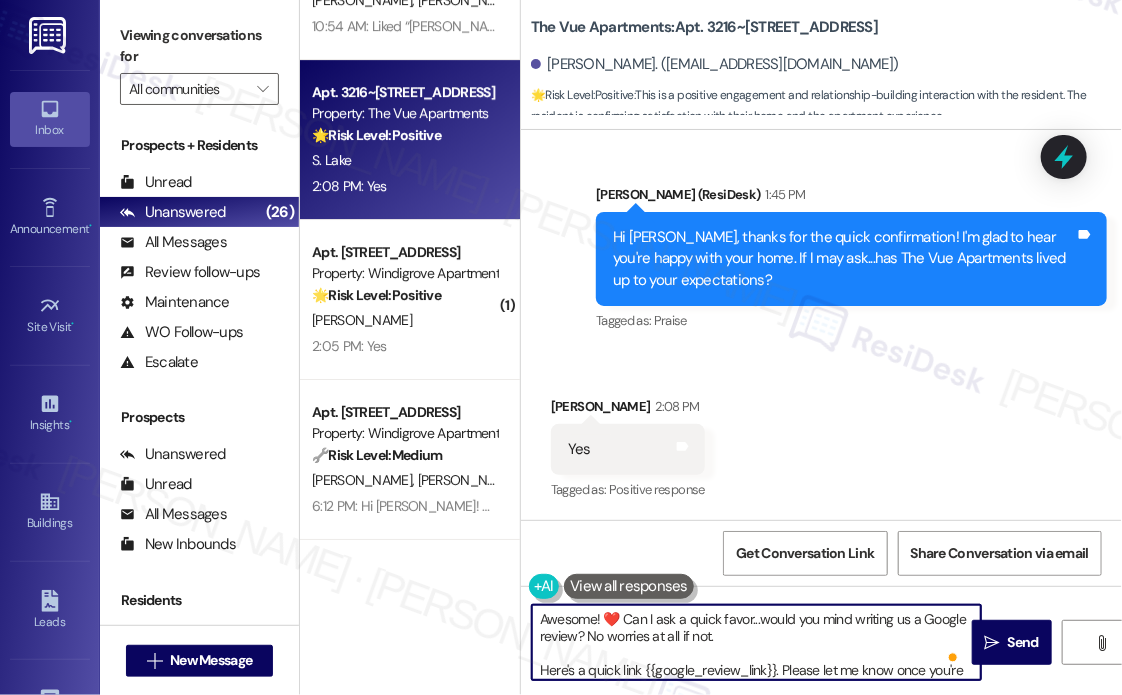 scroll, scrollTop: 16, scrollLeft: 0, axis: vertical 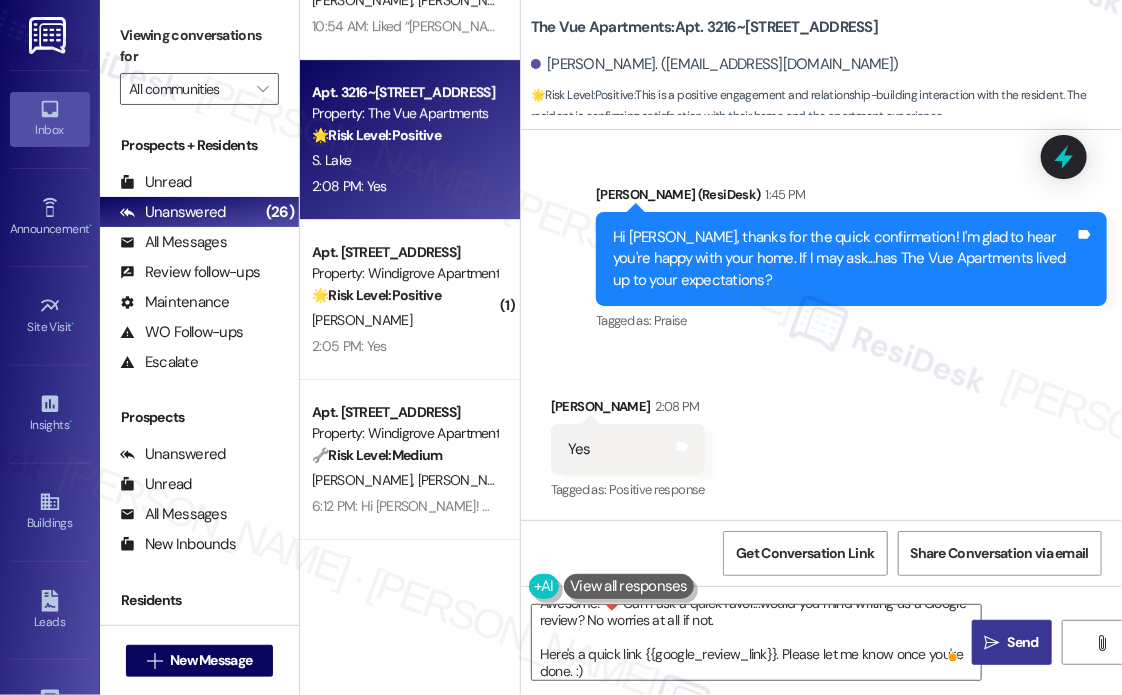 click on "" at bounding box center [992, 643] 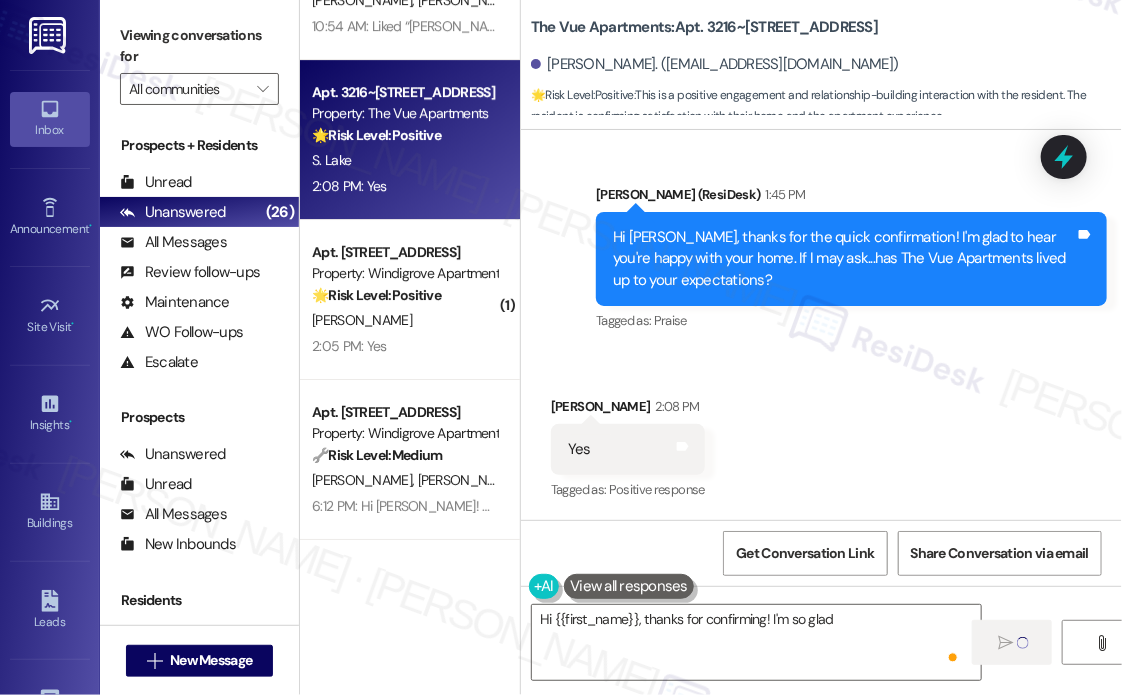 scroll, scrollTop: 0, scrollLeft: 0, axis: both 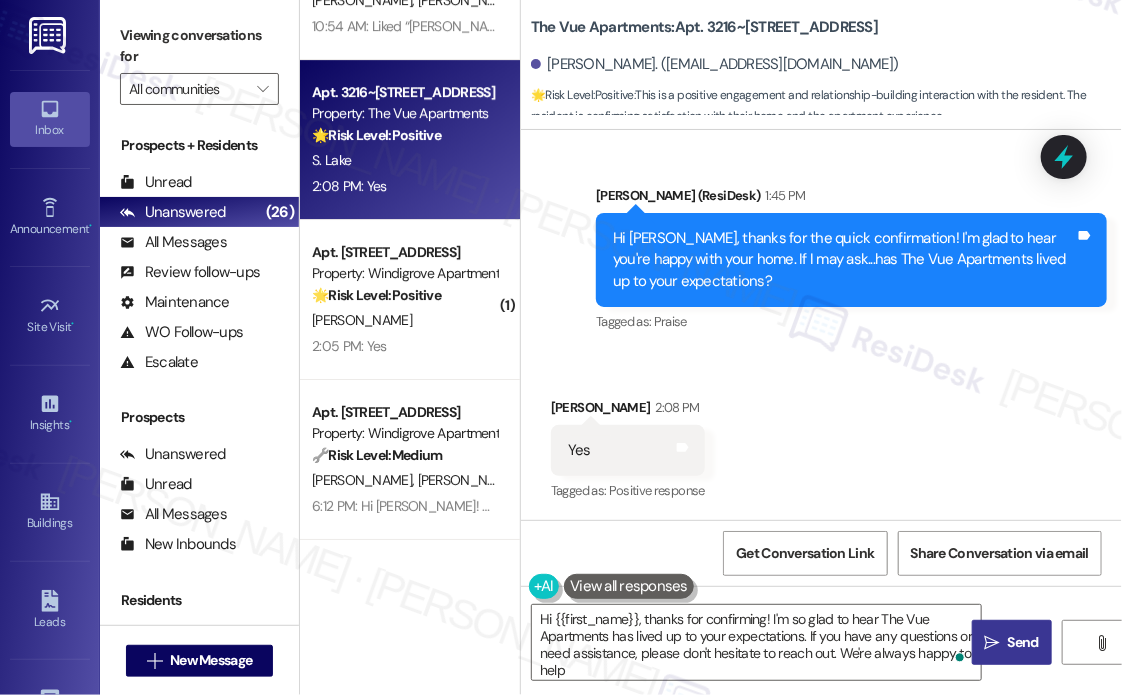 type on "Hi {{first_name}}, thanks for confirming! I'm so glad to hear The Vue Apartments has lived up to your expectations. If you have any questions or need assistance, please don't hesitate to reach out. We're always happy to help!" 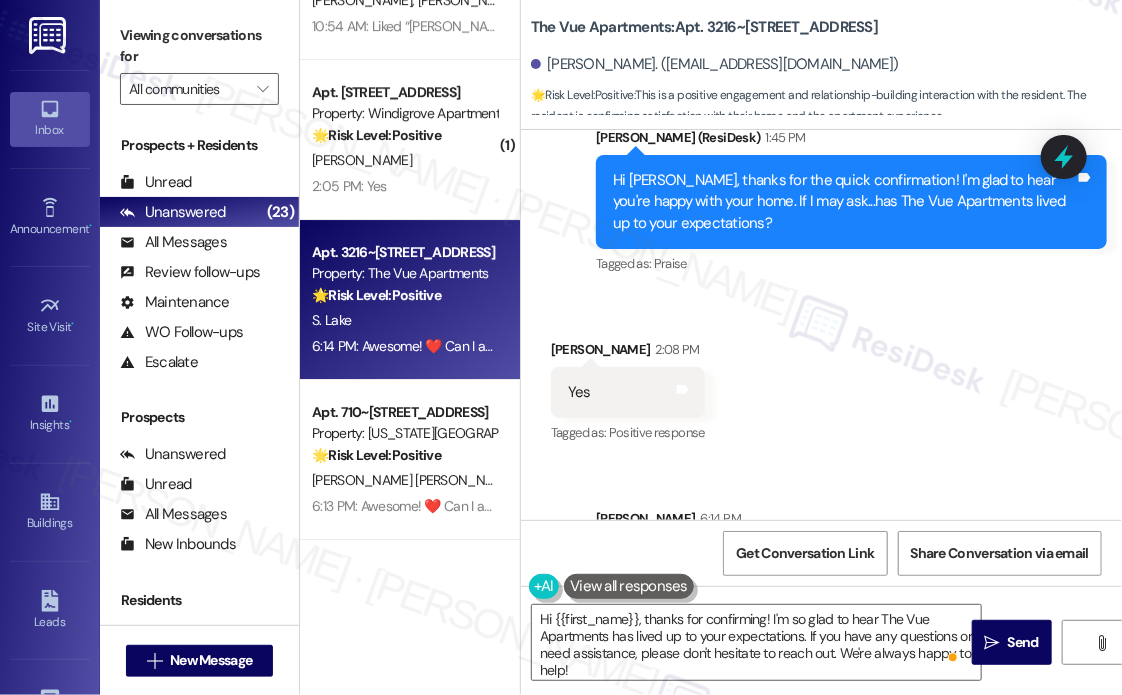 scroll, scrollTop: 1380, scrollLeft: 0, axis: vertical 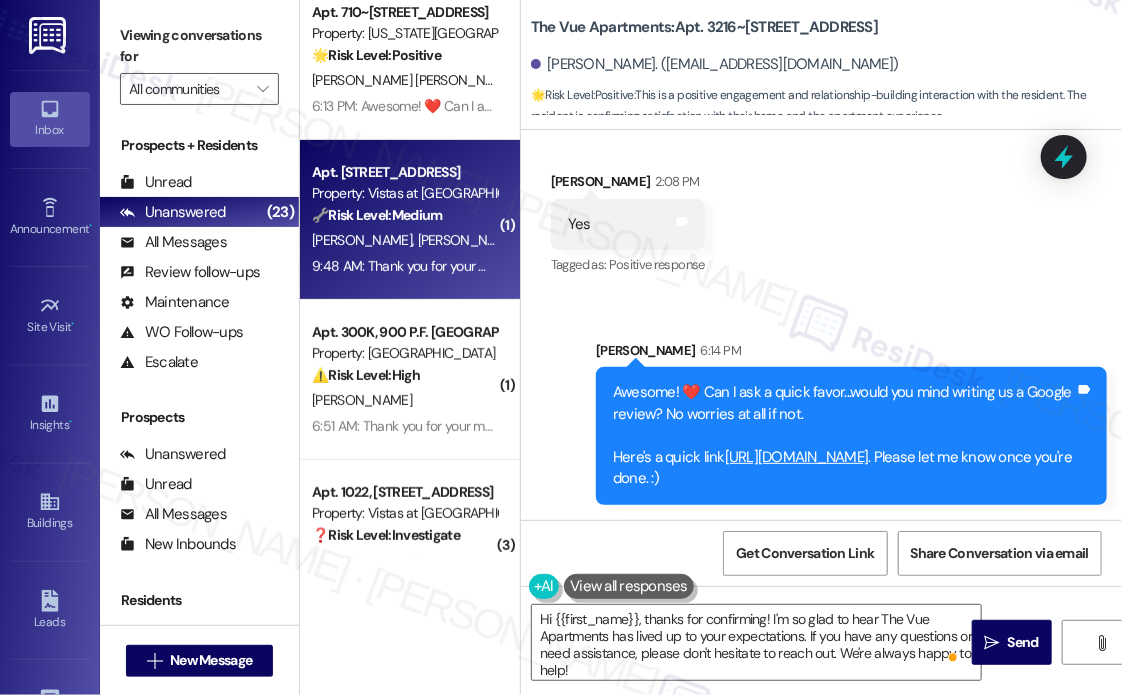 click on "[PERSON_NAME] [PERSON_NAME]" at bounding box center (404, 240) 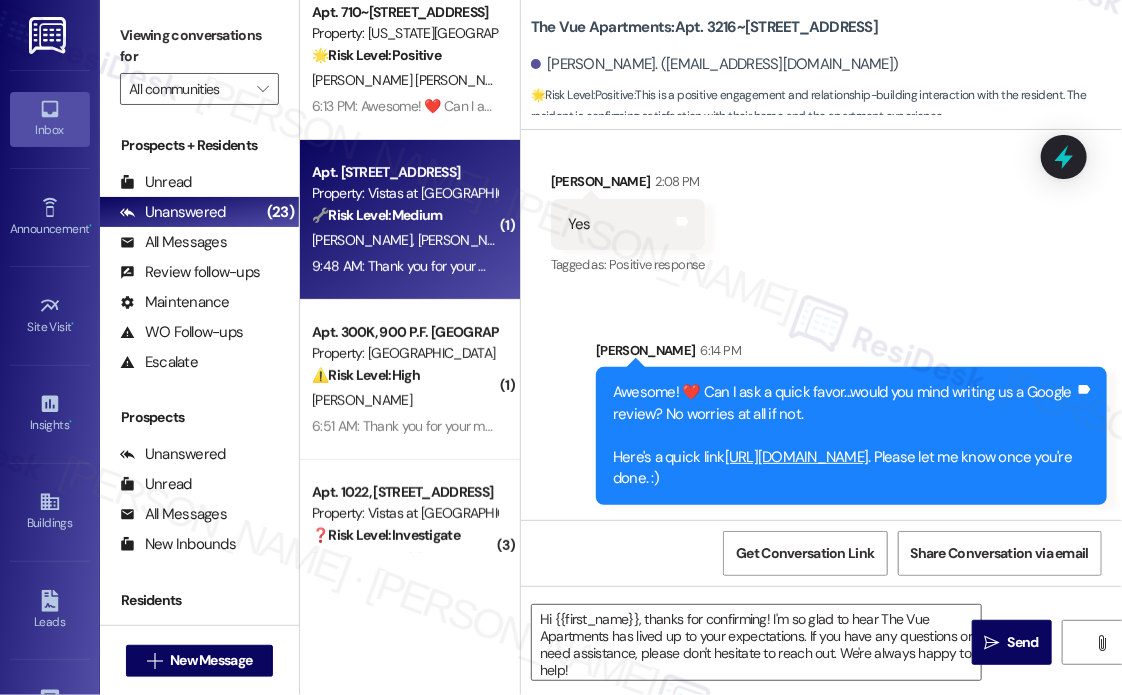 type on "Fetching suggested responses. Please feel free to read through the conversation in the meantime." 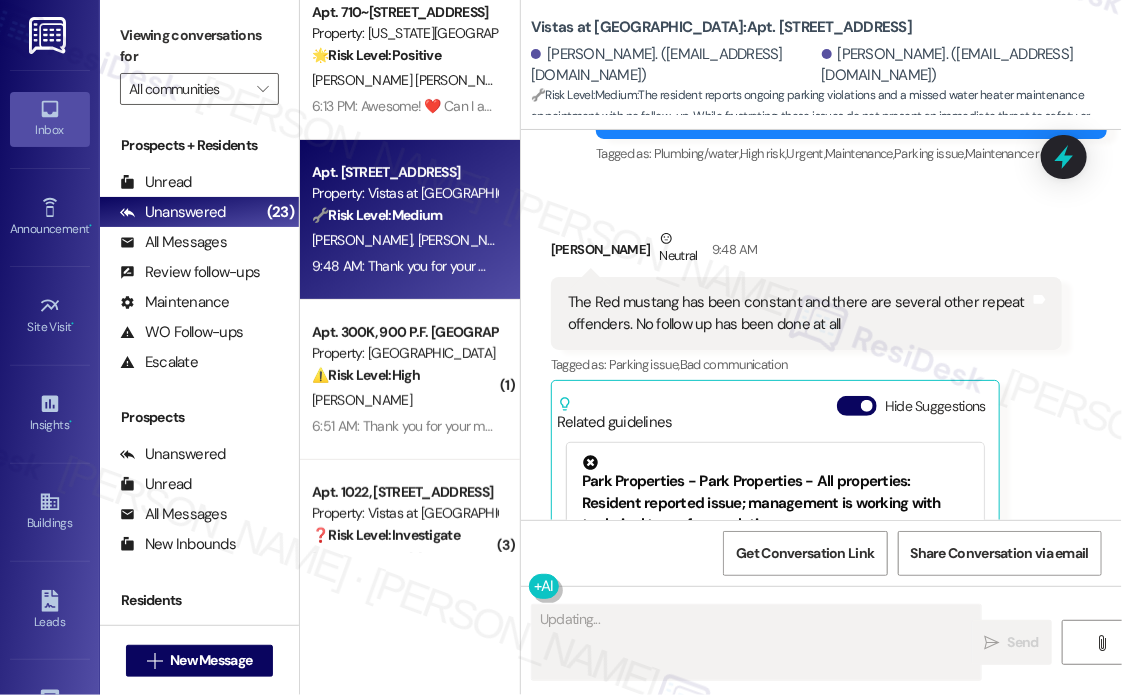 scroll, scrollTop: 3204, scrollLeft: 0, axis: vertical 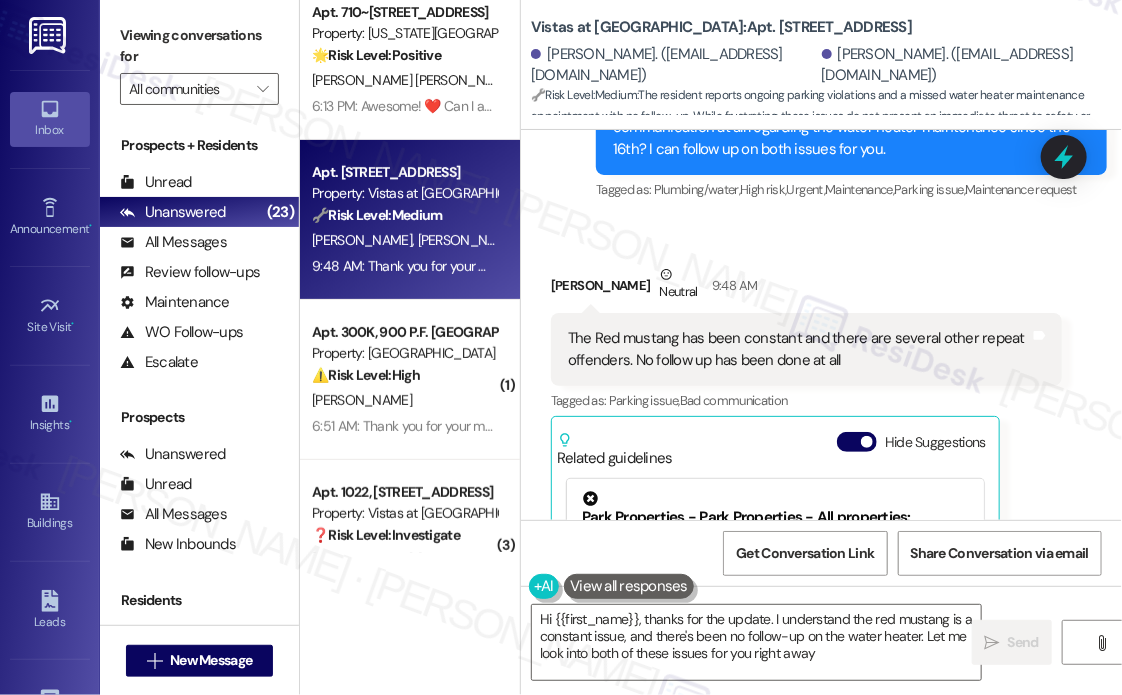 type on "Hi {{first_name}}, thanks for the update. I understand the red mustang is a constant issue, and there's been no follow-up on the water heater. Let me look into both of these issues for you right away!" 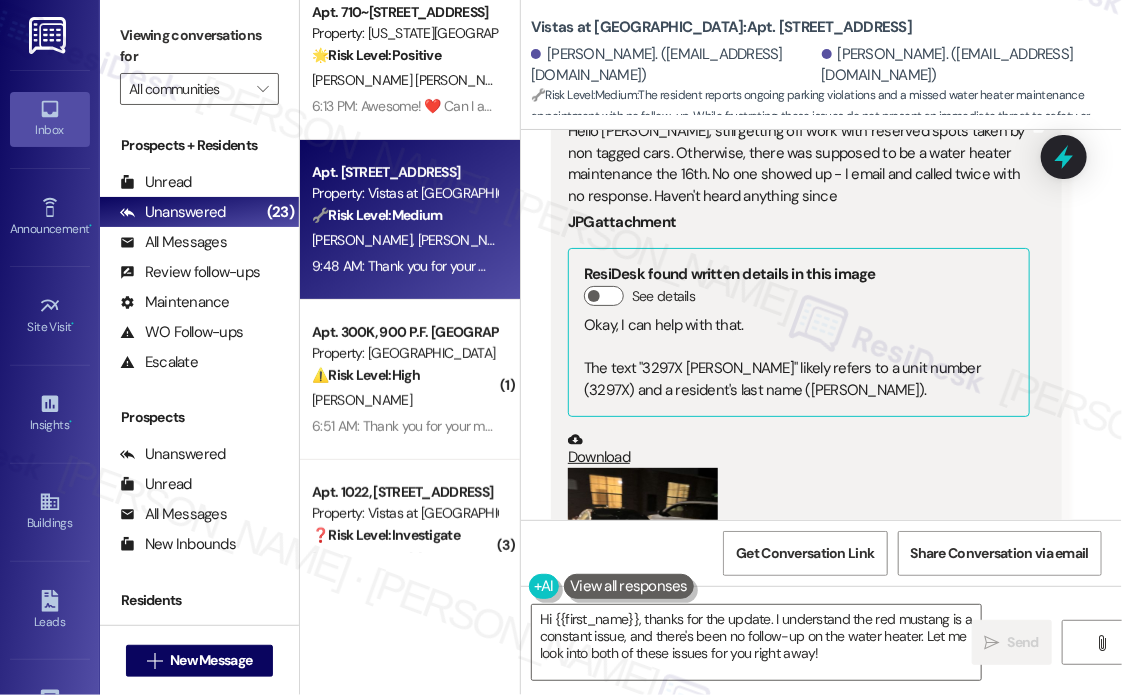 scroll, scrollTop: 2004, scrollLeft: 0, axis: vertical 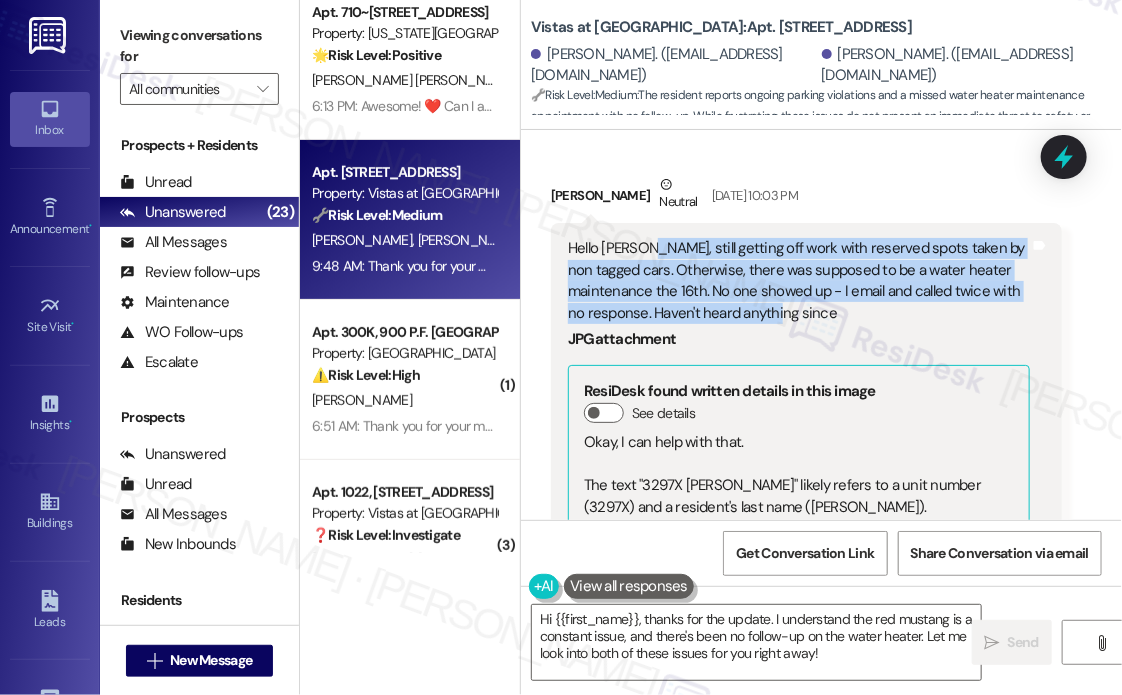 drag, startPoint x: 775, startPoint y: 244, endPoint x: 641, endPoint y: 195, distance: 142.67796 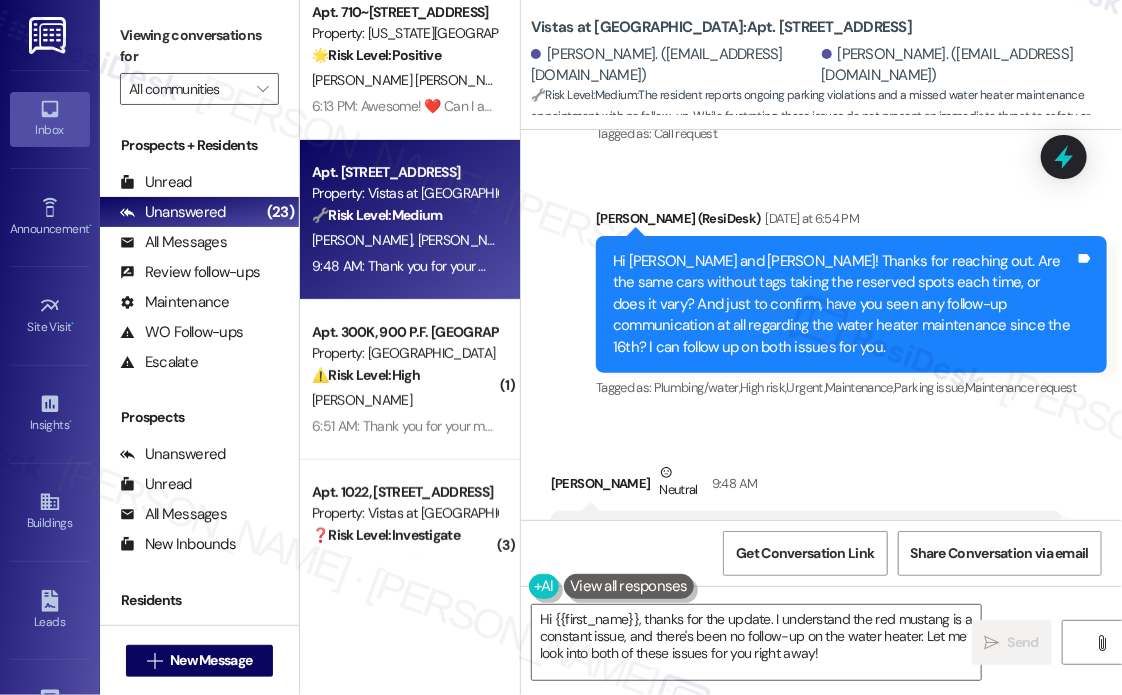 scroll, scrollTop: 3204, scrollLeft: 0, axis: vertical 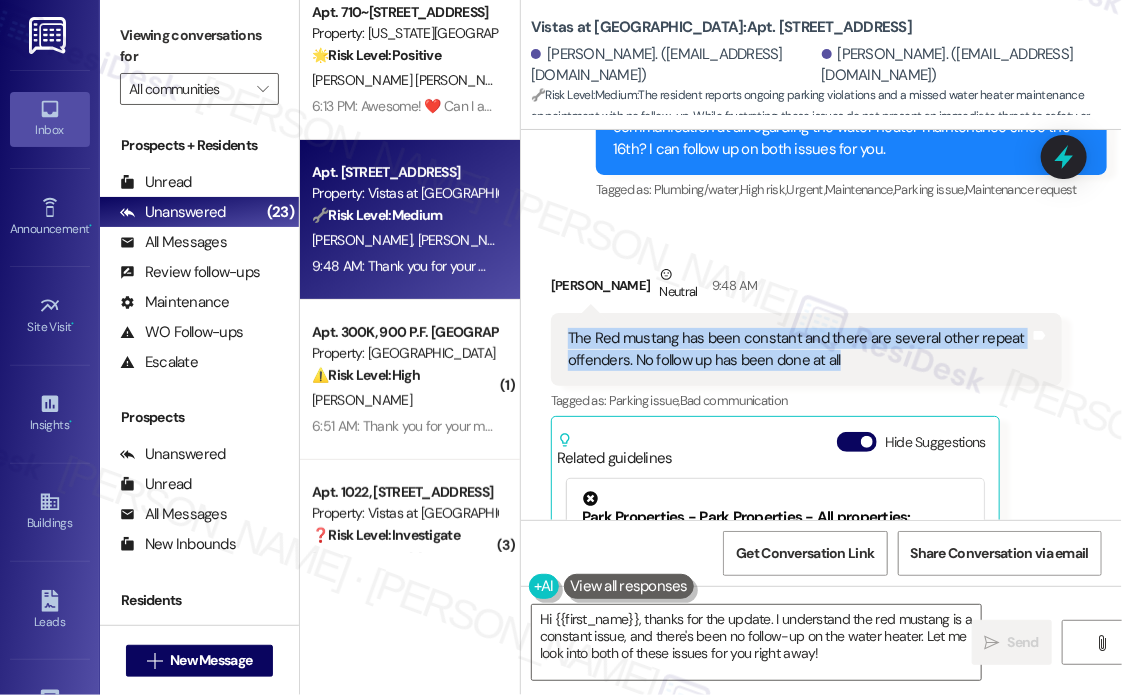 drag, startPoint x: 856, startPoint y: 290, endPoint x: 564, endPoint y: 276, distance: 292.33542 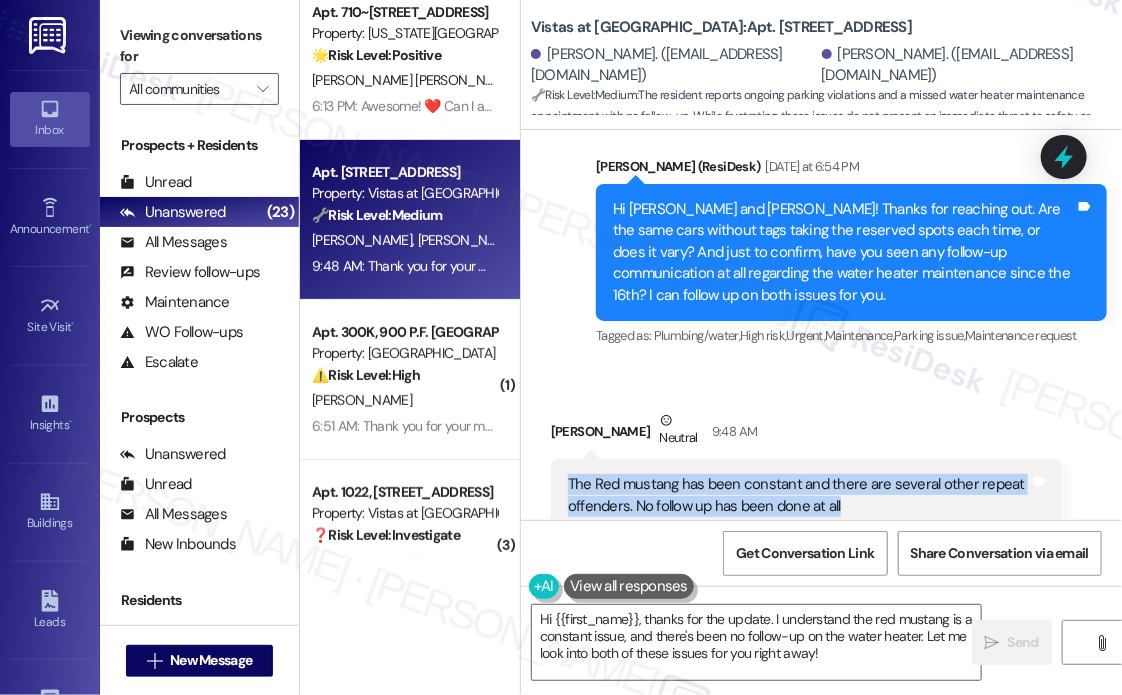 scroll, scrollTop: 3104, scrollLeft: 0, axis: vertical 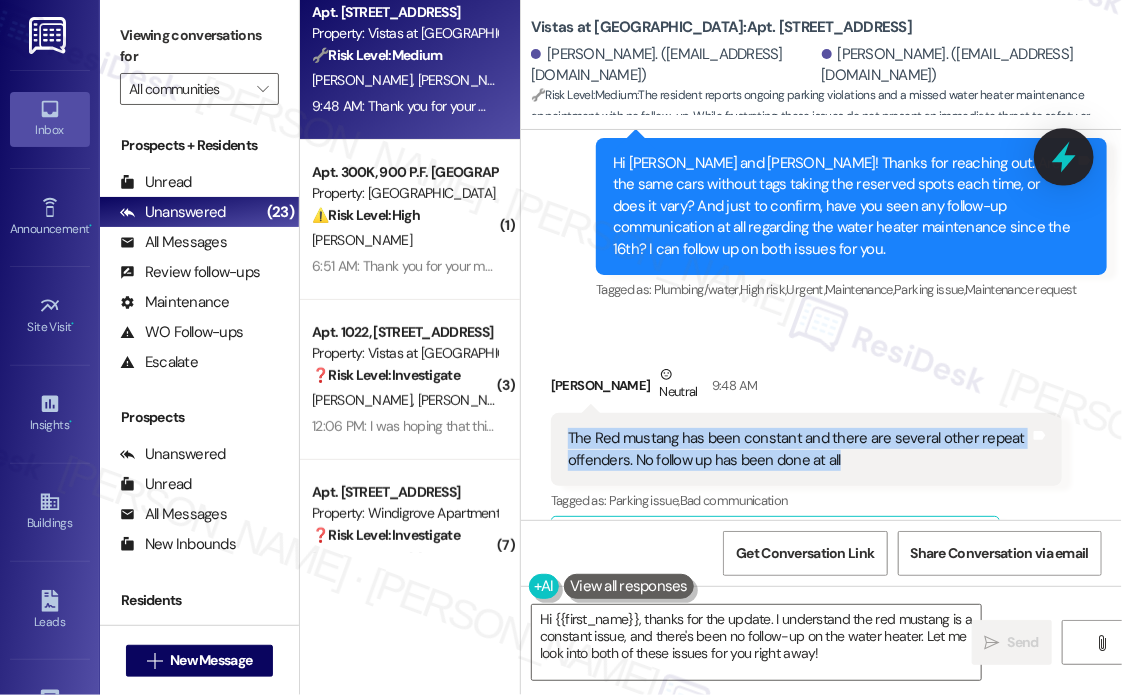 click 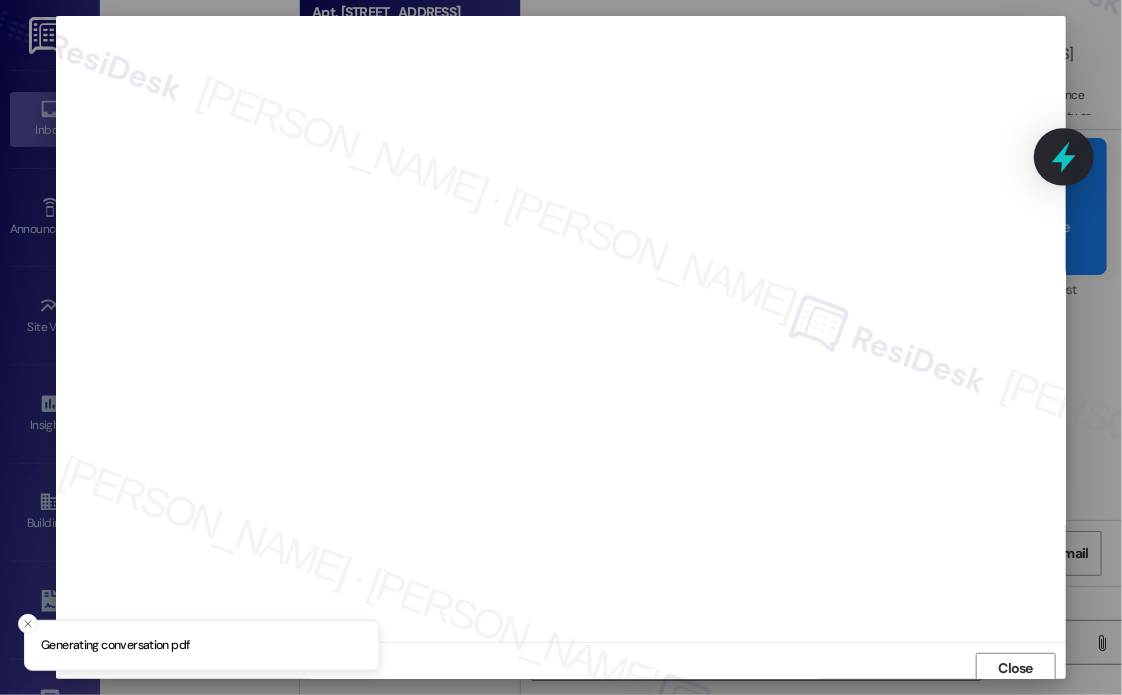 scroll, scrollTop: 5, scrollLeft: 0, axis: vertical 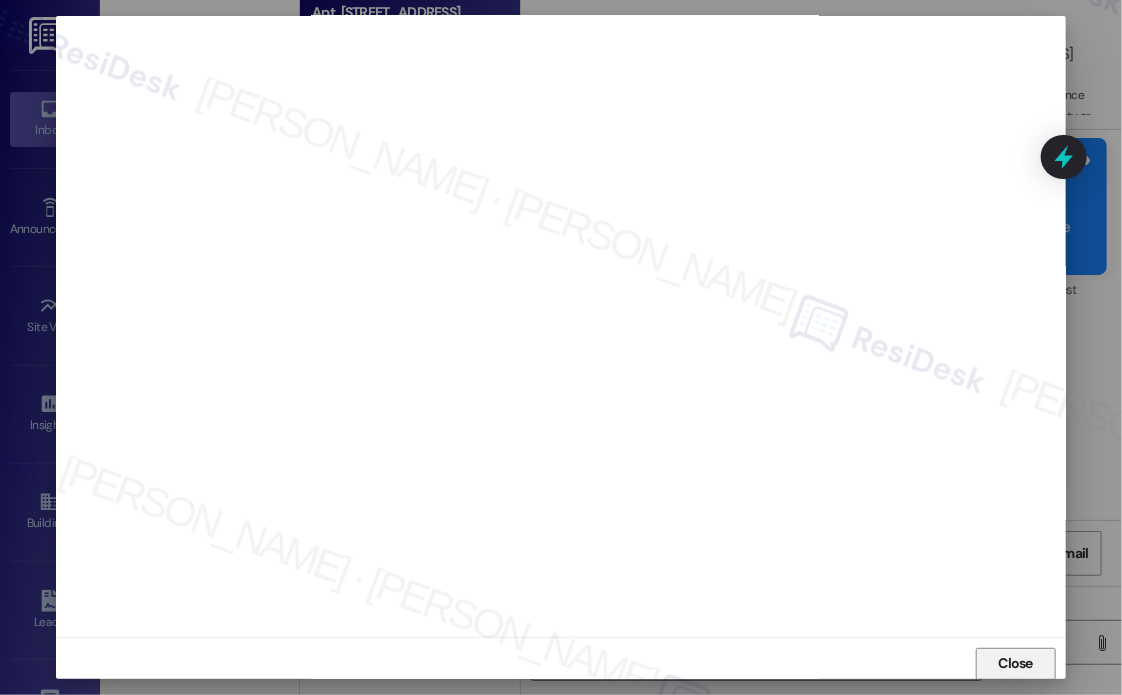 click on "Close" at bounding box center (1016, 663) 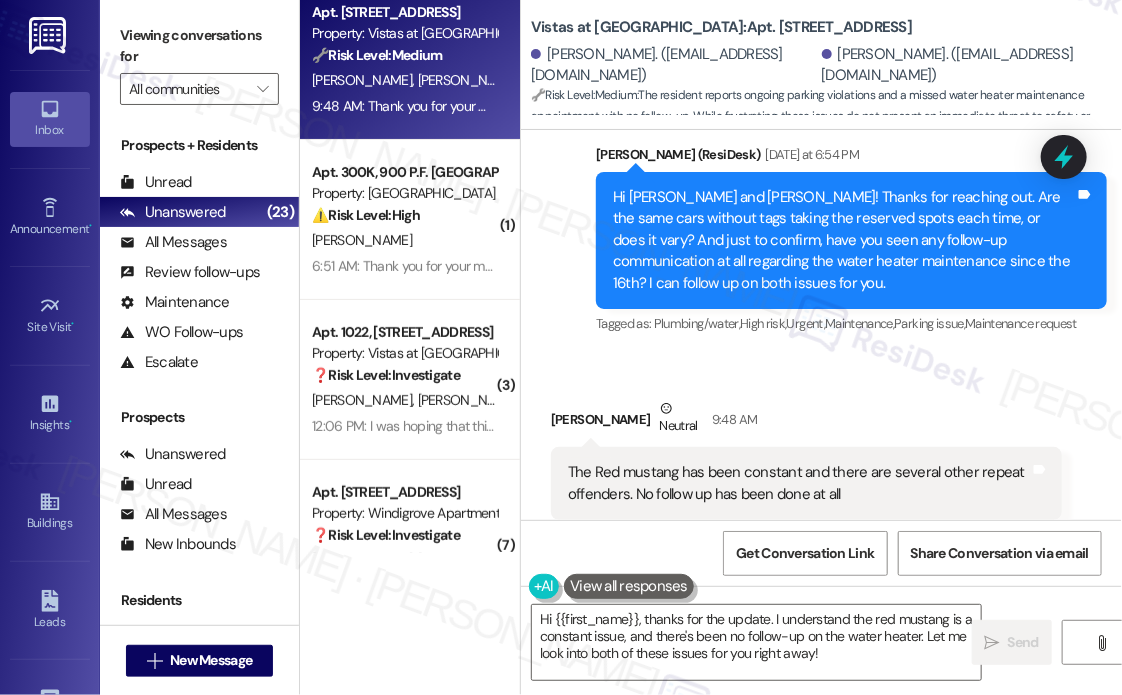 scroll, scrollTop: 3104, scrollLeft: 0, axis: vertical 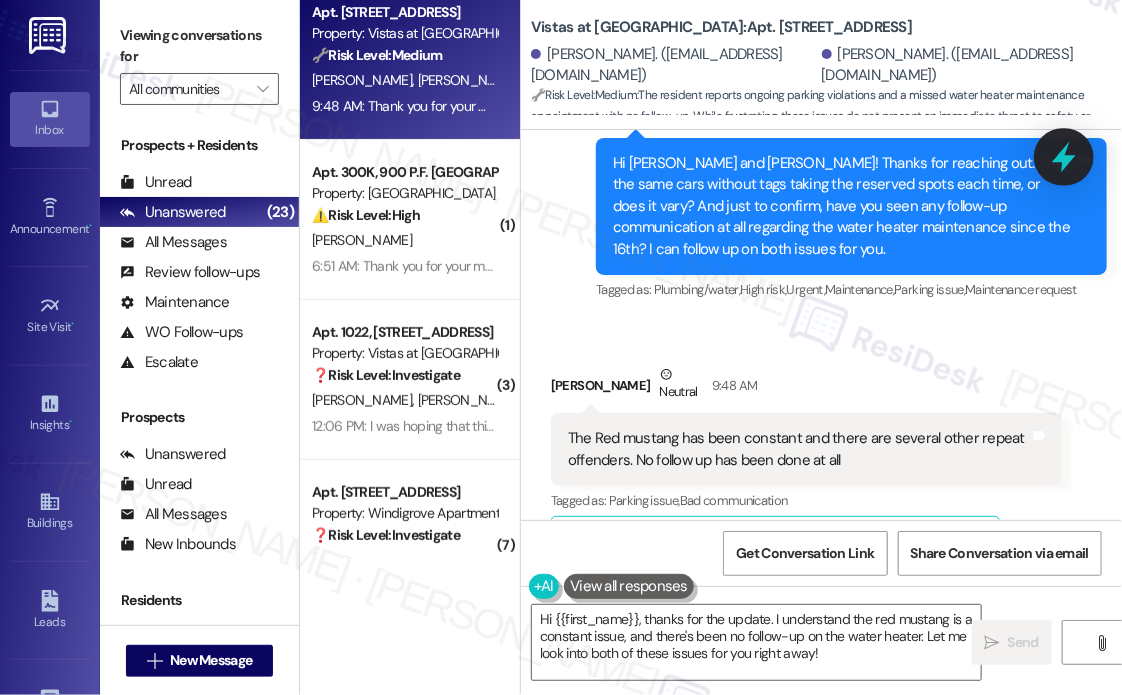 click 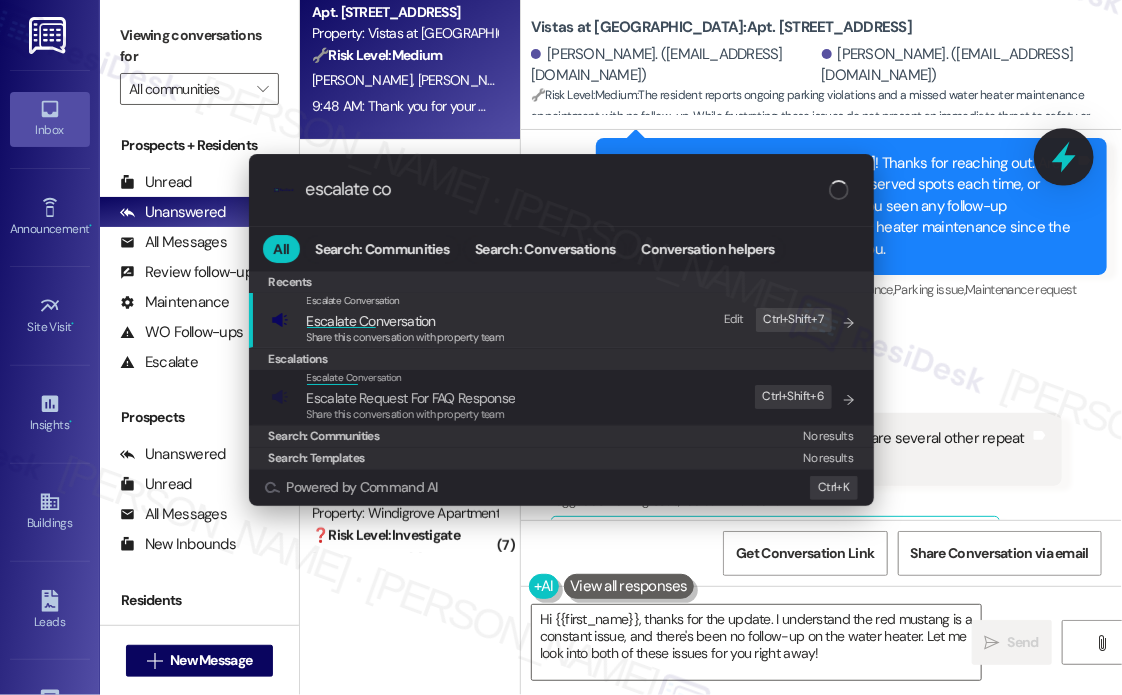 type on "escalate con" 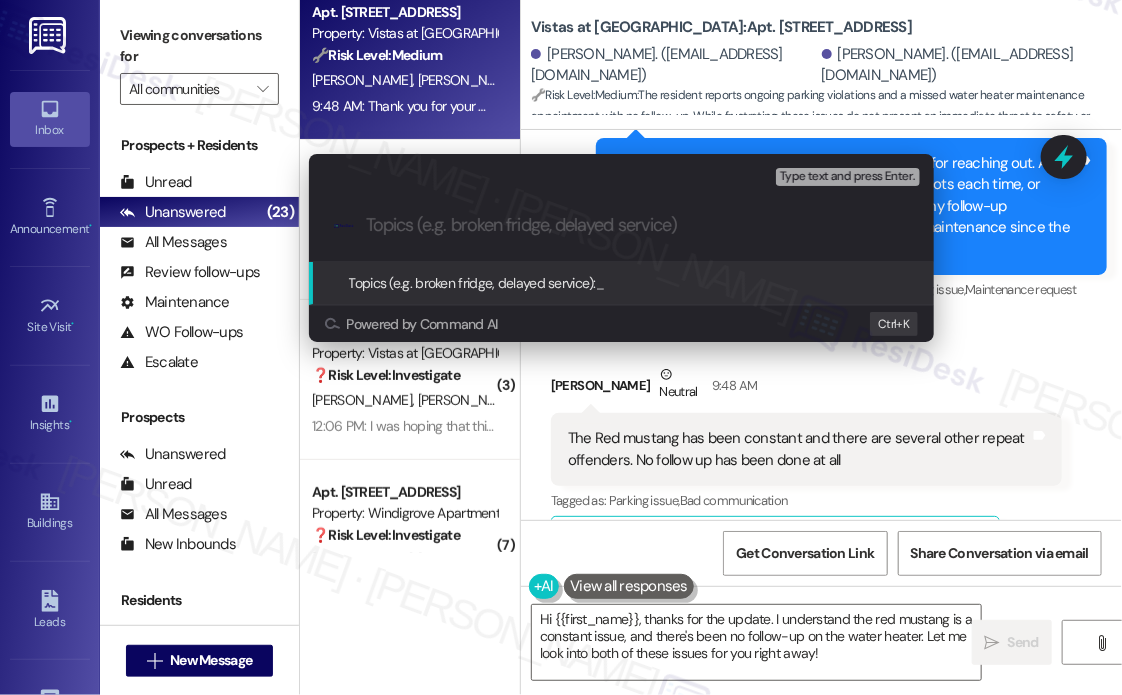 paste on "Ongoing Issues with Reserved Parking" 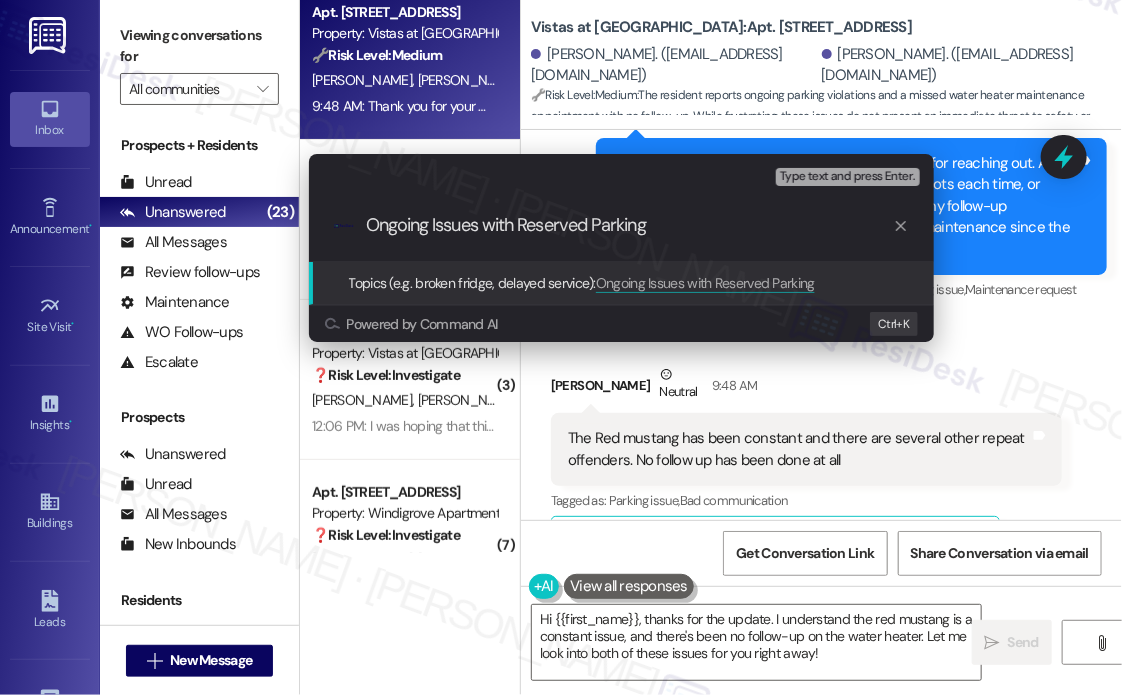 type 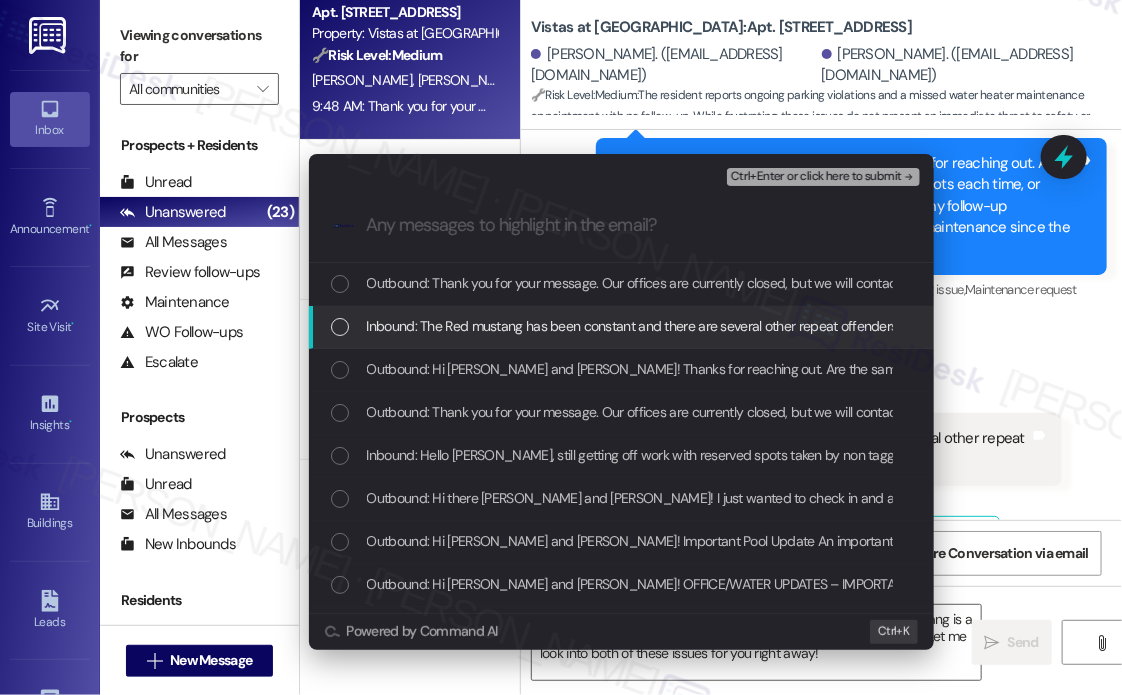 click on "Inbound: The Red mustang has been constant and there are several other repeat offenders. No follow up has been done at all" at bounding box center (732, 326) 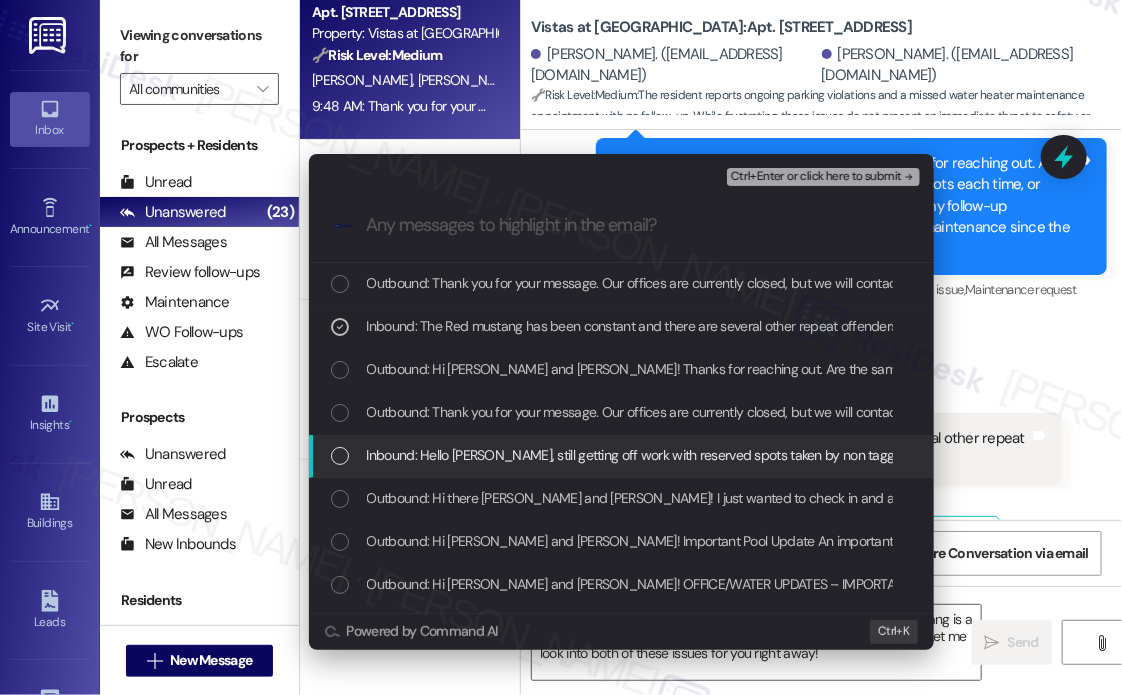 click on "Inbound: Hello [PERSON_NAME], still getting off work with reserved spots taken by non tagged cars. Otherwise, there was supposed to be a water heater maintenance the 16th. No one showed up - I email and called twice with no response. Haven't heard anything since" at bounding box center (1145, 455) 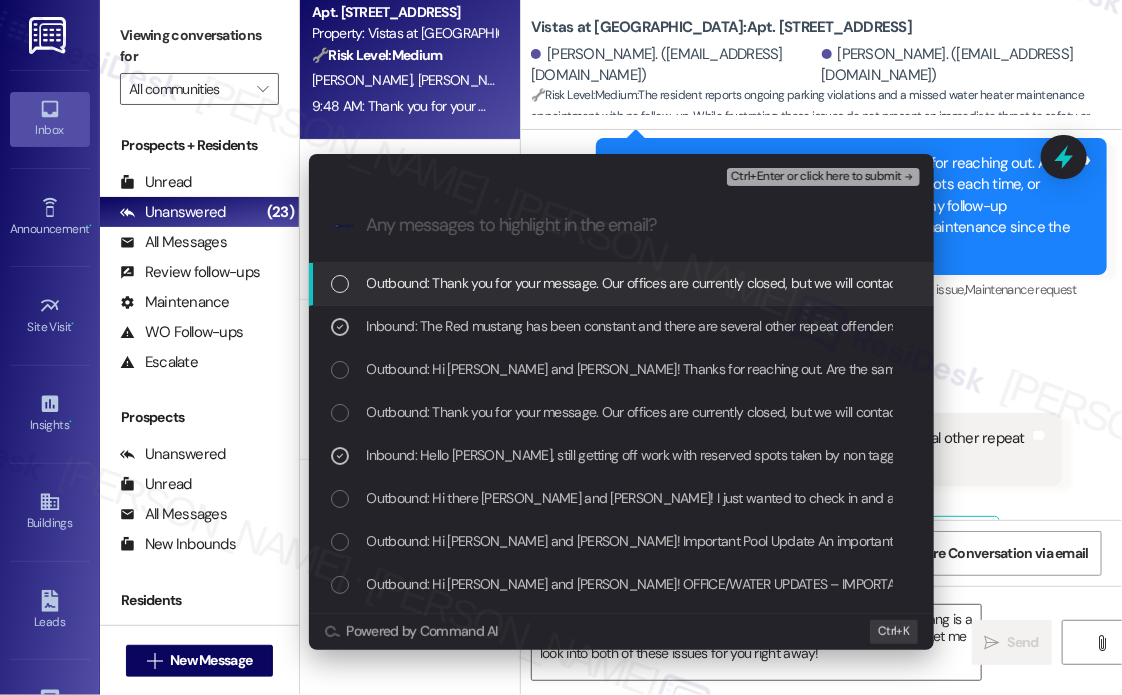 click on "Ctrl+Enter or click here to submit" at bounding box center [816, 177] 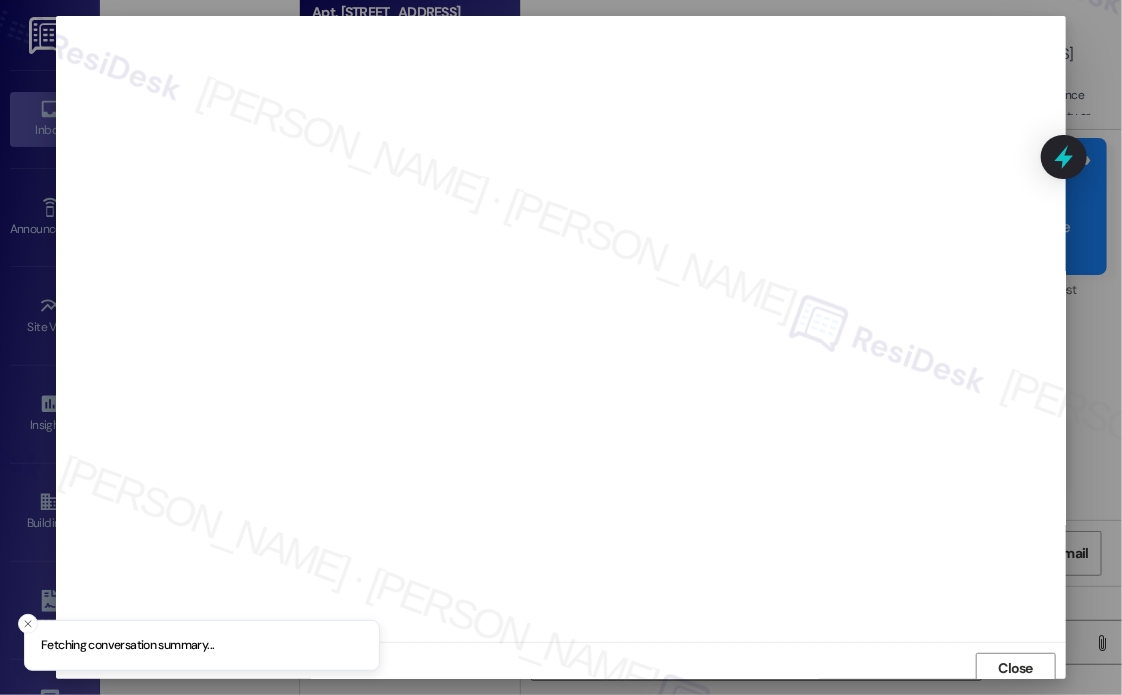 scroll, scrollTop: 5, scrollLeft: 0, axis: vertical 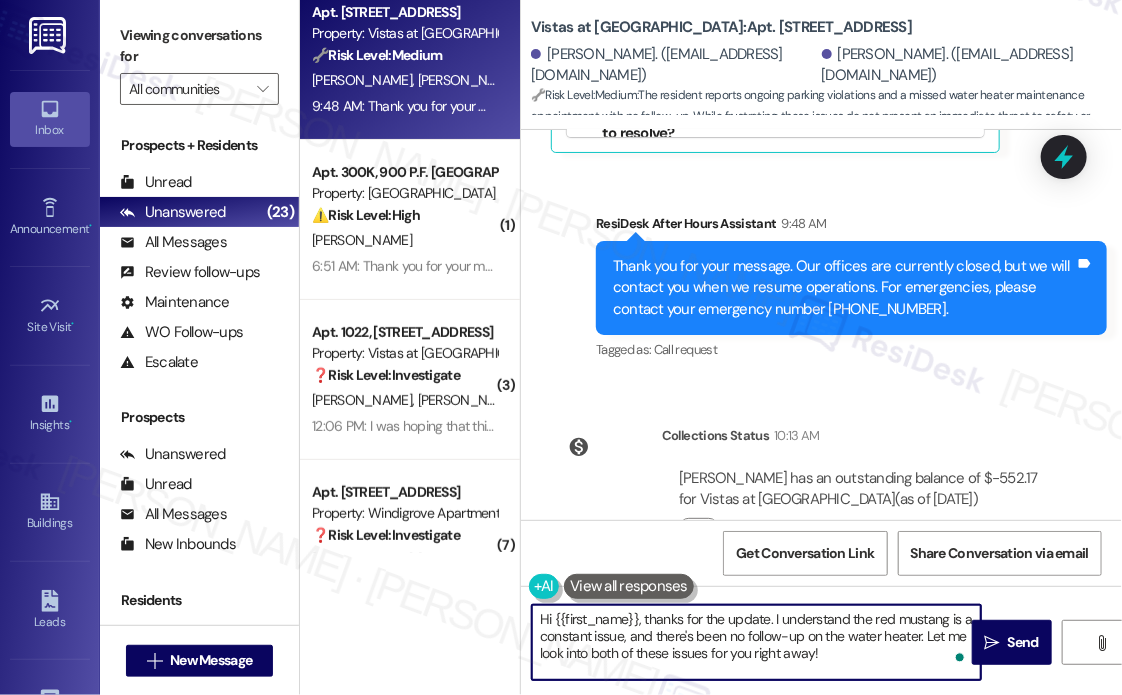 drag, startPoint x: 872, startPoint y: 664, endPoint x: 656, endPoint y: 489, distance: 277.9946 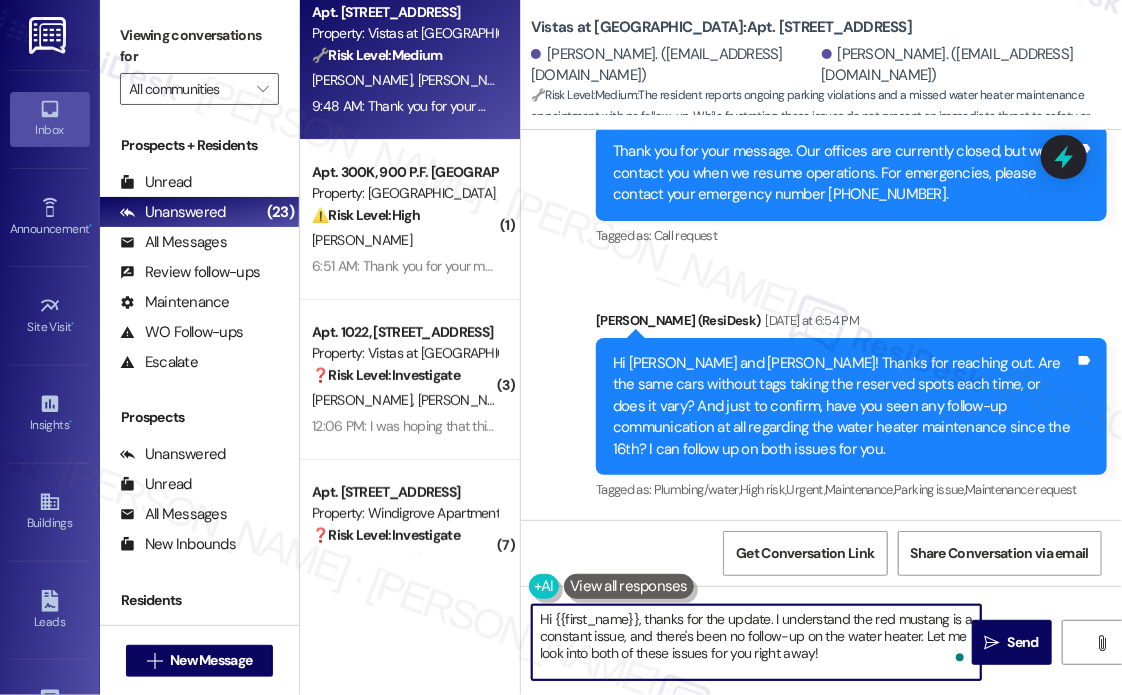 scroll, scrollTop: 3104, scrollLeft: 0, axis: vertical 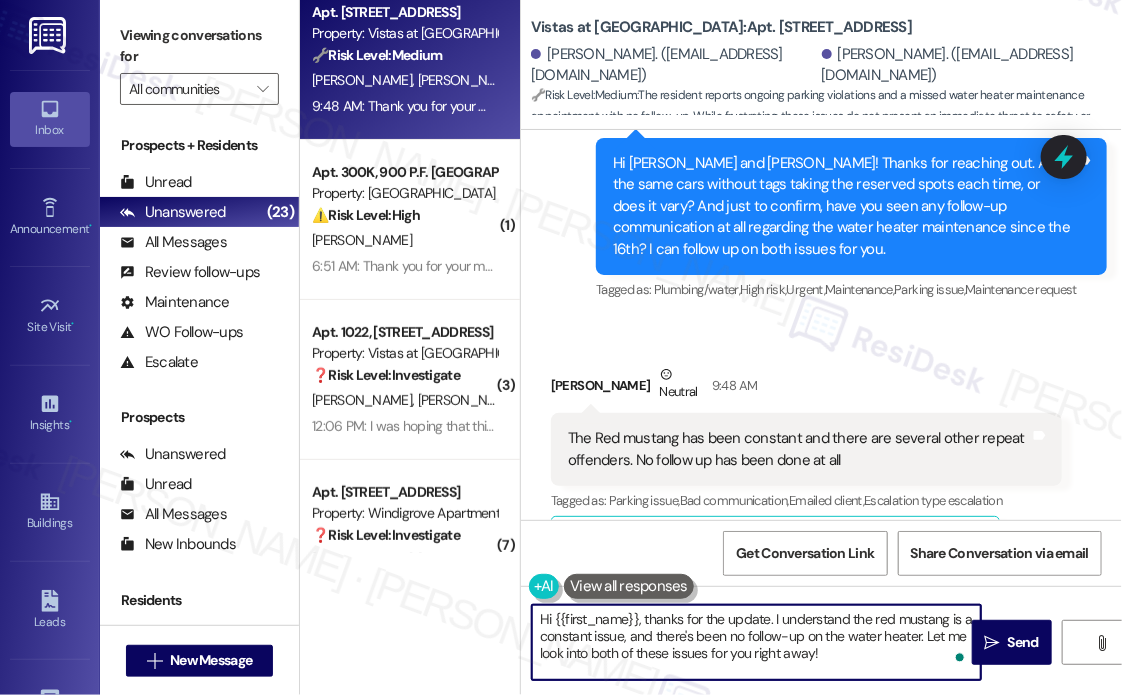 click on "Hi {{first_name}}, thanks for the update. I understand the red mustang is a constant issue, and there's been no follow-up on the water heater. Let me look into both of these issues for you right away!" at bounding box center (756, 642) 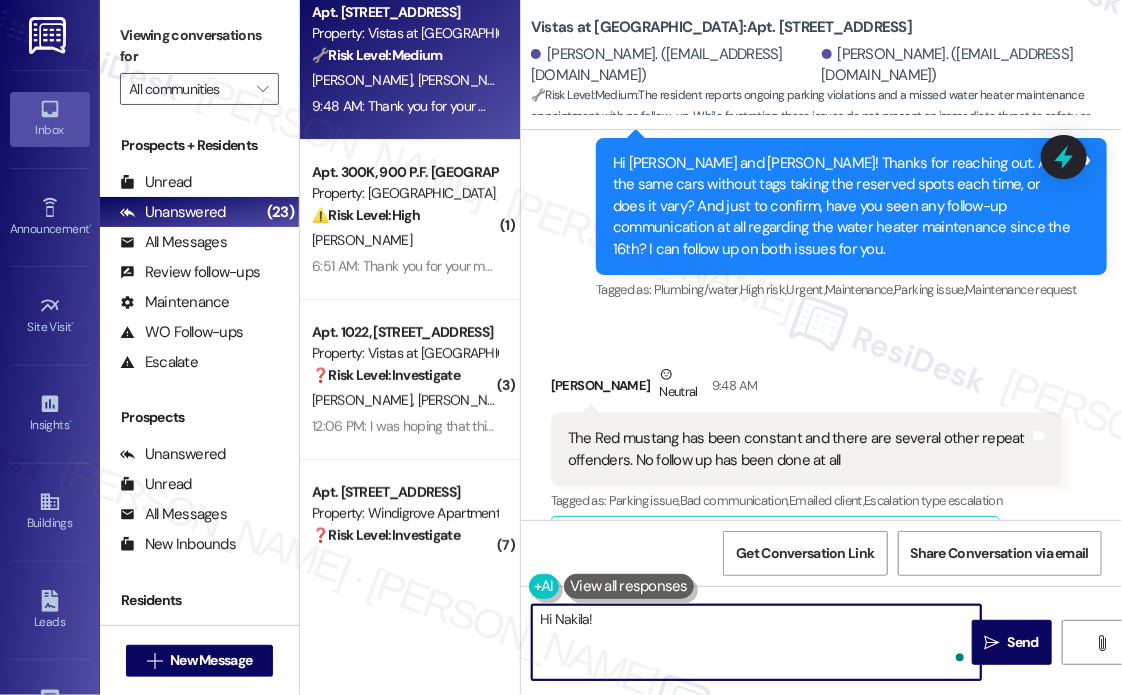 paste on "Thanks for the info—I’ve gone ahead and escalated the issue regarding the reserved parking to the team so they can look into it further." 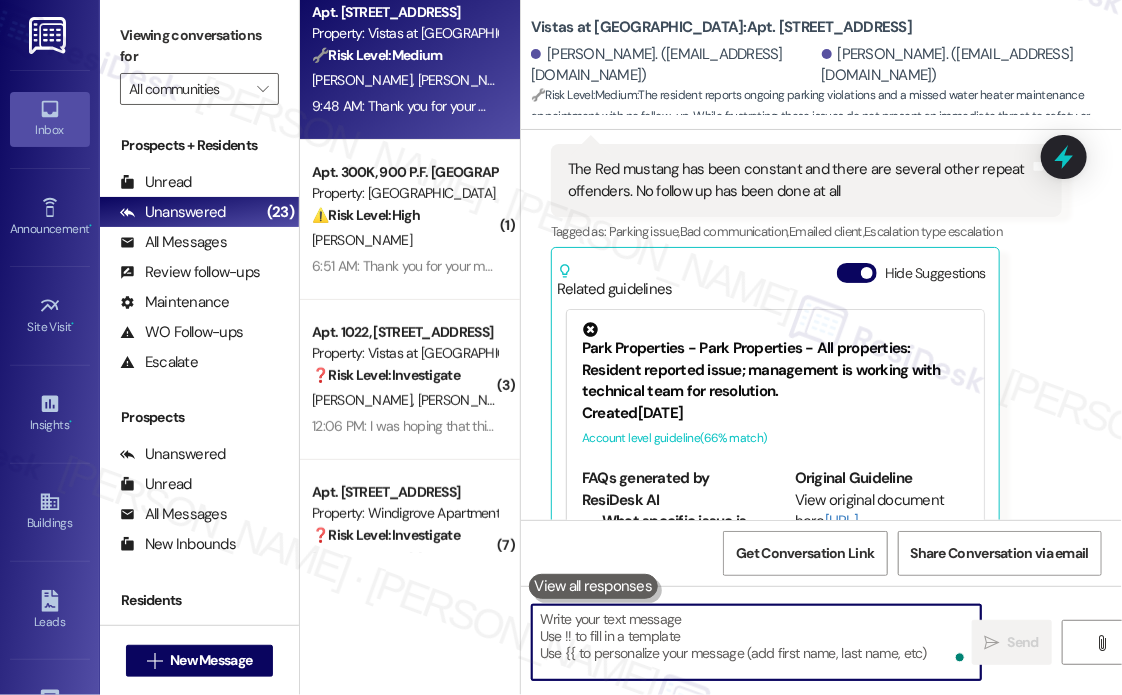 scroll, scrollTop: 3386, scrollLeft: 0, axis: vertical 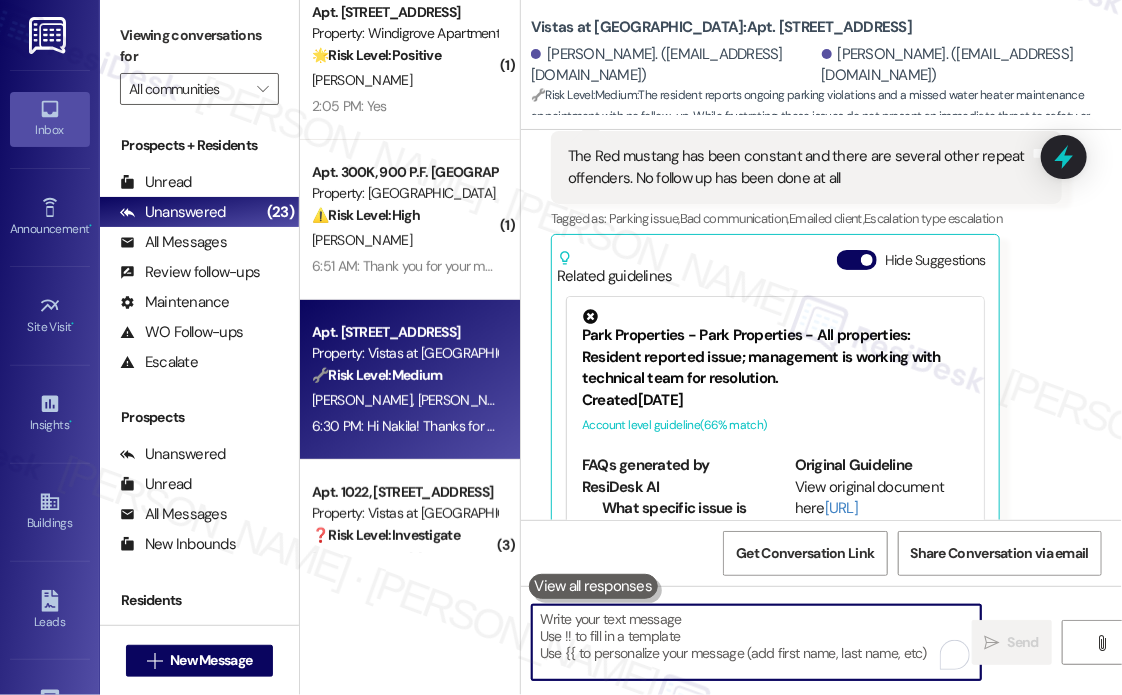 click at bounding box center (756, 642) 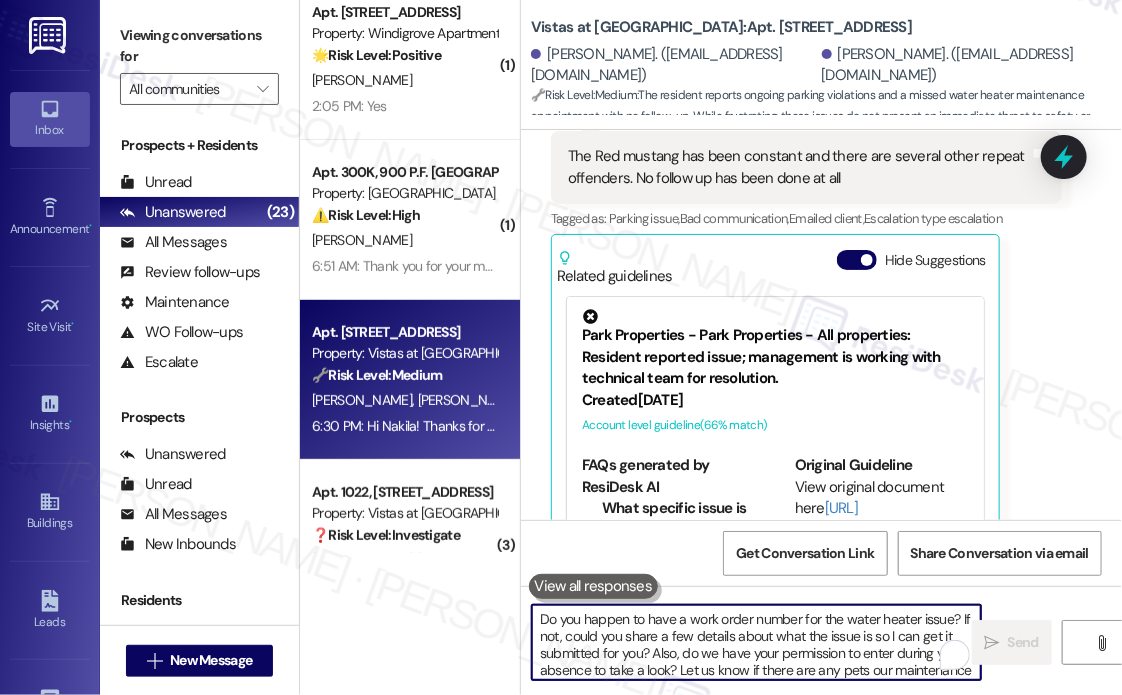 scroll, scrollTop: 16, scrollLeft: 0, axis: vertical 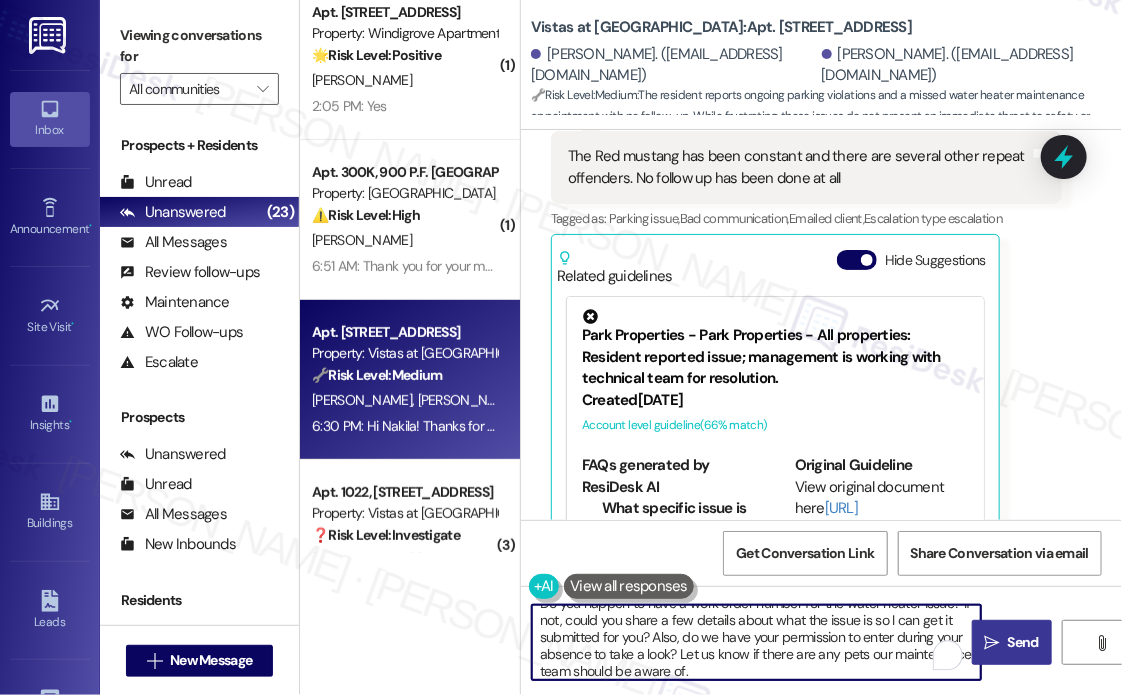 type on "Do you happen to have a work order number for the water heater issue? If not, could you share a few details about what the issue is so I can get it submitted for you? Also, do we have your permission to enter during your absence to take a look? Let us know if there are any pets our maintenance team should be aware of." 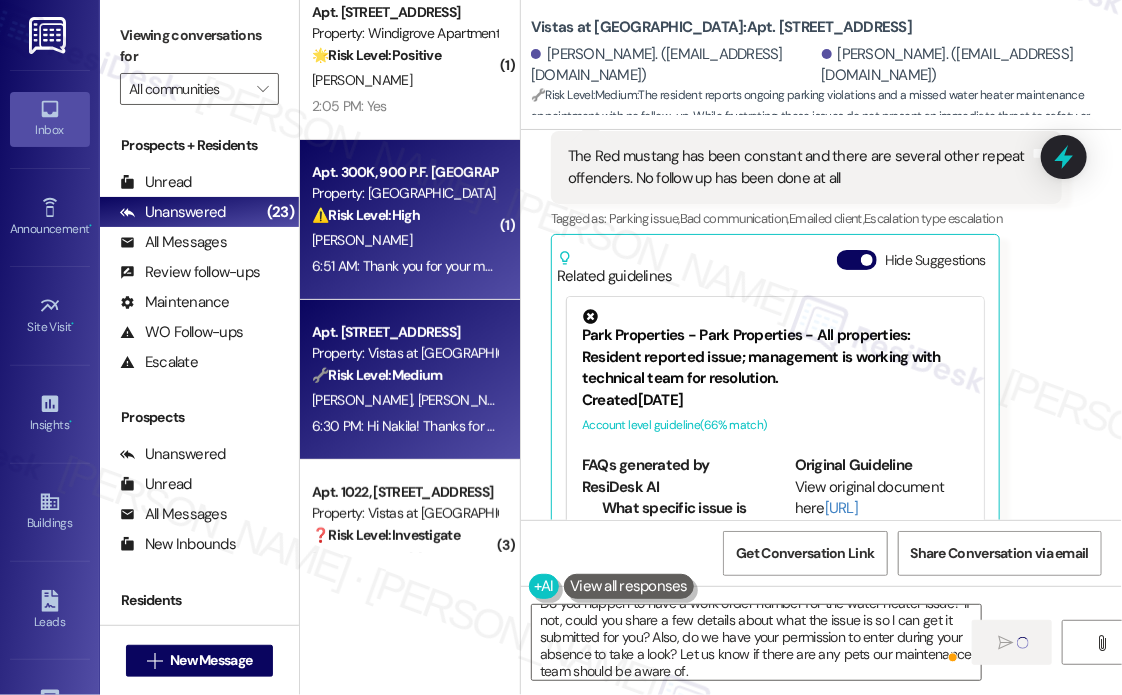 scroll, scrollTop: 3000, scrollLeft: 0, axis: vertical 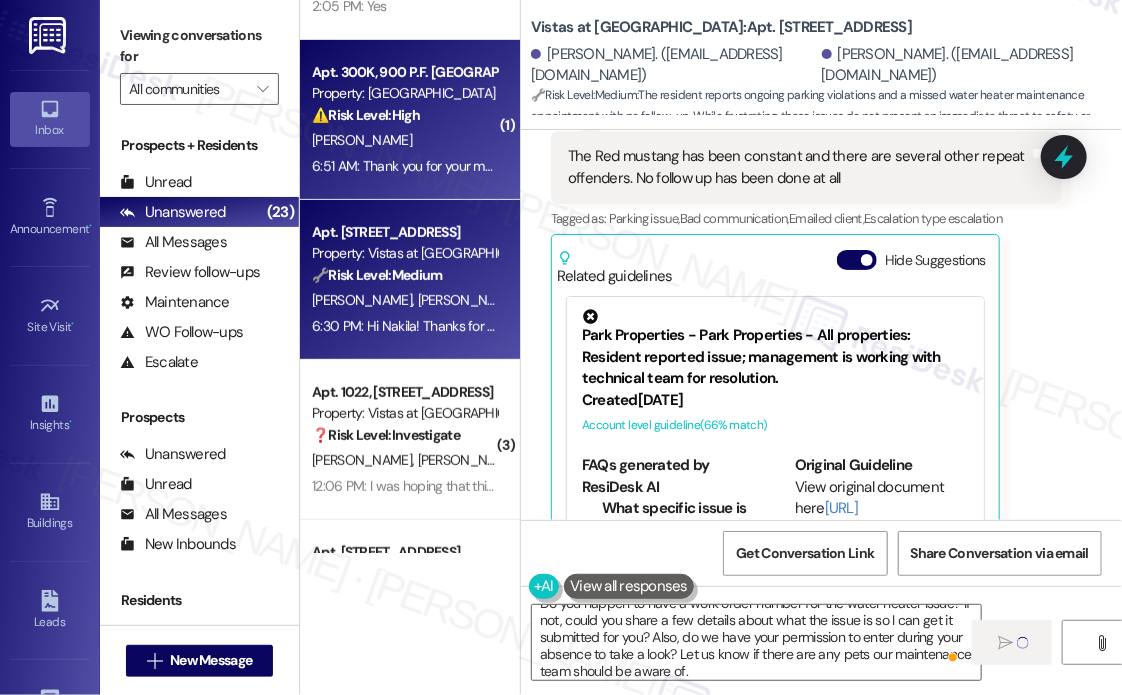 type 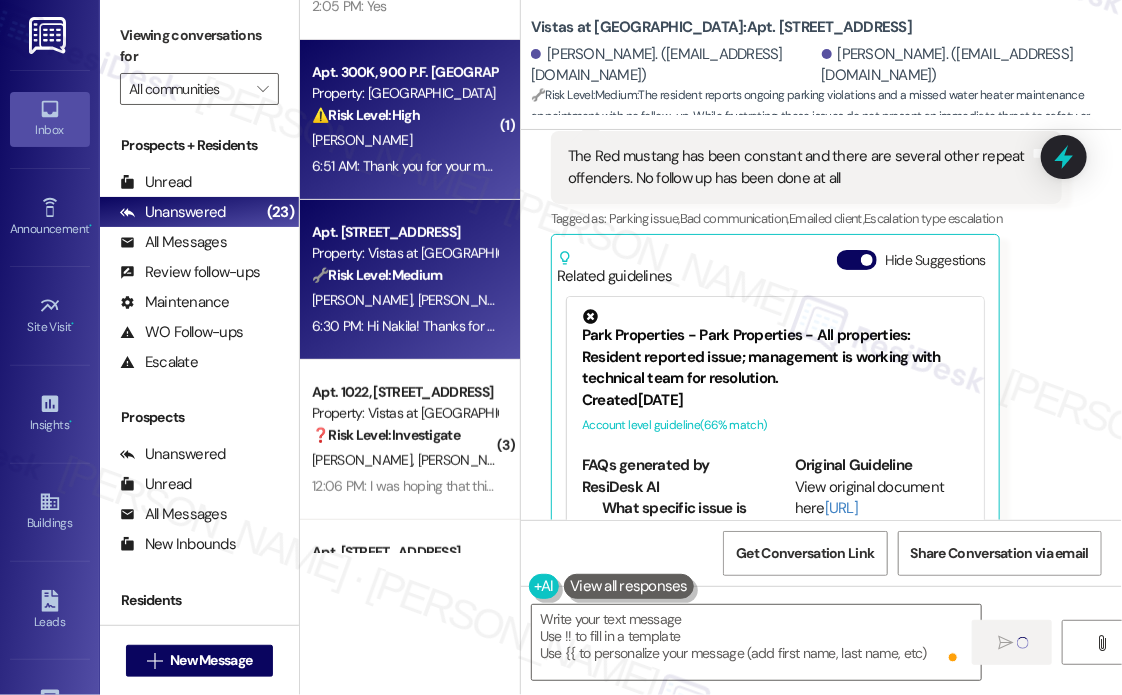 scroll, scrollTop: 0, scrollLeft: 0, axis: both 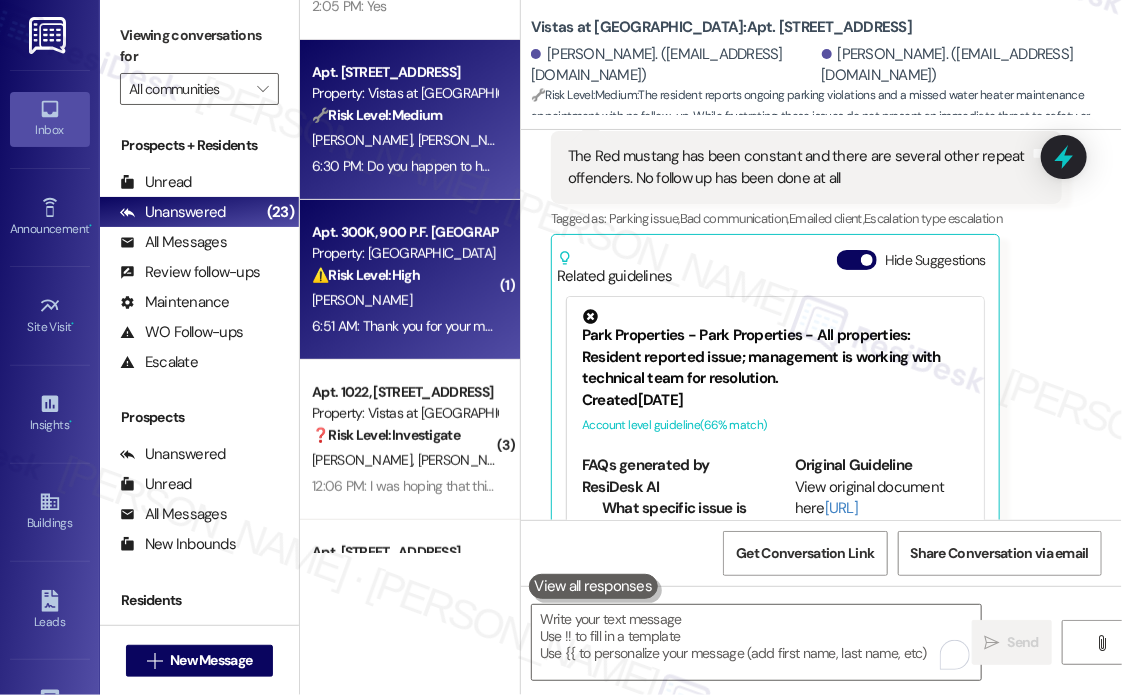 click on "[PERSON_NAME]" at bounding box center (404, 300) 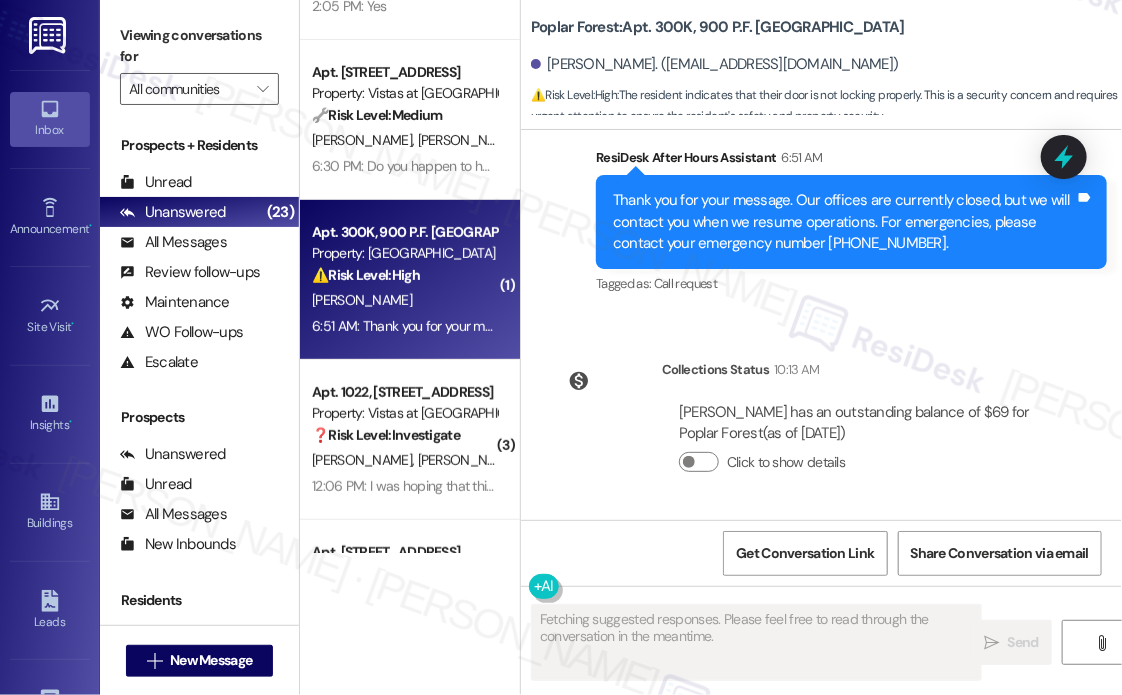 scroll, scrollTop: 1409, scrollLeft: 0, axis: vertical 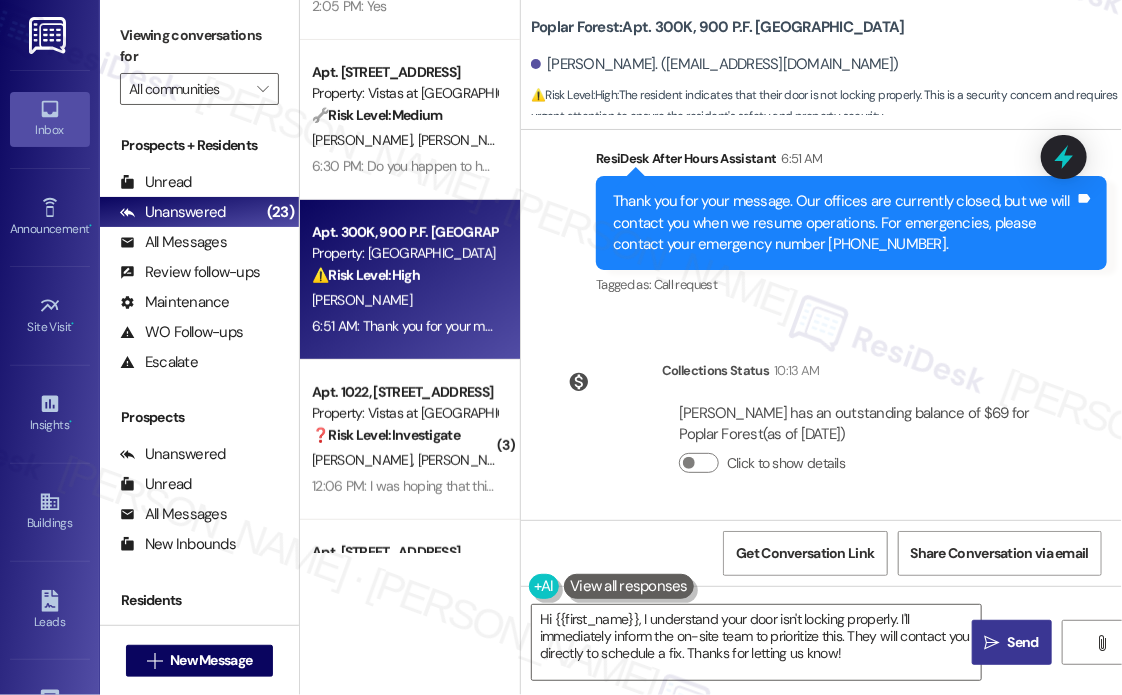 click on "Survey, sent via SMS Residesk Automated Survey [DATE] 12:23 PM Hi [PERSON_NAME], I'm on the new offsite Resident Support Team for Poplar Forest! My job is to work with your on-site management team to improve your experience at the property. Text us here at any time for assistance or questions. We will also reach out periodically for feedback. (Standard text messaging rates may apply) (You can always reply STOP to opt out of future messages) Tags and notes Tagged as:   Property launch Click to highlight conversations about Property launch Lease started [DATE] 8:00 PM Survey, sent via SMS Residesk Automated Survey [DATE] 12:19 PM Hi [PERSON_NAME]! I'm checking in on your latest work order (Guest toilet leaking at base, ID: 371604). Was everything completed to your satisfaction? You can answer with a quick (Y/N) Tags and notes Tagged as:   Service request review ,  Click to highlight conversations about Service request review Maintenance Click to highlight conversations about Maintenance   ," at bounding box center [821, 325] 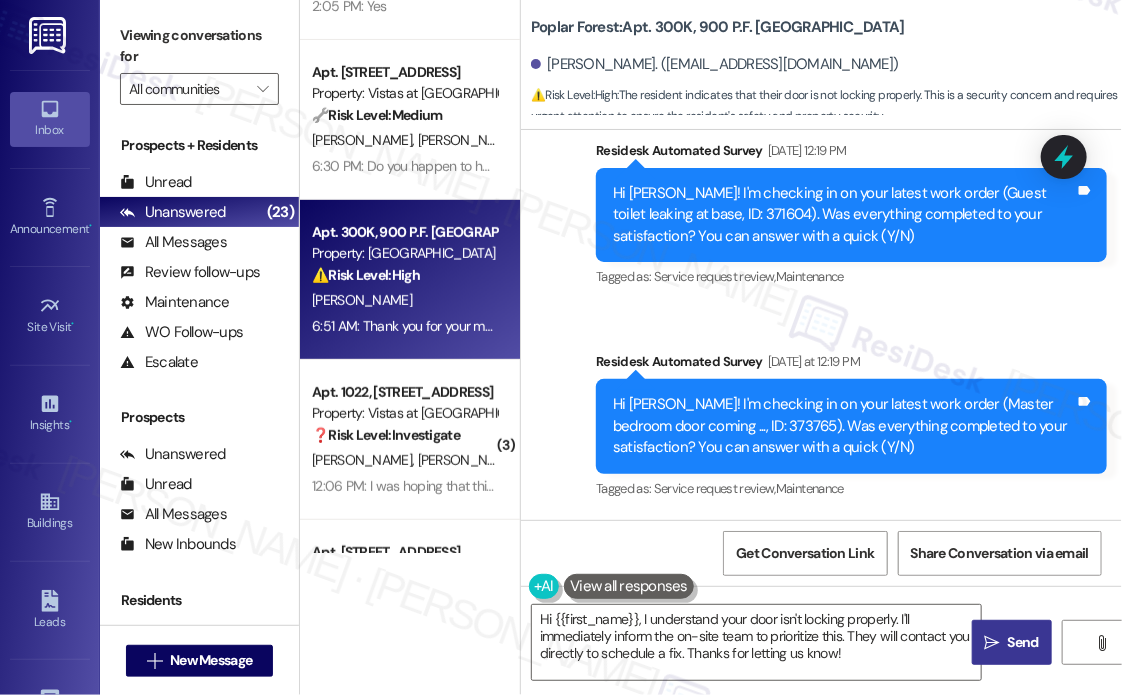 scroll, scrollTop: 410, scrollLeft: 0, axis: vertical 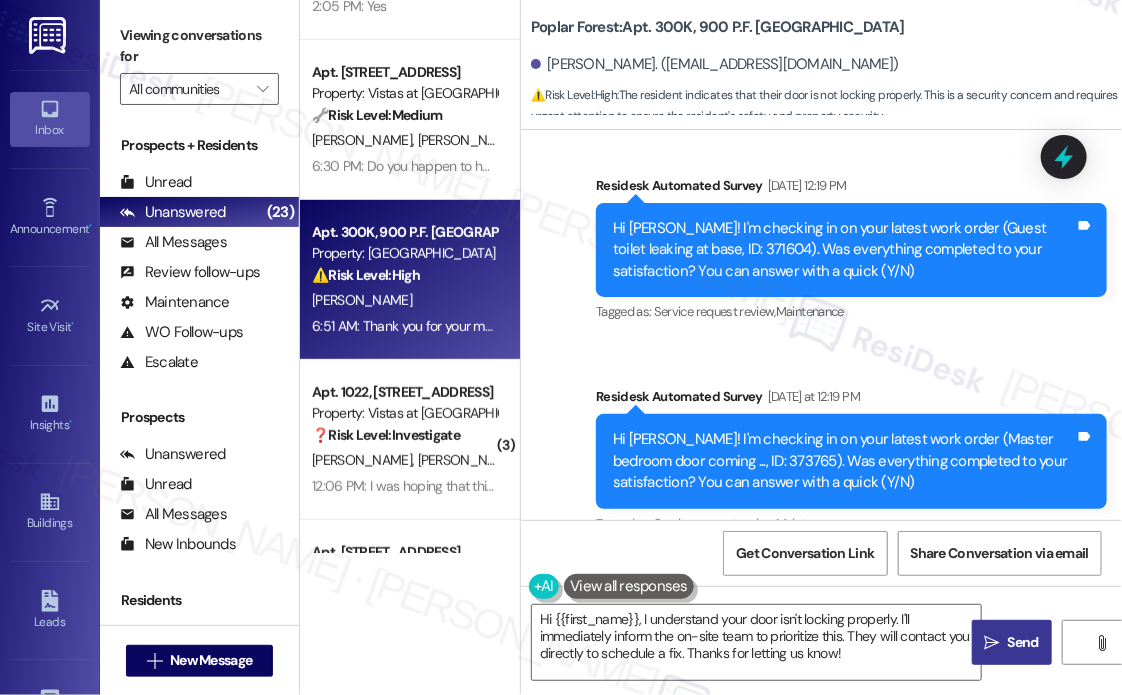 click on "Survey, sent via SMS Residesk Automated Survey [DATE] 12:19 PM Hi [PERSON_NAME]! I'm checking in on your latest work order (Guest toilet leaking at base, ID: 371604). Was everything completed to your satisfaction? You can answer with a quick (Y/N) Tags and notes Tagged as:   Service request review ,  Click to highlight conversations about Service request review Maintenance Click to highlight conversations about Maintenance Survey, sent via SMS Residesk Automated Survey [DATE] at 12:19 PM Hi [PERSON_NAME]! I'm checking in on your latest work order (Master bedroom door coming ..., ID: 373765). Was everything completed to your satisfaction? You can answer with a quick (Y/N) Tags and notes Tagged as:   Service request review ,  Click to highlight conversations about Service request review Maintenance Click to highlight conversations about Maintenance" at bounding box center [821, 341] 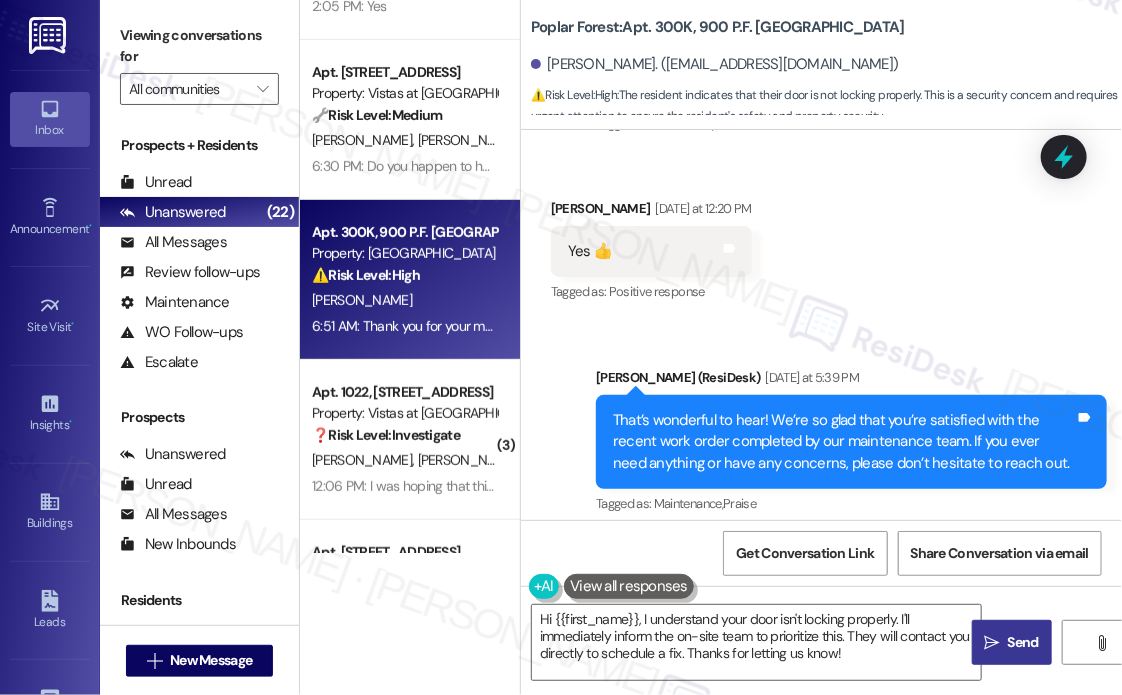 scroll, scrollTop: 610, scrollLeft: 0, axis: vertical 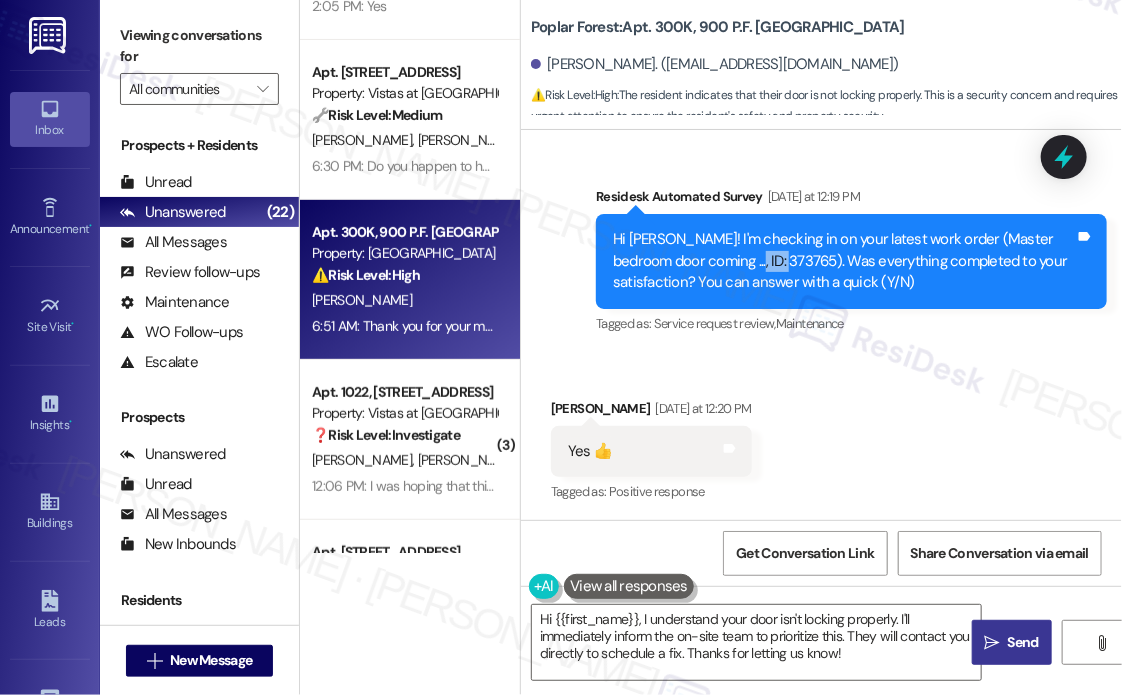 drag, startPoint x: 772, startPoint y: 261, endPoint x: 724, endPoint y: 262, distance: 48.010414 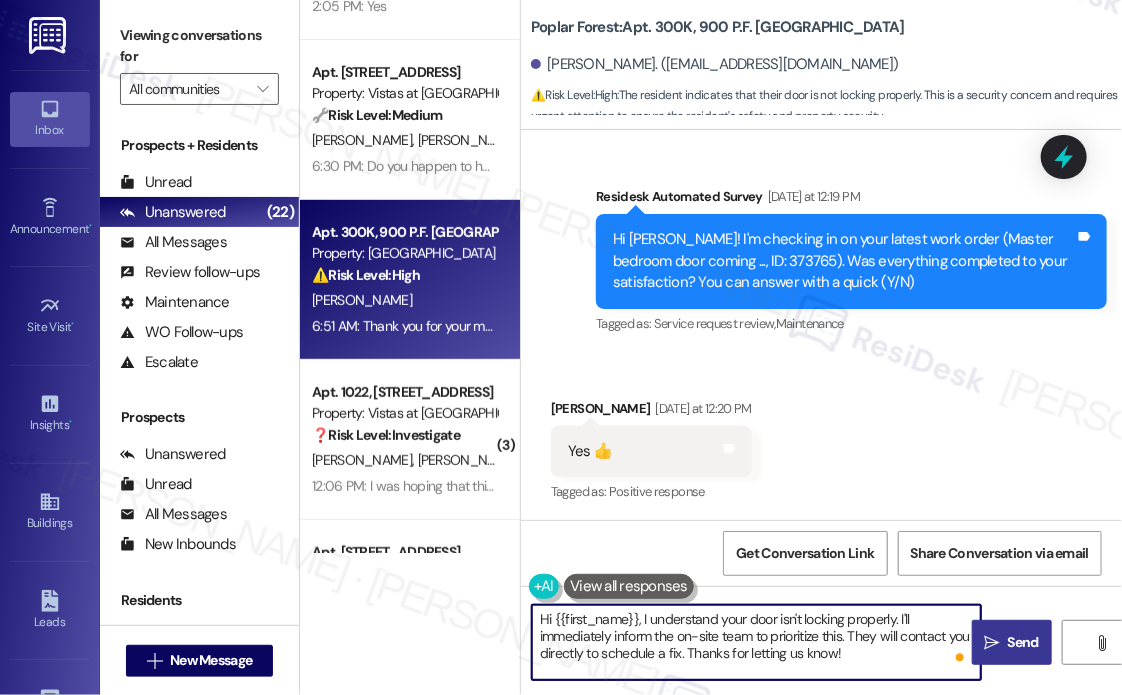 drag, startPoint x: 902, startPoint y: 655, endPoint x: 639, endPoint y: 619, distance: 265.45245 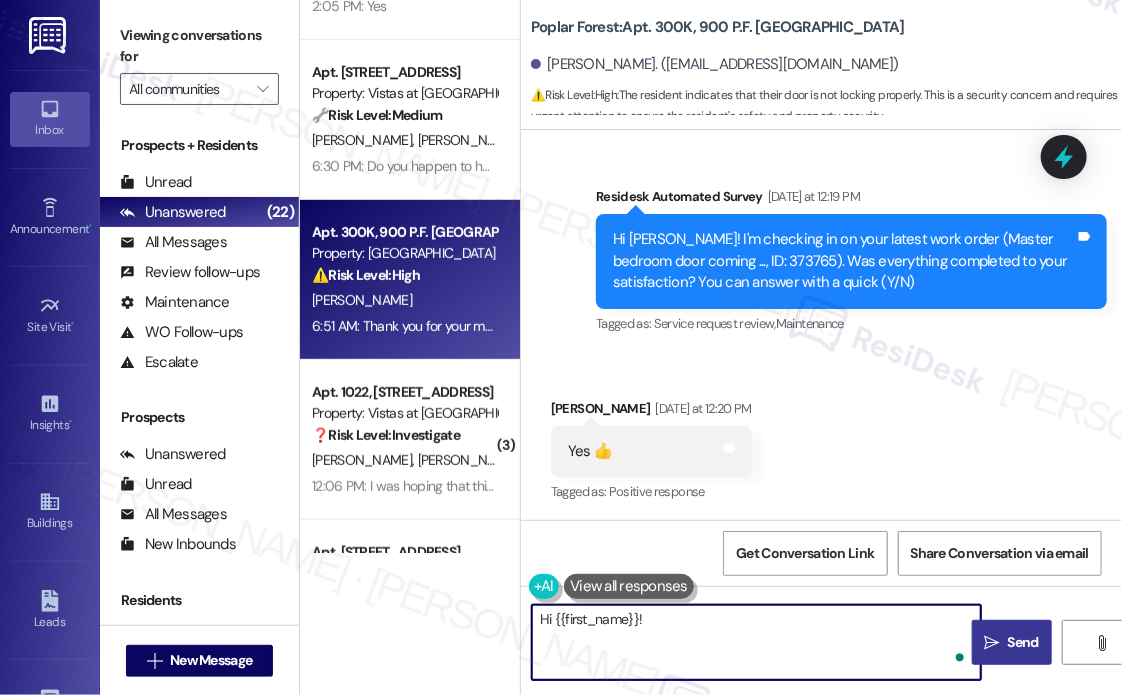 paste on "Just checking—do you know if this issue is part of work order #373765, or is it separate? Let me know so I can make sure it’s being tracked correctly." 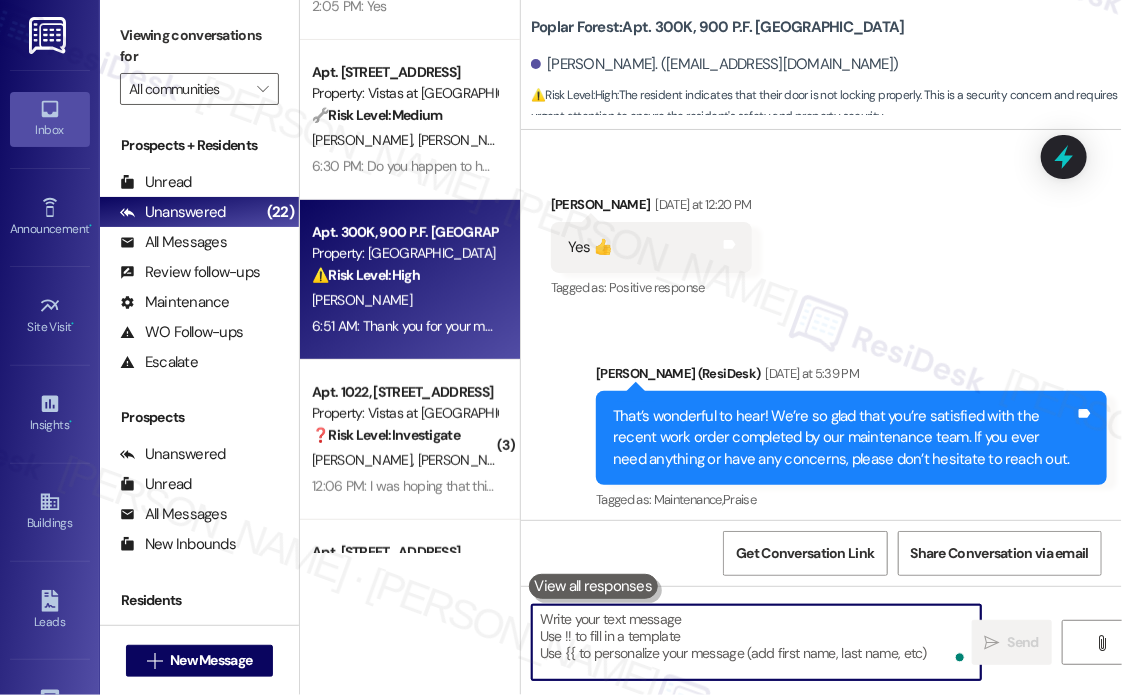 scroll, scrollTop: 823, scrollLeft: 0, axis: vertical 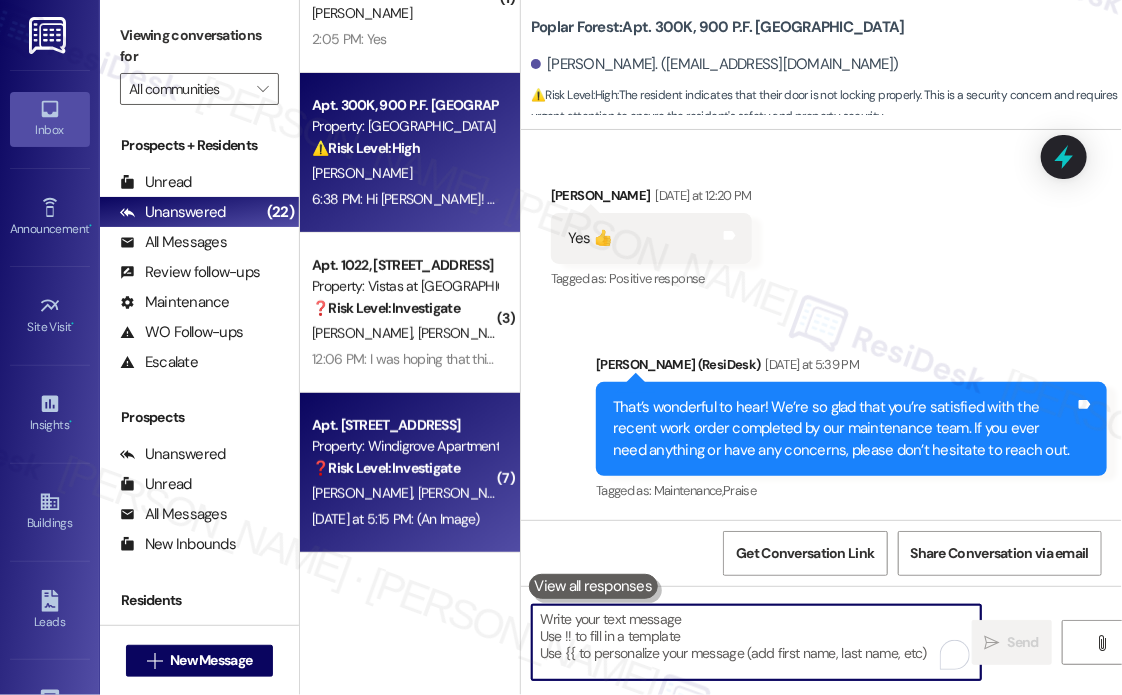 type 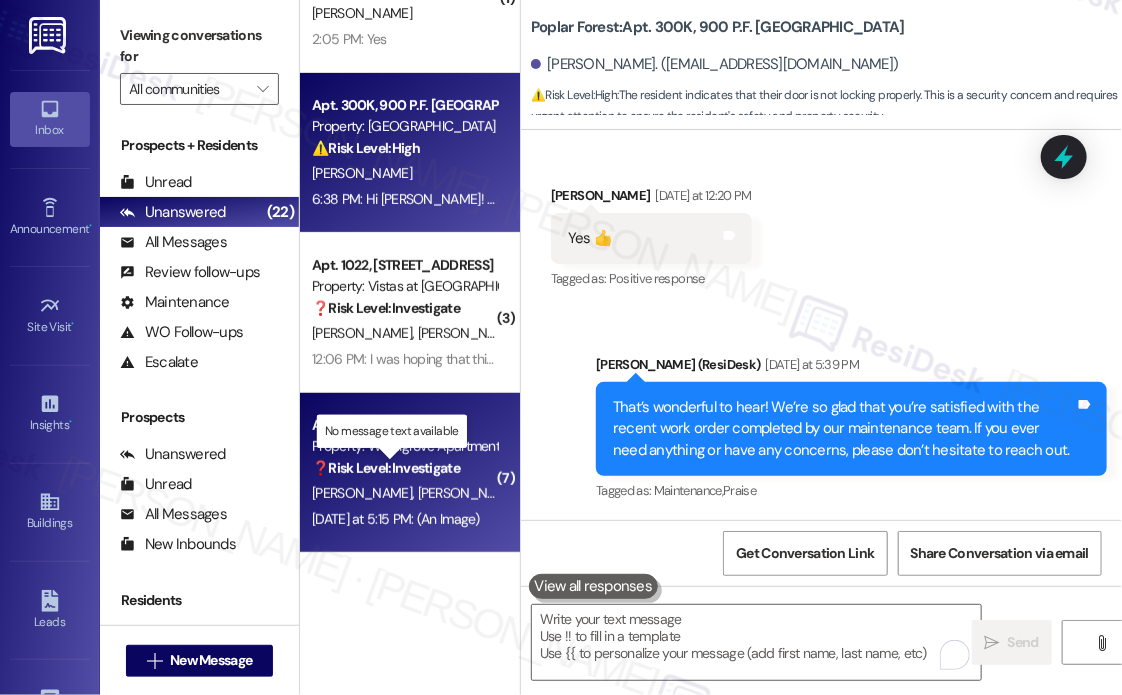 click on "❓  Risk Level:  Investigate" at bounding box center (386, 468) 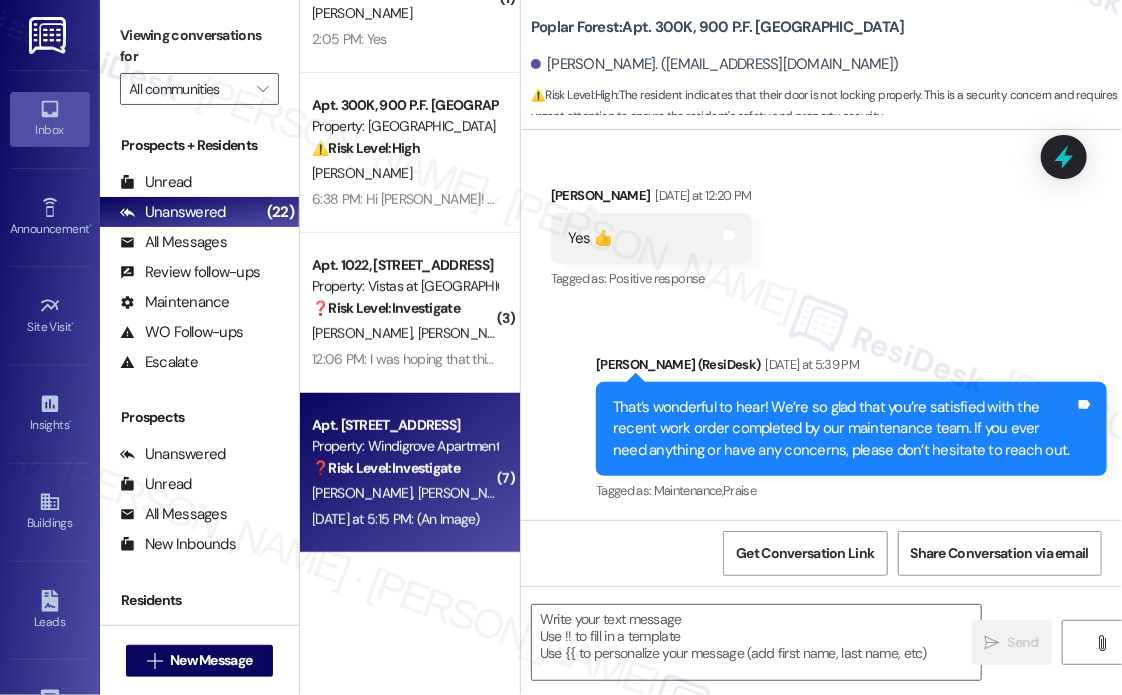 type on "Fetching suggested responses. Please feel free to read through the conversation in the meantime." 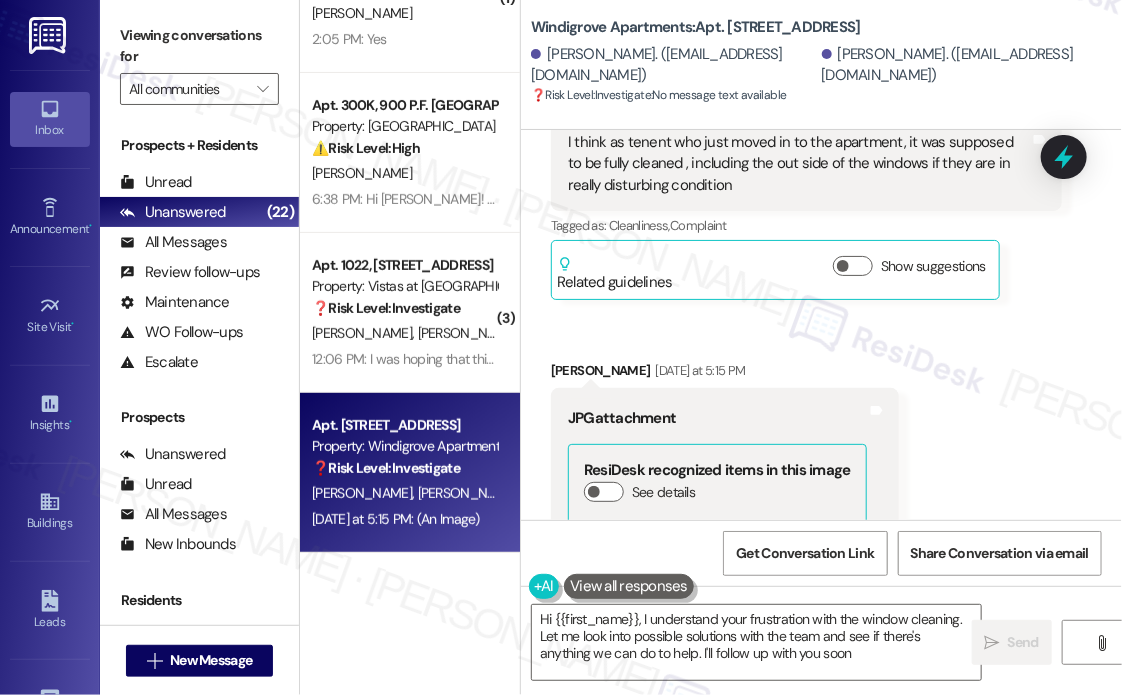 type on "Hi {{first_name}}, I understand your frustration with the window cleaning. Let me look into possible solutions with the team and see if there's anything we can do to help. I'll follow up with you soon!" 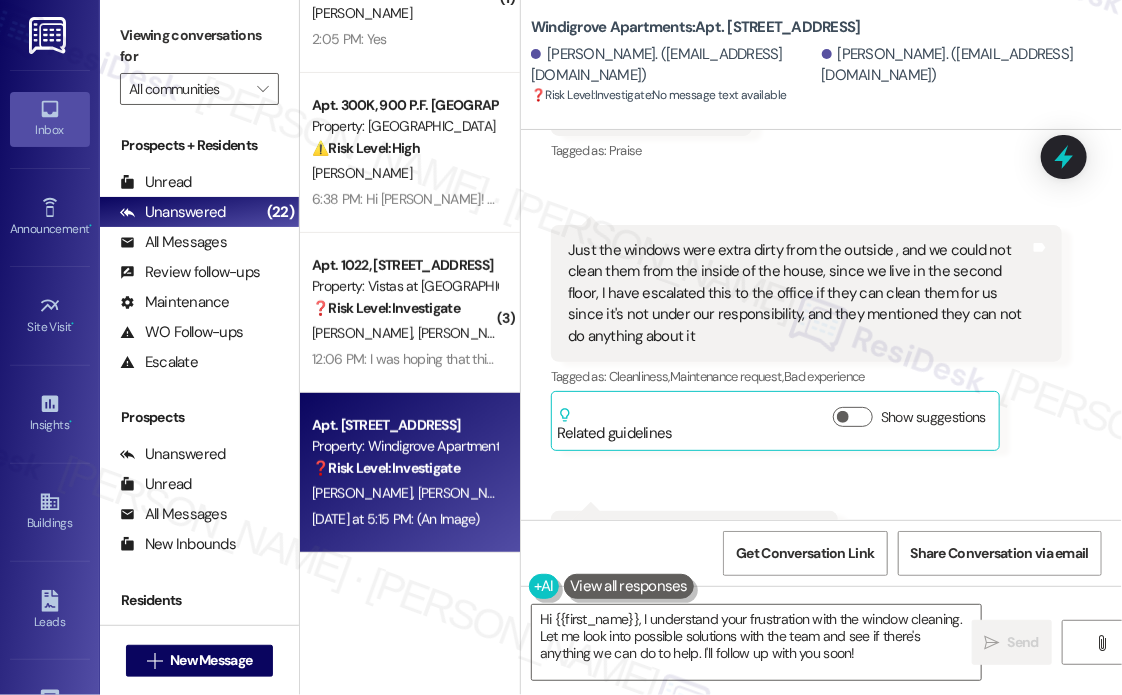 scroll, scrollTop: 847, scrollLeft: 0, axis: vertical 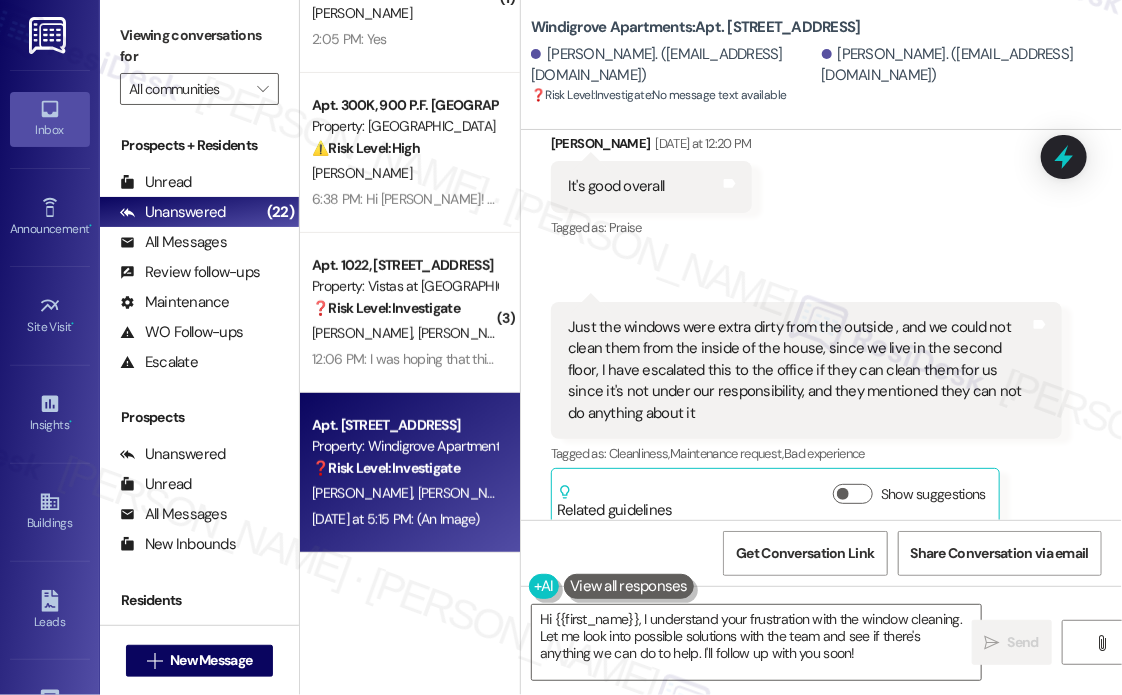 click on "Received via SMS [PERSON_NAME] [DATE] at 12:20 PM It's good overall  Tags and notes Tagged as:   Praise Click to highlight conversations about Praise Received via SMS 12:21 PM [PERSON_NAME] [DATE] at 12:21 PM Just the windows were extra dirty from the outside , and we could not clean them from the inside of the house, since we live in the second floor, I have escalated this to the office if they can clean them for us since it's not under our responsibility, and they mentioned they can not do anything about it  Tags and notes Tagged as:   Cleanliness ,  Click to highlight conversations about Cleanliness Maintenance request ,  Click to highlight conversations about Maintenance request Bad experience Click to highlight conversations about Bad experience  Related guidelines Show suggestions Received via SMS 12:21 PM [PERSON_NAME] Question [DATE] at 12:21 PM Can you please help with this matter?  Tags and notes Tagged as:   Call request Click to highlight conversations about Call request" at bounding box center [821, 386] 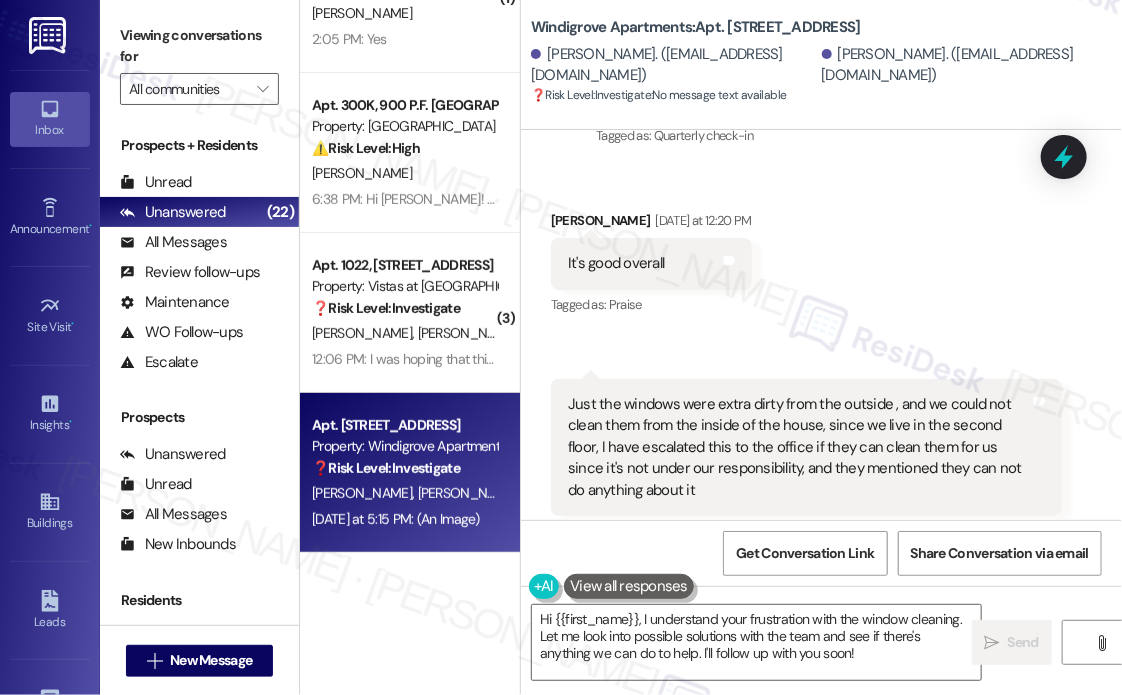 scroll, scrollTop: 847, scrollLeft: 0, axis: vertical 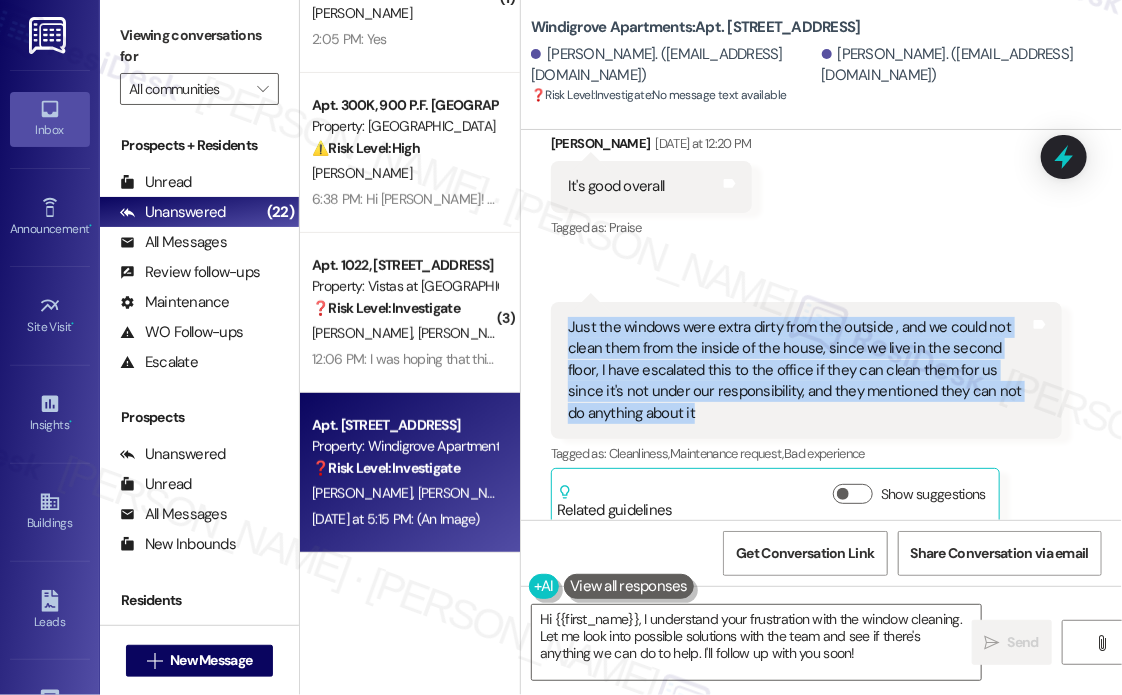 drag, startPoint x: 700, startPoint y: 411, endPoint x: 566, endPoint y: 329, distance: 157.0987 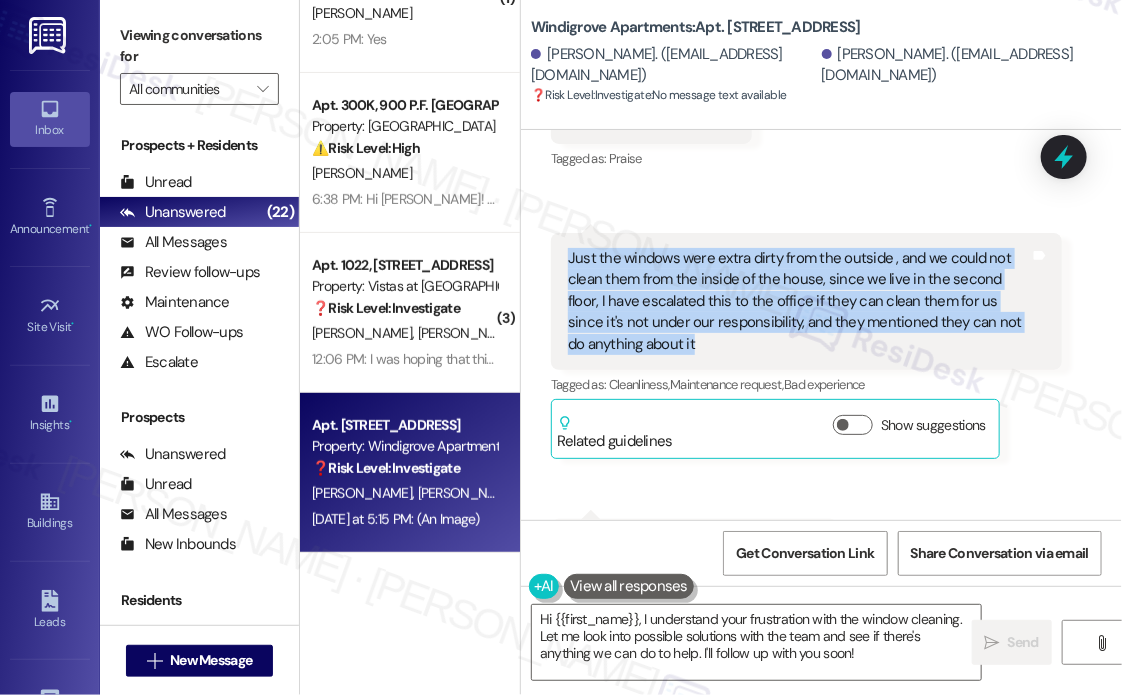scroll, scrollTop: 947, scrollLeft: 0, axis: vertical 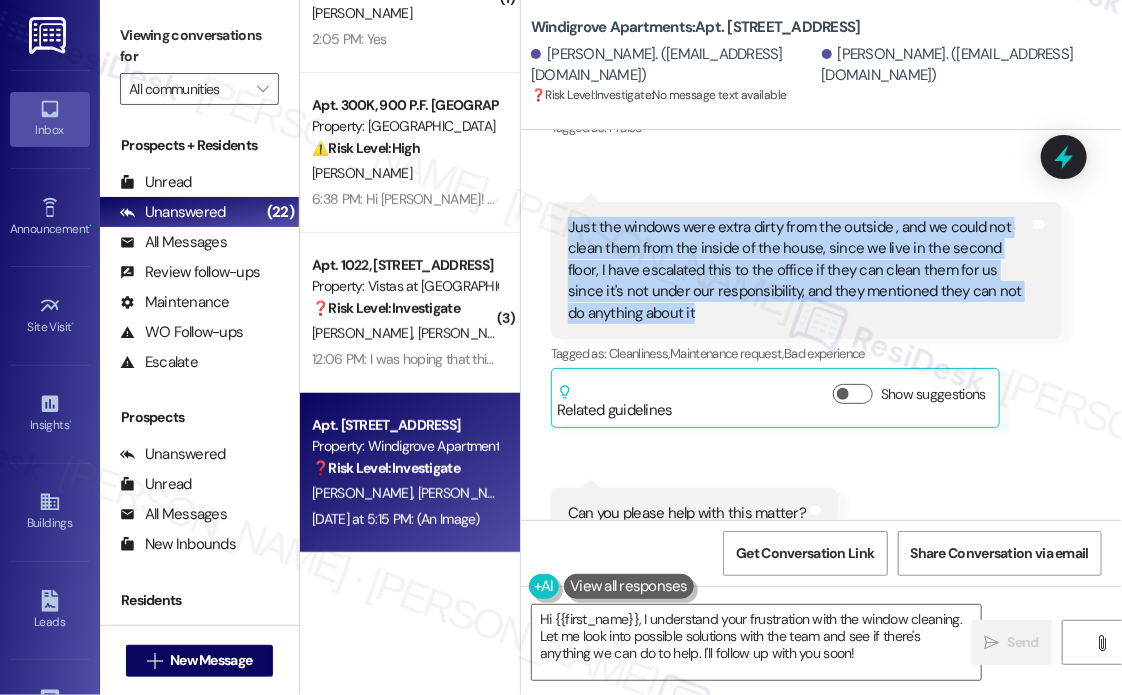 click on "Received via SMS [PERSON_NAME] [DATE] at 12:20 PM It's good overall  Tags and notes Tagged as:   Praise Click to highlight conversations about Praise Received via SMS 12:21 PM [PERSON_NAME] [DATE] at 12:21 PM Just the windows were extra dirty from the outside , and we could not clean them from the inside of the house, since we live in the second floor, I have escalated this to the office if they can clean them for us since it's not under our responsibility, and they mentioned they can not do anything about it  Tags and notes Tagged as:   Cleanliness ,  Click to highlight conversations about Cleanliness Maintenance request ,  Click to highlight conversations about Maintenance request Bad experience Click to highlight conversations about Bad experience  Related guidelines Show suggestions Received via SMS 12:21 PM [PERSON_NAME] Question [DATE] at 12:21 PM Can you please help with this matter?  Tags and notes Tagged as:   Call request Click to highlight conversations about Call request" at bounding box center (821, 286) 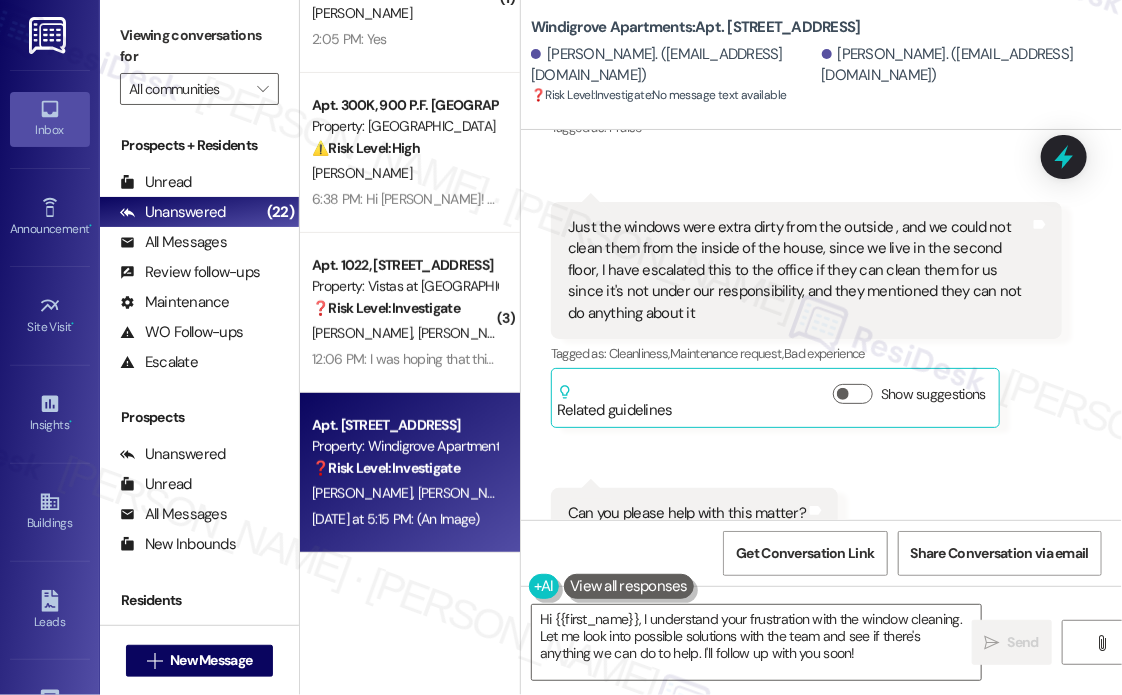 click on "Received via SMS [PERSON_NAME] [DATE] at 12:20 PM It's good overall  Tags and notes Tagged as:   Praise Click to highlight conversations about Praise Received via SMS 12:21 PM [PERSON_NAME] [DATE] at 12:21 PM Just the windows were extra dirty from the outside , and we could not clean them from the inside of the house, since we live in the second floor, I have escalated this to the office if they can clean them for us since it's not under our responsibility, and they mentioned they can not do anything about it  Tags and notes Tagged as:   Cleanliness ,  Click to highlight conversations about Cleanliness Maintenance request ,  Click to highlight conversations about Maintenance request Bad experience Click to highlight conversations about Bad experience  Related guidelines Show suggestions Received via SMS 12:21 PM [PERSON_NAME] Question [DATE] at 12:21 PM Can you please help with this matter?  Tags and notes Tagged as:   Call request Click to highlight conversations about Call request" at bounding box center (821, 286) 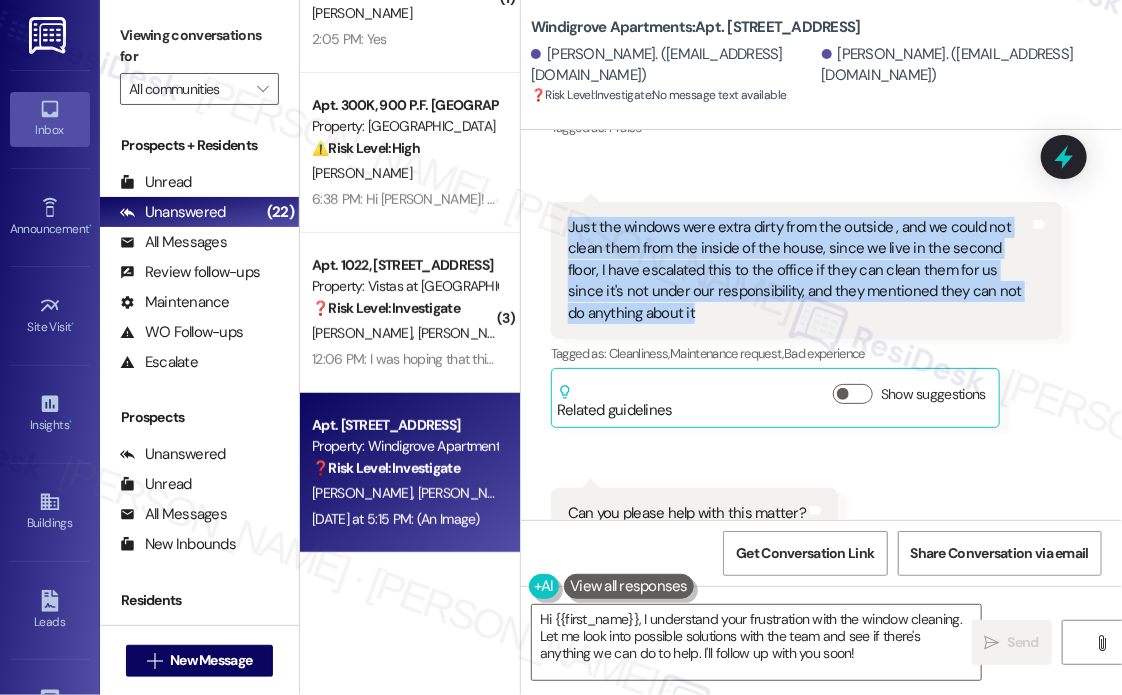 drag, startPoint x: 720, startPoint y: 311, endPoint x: 567, endPoint y: 235, distance: 170.83618 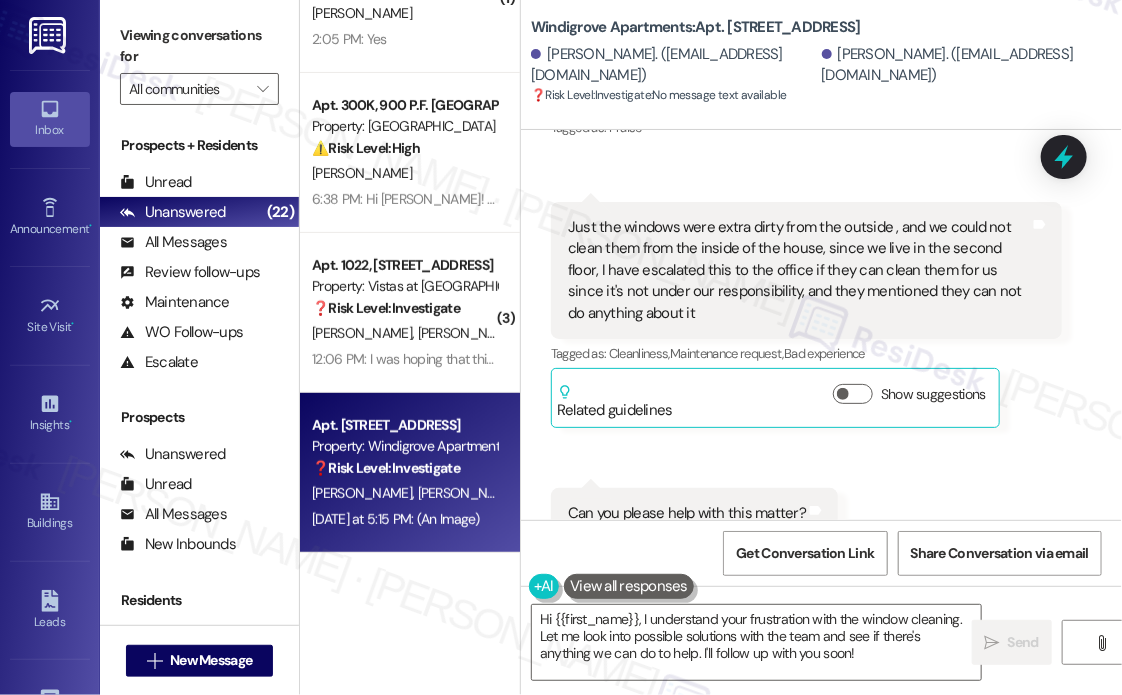 click on "Received via SMS [PERSON_NAME] [DATE] at 12:20 PM It's good overall  Tags and notes Tagged as:   Praise Click to highlight conversations about Praise Received via SMS 12:21 PM [PERSON_NAME] [DATE] at 12:21 PM Just the windows were extra dirty from the outside , and we could not clean them from the inside of the house, since we live in the second floor, I have escalated this to the office if they can clean them for us since it's not under our responsibility, and they mentioned they can not do anything about it  Tags and notes Tagged as:   Cleanliness ,  Click to highlight conversations about Cleanliness Maintenance request ,  Click to highlight conversations about Maintenance request Bad experience Click to highlight conversations about Bad experience  Related guidelines Show suggestions Received via SMS 12:21 PM [PERSON_NAME] Question [DATE] at 12:21 PM Can you please help with this matter?  Tags and notes Tagged as:   Call request Click to highlight conversations about Call request" at bounding box center (821, 286) 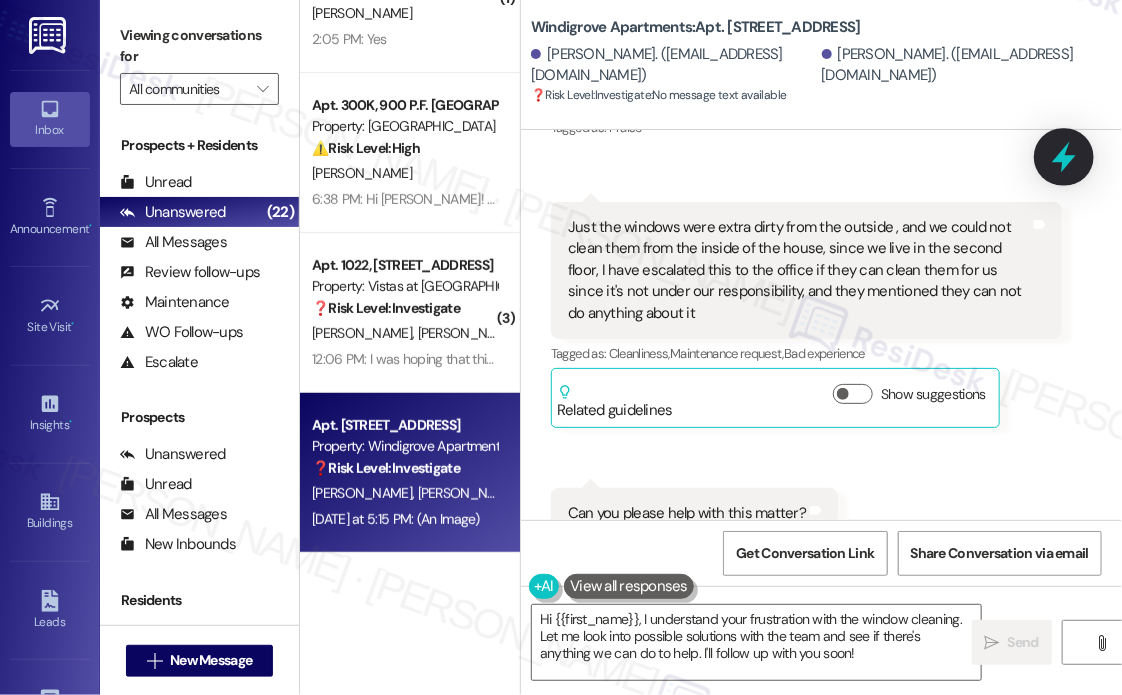 click 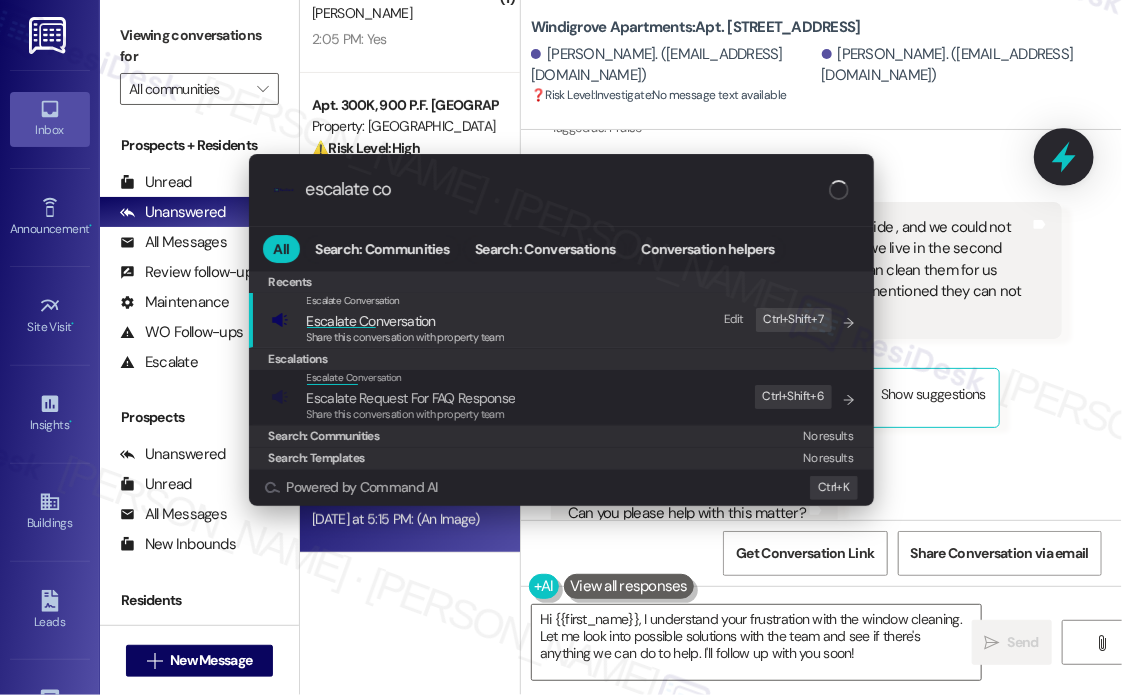 type on "escalate con" 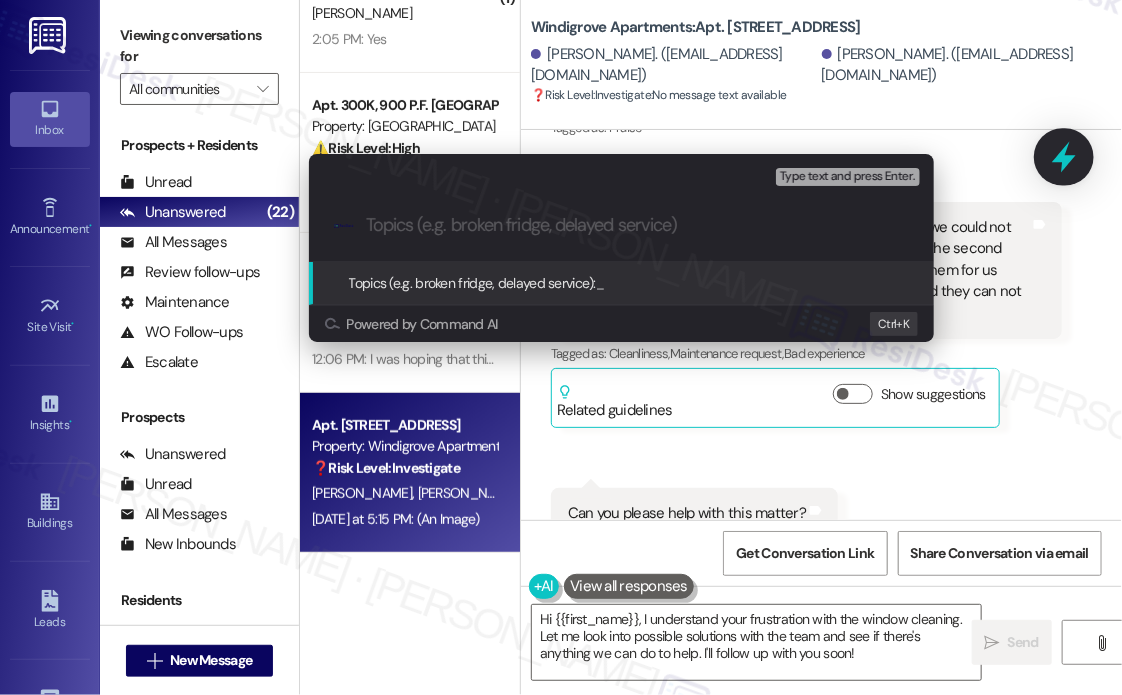 paste on "Request for Assistance with Exterior Window Cleaning – Second Floor Unit" 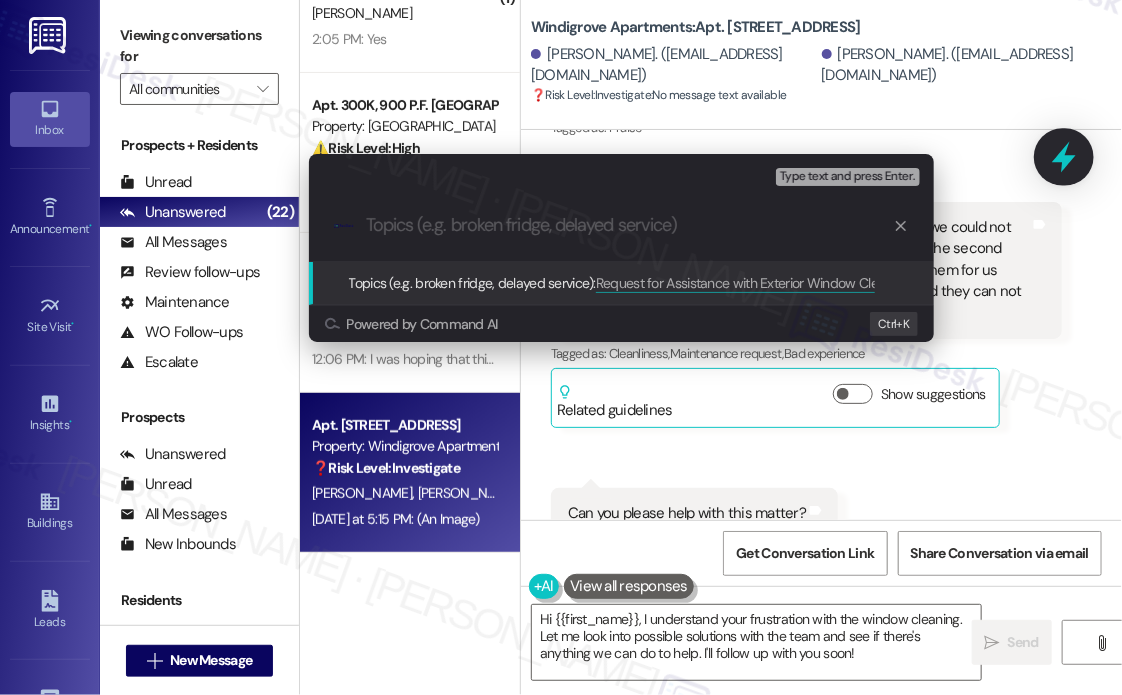 scroll, scrollTop: 0, scrollLeft: 0, axis: both 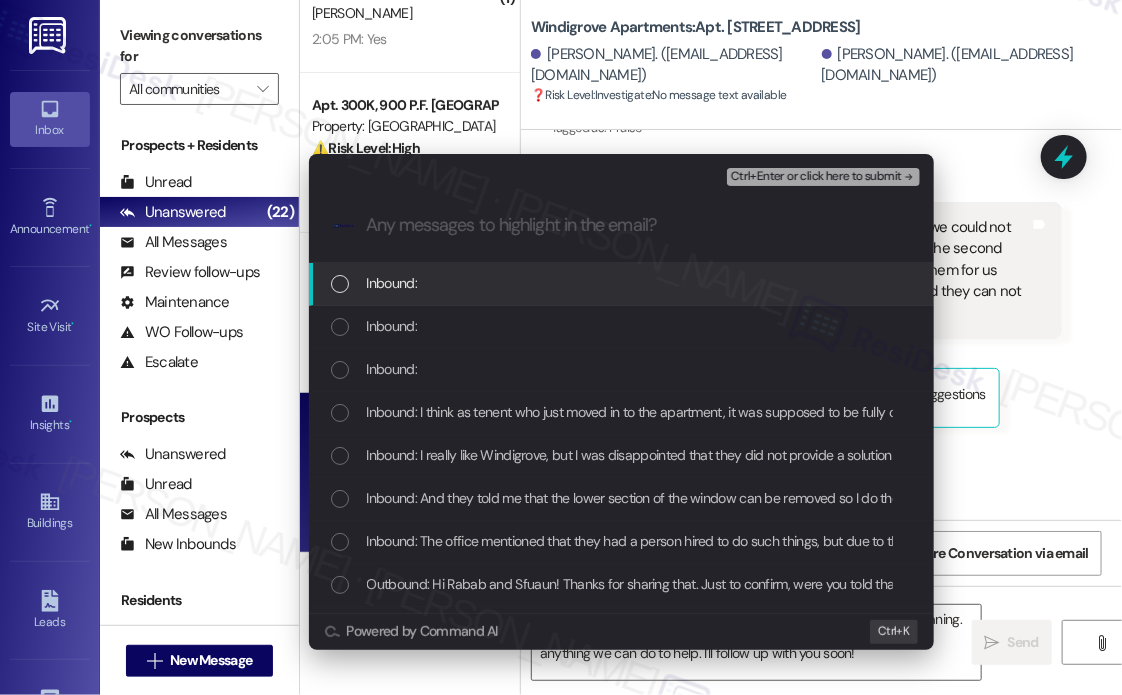 click on "Escalate Conversation Medium risk Request for Assistance with Exterior Window Cleaning – Second Floor Unit Any messages to highlight in the email? Ctrl+Enter or click here to submit .cls-1{fill:#0a055f;}.cls-2{fill:#0cc4c4;} resideskLogoBlueOrange Inbound:  Inbound:  Inbound:  Inbound: I think as tenent who just moved in to the apartment, it was supposed to be fully cleaned , including the out side of the windows if they are in really disturbing condition  Inbound: I really like Windigrove, but I was disappointed that they did not provide a solution to my concern  Inbound: And they told me that the lower section of the window can be removed so I do the cleaning myself, but did not address the problem with the fixed top part of the window  Inbound: The office mentioned that they had a person hired to do such things, but due to their lack of good performance, they stopped hiring him.  Inbound: Can you please help with this matter?  Inbound: It's good overall  Powered by Command AI Ctrl+ K" at bounding box center (561, 347) 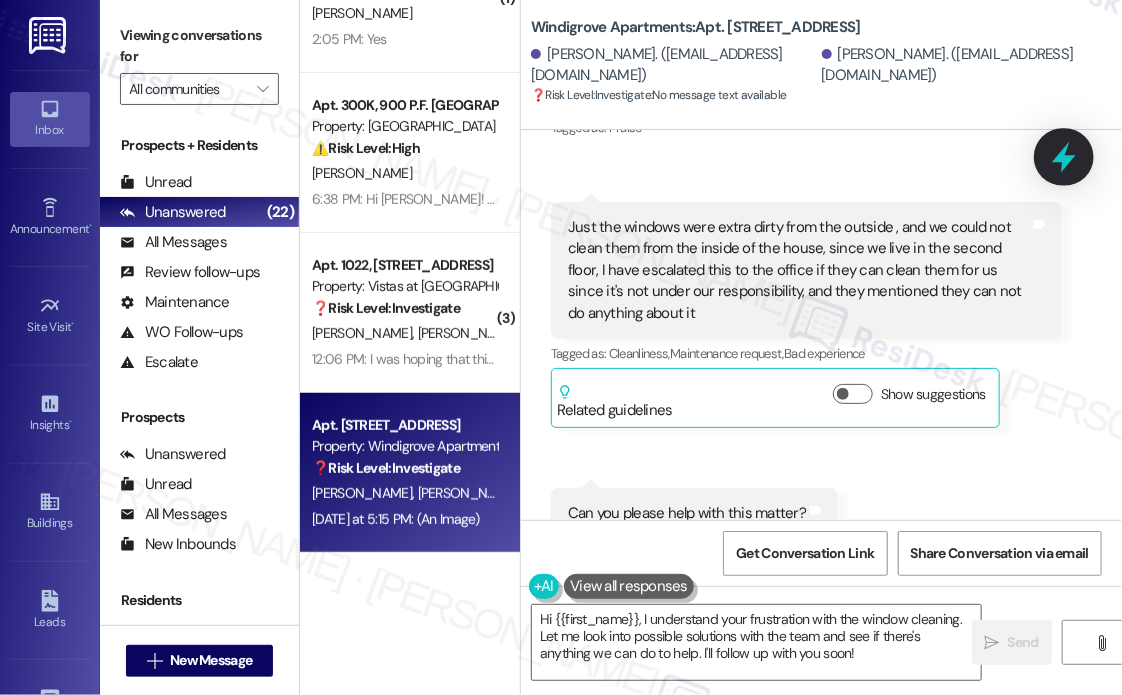 click 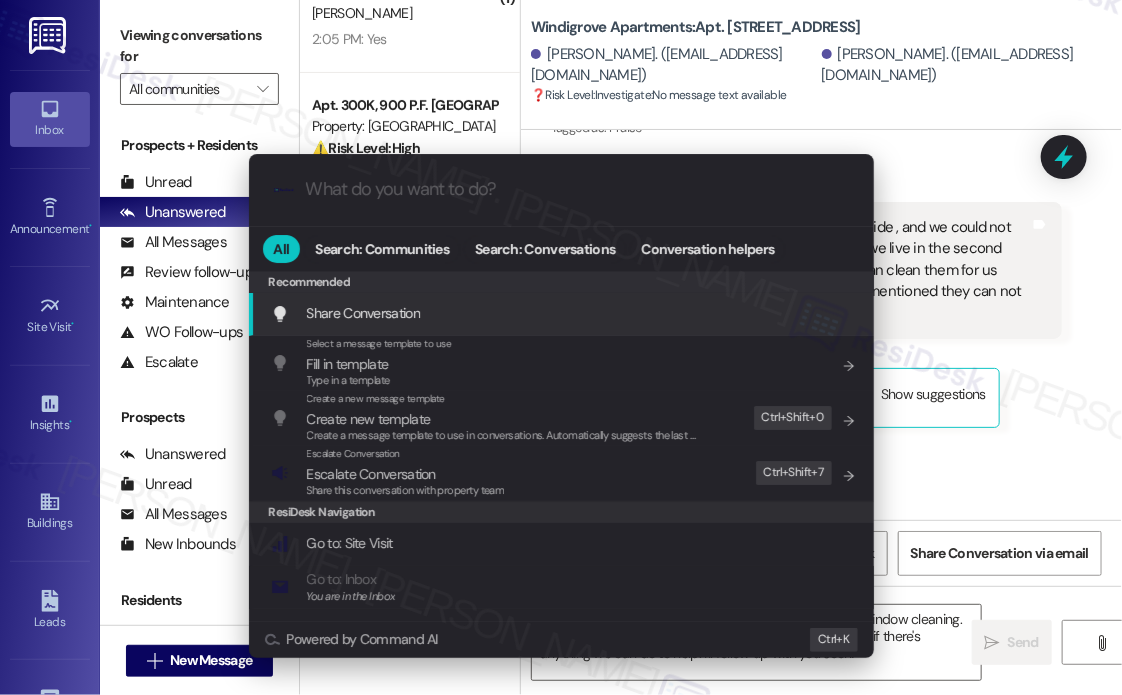 click at bounding box center [577, 189] 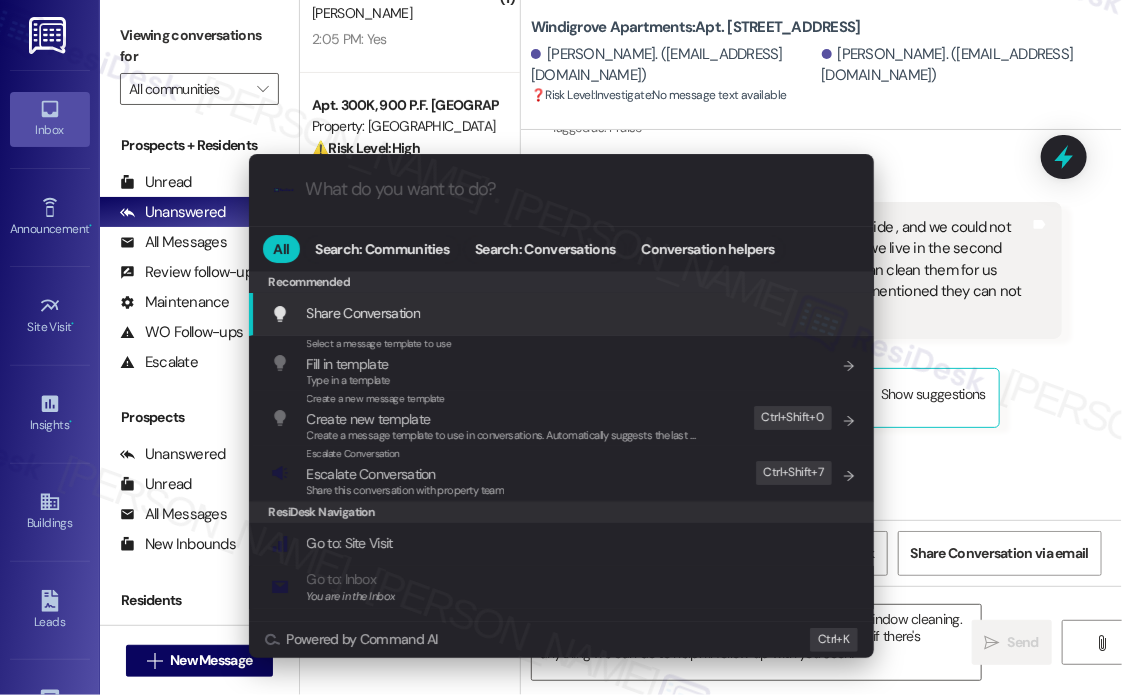 click at bounding box center [577, 189] 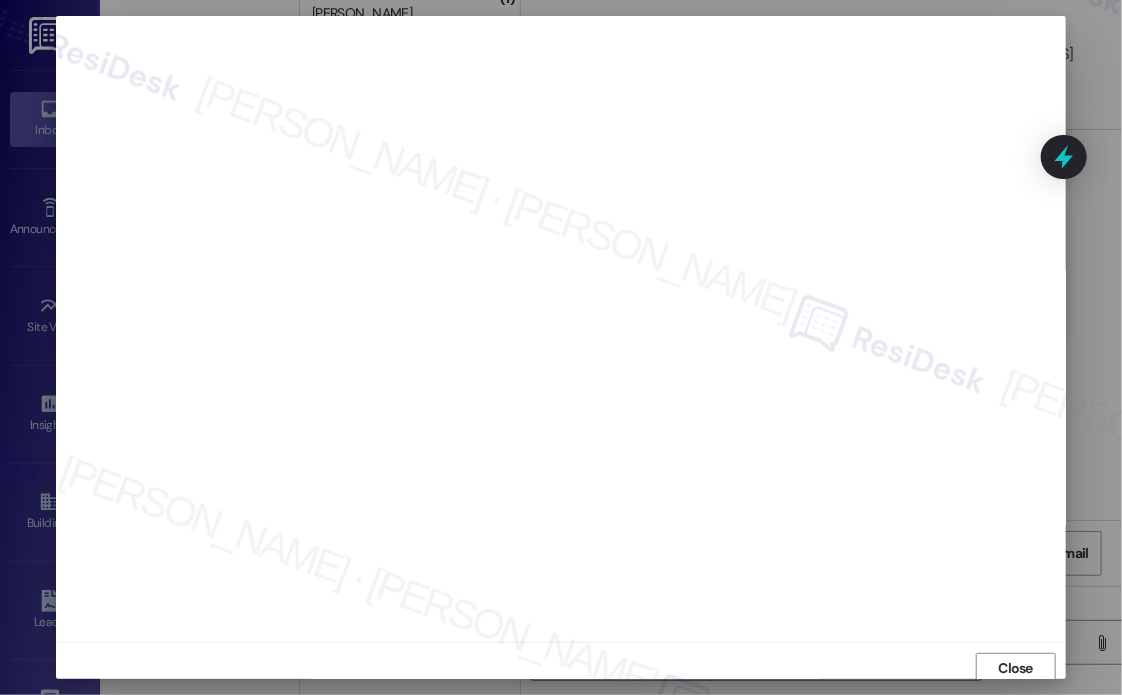 scroll, scrollTop: 5, scrollLeft: 0, axis: vertical 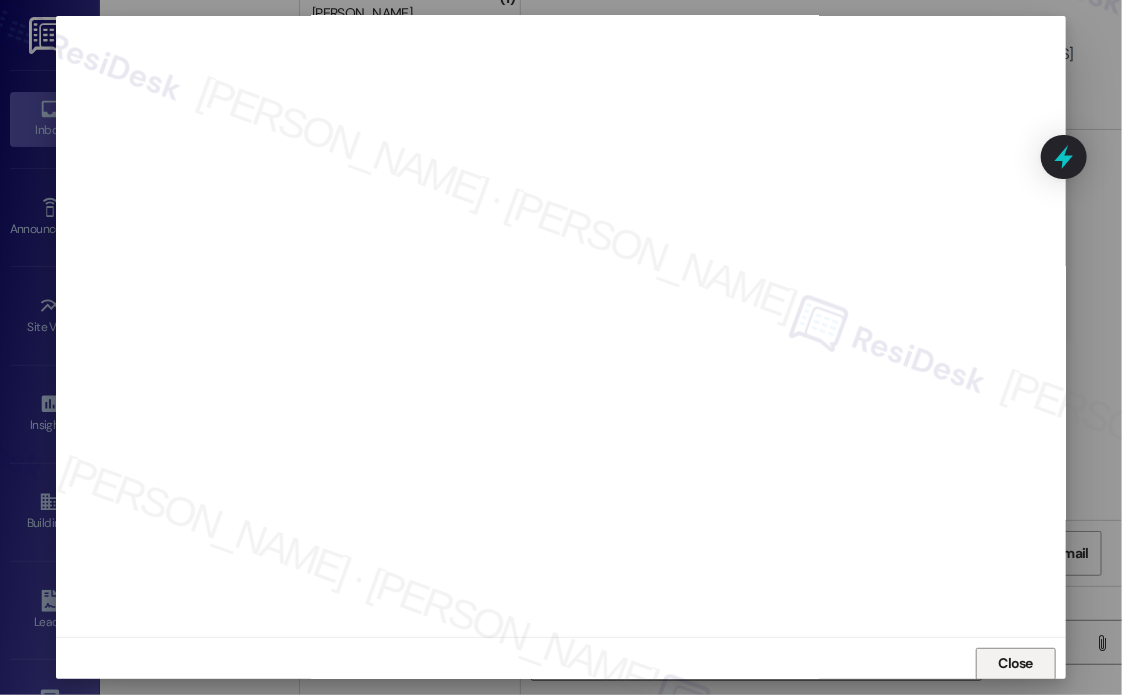 click on "Close" at bounding box center [1016, 663] 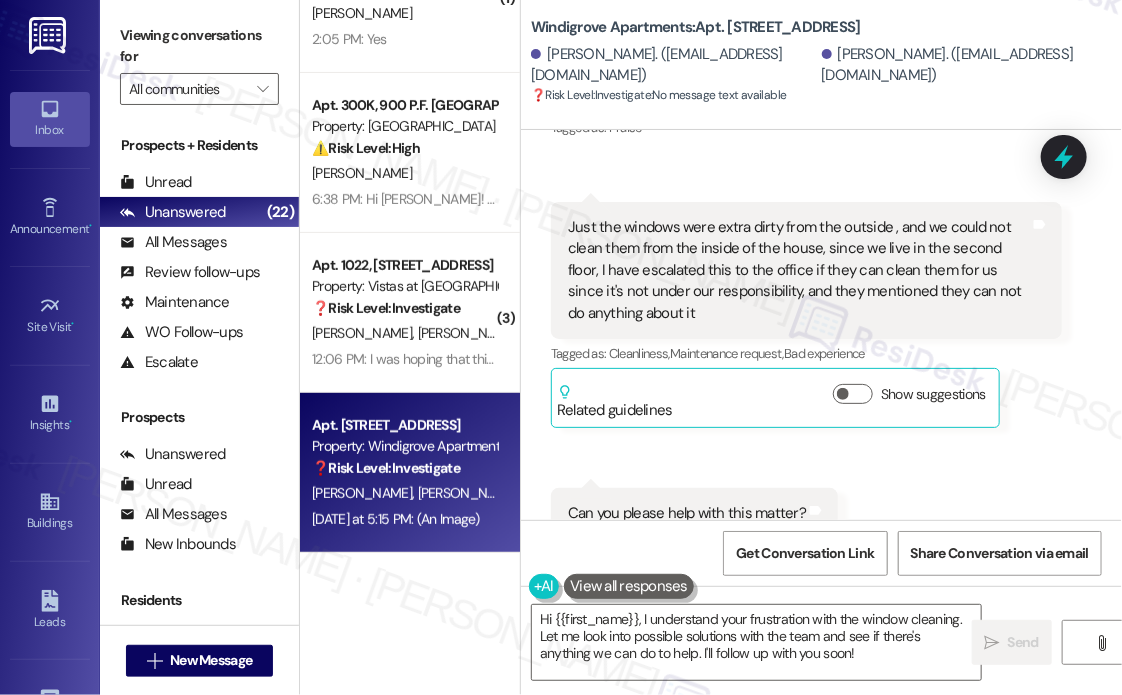 click on "Received via SMS [PERSON_NAME] [DATE] at 12:20 PM It's good overall  Tags and notes Tagged as:   Praise Click to highlight conversations about Praise Received via SMS 12:21 PM [PERSON_NAME] [DATE] at 12:21 PM Just the windows were extra dirty from the outside , and we could not clean them from the inside of the house, since we live in the second floor, I have escalated this to the office if they can clean them for us since it's not under our responsibility, and they mentioned they can not do anything about it  Tags and notes Tagged as:   Cleanliness ,  Click to highlight conversations about Cleanliness Maintenance request ,  Click to highlight conversations about Maintenance request Bad experience Click to highlight conversations about Bad experience  Related guidelines Show suggestions Received via SMS 12:21 PM [PERSON_NAME] Question [DATE] at 12:21 PM Can you please help with this matter?  Tags and notes Tagged as:   Call request Click to highlight conversations about Call request" at bounding box center [821, 286] 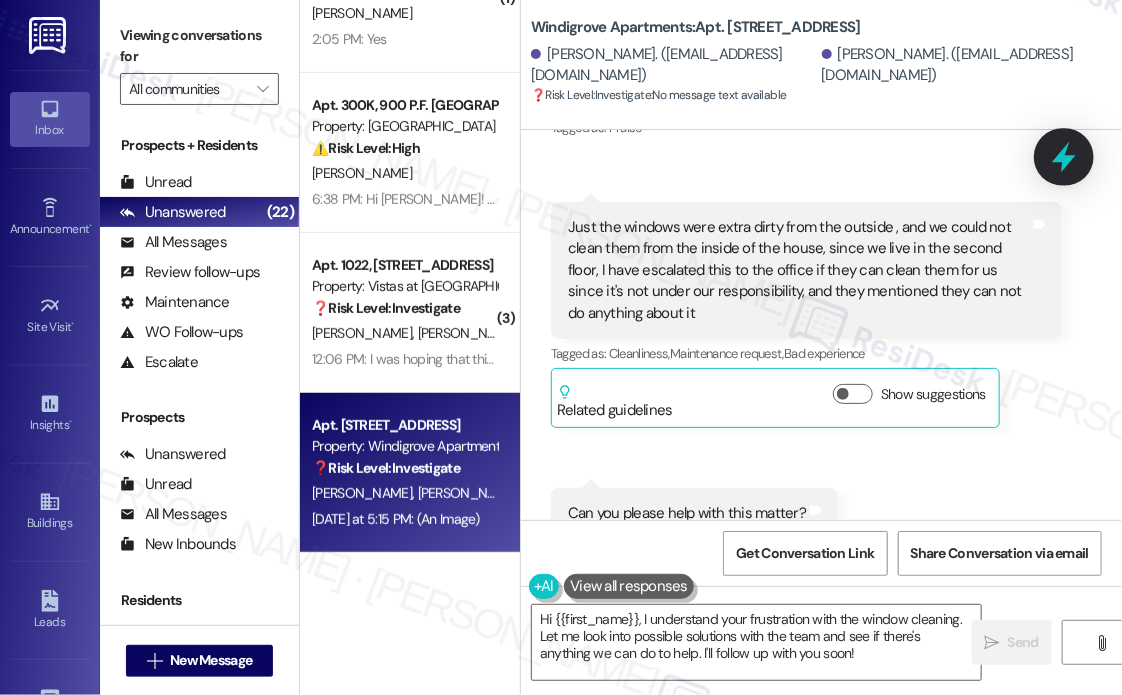 click 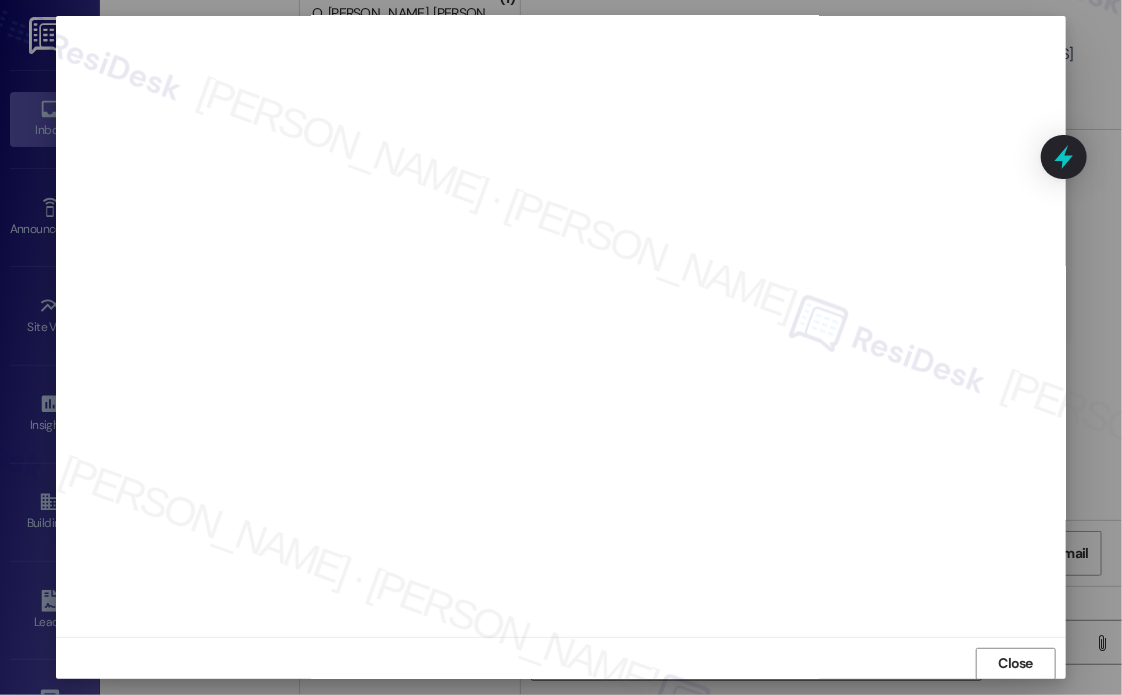 scroll, scrollTop: 15, scrollLeft: 0, axis: vertical 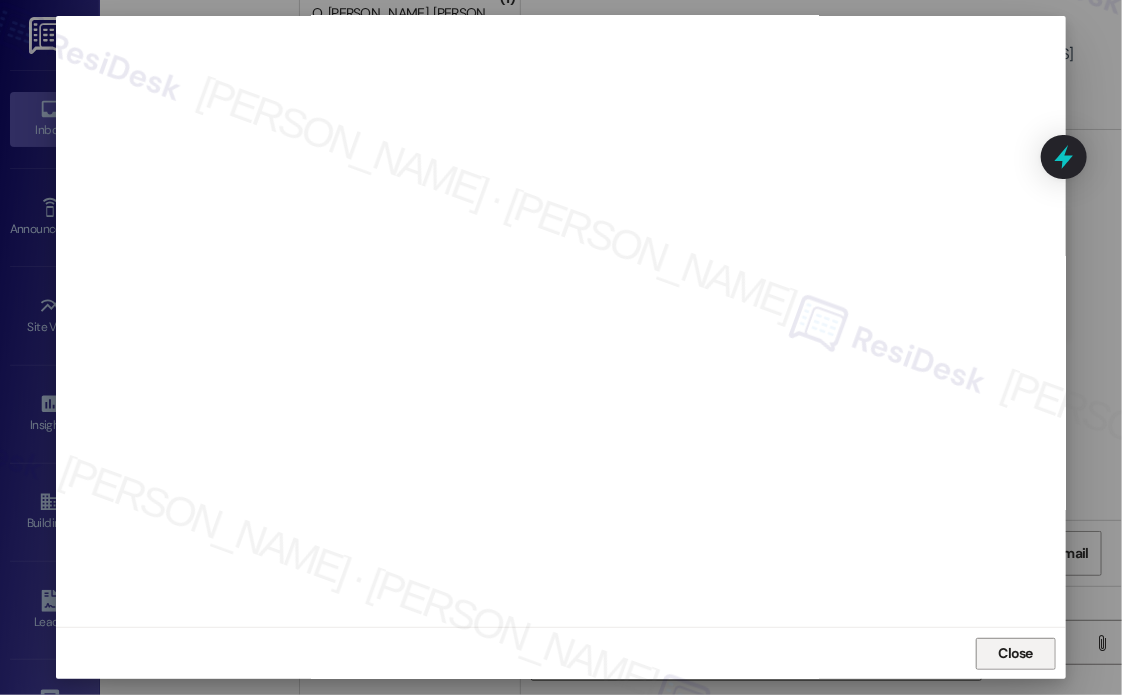 click on "Close" at bounding box center [1016, 653] 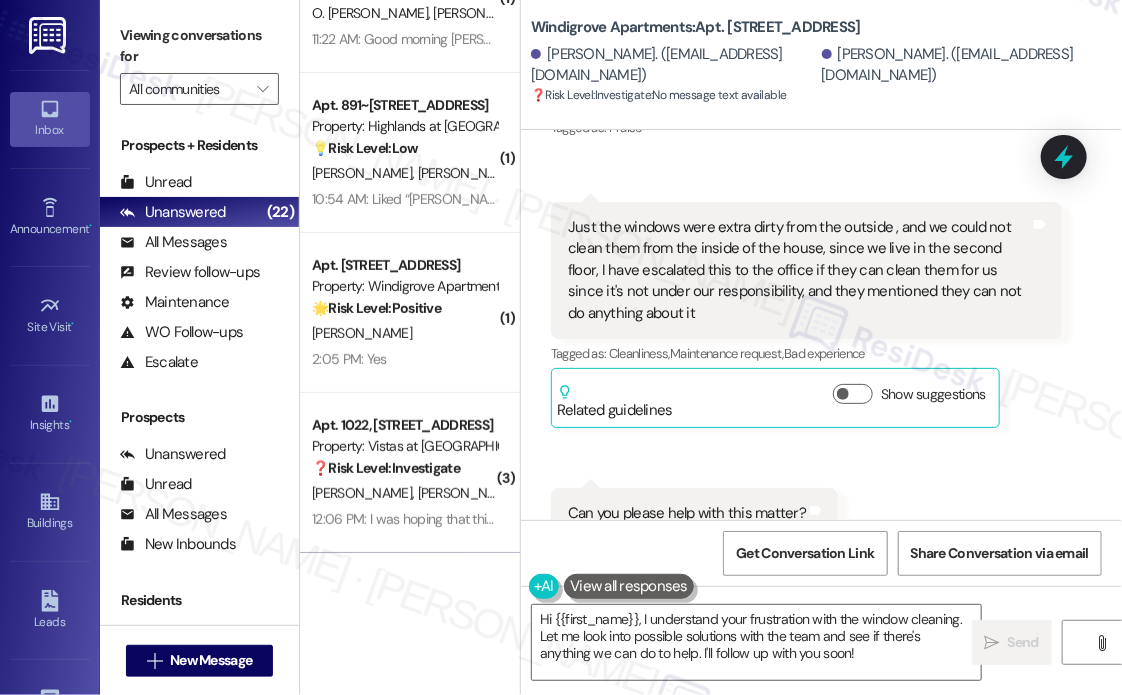 click on "Received via SMS [PERSON_NAME] [DATE] at 12:20 PM It's good overall  Tags and notes Tagged as:   Praise Click to highlight conversations about Praise Received via SMS 12:21 PM [PERSON_NAME] [DATE] at 12:21 PM Just the windows were extra dirty from the outside , and we could not clean them from the inside of the house, since we live in the second floor, I have escalated this to the office if they can clean them for us since it's not under our responsibility, and they mentioned they can not do anything about it  Tags and notes Tagged as:   Cleanliness ,  Click to highlight conversations about Cleanliness Maintenance request ,  Click to highlight conversations about Maintenance request Bad experience Click to highlight conversations about Bad experience  Related guidelines Show suggestions Received via SMS 12:21 PM [PERSON_NAME] Question [DATE] at 12:21 PM Can you please help with this matter?  Tags and notes Tagged as:   Call request Click to highlight conversations about Call request" at bounding box center (821, 286) 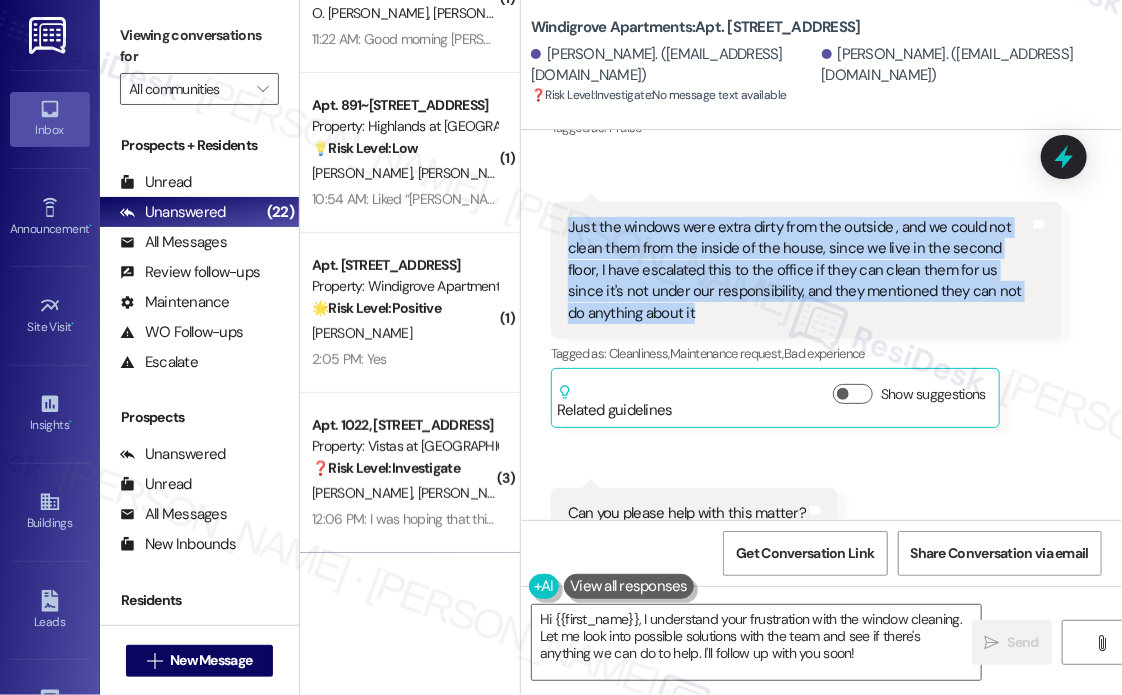 drag, startPoint x: 702, startPoint y: 311, endPoint x: 567, endPoint y: 228, distance: 158.47397 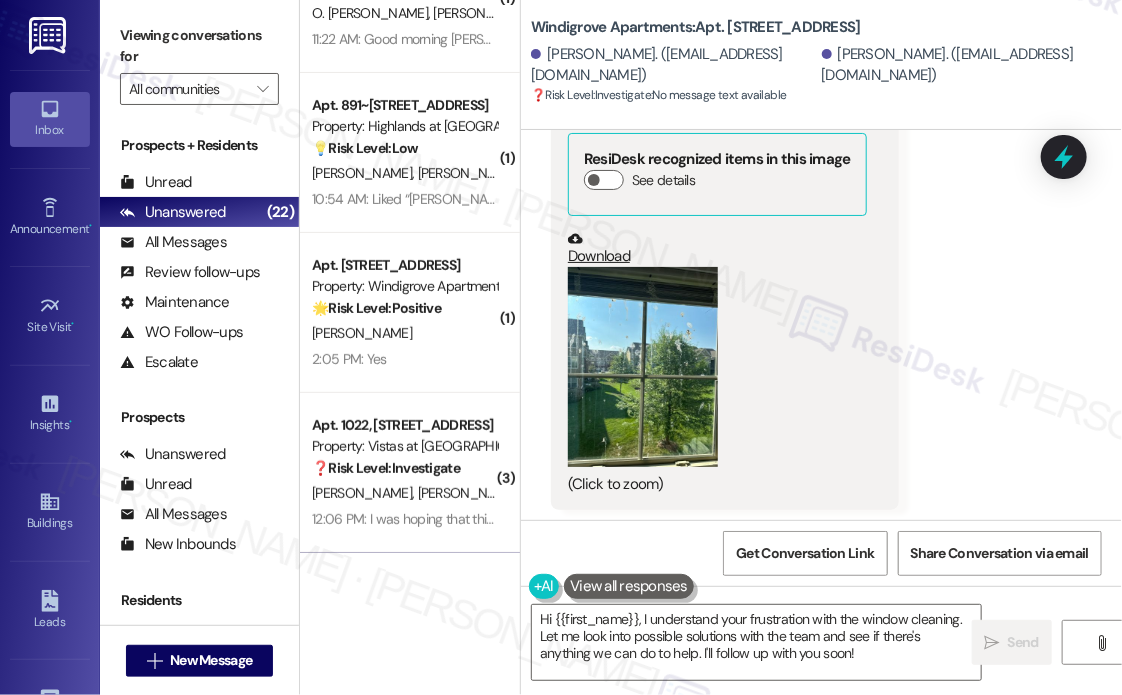 scroll, scrollTop: 3647, scrollLeft: 0, axis: vertical 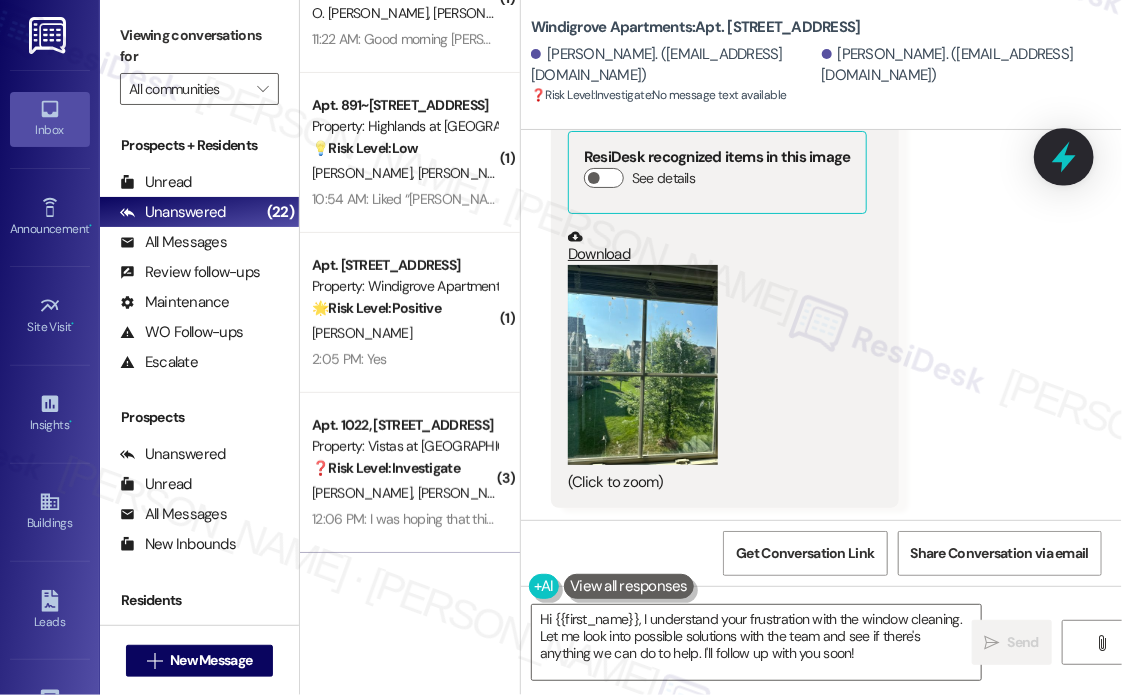 click 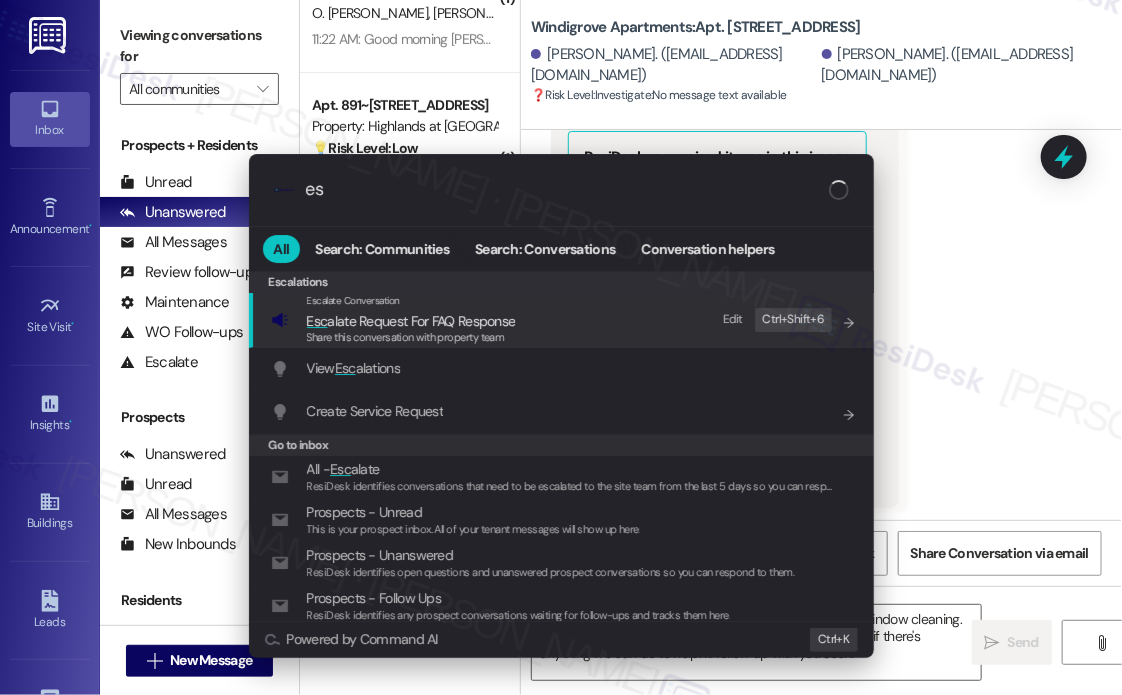type on "e" 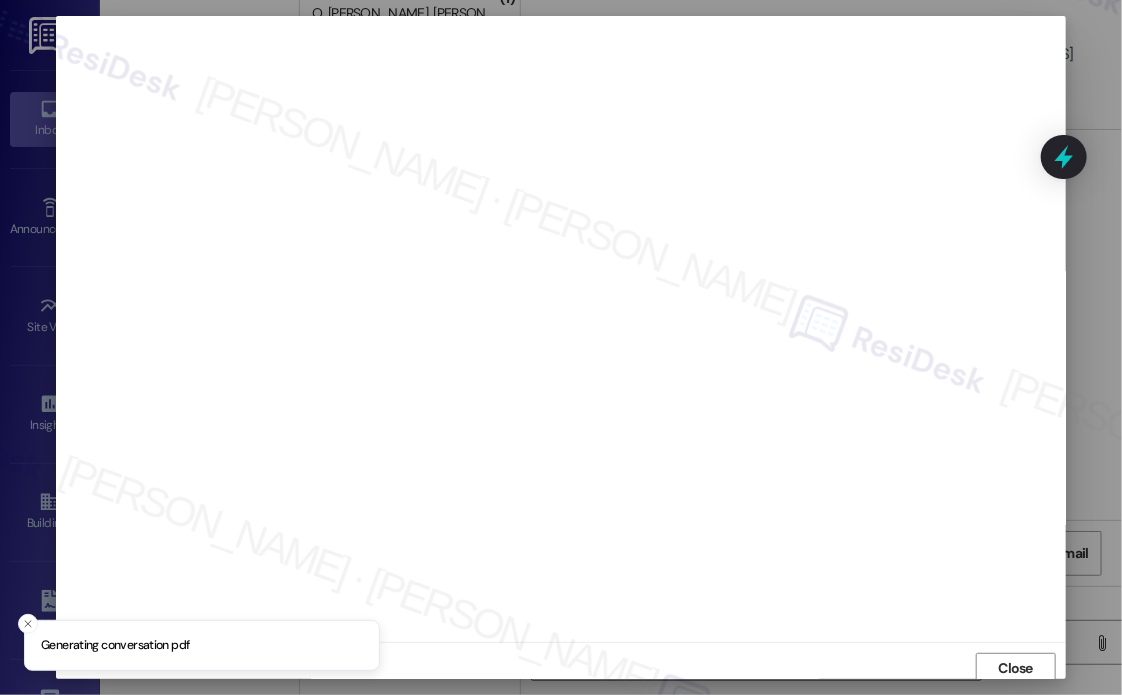 scroll, scrollTop: 5, scrollLeft: 0, axis: vertical 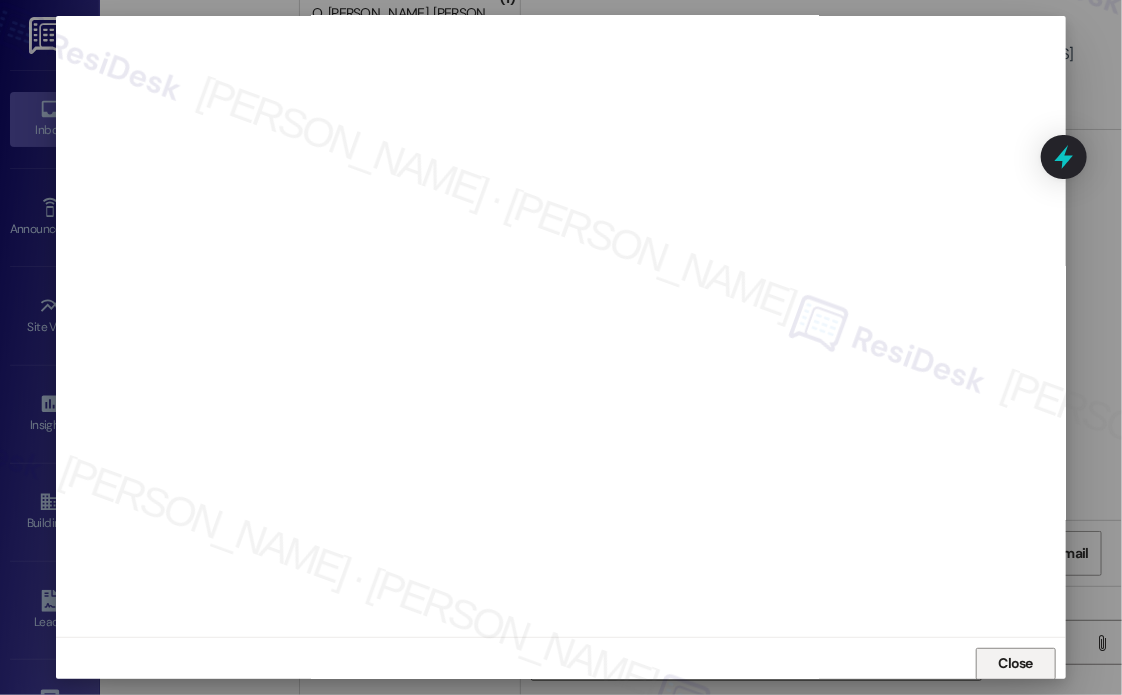 click on "Close" at bounding box center (1016, 663) 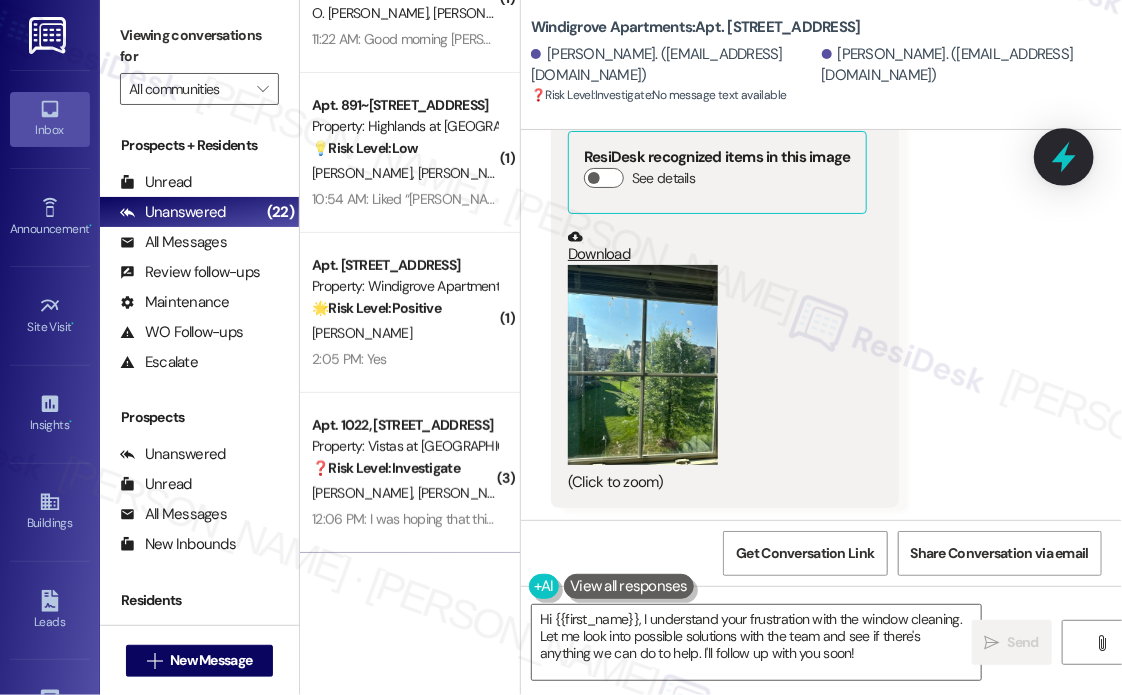 click 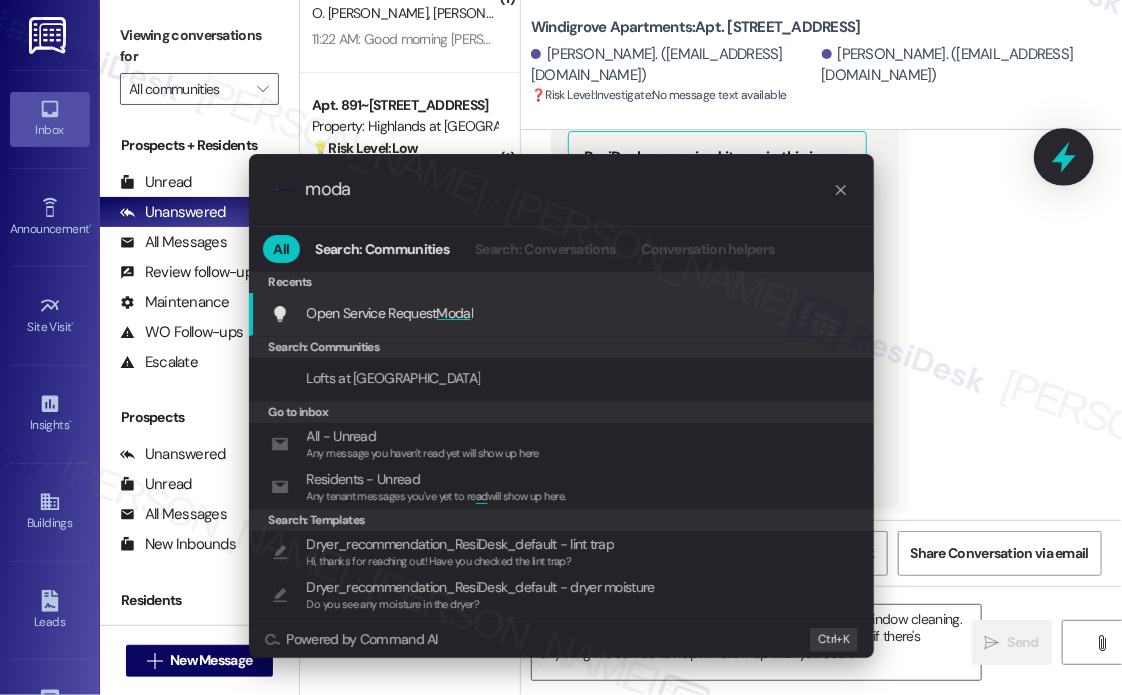 type on "modal" 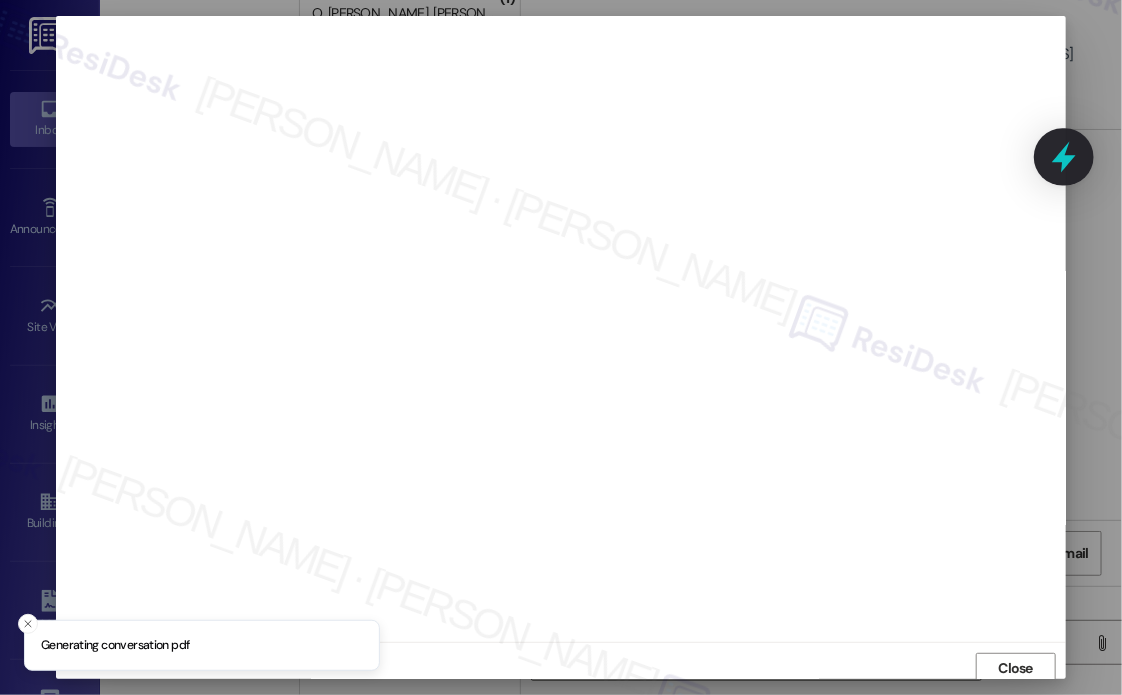 scroll, scrollTop: 5, scrollLeft: 0, axis: vertical 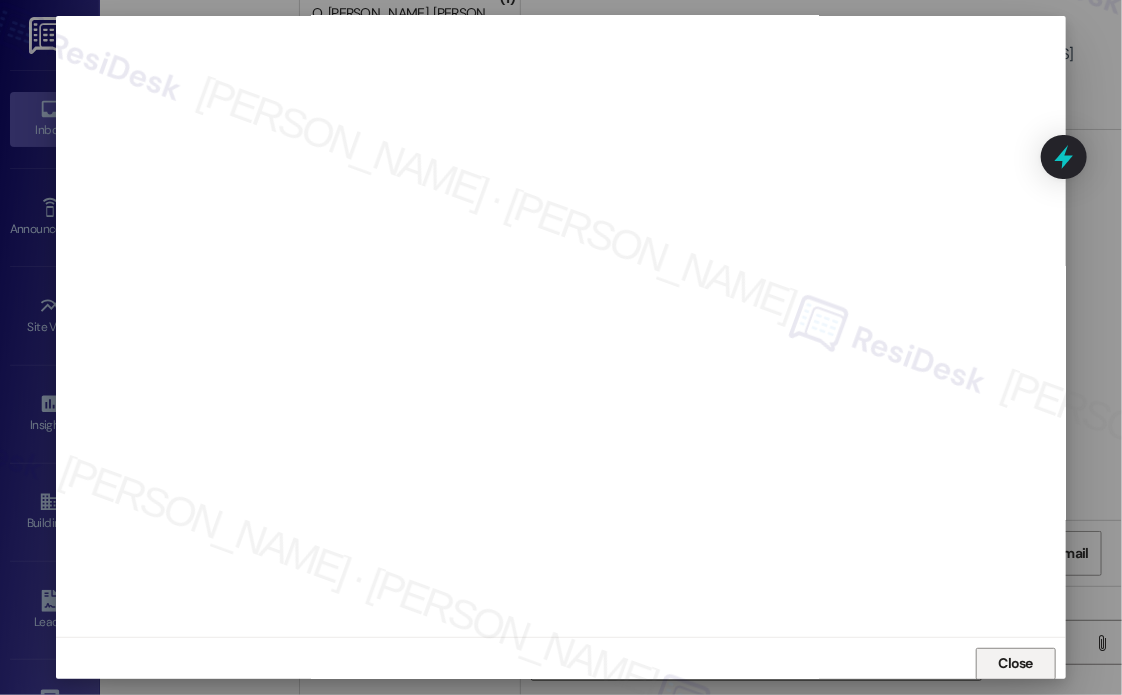 click on "Close" at bounding box center (1016, 663) 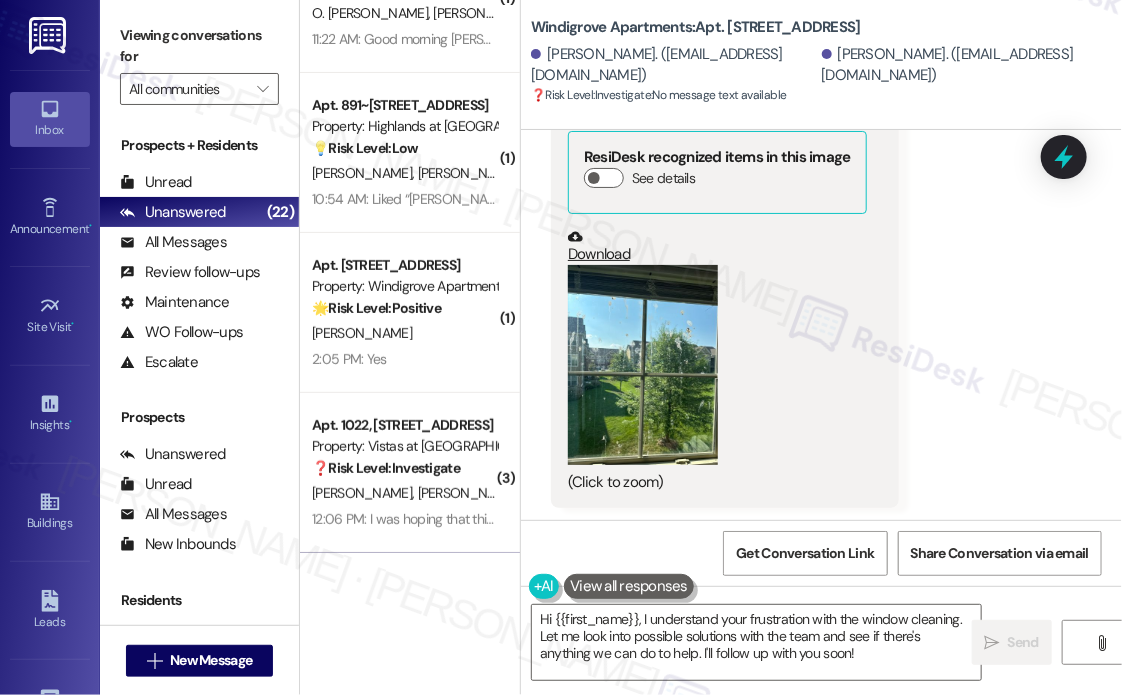 click on "Received via SMS [PERSON_NAME] [DATE] at 4:35 PM The office mentioned that they had a person hired to do such things, but due to their lack of good performance, they stopped hiring him.  Tags and notes Tagged as:   Bad experience ,  Click to highlight conversations about Bad experience Maintenance request Click to highlight conversations about Maintenance request  Related guidelines Show suggestions Received via SMS 4:36 PM [PERSON_NAME] [DATE] at 4:36 PM And they told me that the lower section of the window can be removed so I do the cleaning myself, but did not address the problem with the fixed top part of the window  Tags and notes Tagged as:   Maintenance request Click to highlight conversations about Maintenance request  Related guidelines Show suggestions Received via SMS 4:37 PM [PERSON_NAME] [DATE] at 4:37 PM I really like Windigrove, but I was disappointed that they did not provide a solution to my concern  Tags and notes Tagged as:   Safety & security ,  Bad experience ,  Praise" at bounding box center [821, -680] 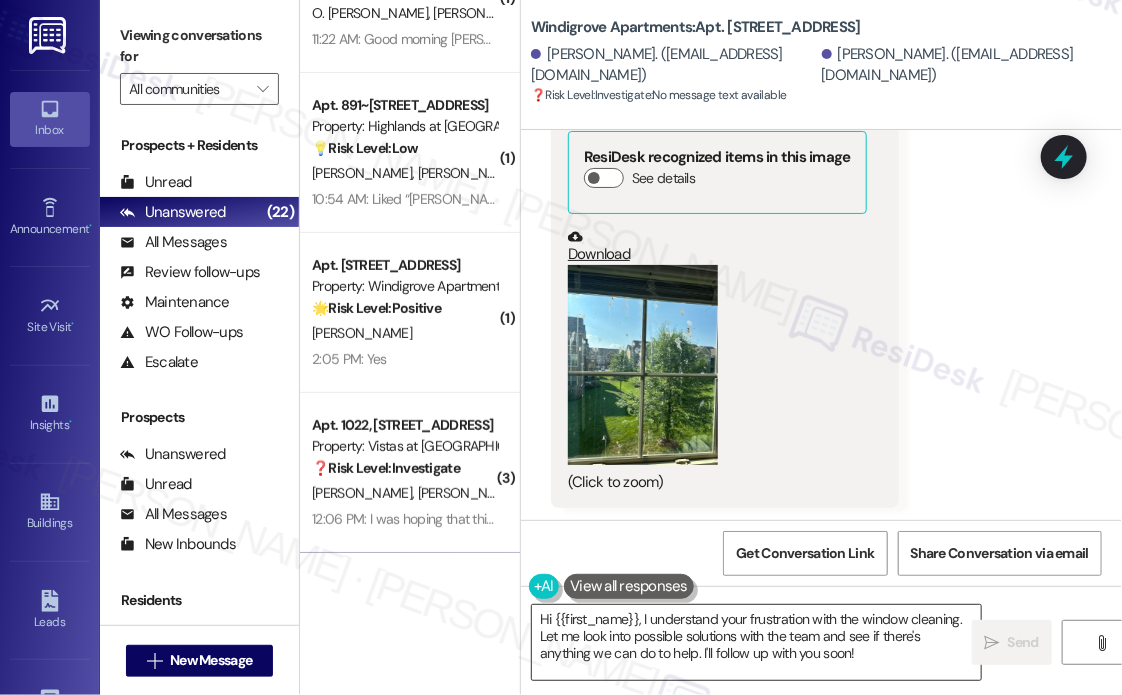 click on "Hi {{first_name}}, I understand your frustration with the window cleaning. Let me look into possible solutions with the team and see if there's anything we can do to help. I'll follow up with you soon!" at bounding box center (756, 642) 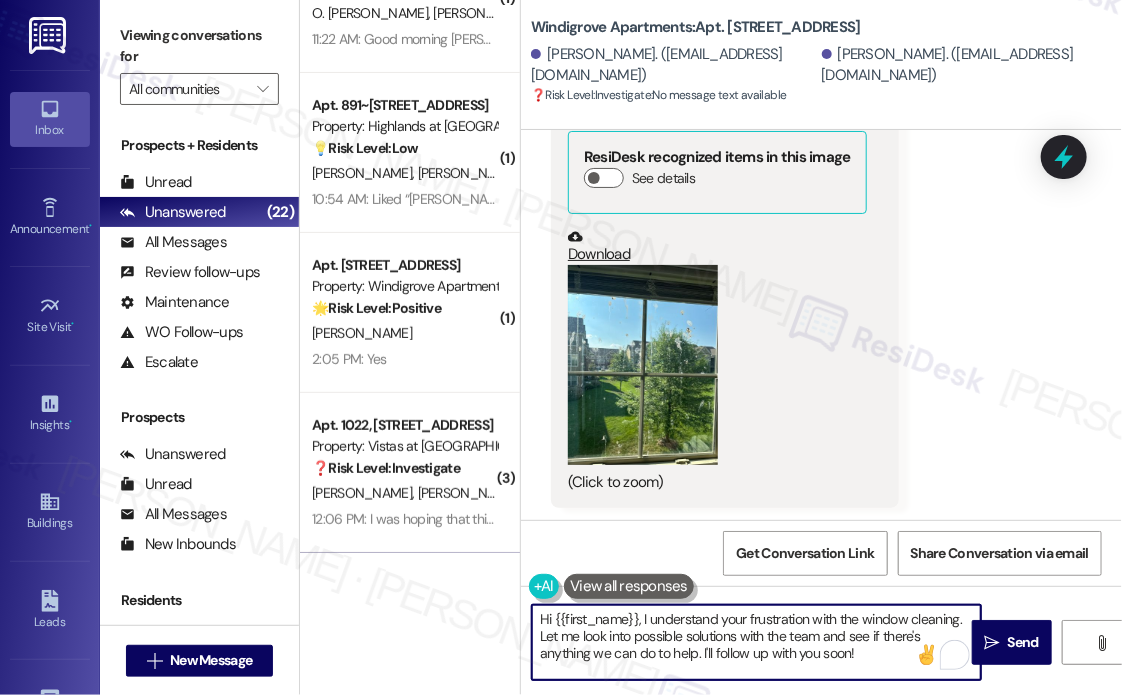drag, startPoint x: 900, startPoint y: 667, endPoint x: 637, endPoint y: 615, distance: 268.0914 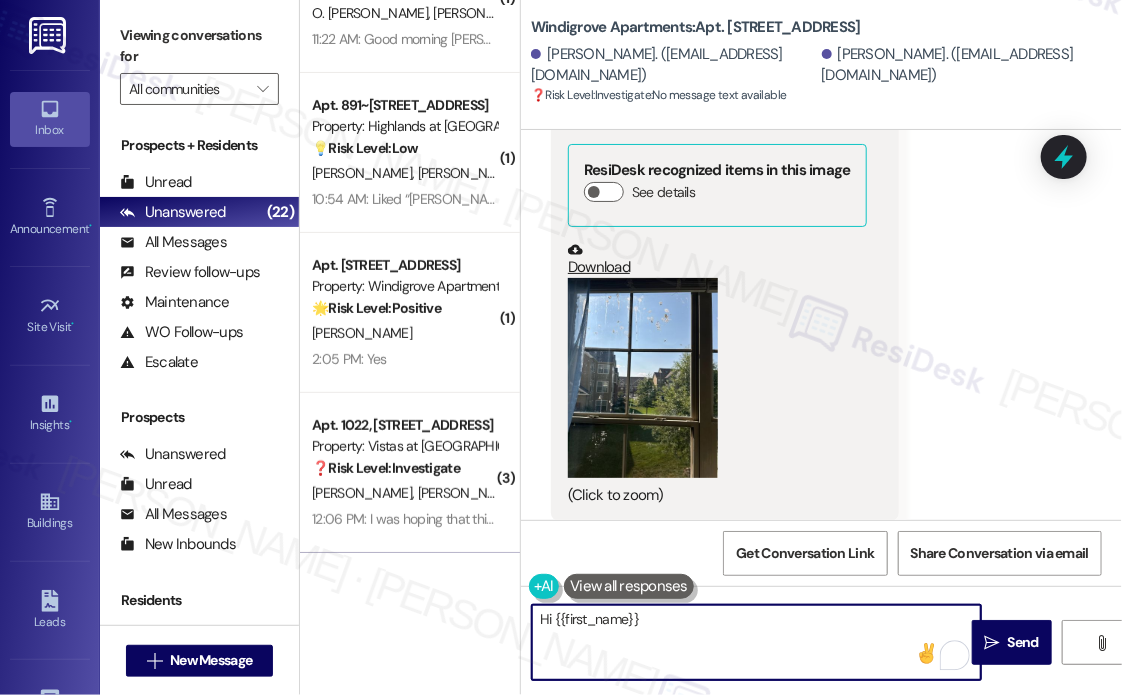 scroll, scrollTop: 2447, scrollLeft: 0, axis: vertical 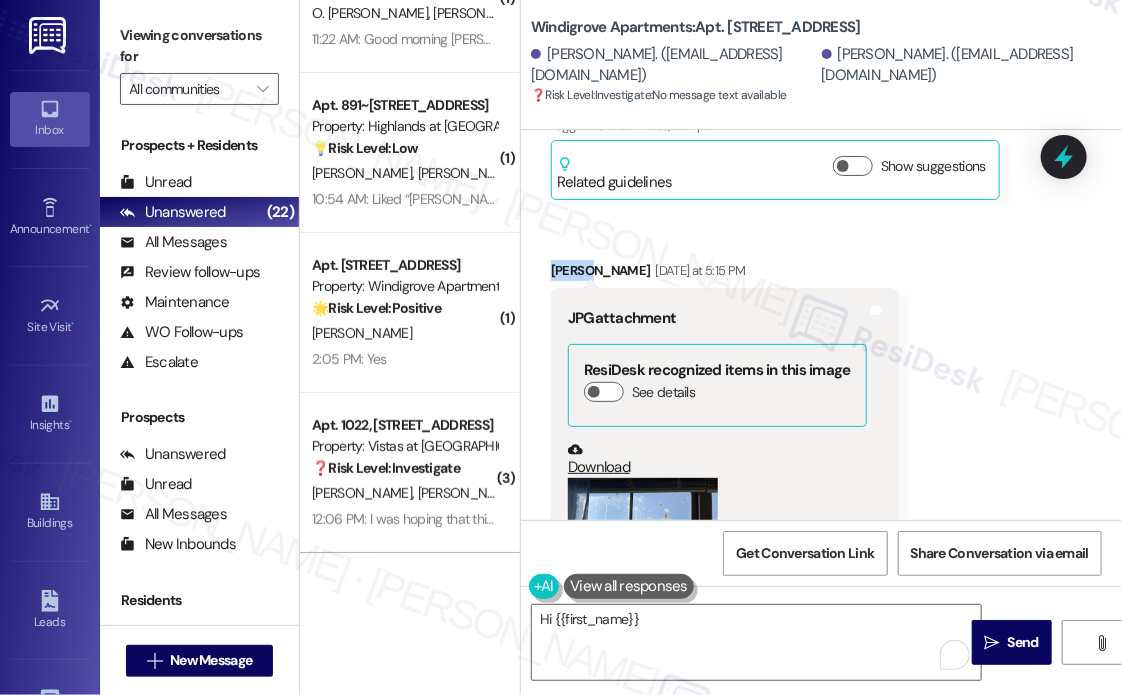 drag, startPoint x: 591, startPoint y: 270, endPoint x: 554, endPoint y: 269, distance: 37.01351 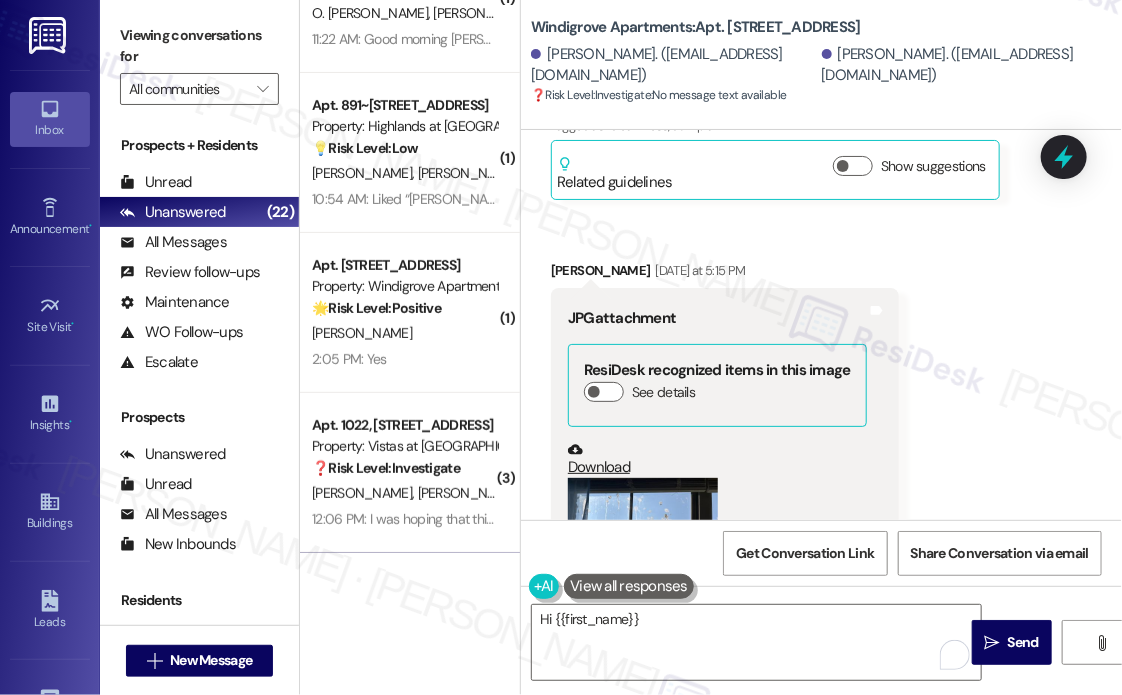 click on "Received via SMS [PERSON_NAME] [DATE] at 4:35 PM The office mentioned that they had a person hired to do such things, but due to their lack of good performance, they stopped hiring him.  Tags and notes Tagged as:   Bad experience ,  Click to highlight conversations about Bad experience Maintenance request Click to highlight conversations about Maintenance request  Related guidelines Show suggestions Received via SMS 4:36 PM [PERSON_NAME] [DATE] at 4:36 PM And they told me that the lower section of the window can be removed so I do the cleaning myself, but did not address the problem with the fixed top part of the window  Tags and notes Tagged as:   Maintenance request Click to highlight conversations about Maintenance request  Related guidelines Show suggestions Received via SMS 4:37 PM [PERSON_NAME] [DATE] at 4:37 PM I really like Windigrove, but I was disappointed that they did not provide a solution to my concern  Tags and notes Tagged as:   Safety & security ,  Bad experience ,  Praise" at bounding box center [821, 520] 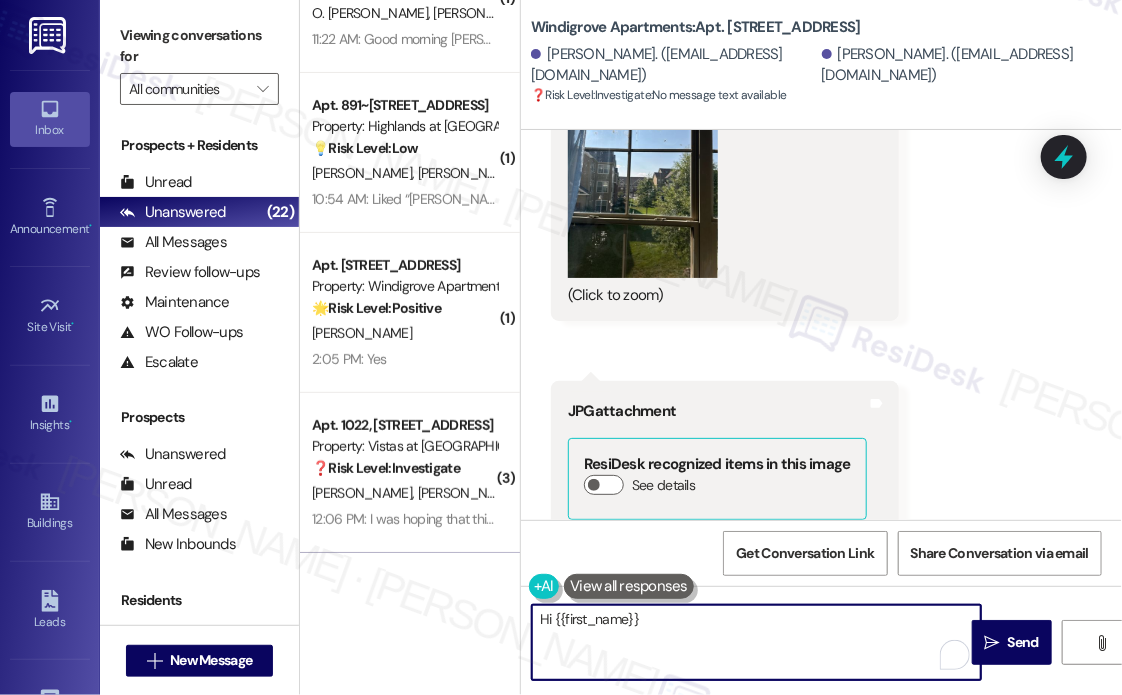 drag, startPoint x: 692, startPoint y: 624, endPoint x: 556, endPoint y: 620, distance: 136.0588 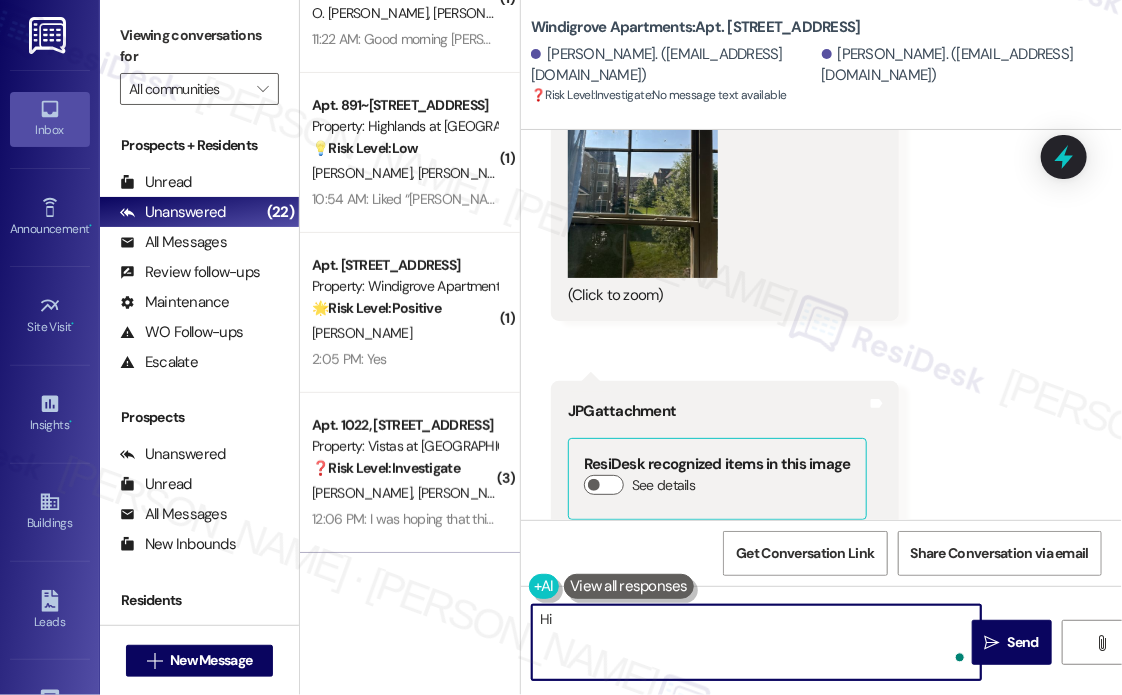 paste on "Sfuaun" 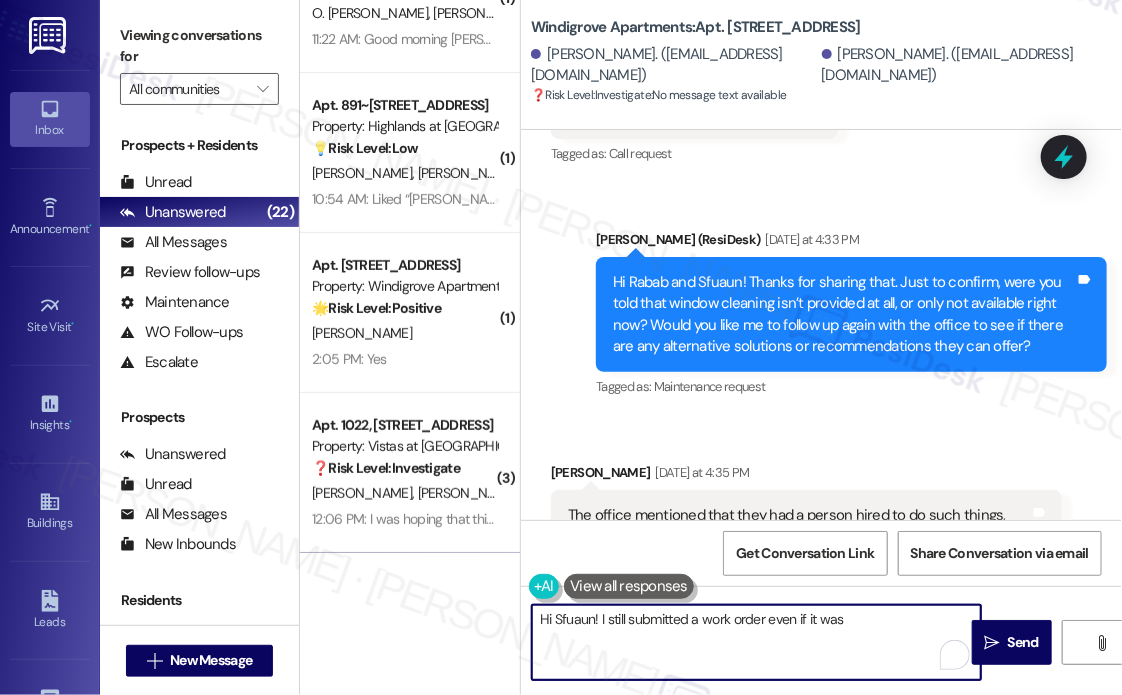 scroll, scrollTop: 1147, scrollLeft: 0, axis: vertical 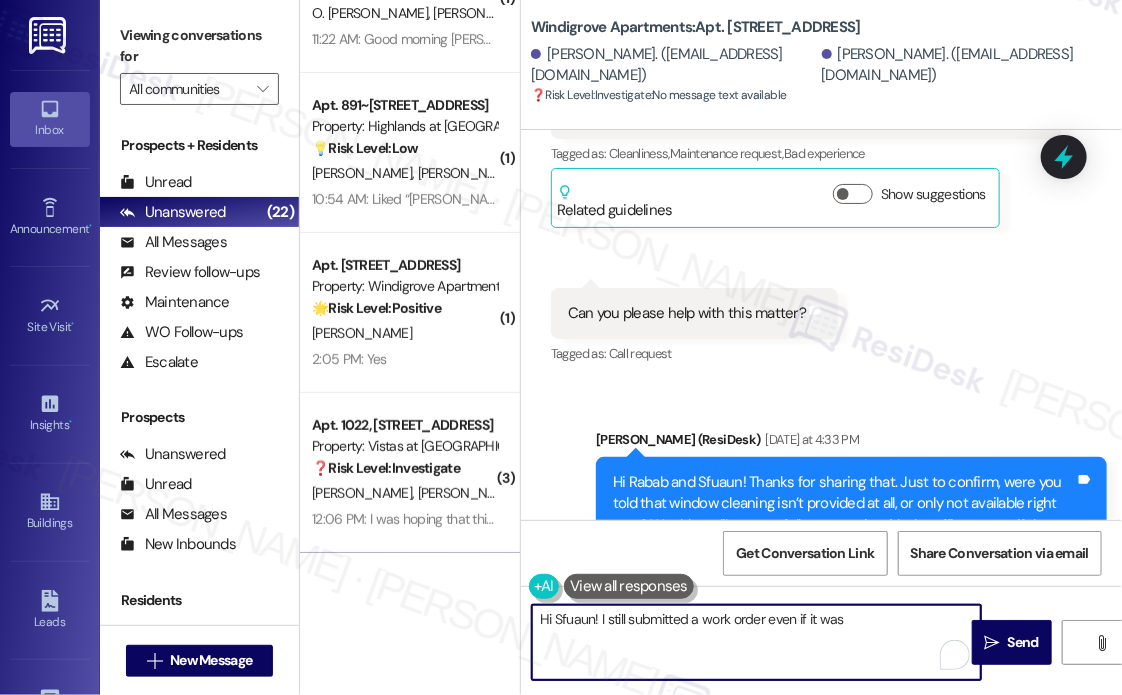 click on "Hi Sfuaun! I still submitted a work order even if it was" at bounding box center [756, 642] 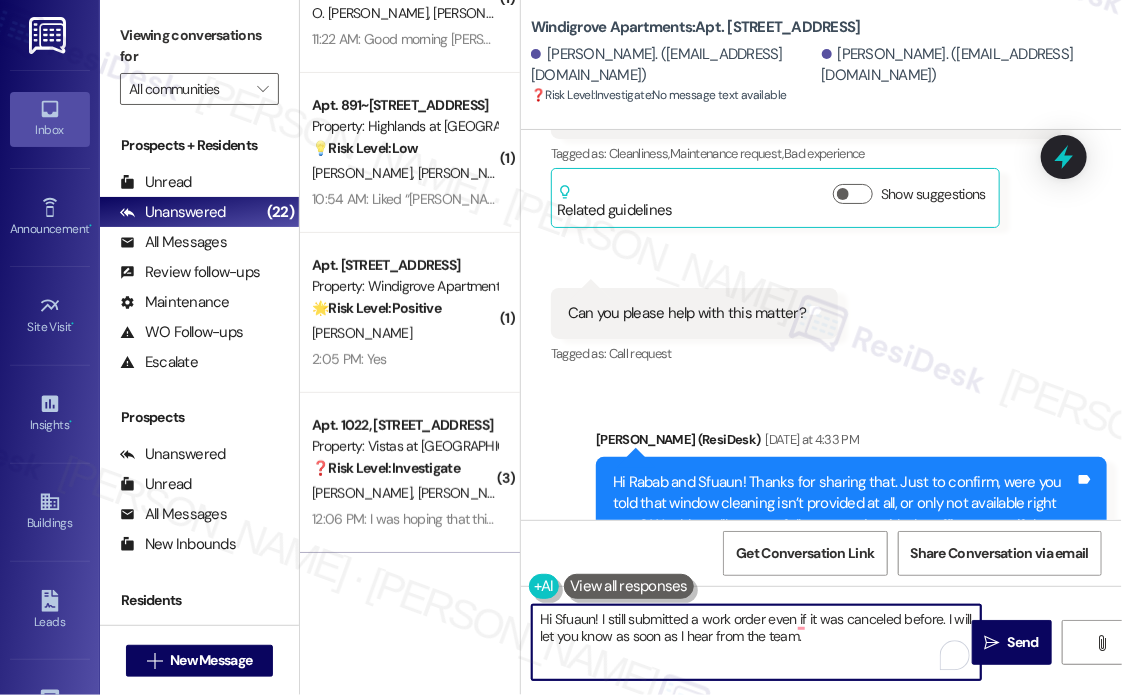 click on "Hi Sfuaun! I still submitted a work order even if it was canceled before. I will let you know as soon as I hear from the team." at bounding box center (756, 642) 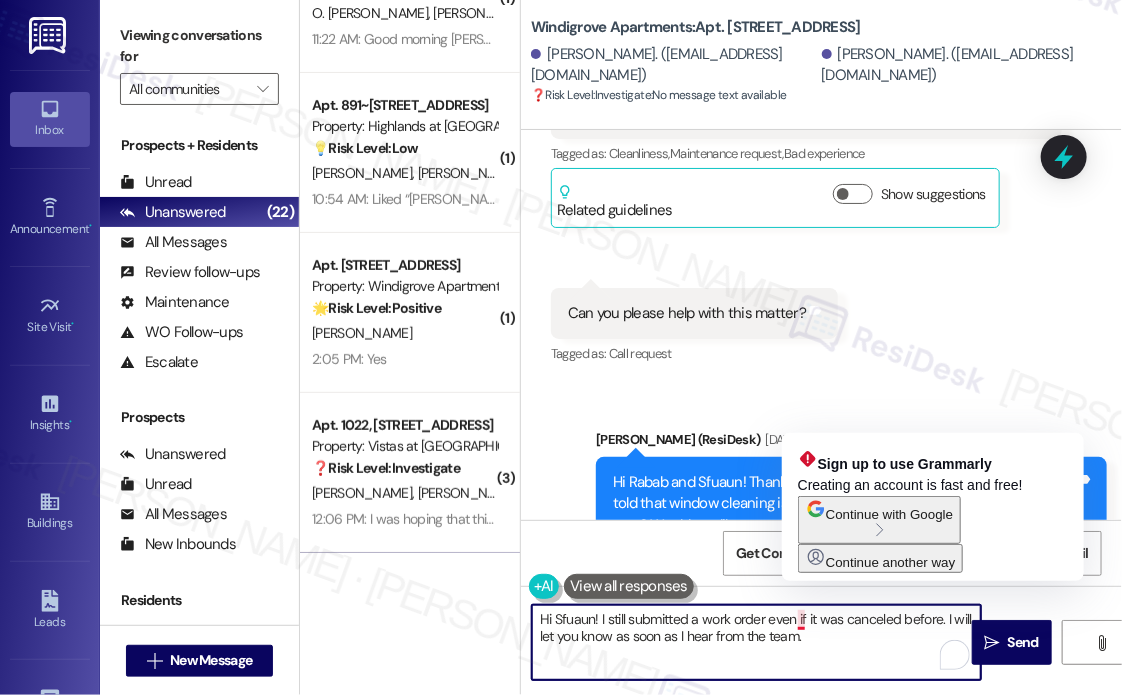 click on "Hi Sfuaun! I still submitted a work order even if it was canceled before. I will let you know as soon as I hear from the team." at bounding box center [756, 642] 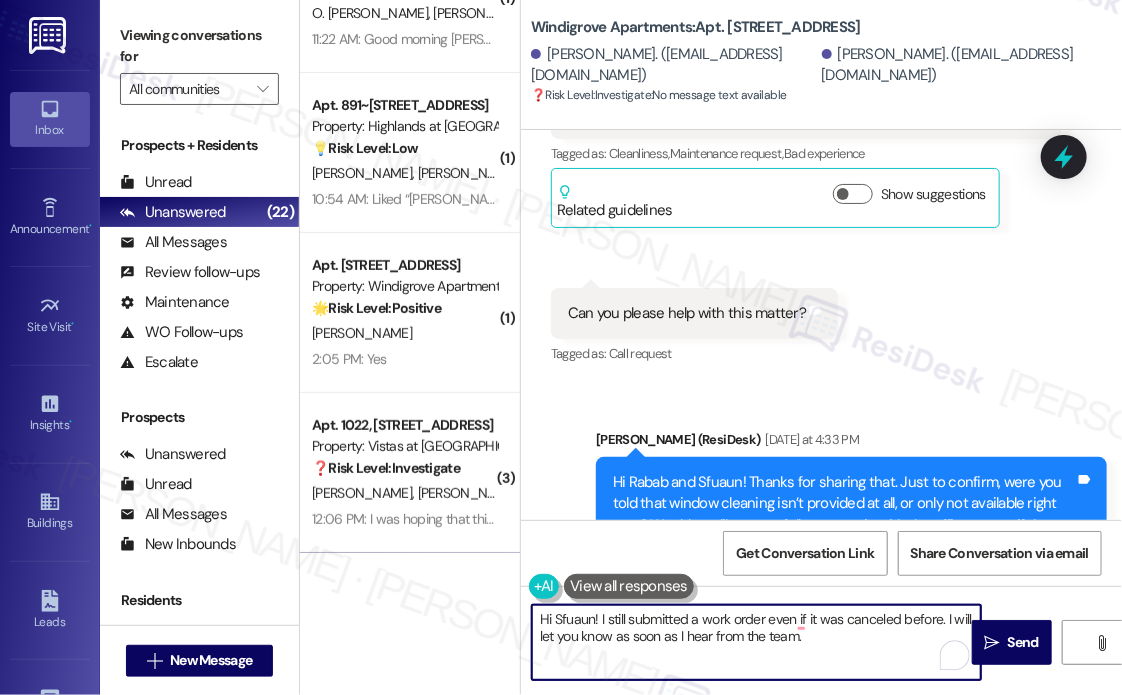 drag, startPoint x: 816, startPoint y: 641, endPoint x: 525, endPoint y: 608, distance: 292.86514 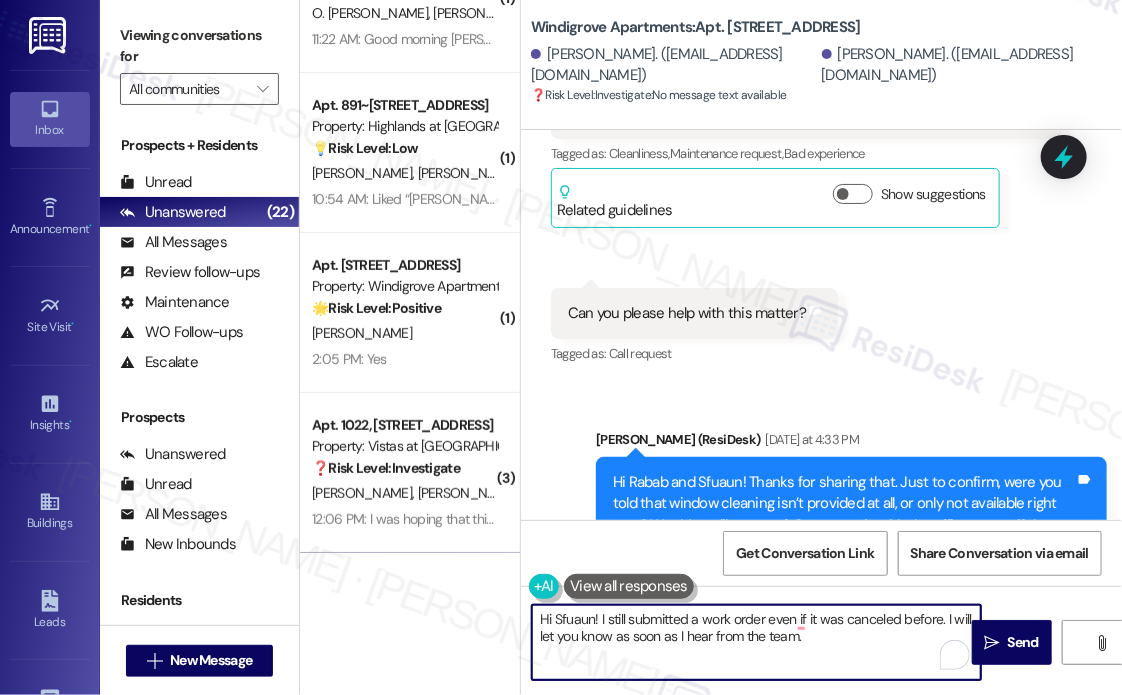 paste on "went ahead and submitted a work order, even though it was previously canceled. I’ll let you know as soon as I hear back from the team." 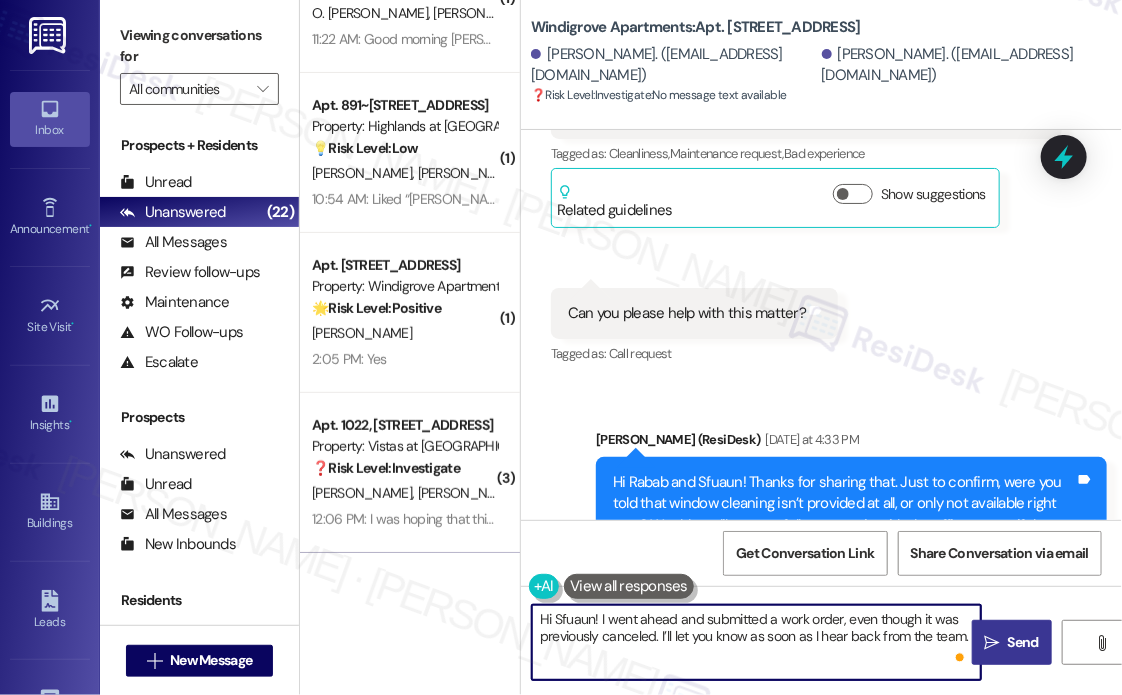 type on "Hi Sfuaun! I went ahead and submitted a work order, even though it was previously canceled. I’ll let you know as soon as I hear back from the team." 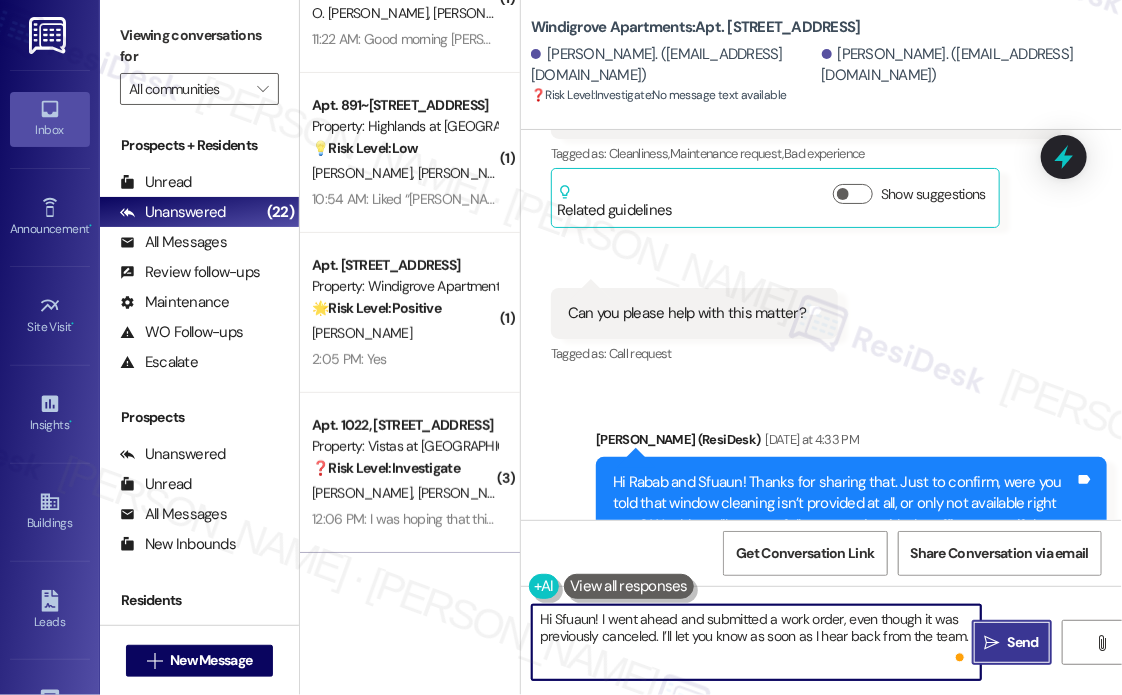 click on "" at bounding box center (992, 643) 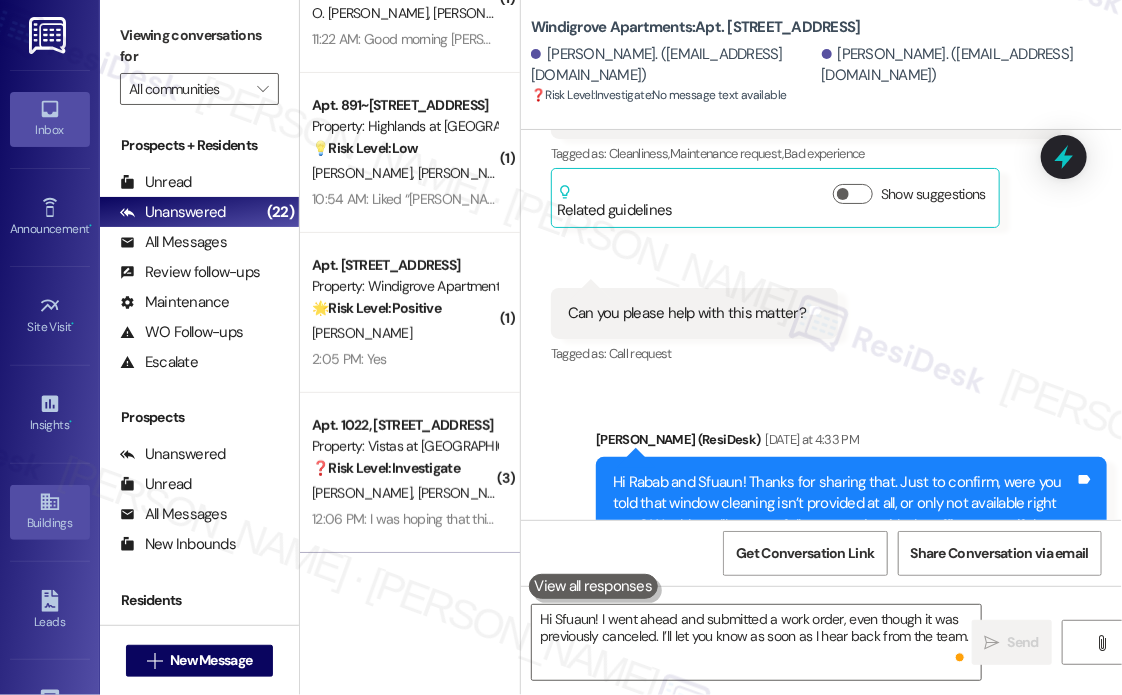 type 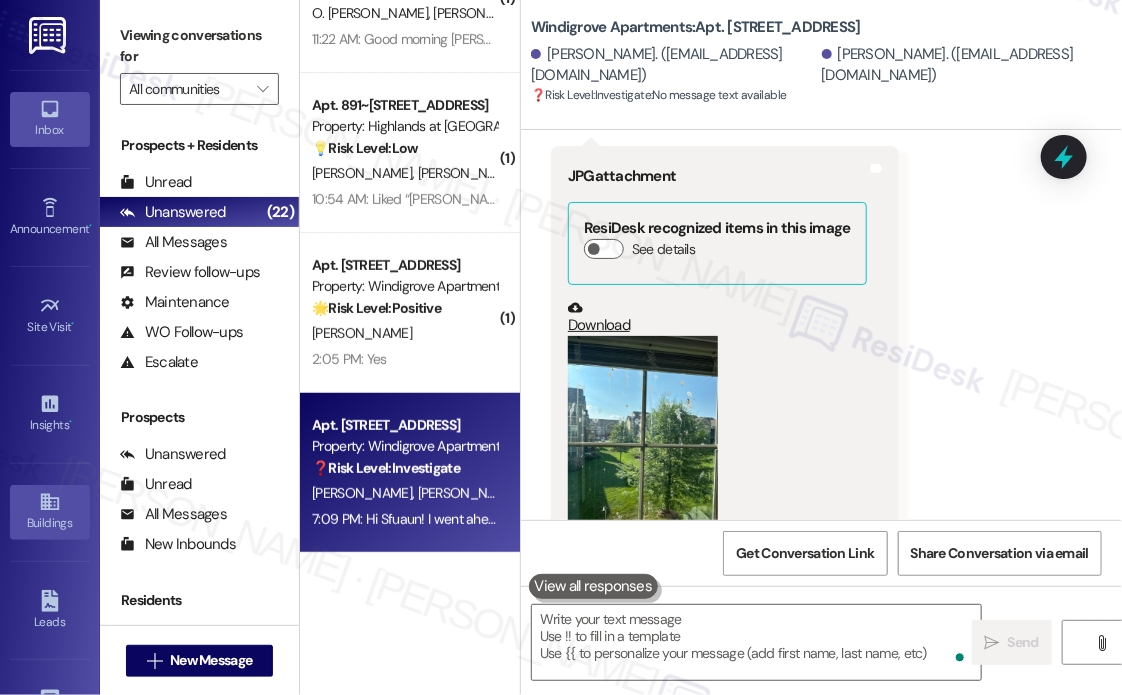 scroll, scrollTop: 3646, scrollLeft: 0, axis: vertical 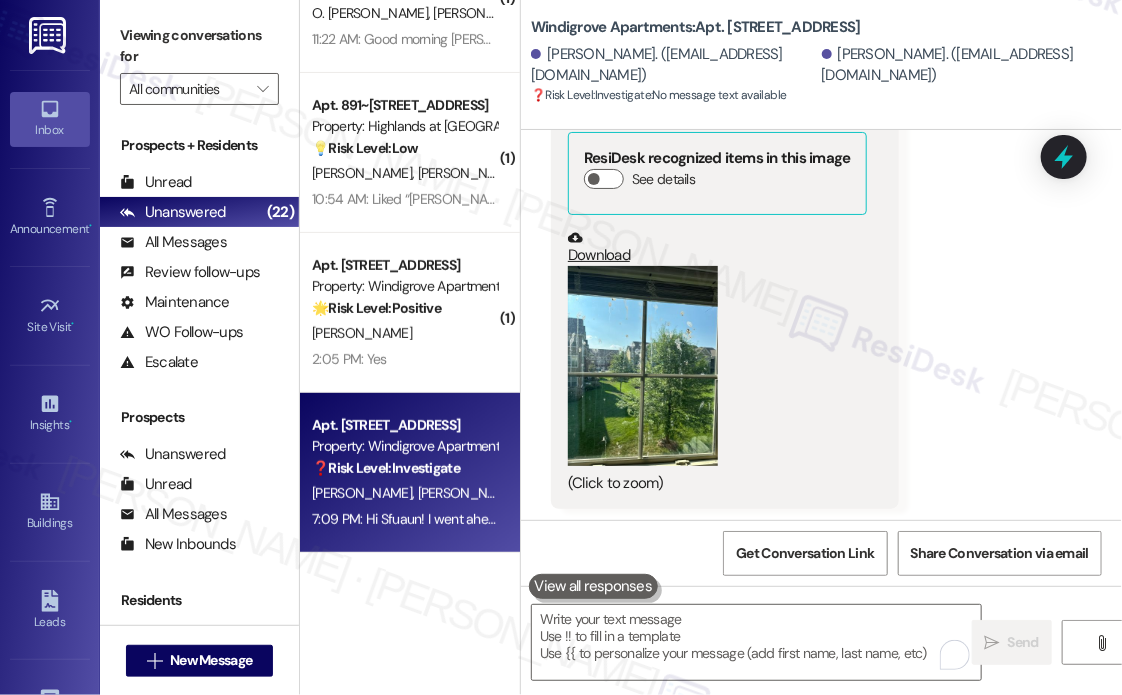 click on "Received via SMS [PERSON_NAME] [DATE] at 4:35 PM The office mentioned that they had a person hired to do such things, but due to their lack of good performance, they stopped hiring him.  Tags and notes Tagged as:   Bad experience ,  Click to highlight conversations about Bad experience Maintenance request Click to highlight conversations about Maintenance request  Related guidelines Show suggestions Received via SMS 4:36 PM [PERSON_NAME] [DATE] at 4:36 PM And they told me that the lower section of the window can be removed so I do the cleaning myself, but did not address the problem with the fixed top part of the window  Tags and notes Tagged as:   Maintenance request Click to highlight conversations about Maintenance request  Related guidelines Show suggestions Received via SMS 4:37 PM [PERSON_NAME] [DATE] at 4:37 PM I really like Windigrove, but I was disappointed that they did not provide a solution to my concern  Tags and notes Tagged as:   Safety & security ,  Bad experience ,  Praise" at bounding box center (821, -679) 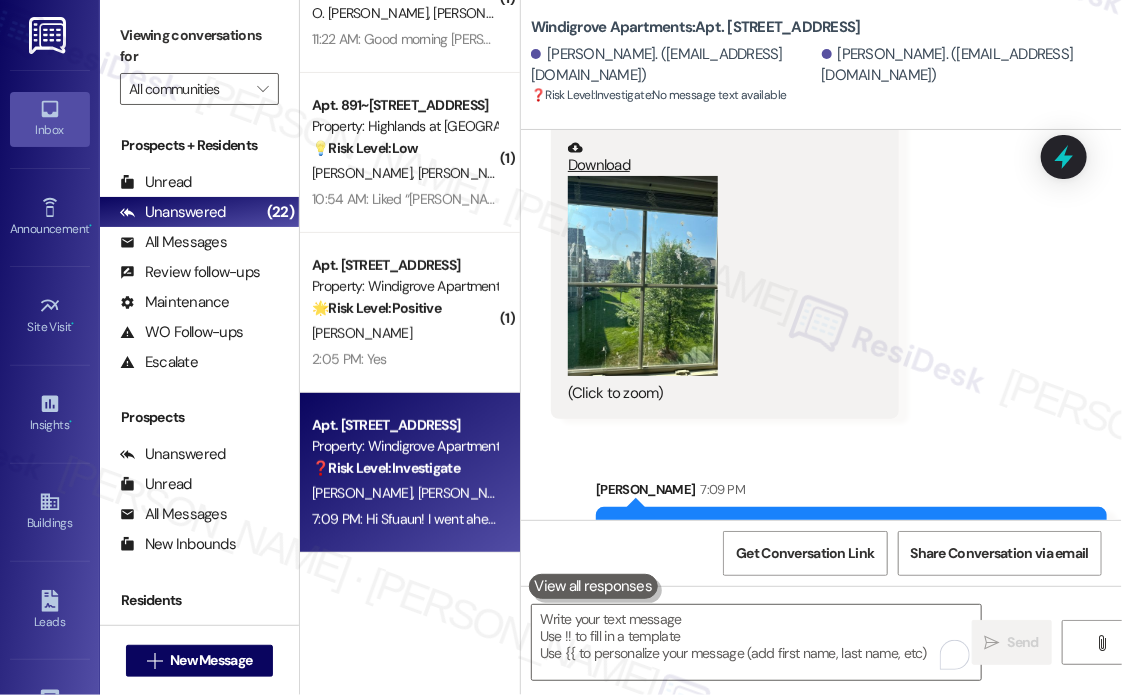scroll, scrollTop: 3829, scrollLeft: 0, axis: vertical 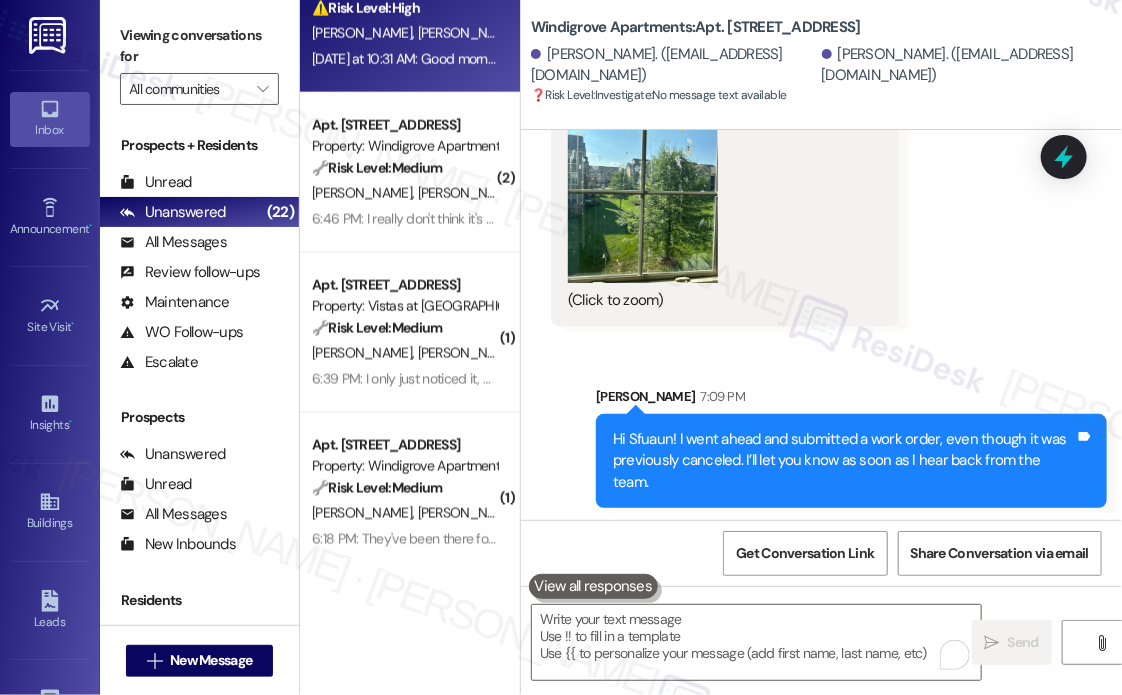 click on "Apt. 842, [STREET_ADDRESS][PERSON_NAME] Property: Poplar Forest ⚠️  Risk Level:  High The resident is inquiring about the status of their AC and washing machine. Both are considered urgent general maintenance issues, as AC impacts habitability and a broken washing machine is a significant inconvenience. [PERSON_NAME] [PERSON_NAME] [DATE] at 10:31 AM: Good morning. Any updates on the ac or washing machine?  [DATE] at 10:31 AM: Good morning. Any updates on the ac or washing machine?" at bounding box center [410, 13] 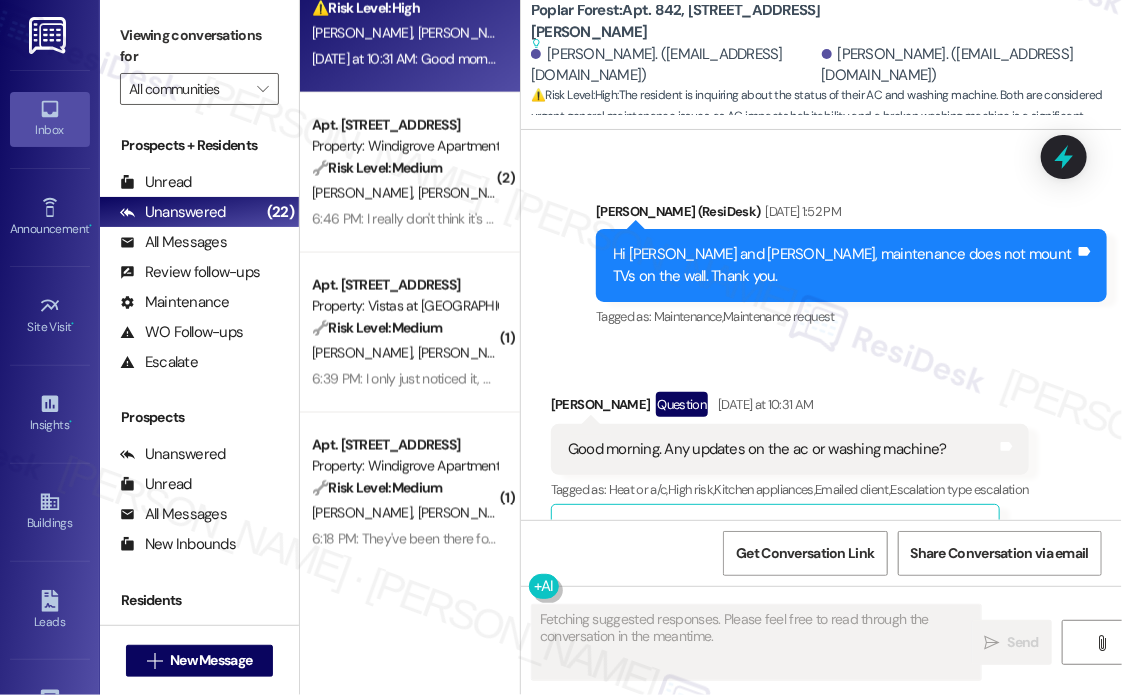 scroll, scrollTop: 2048, scrollLeft: 0, axis: vertical 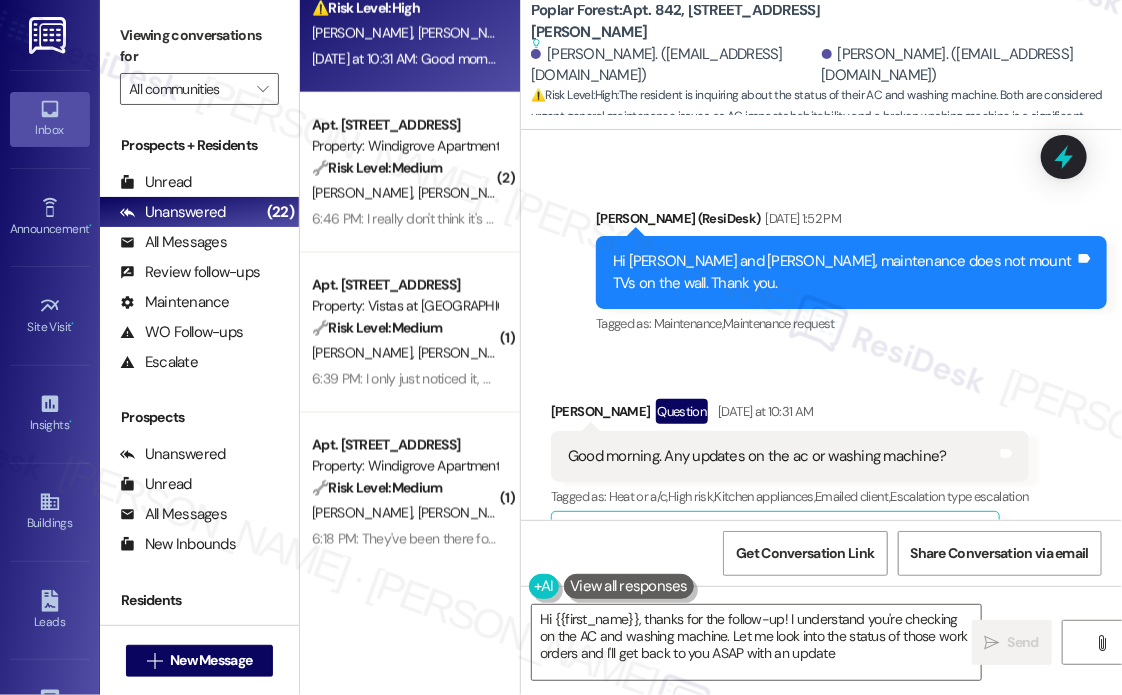type on "Hi {{first_name}}, thanks for the follow-up! I understand you're checking on the AC and washing machine. Let me look into the status of those work orders and I'll get back to you ASAP with an update." 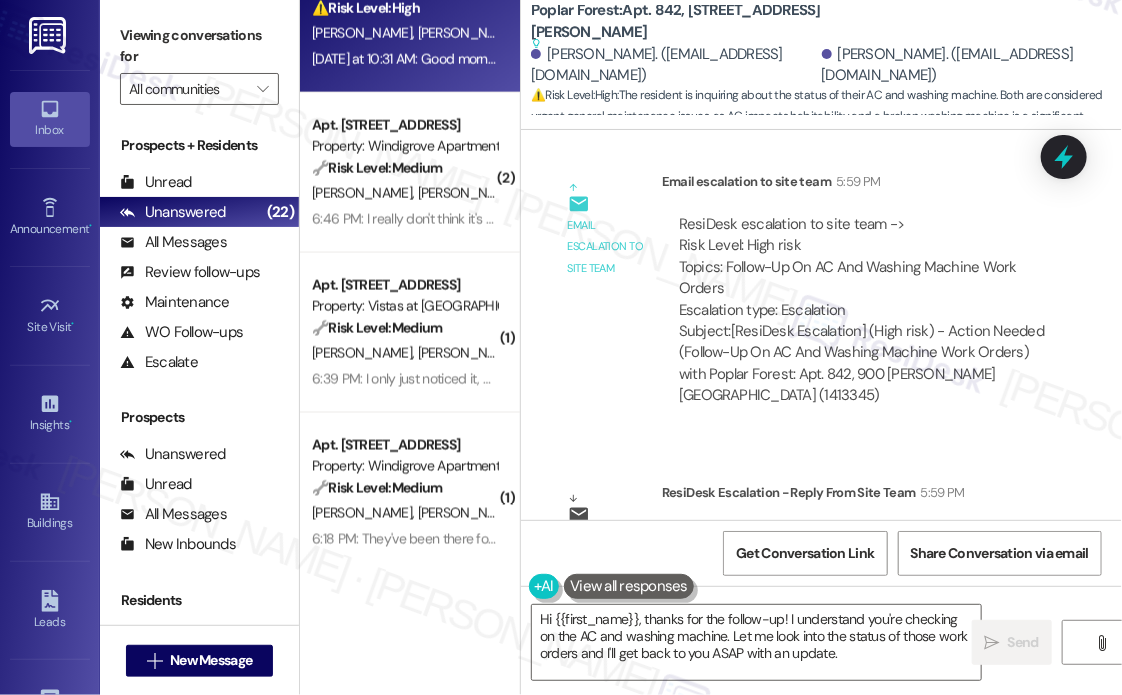 scroll, scrollTop: 3089, scrollLeft: 0, axis: vertical 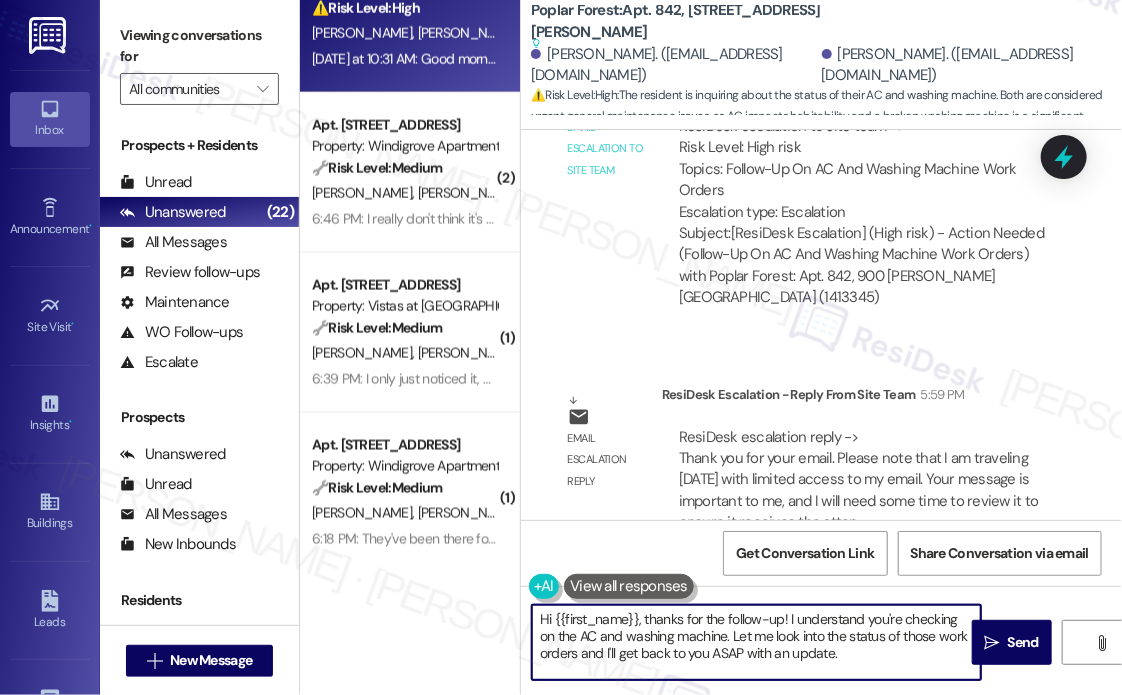 click on "Hi {{first_name}}, thanks for the follow-up! I understand you're checking on the AC and washing machine. Let me look into the status of those work orders and I'll get back to you ASAP with an update." at bounding box center [756, 642] 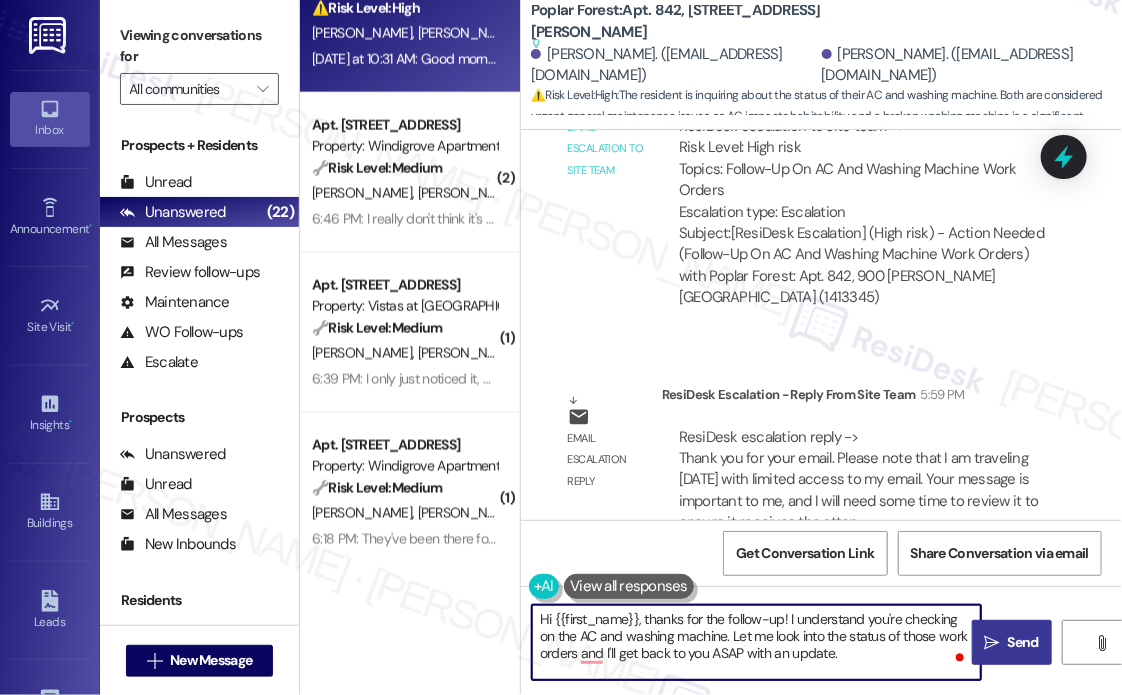 click on "Send" at bounding box center [1023, 642] 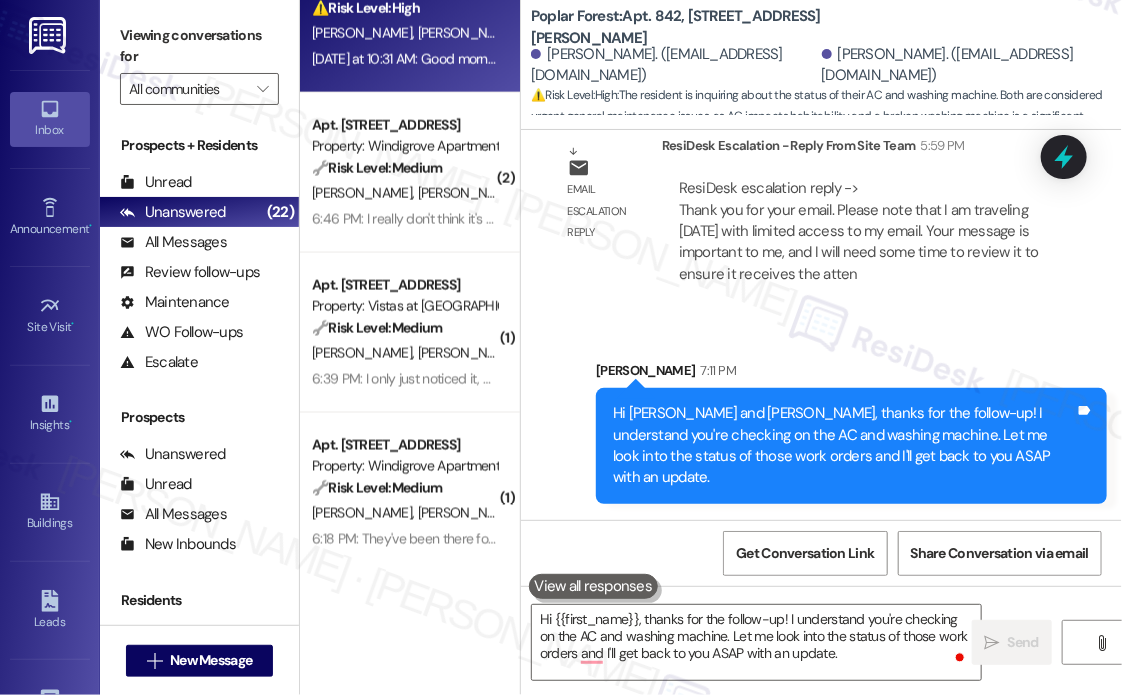 type 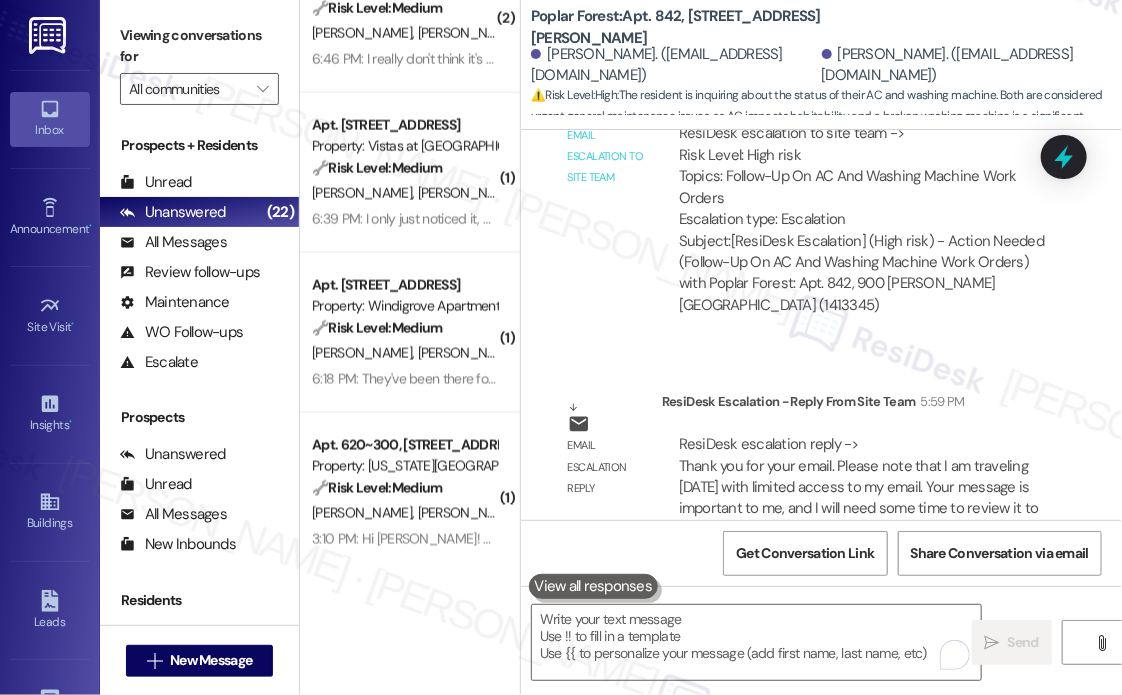 scroll, scrollTop: 2811, scrollLeft: 0, axis: vertical 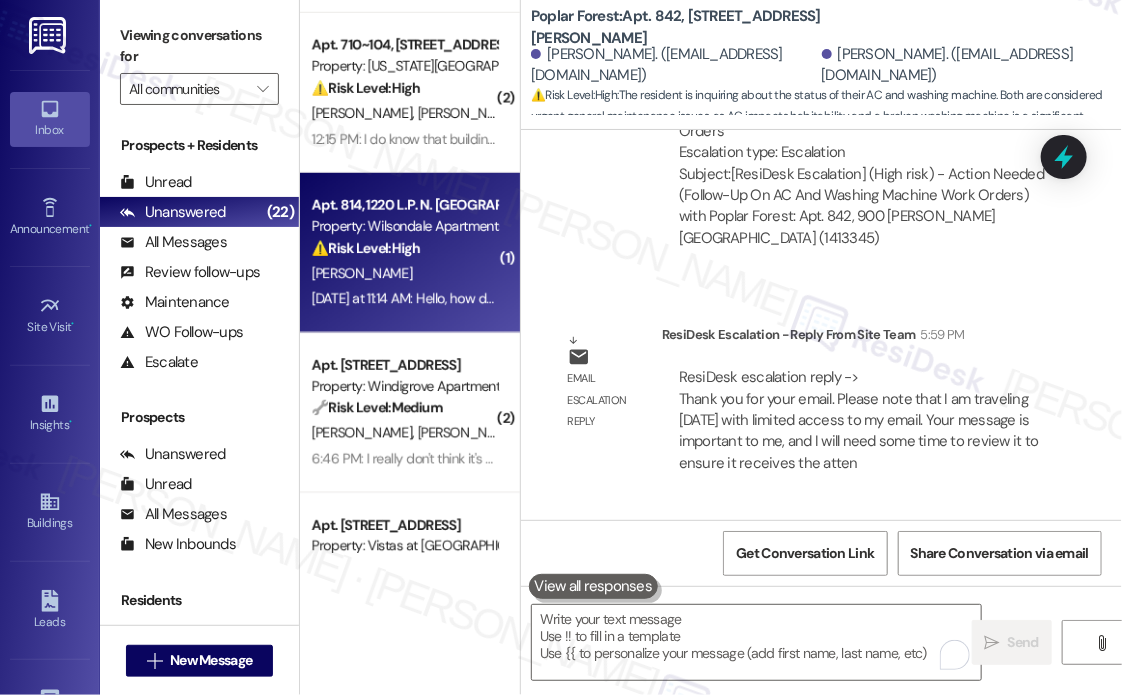 click on "[DATE] at 11:14 AM: Hello, how do I find the number for the supervisor for the apartment manger? I've been waiting for over a month for a new dryer and I still haven't gotten any response on when that can happen. I specifically chose theses apartments because of access to washer and dryer so I would love to be able to use those amenities. [DATE] at 11:14 AM: Hello, how do I find the number for the supervisor for the apartment manger? I've been waiting for over a month for a new dryer and I still haven't gotten any response on when that can happen. I specifically chose theses apartments because of access to washer and dryer so I would love to be able to use those amenities." at bounding box center [1293, 299] 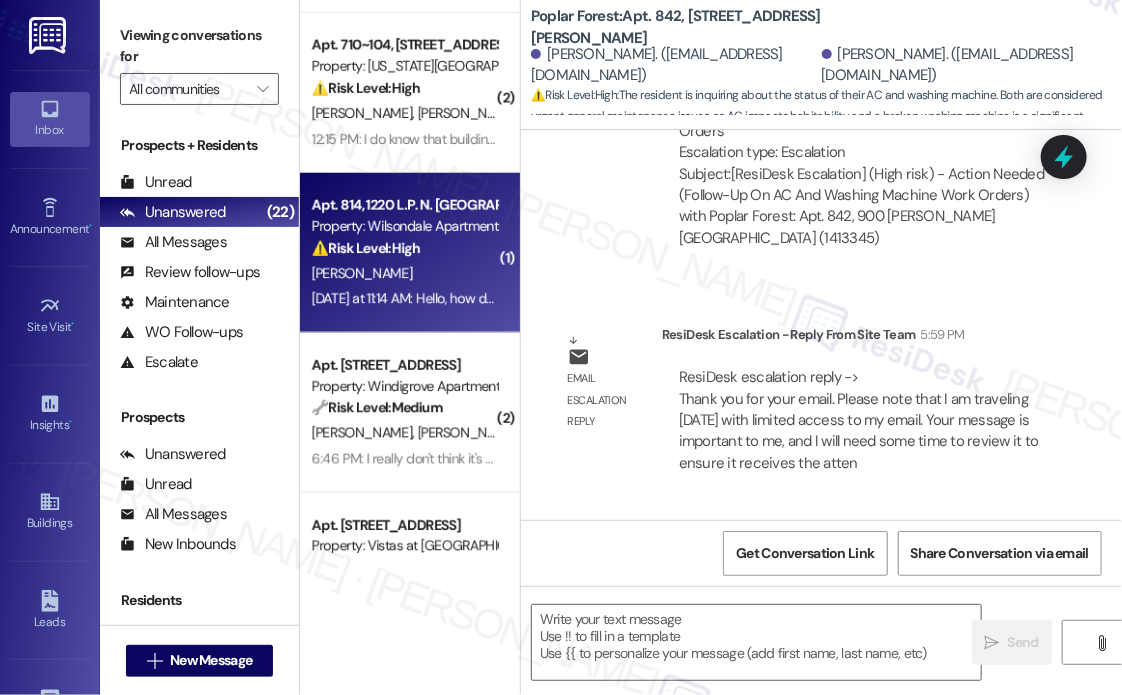 type on "Fetching suggested responses. Please feel free to read through the conversation in the meantime." 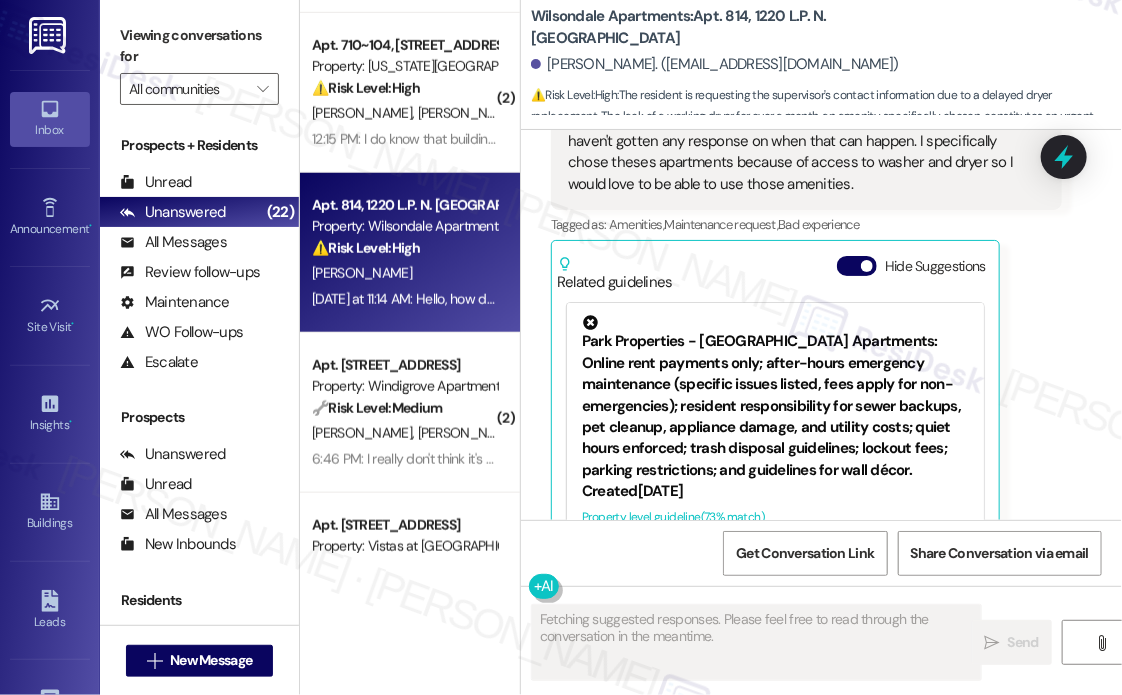 scroll, scrollTop: 9473, scrollLeft: 0, axis: vertical 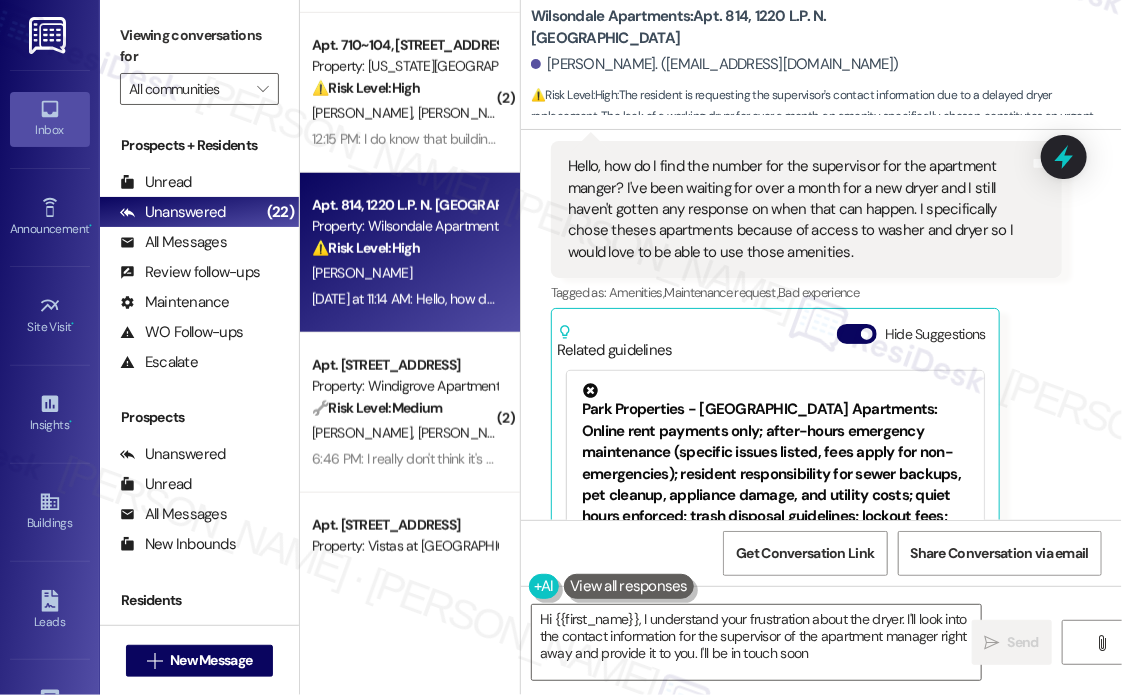 type on "Hi {{first_name}}, I understand your frustration about the dryer. I'll look into the contact information for the supervisor of the apartment manager right away and provide it to you. I'll be in touch soon!" 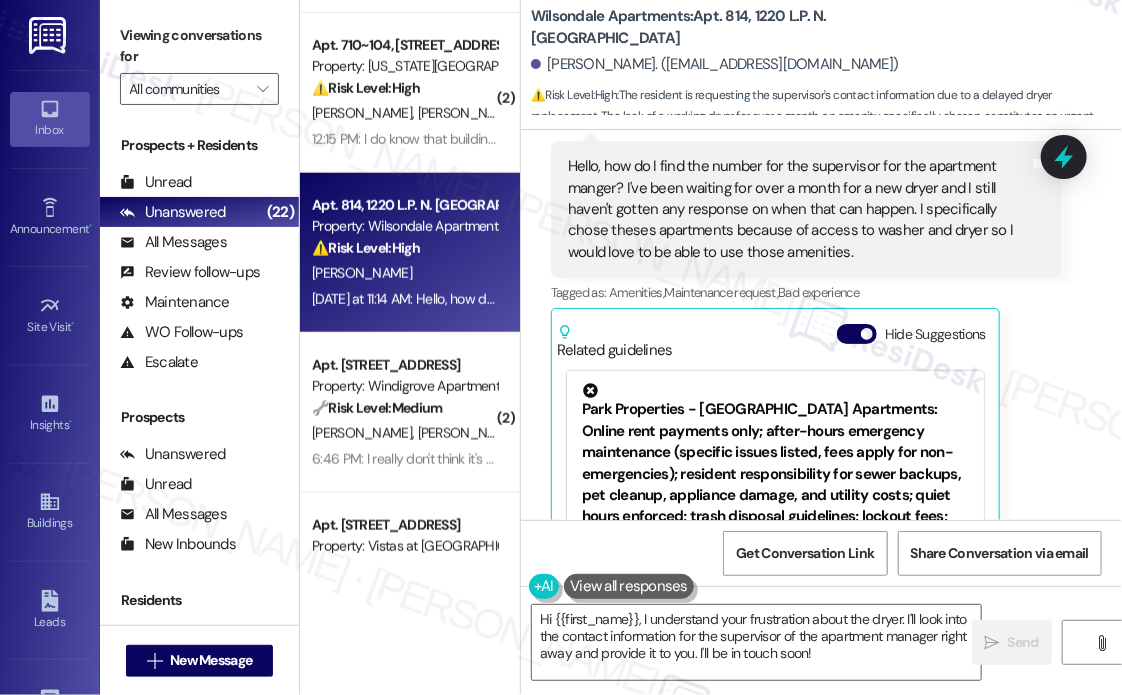 scroll, scrollTop: 9373, scrollLeft: 0, axis: vertical 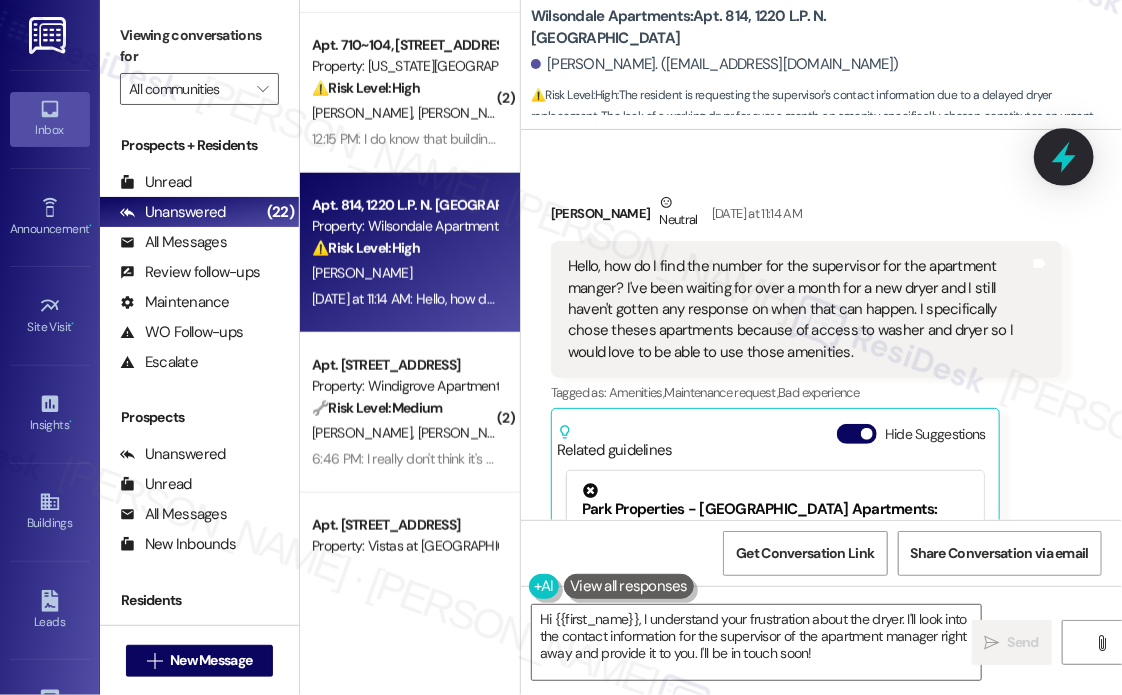 click 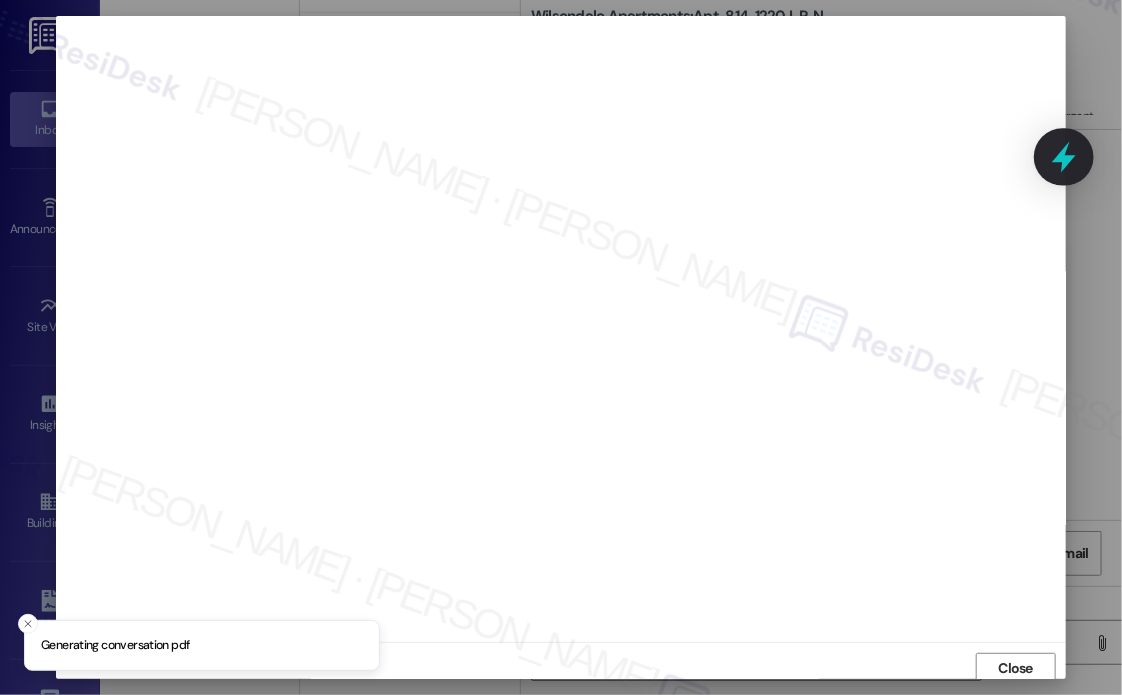 scroll, scrollTop: 5, scrollLeft: 0, axis: vertical 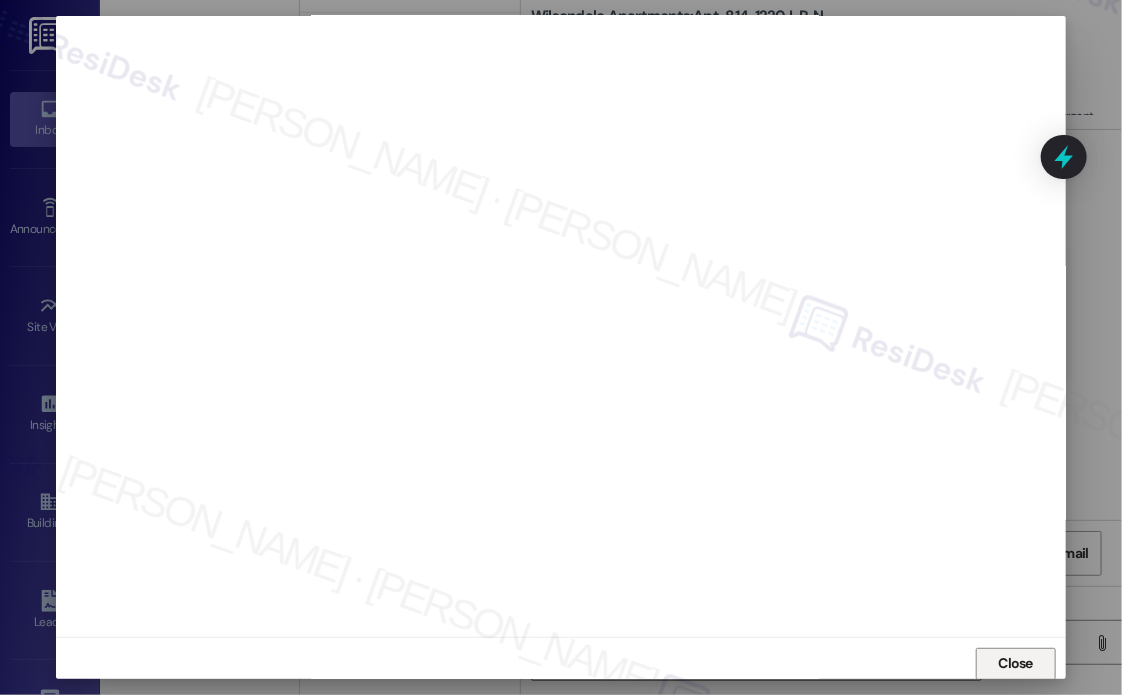 click on "Close" at bounding box center (1016, 663) 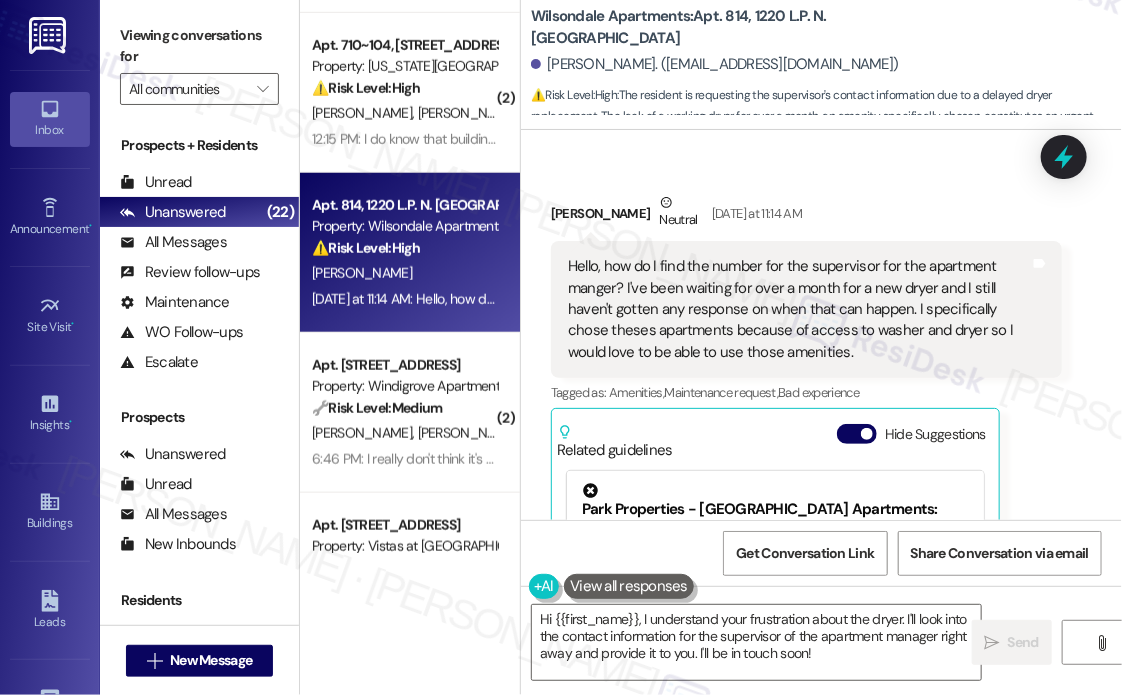 click on "Received via SMS Brittany Wooten   Neutral Yesterday at 11:14 AM Hello, how do I find the number for the supervisor for the apartment manger? I've been waiting for over a month for a new dryer and I still haven't gotten any response on when that can happen. I specifically chose theses apartments because of access to washer and dryer so I would love to be able to use those amenities. Tags and notes Tagged as:   Amenities ,  Click to highlight conversations about Amenities Maintenance request ,  Click to highlight conversations about Maintenance request Bad experience Click to highlight conversations about Bad experience  Related guidelines Hide Suggestions Created  5 months ago Property level guideline  ( 73 % match) FAQs generated by ResiDesk AI What number do I call for after-hours emergencies? For after-hours emergencies, call {property phone number} and select option #3. How can I pay my rent online? You can pay rent online using your Rent Café account. We do not accept checks, cash, or money orders.  (" at bounding box center [821, 453] 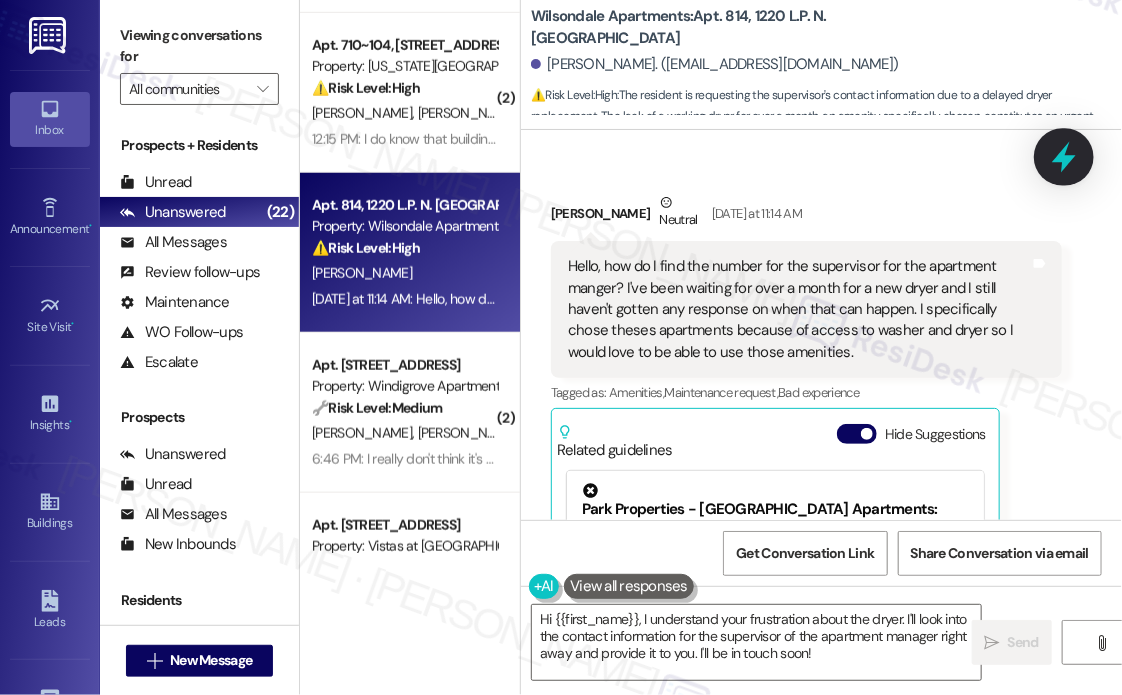 click 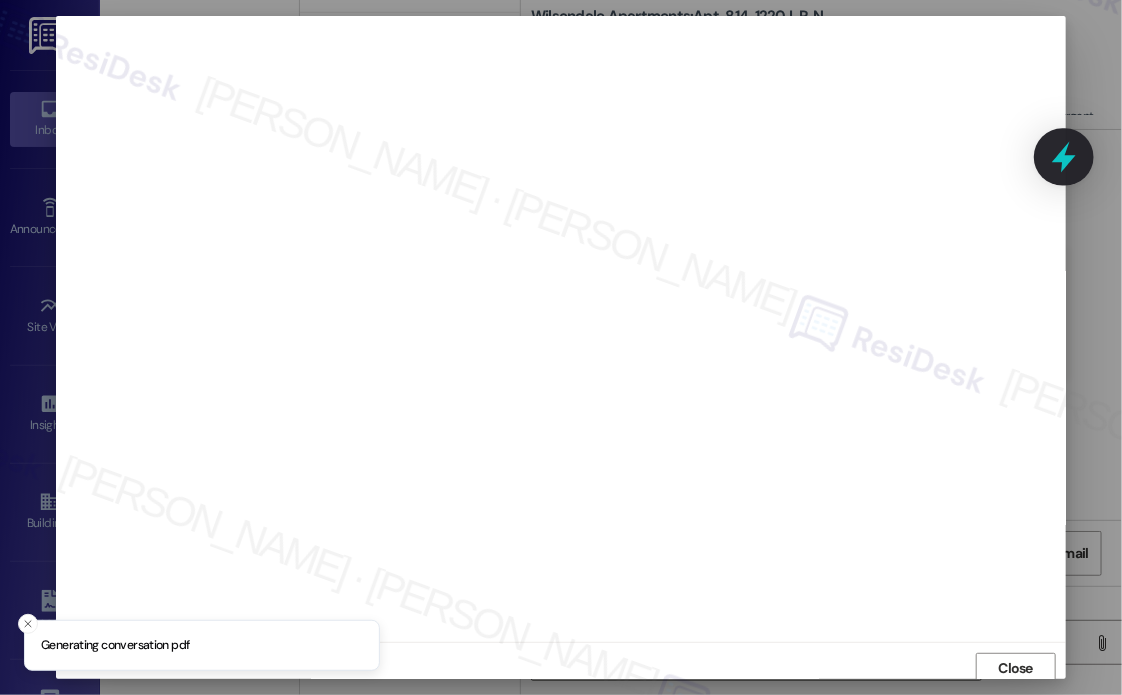 scroll, scrollTop: 5, scrollLeft: 0, axis: vertical 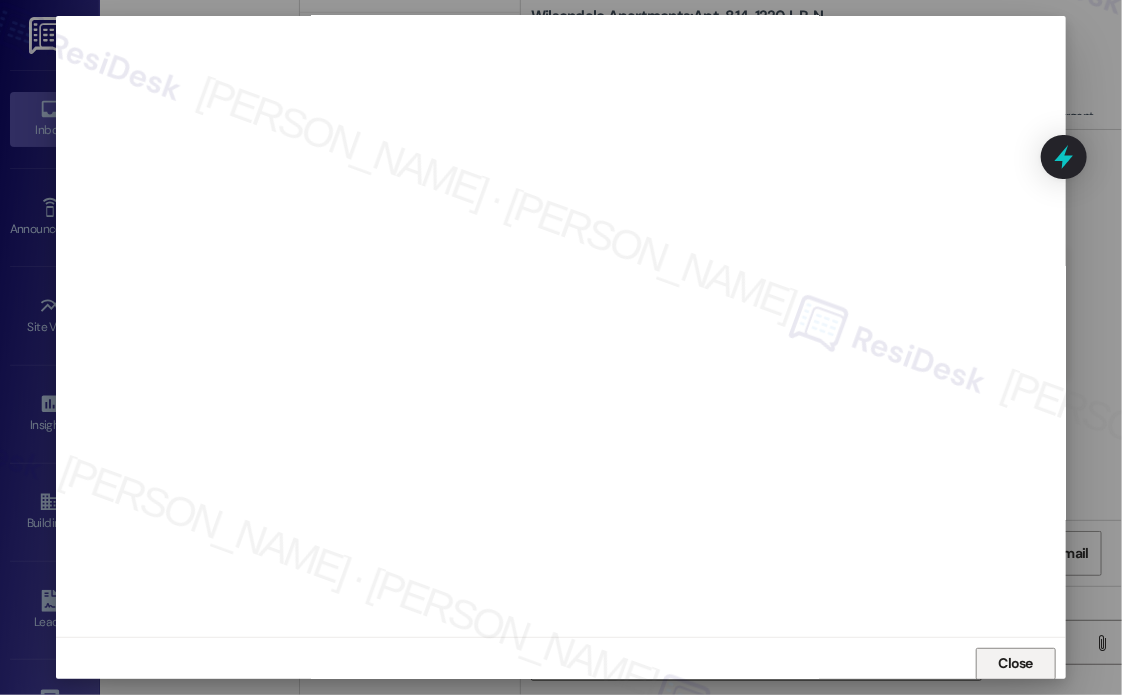 click on "Close" at bounding box center [1016, 663] 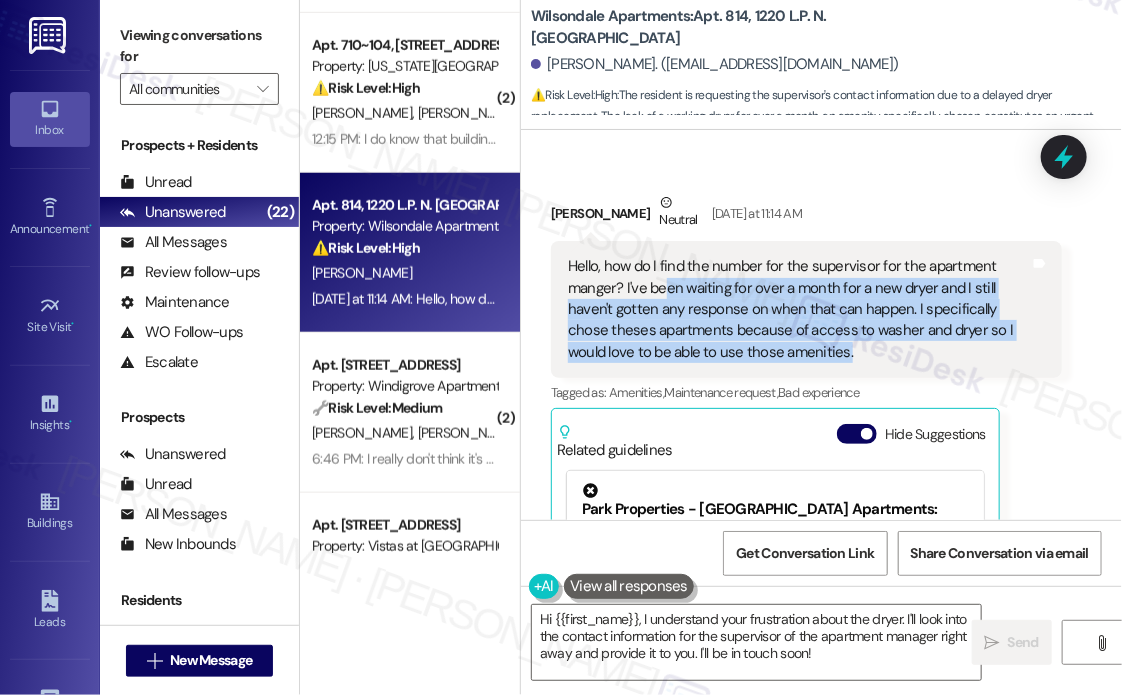 drag, startPoint x: 912, startPoint y: 307, endPoint x: 663, endPoint y: 243, distance: 257.09335 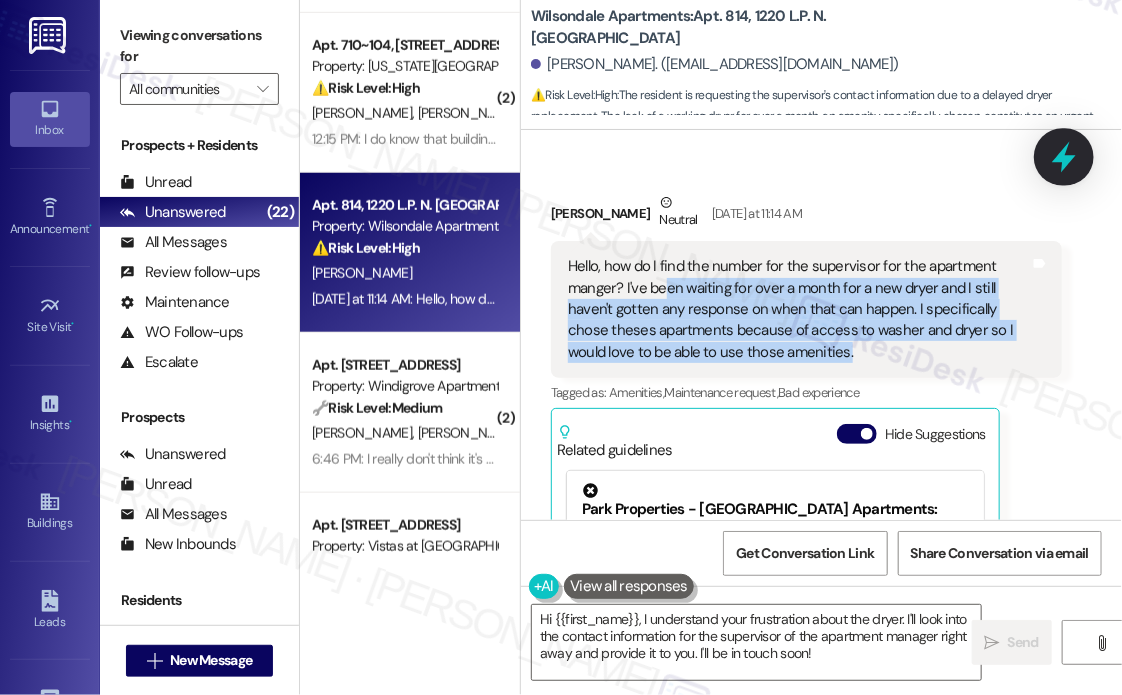 click 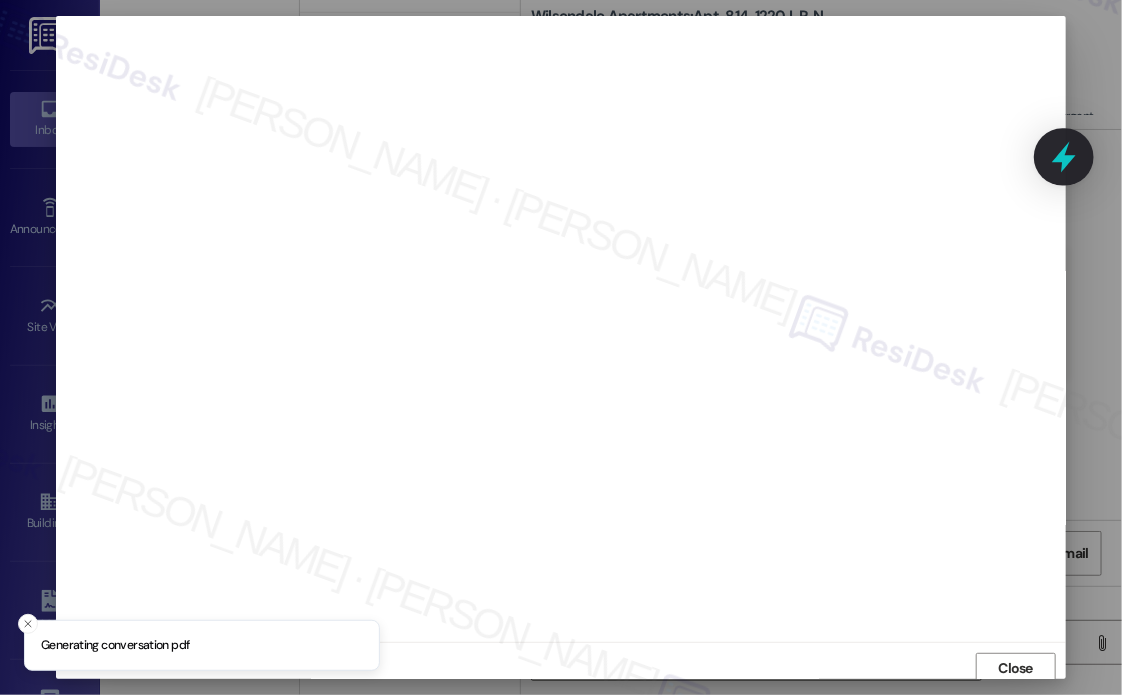 scroll, scrollTop: 5, scrollLeft: 0, axis: vertical 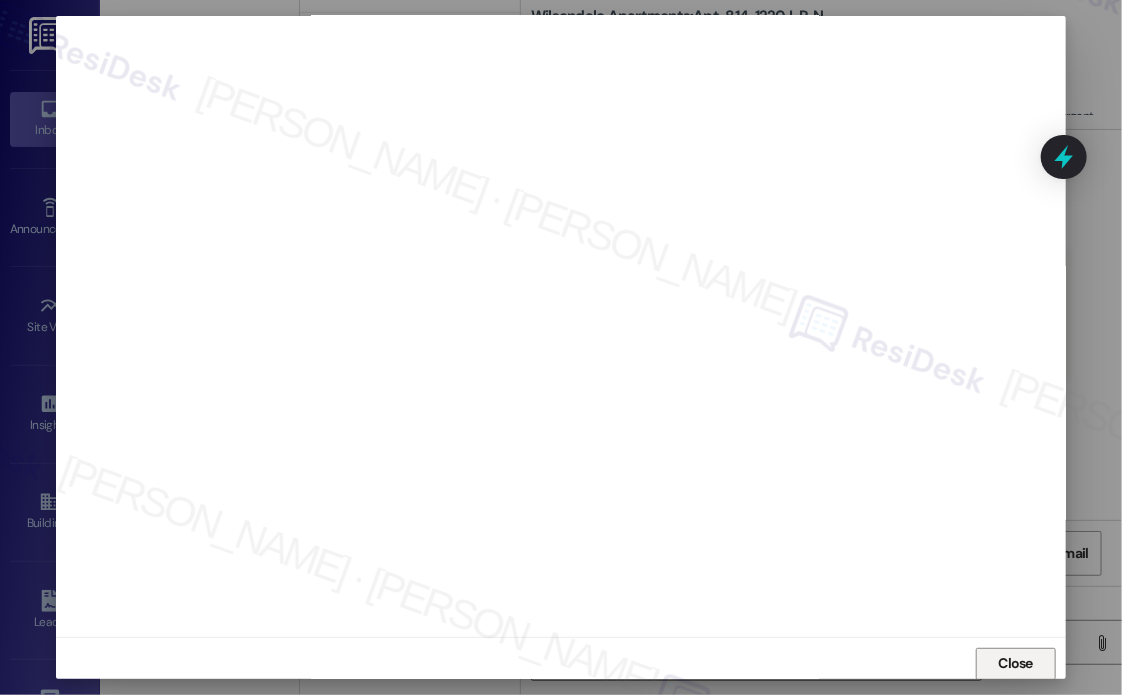 click on "Close" at bounding box center [1016, 663] 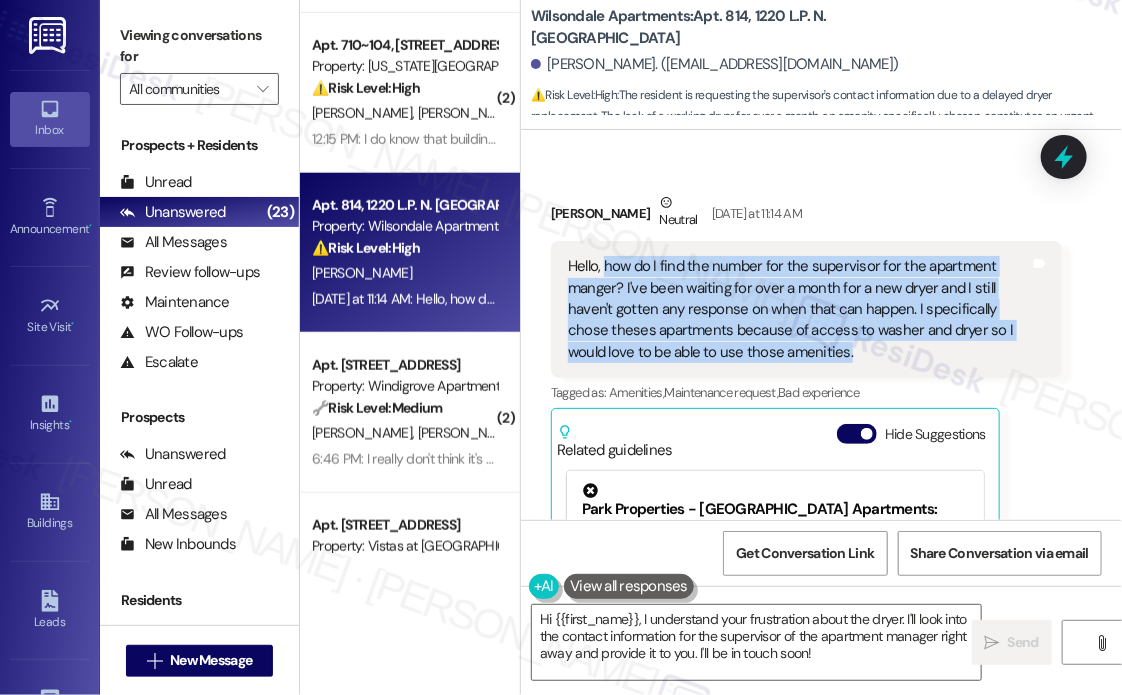 drag, startPoint x: 860, startPoint y: 296, endPoint x: 606, endPoint y: 220, distance: 265.12637 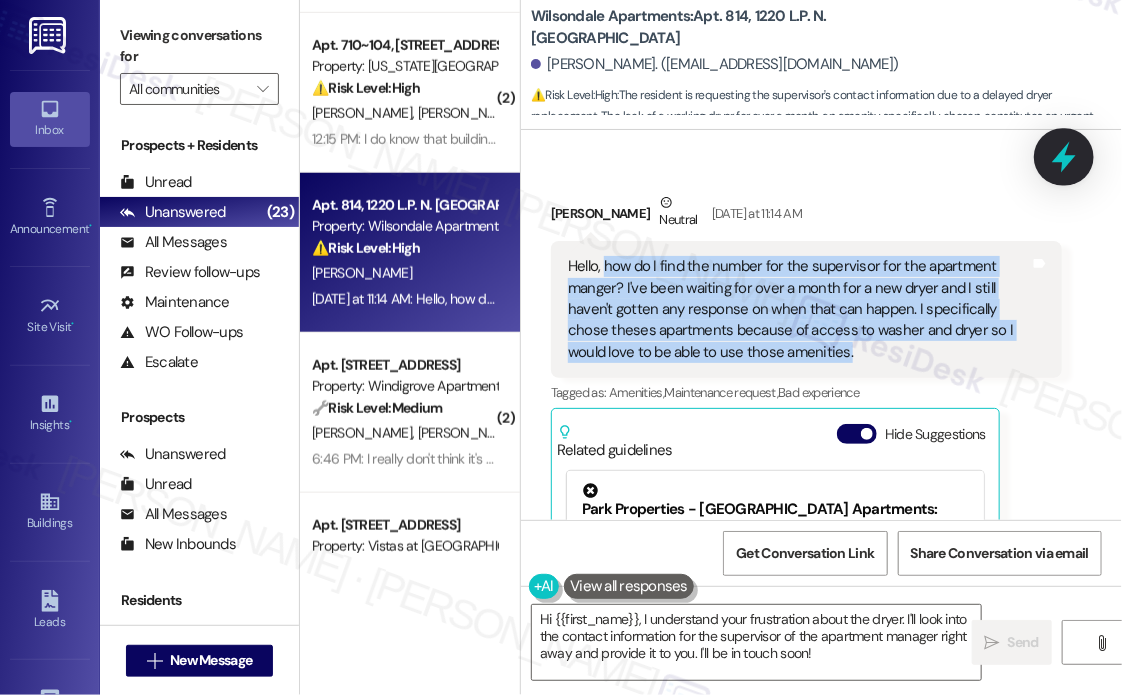 click 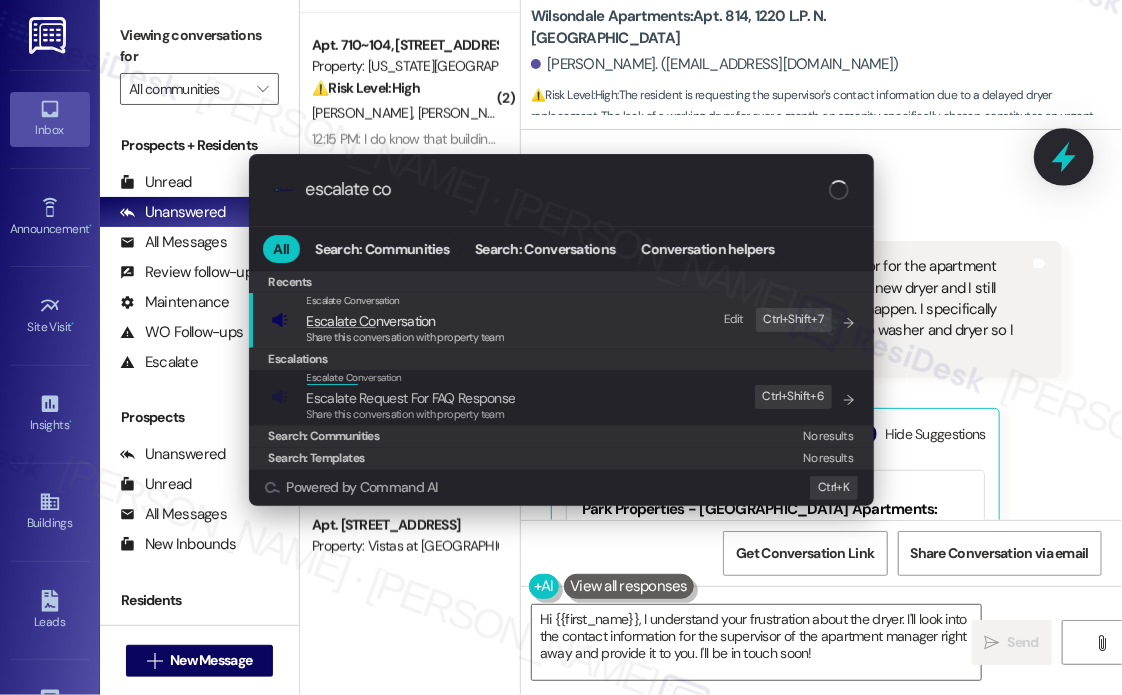 type on "escalate con" 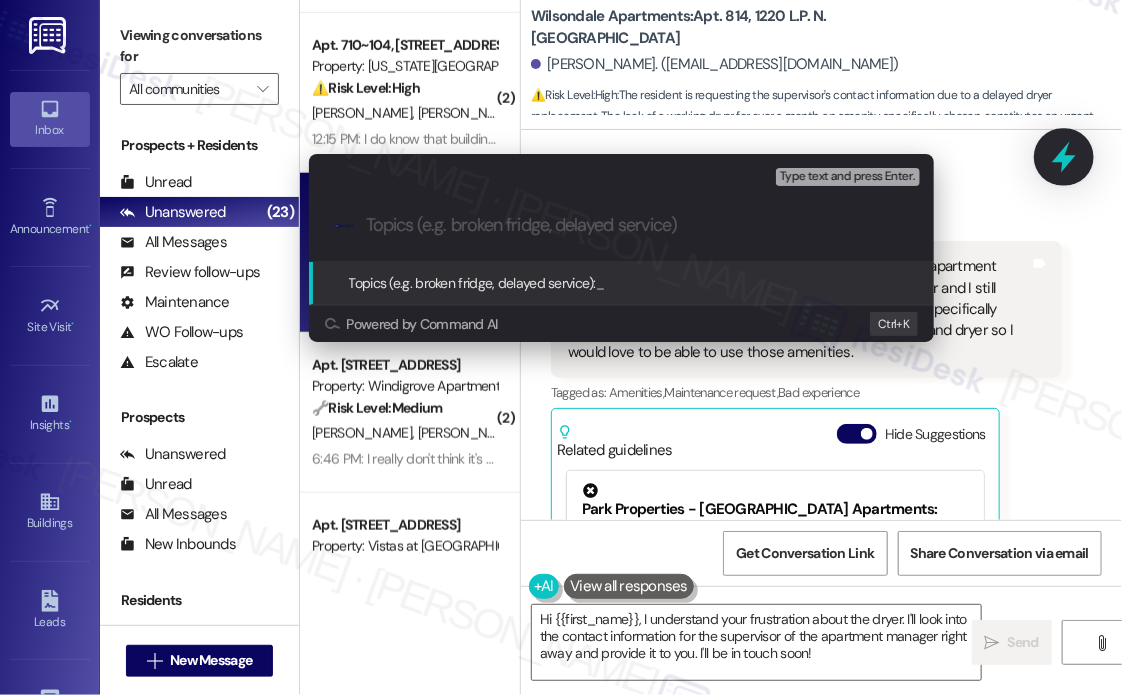 paste on "Request for Supervisor Contact – Ongoing Delay in Dryer Replacement and Lack of Response" 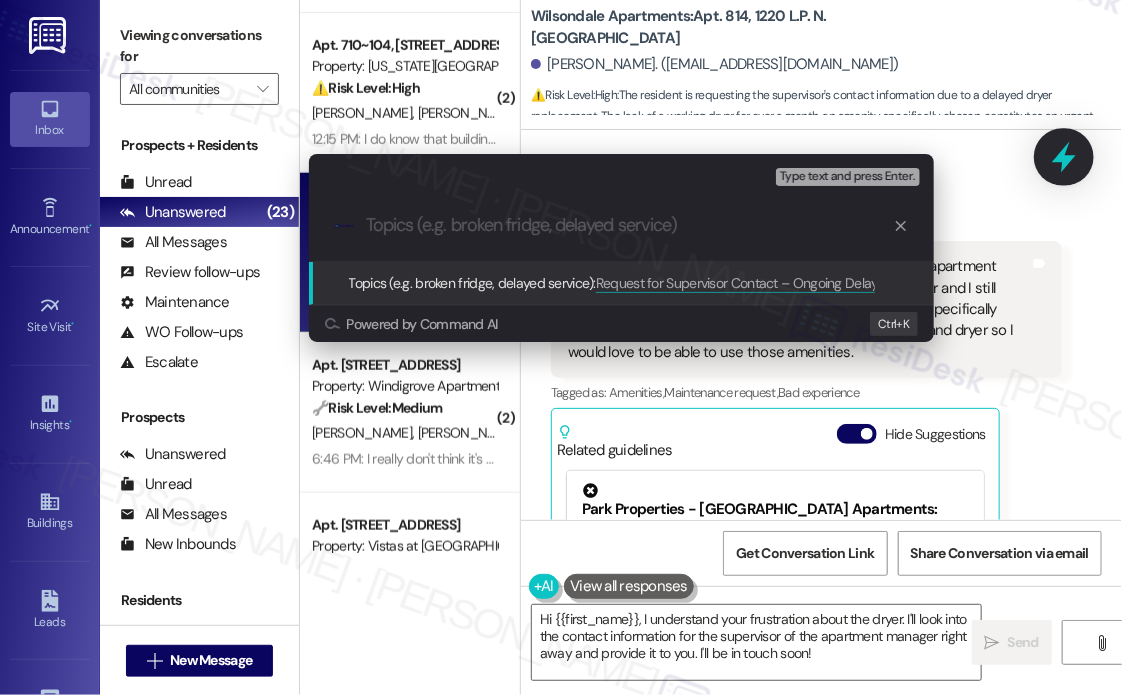 scroll, scrollTop: 0, scrollLeft: 0, axis: both 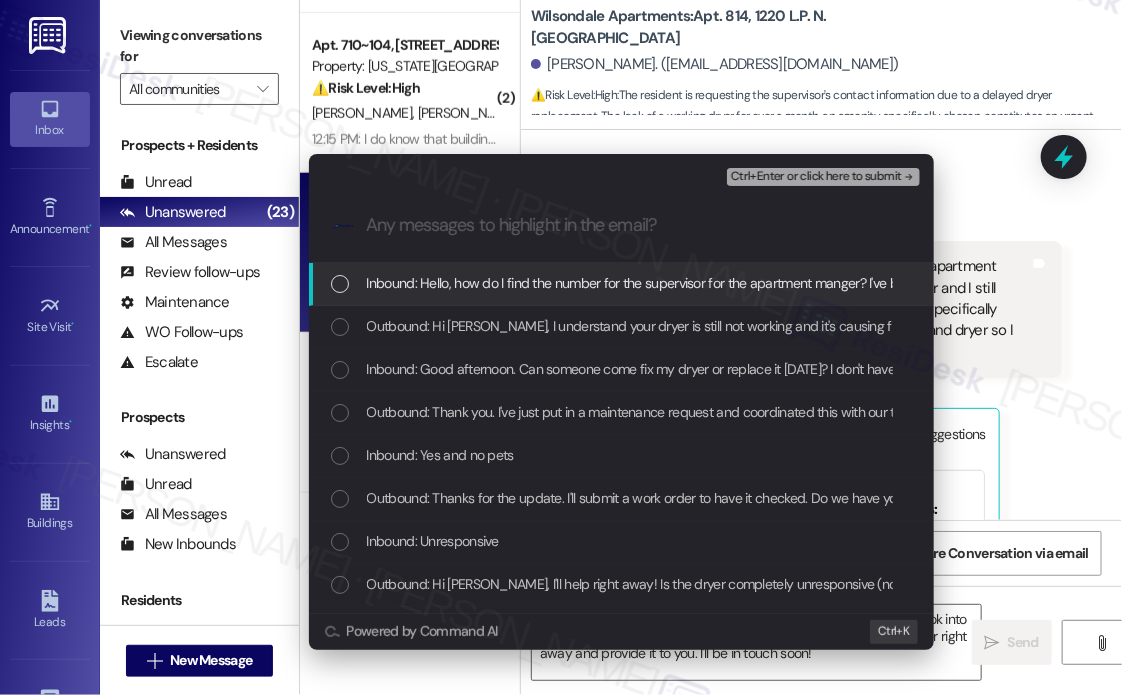 click on "Inbound: Hello, how do I find the number for the supervisor for the apartment manger? I've been waiting for over a month for a new dryer and I still haven't gotten any response on when that can happen. I specifically chose theses apartments because of access to washer and dryer so I would love to be able to use those amenities." at bounding box center (1323, 283) 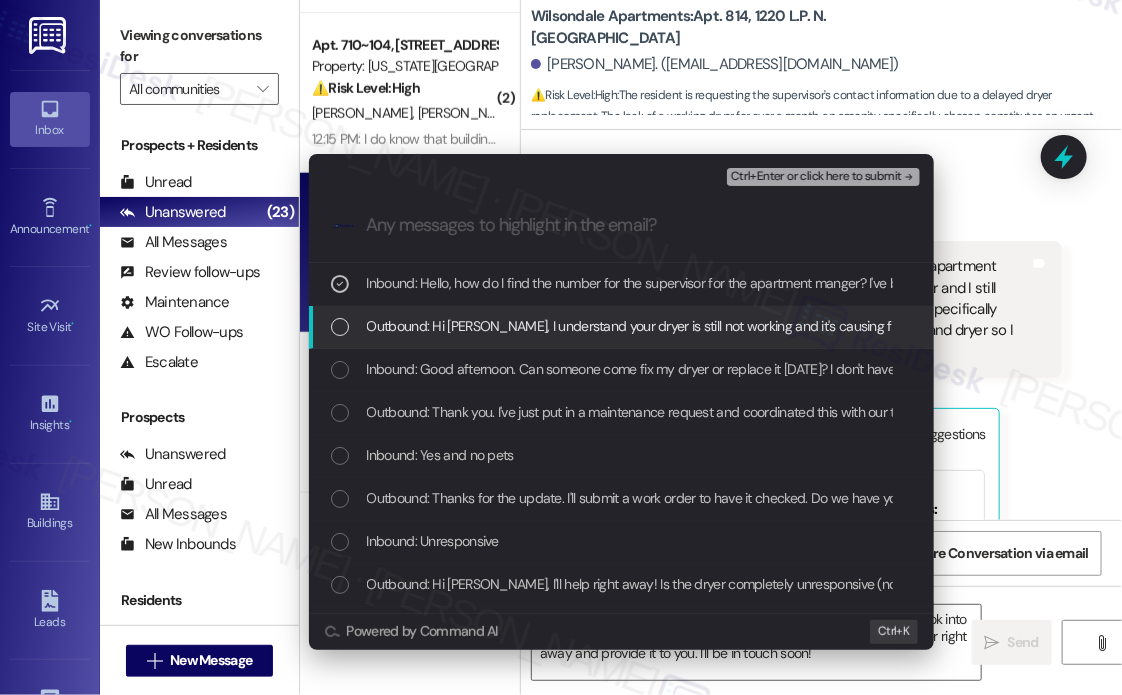 click on "Outbound: Hi Brittany, I understand your dryer is still not working and it's causing financial strain. I'll follow up with the team immediately and update you as soon as I have information," at bounding box center (917, 326) 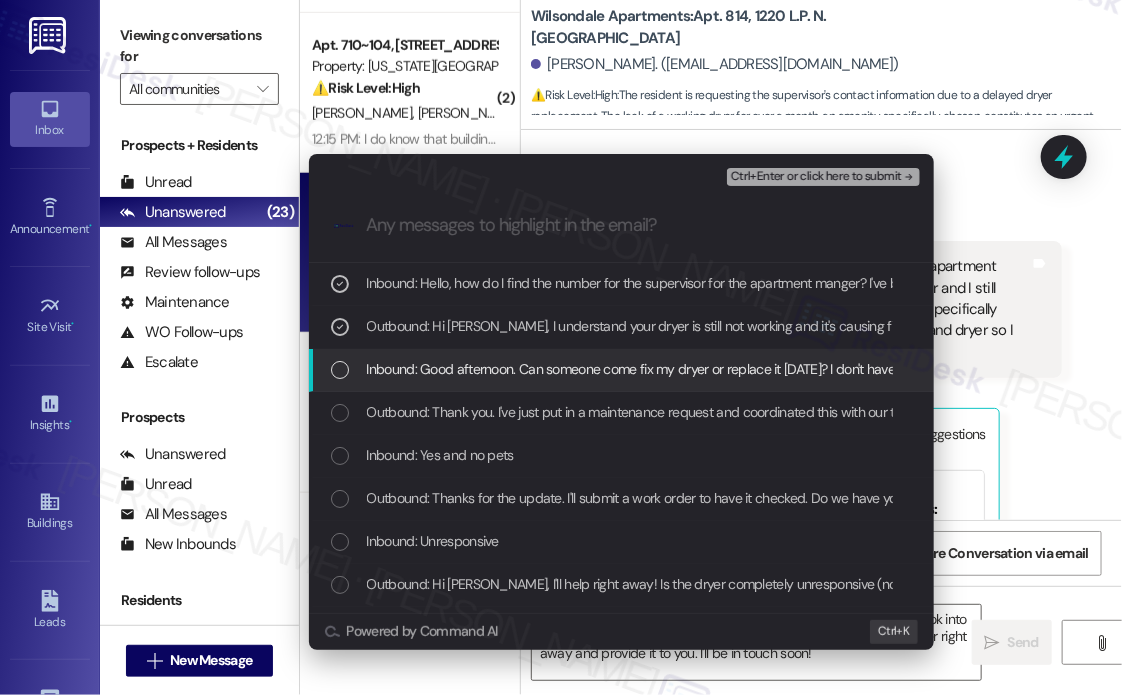 click on "Inbound: Good afternoon. Can someone come fix my dryer or replace it today? I don't have the funds to pay my bills and keep paying to do laundry. I've been asking for it to be fixed for a while now. If someone could come see about it asap that would be great" at bounding box center [1118, 369] 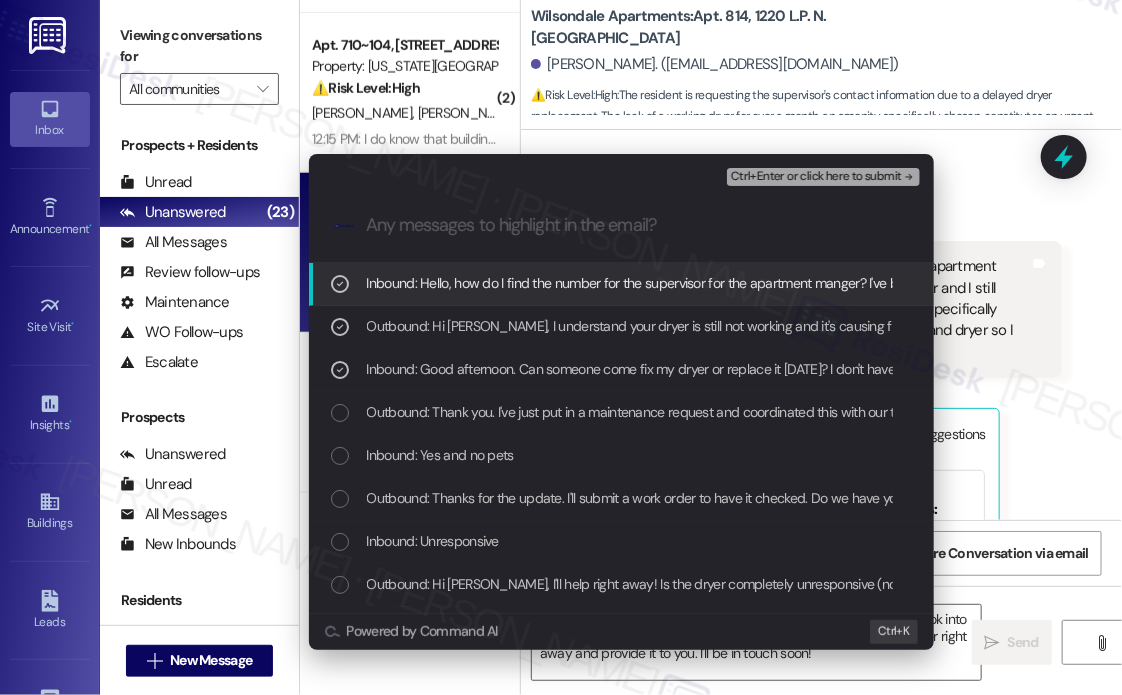 click on "Ctrl+Enter or click here to submit" at bounding box center [816, 177] 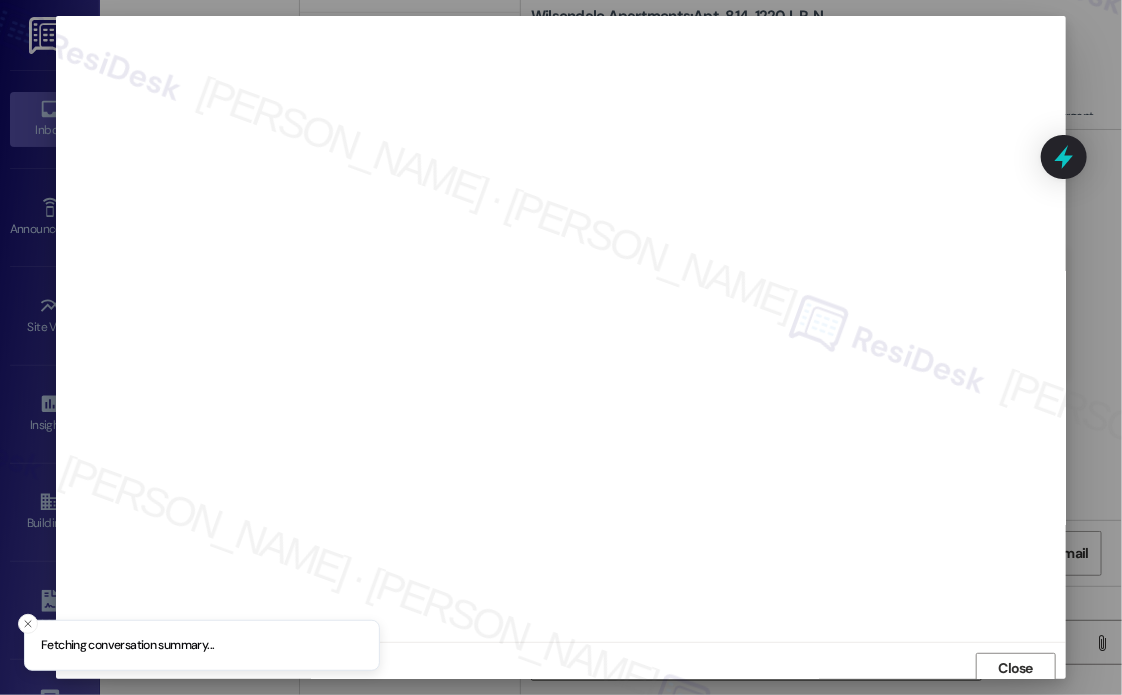 scroll, scrollTop: 5, scrollLeft: 0, axis: vertical 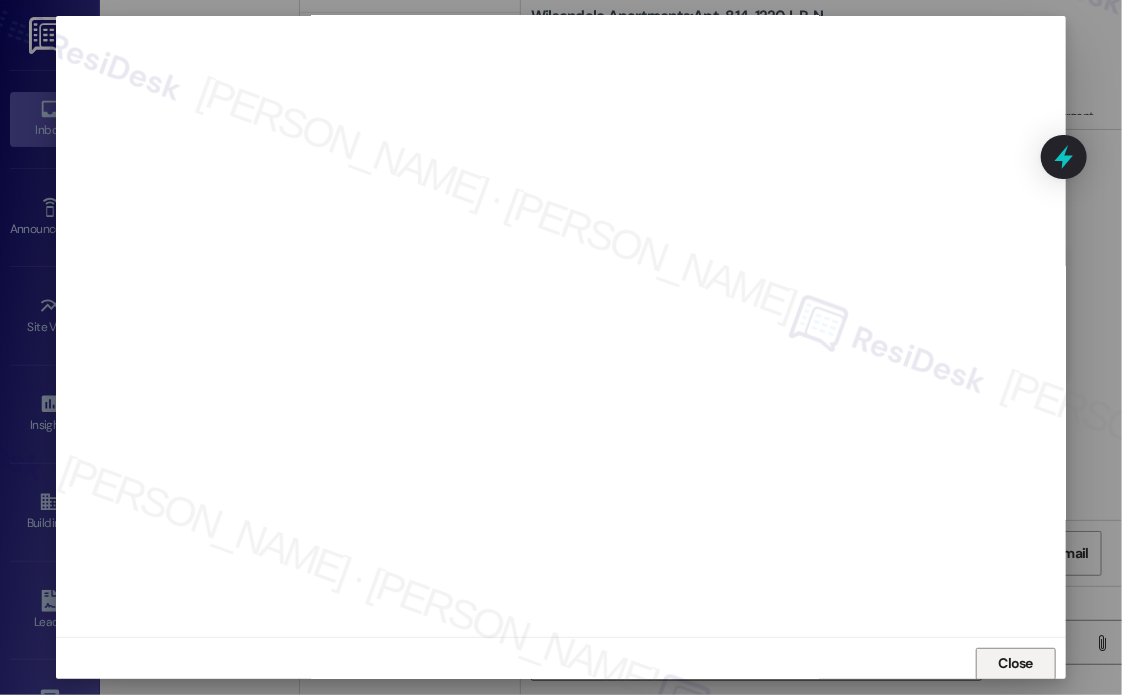 click on "Close" at bounding box center [1016, 663] 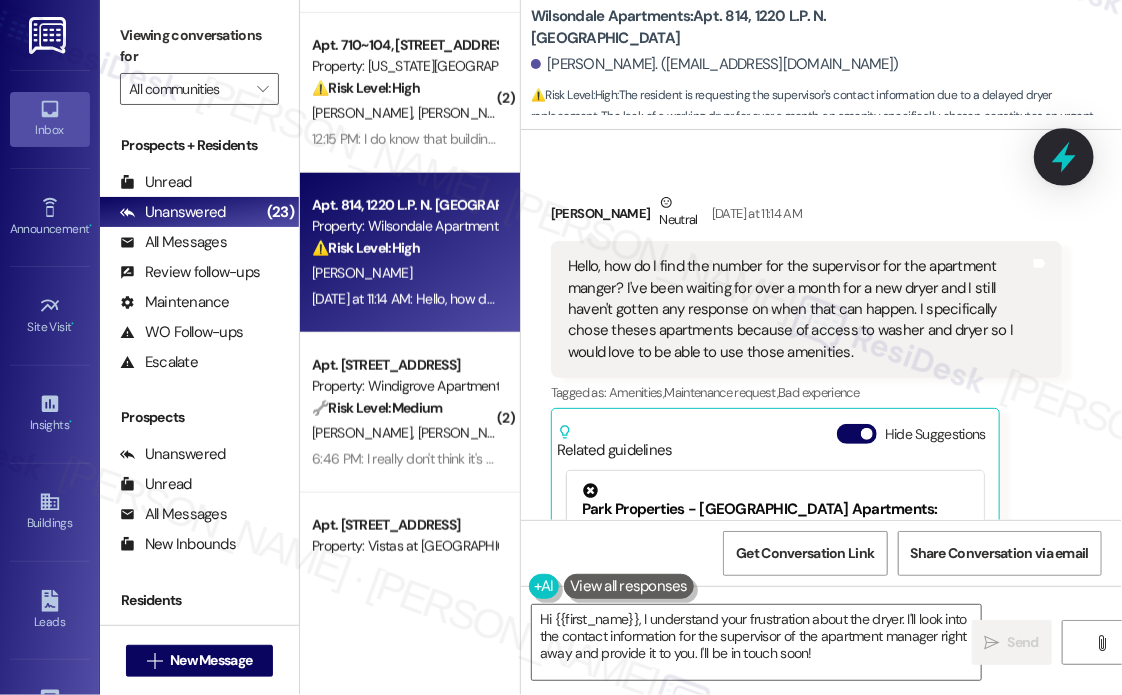 click 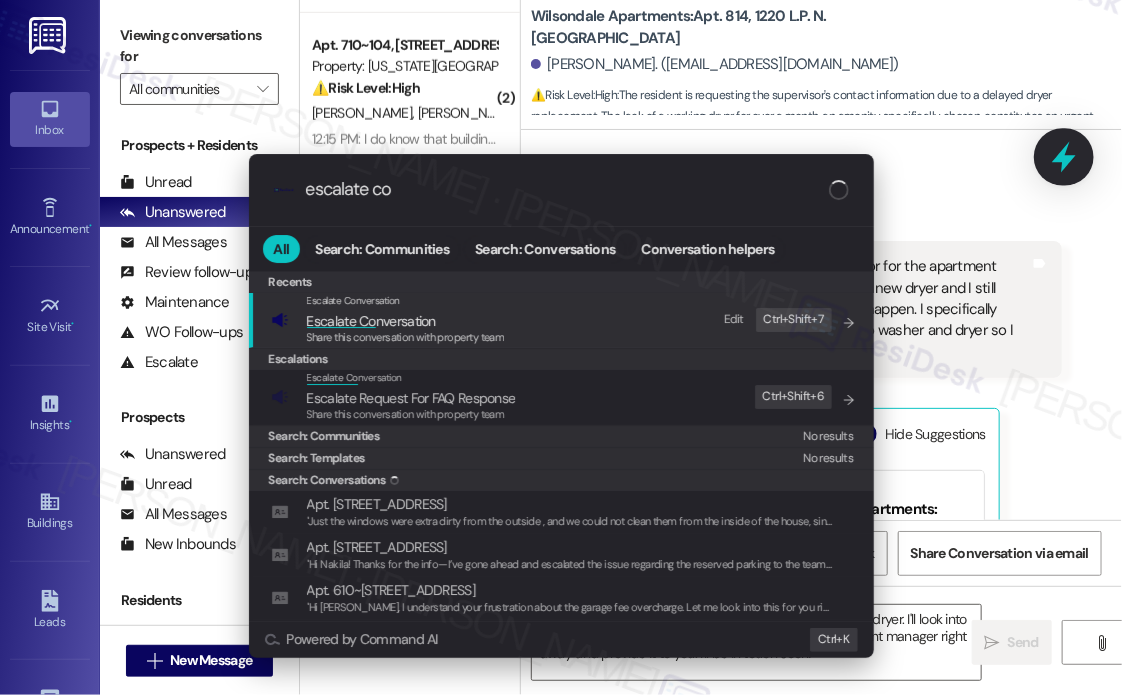 type on "escalate con" 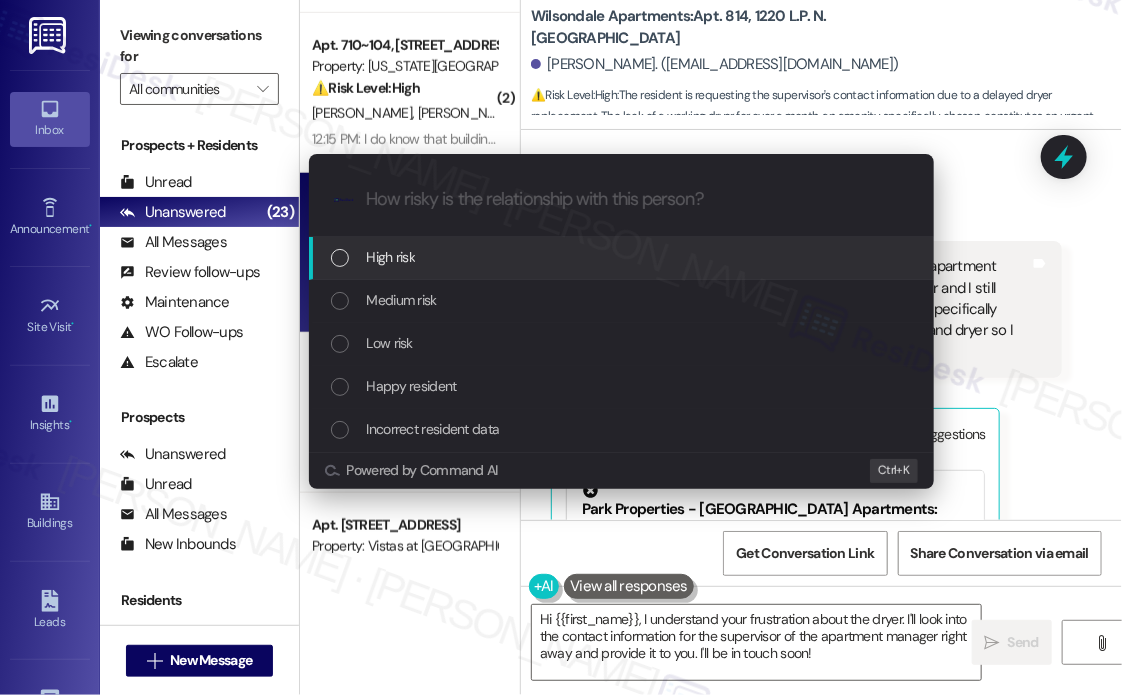 click on "High risk" at bounding box center [621, 258] 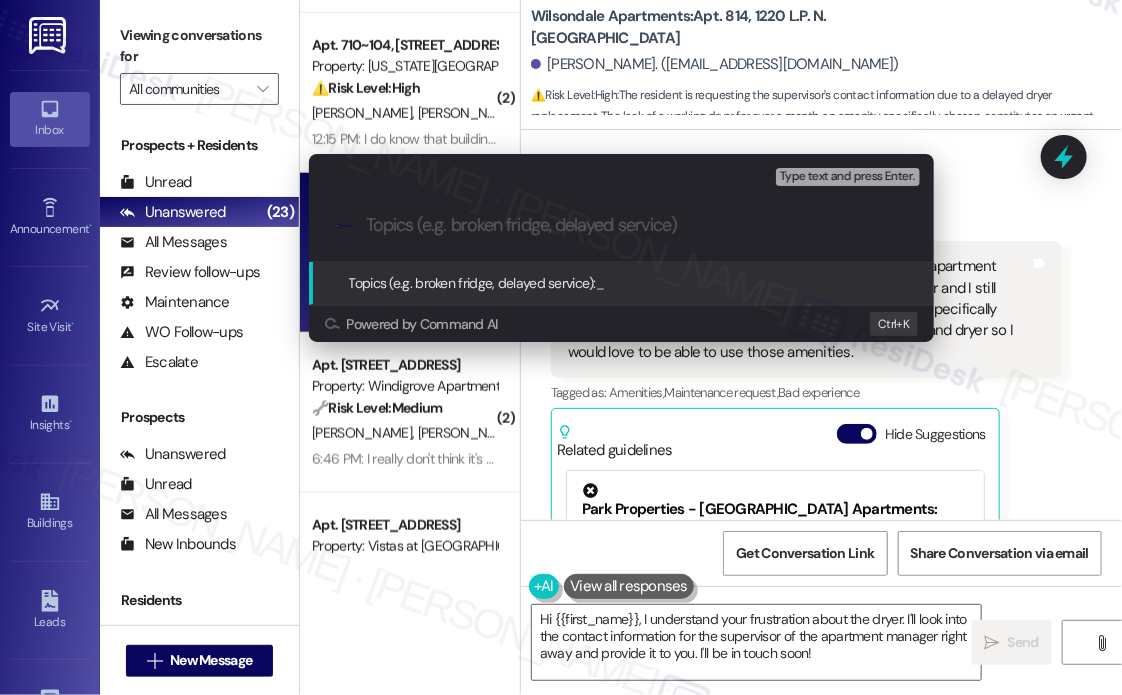 paste on "Request for Supervisor Contact – Ongoing Delay in Dryer Replacement and Lack of Response" 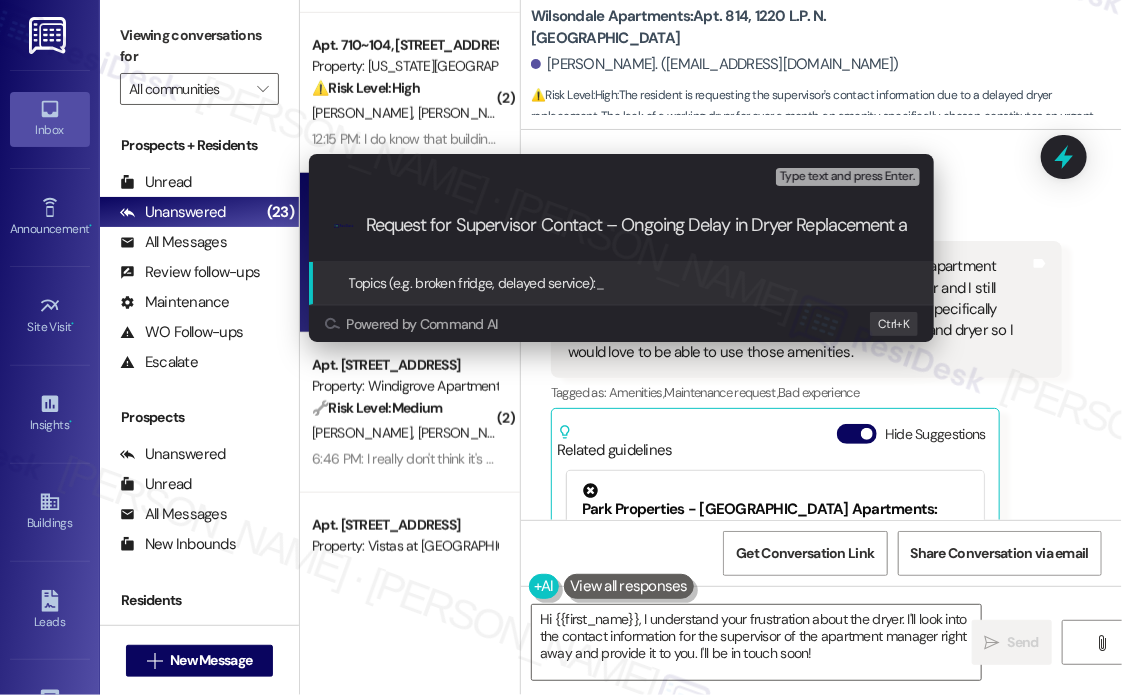 scroll, scrollTop: 0, scrollLeft: 176, axis: horizontal 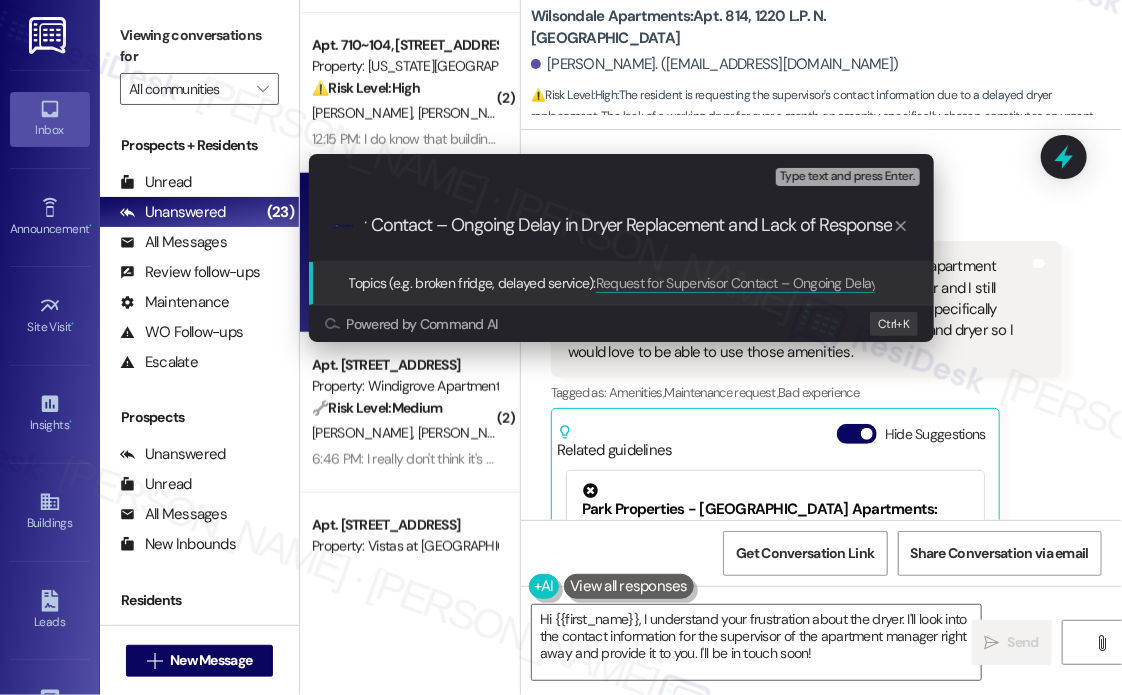 type 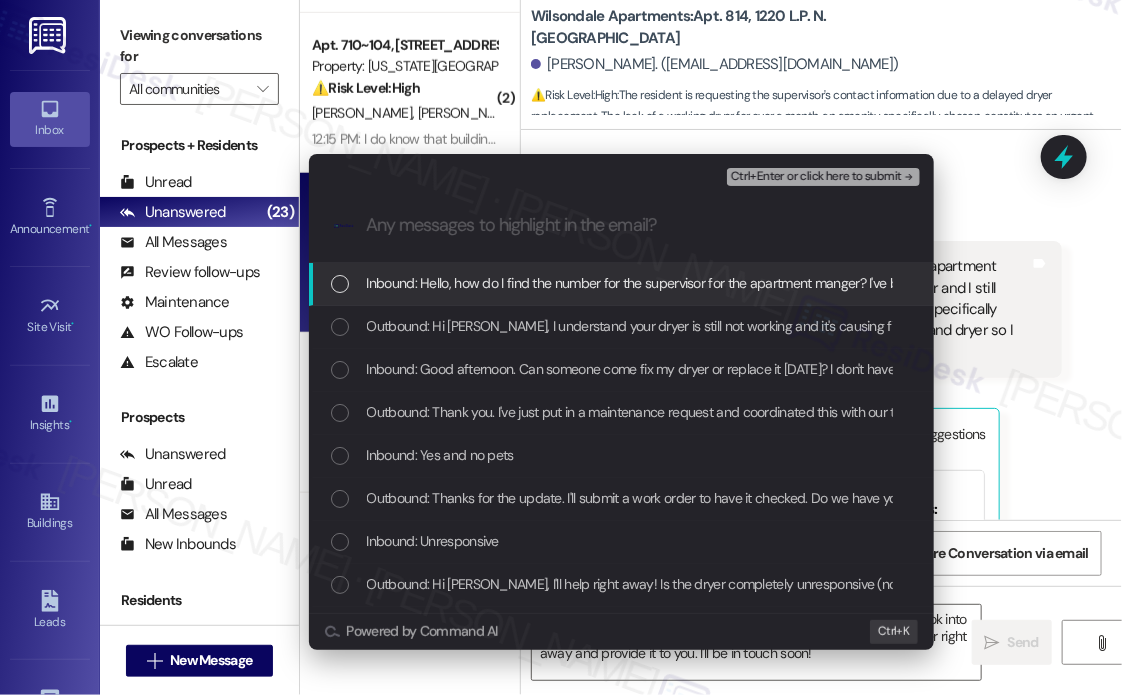 scroll, scrollTop: 0, scrollLeft: 0, axis: both 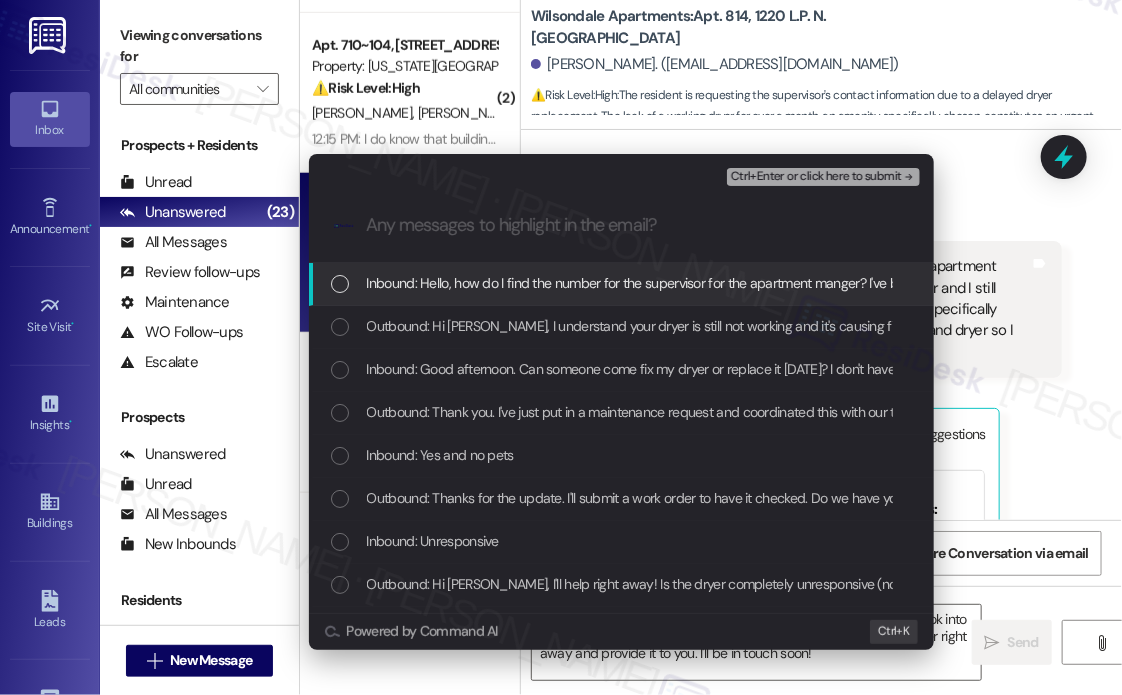 click on "Inbound: Hello, how do I find the number for the supervisor for the apartment manger? I've been waiting for over a month for a new dryer and I still haven't gotten any response on when that can happen. I specifically chose theses apartments because of access to washer and dryer so I would love to be able to use those amenities." at bounding box center [1323, 283] 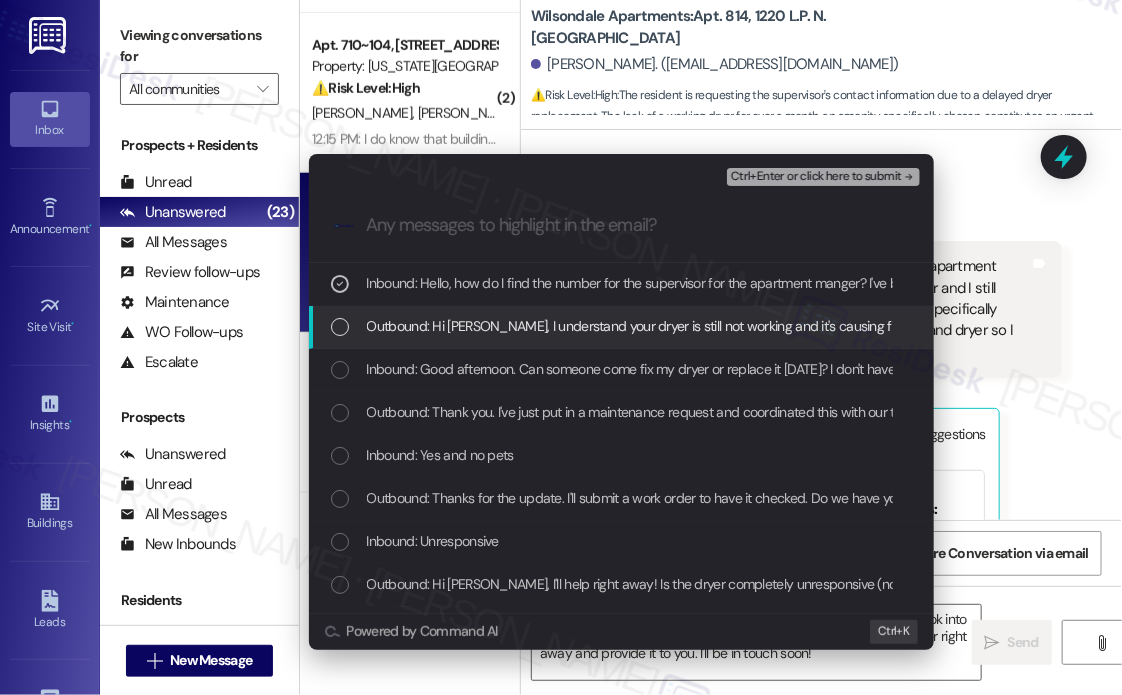 click on "Outbound: Hi Brittany, I understand your dryer is still not working and it's causing financial strain. I'll follow up with the team immediately and update you as soon as I have information," at bounding box center (917, 326) 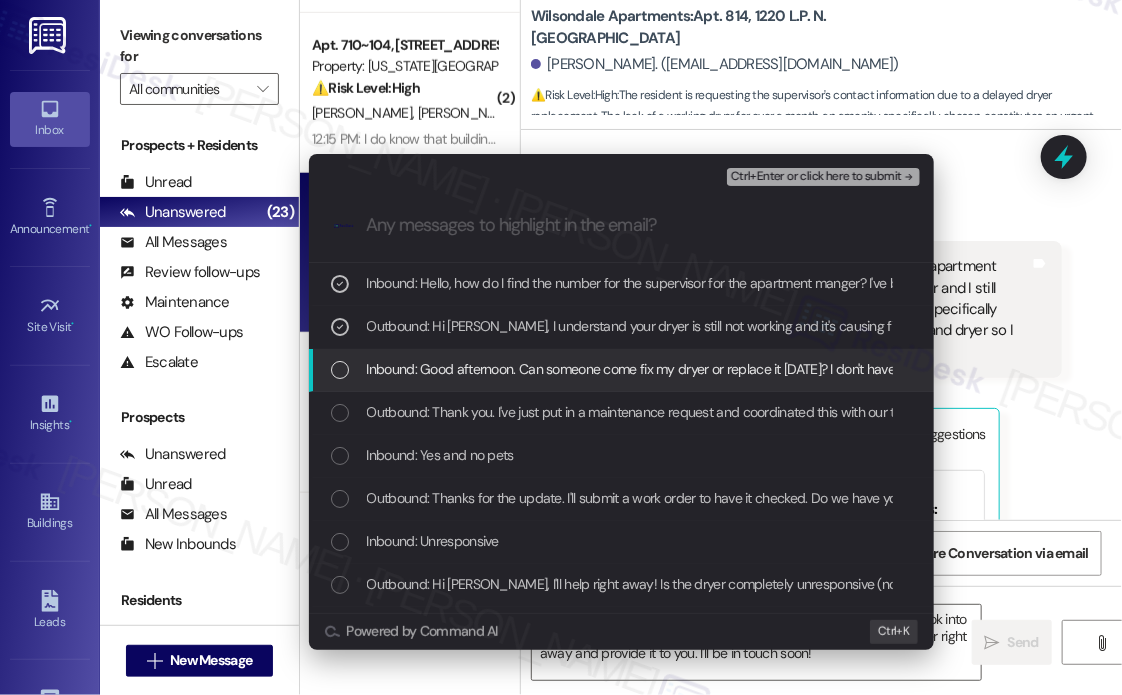 click on "Inbound: Good afternoon. Can someone come fix my dryer or replace it today? I don't have the funds to pay my bills and keep paying to do laundry. I've been asking for it to be fixed for a while now. If someone could come see about it asap that would be great" at bounding box center [1118, 369] 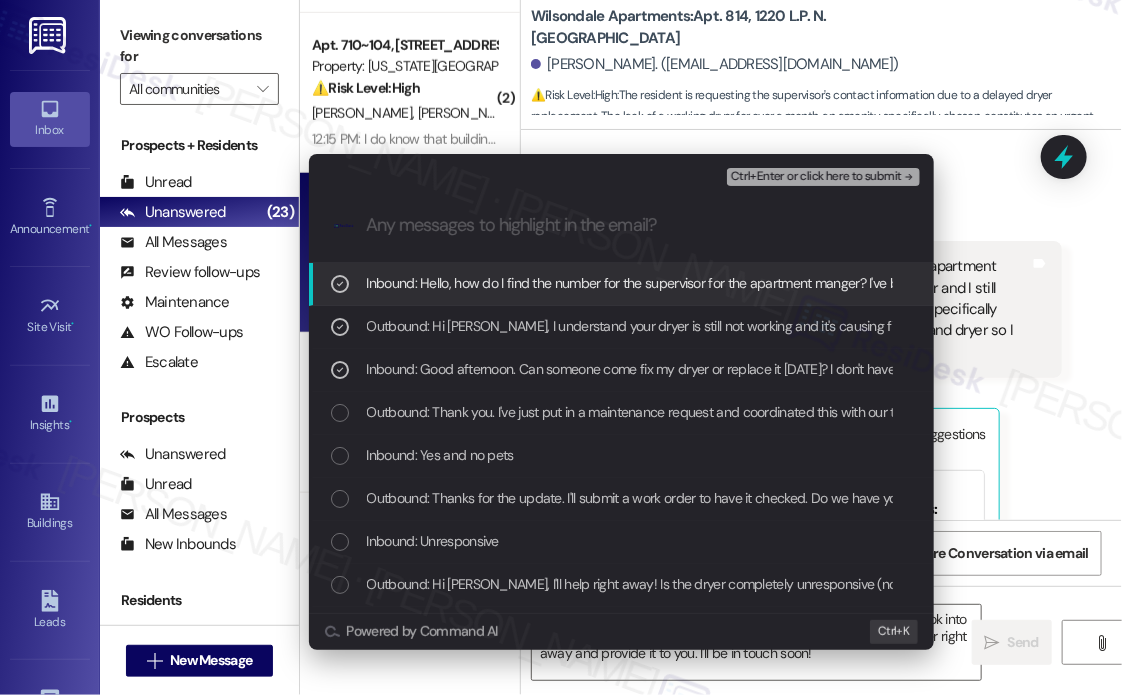 click on "Ctrl+Enter or click here to submit" at bounding box center [816, 177] 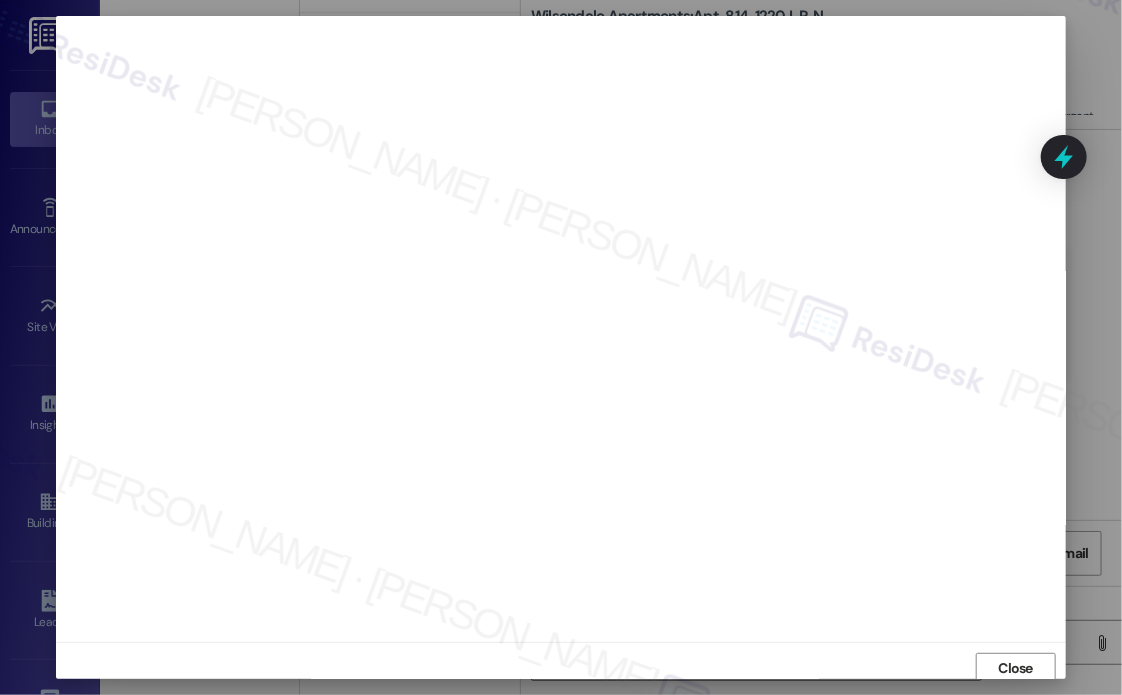 scroll, scrollTop: 5, scrollLeft: 0, axis: vertical 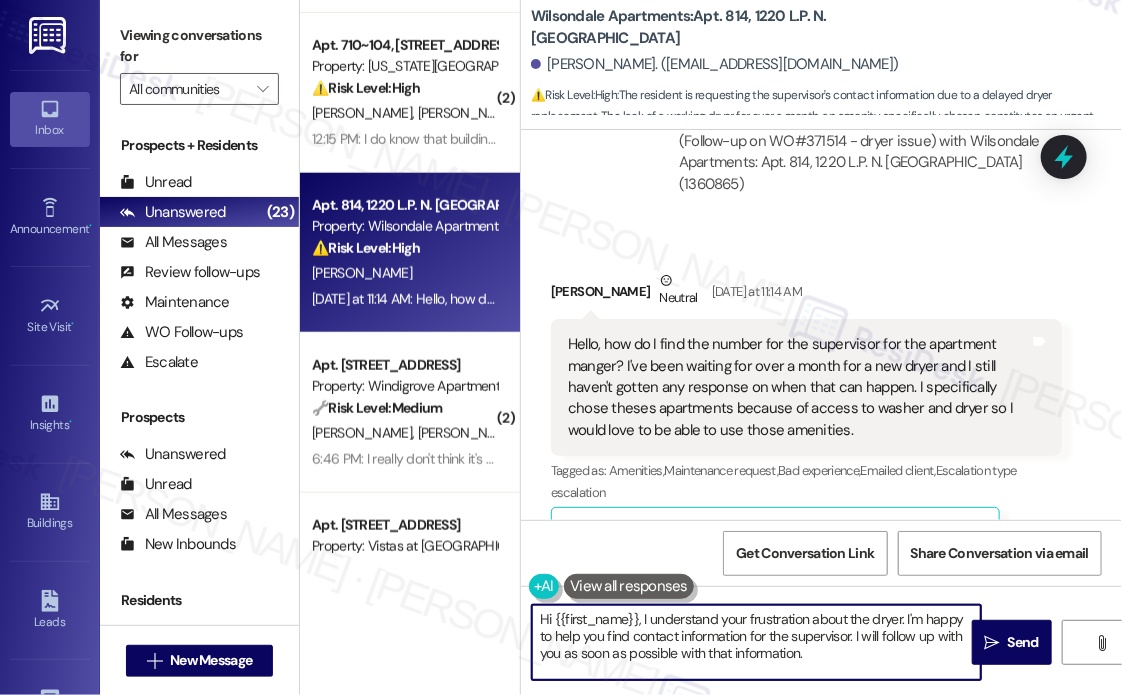 click on "Hi {{first_name}}, I understand your frustration about the dryer. I'm happy to help you find contact information for the supervisor. I will follow up with you as soon as possible with that information." at bounding box center [756, 642] 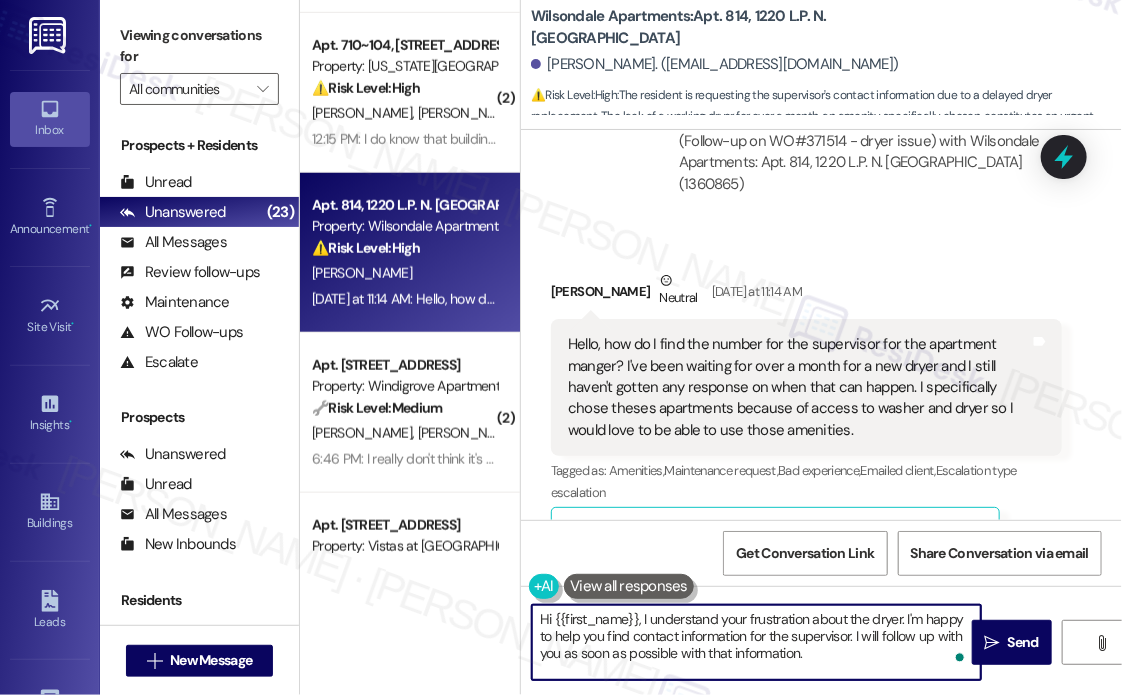 drag, startPoint x: 855, startPoint y: 635, endPoint x: 907, endPoint y: 618, distance: 54.708317 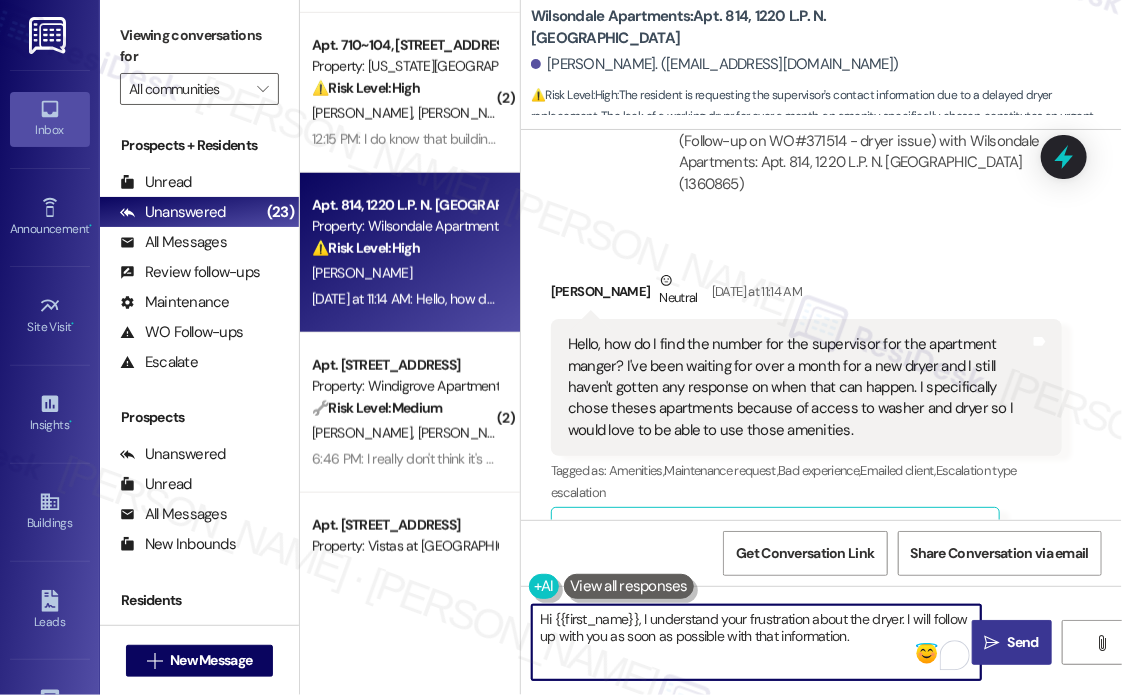 type on "Hi {{first_name}}, I understand your frustration about the dryer. I will follow up with you as soon as possible with that information." 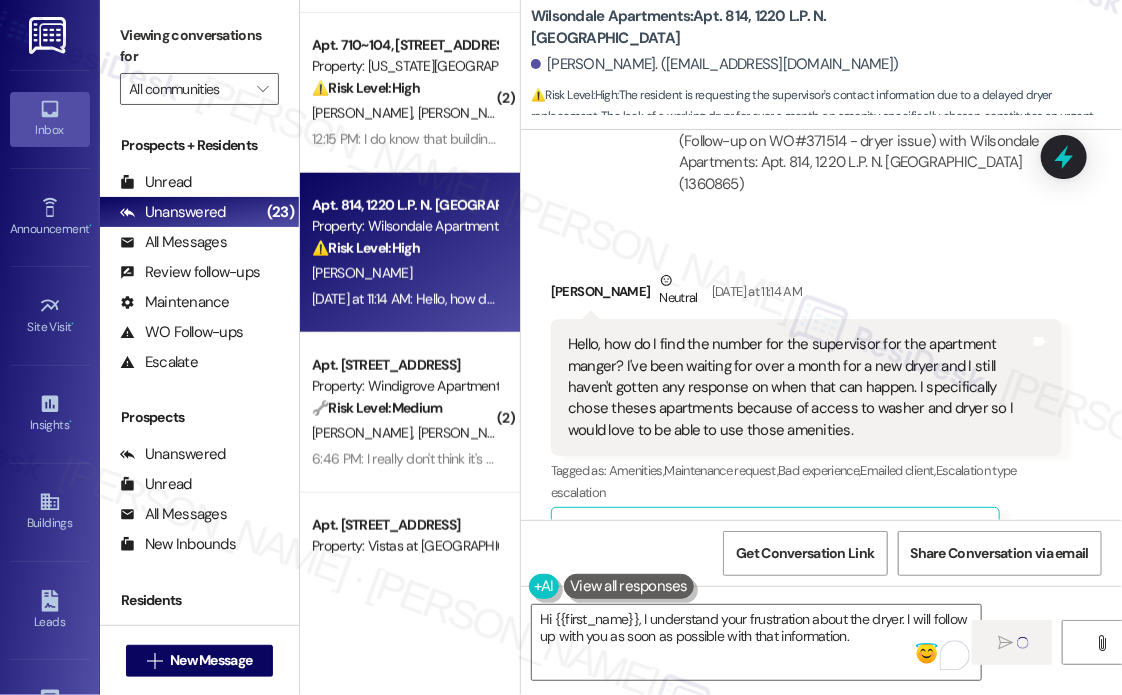 type 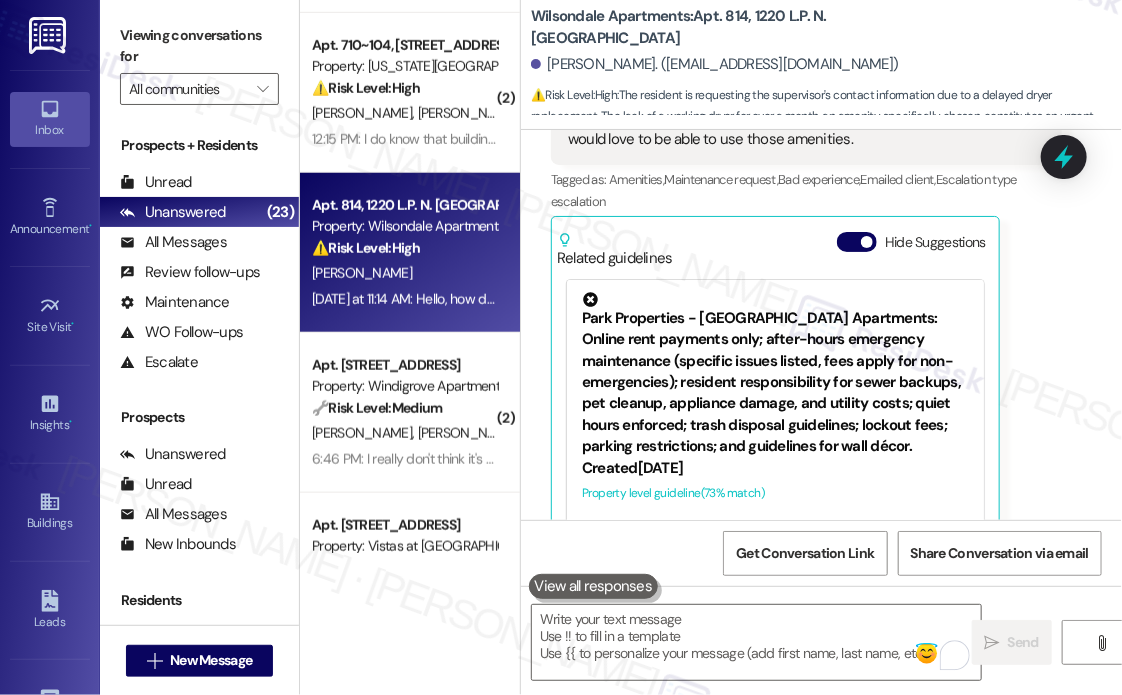 scroll, scrollTop: 9588, scrollLeft: 0, axis: vertical 